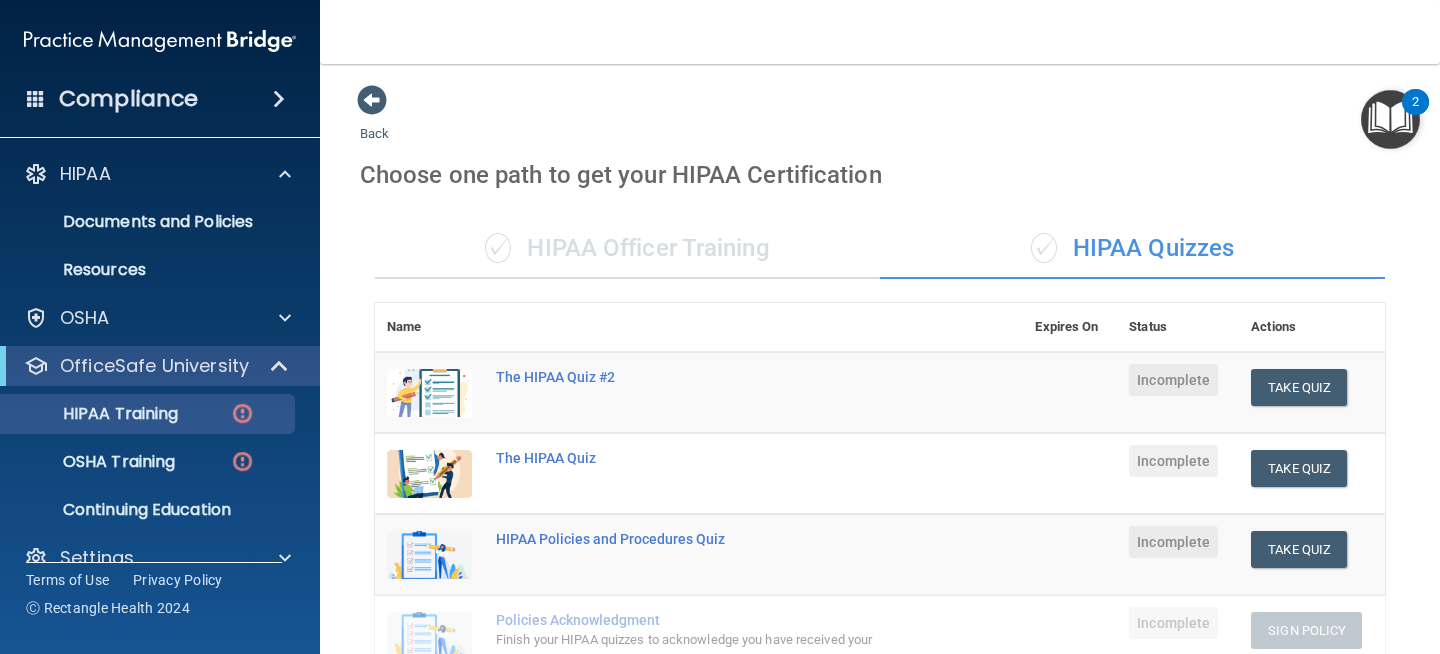 scroll, scrollTop: 0, scrollLeft: 0, axis: both 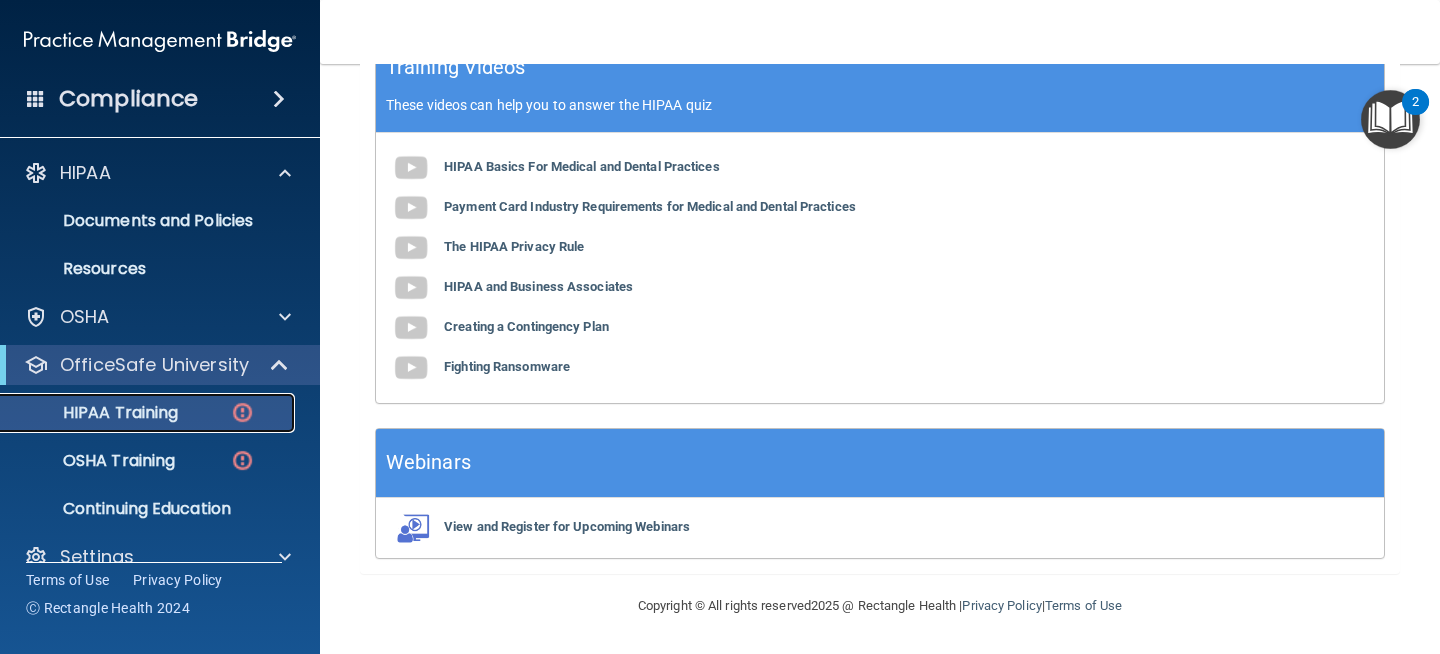 click on "HIPAA Training" at bounding box center (95, 413) 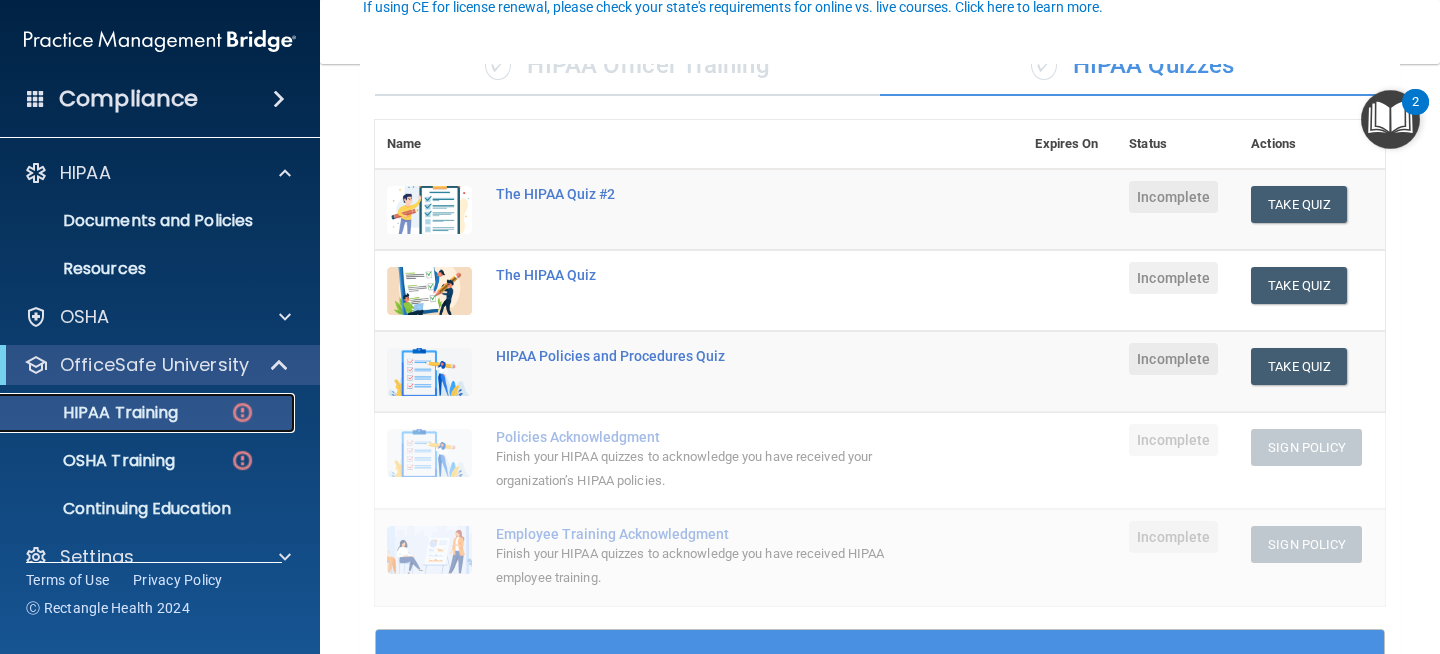 scroll, scrollTop: 196, scrollLeft: 0, axis: vertical 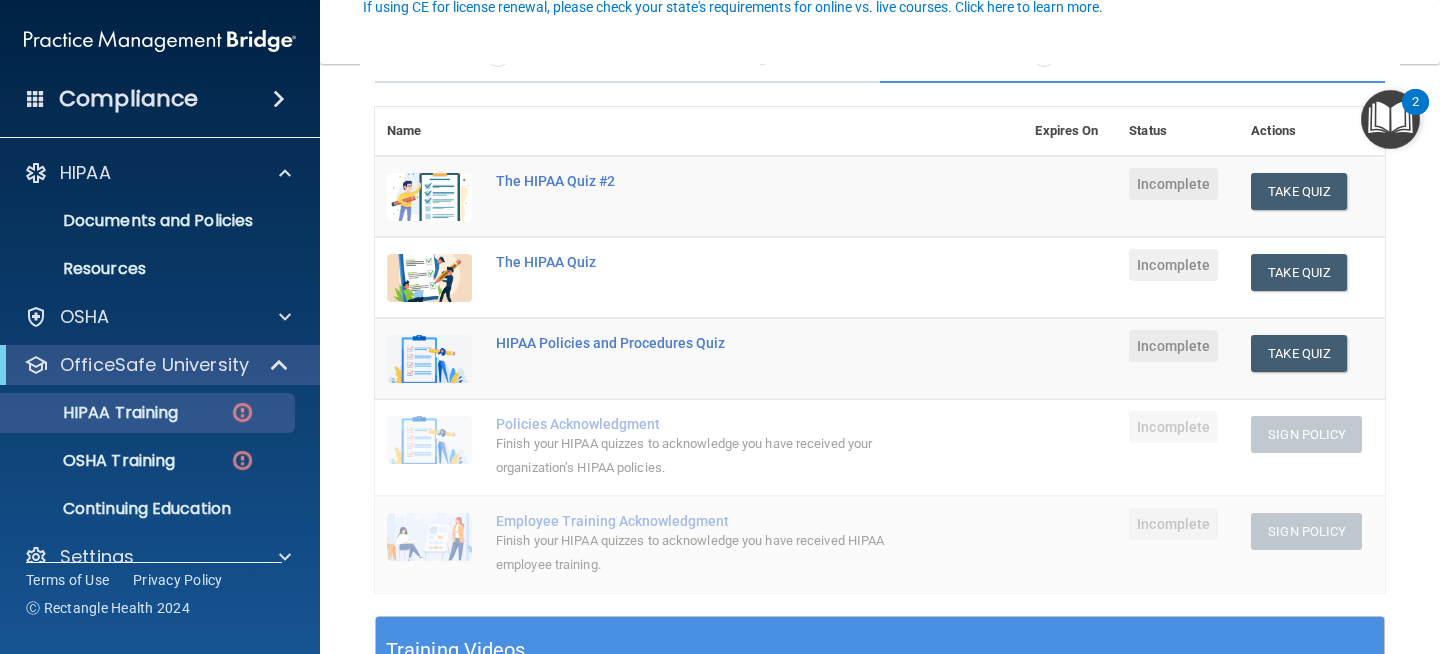 click on "Policies Acknowledgment" at bounding box center [709, 424] 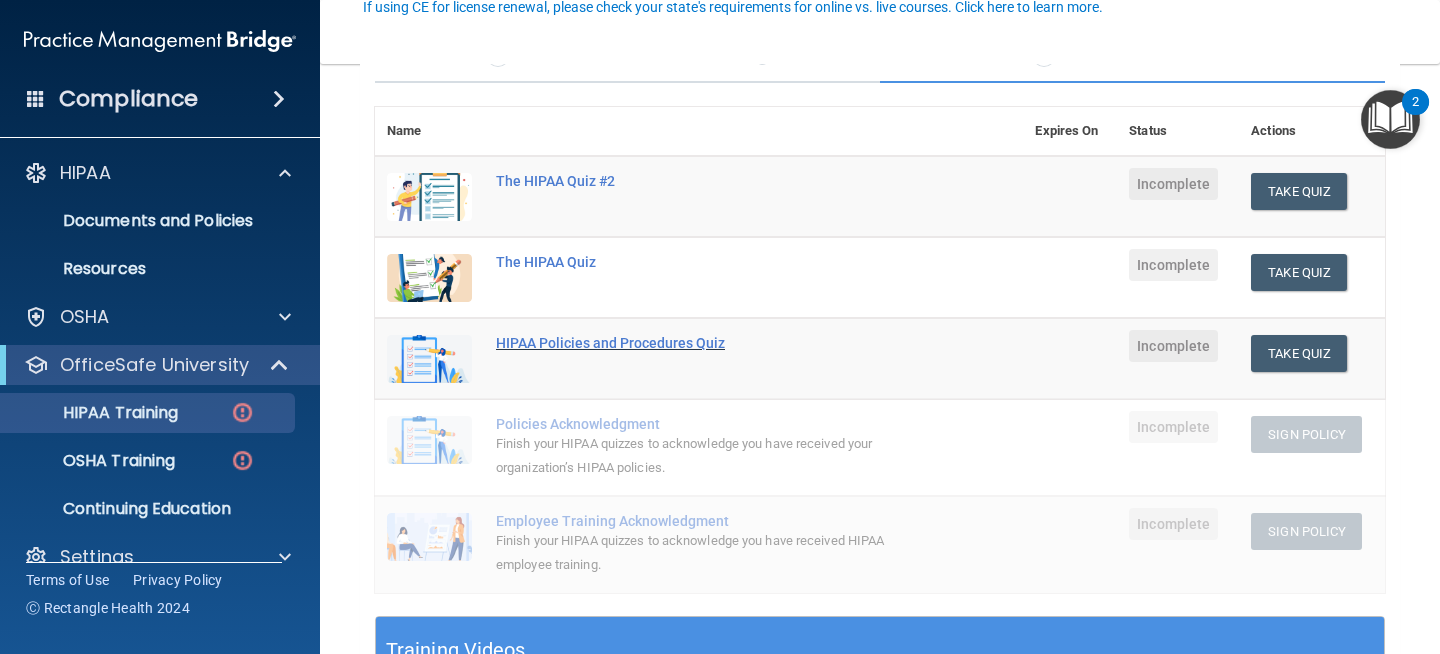 click on "HIPAA Policies and Procedures Quiz" at bounding box center [709, 343] 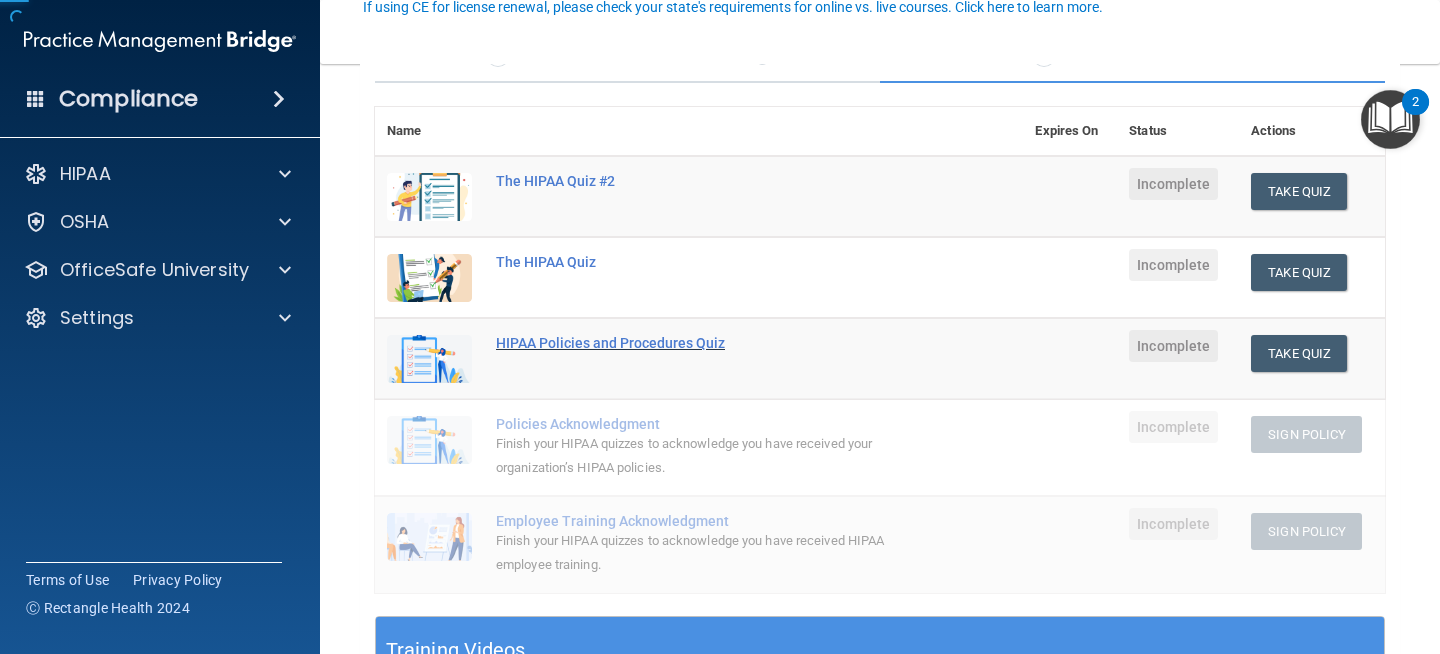 scroll, scrollTop: 0, scrollLeft: 0, axis: both 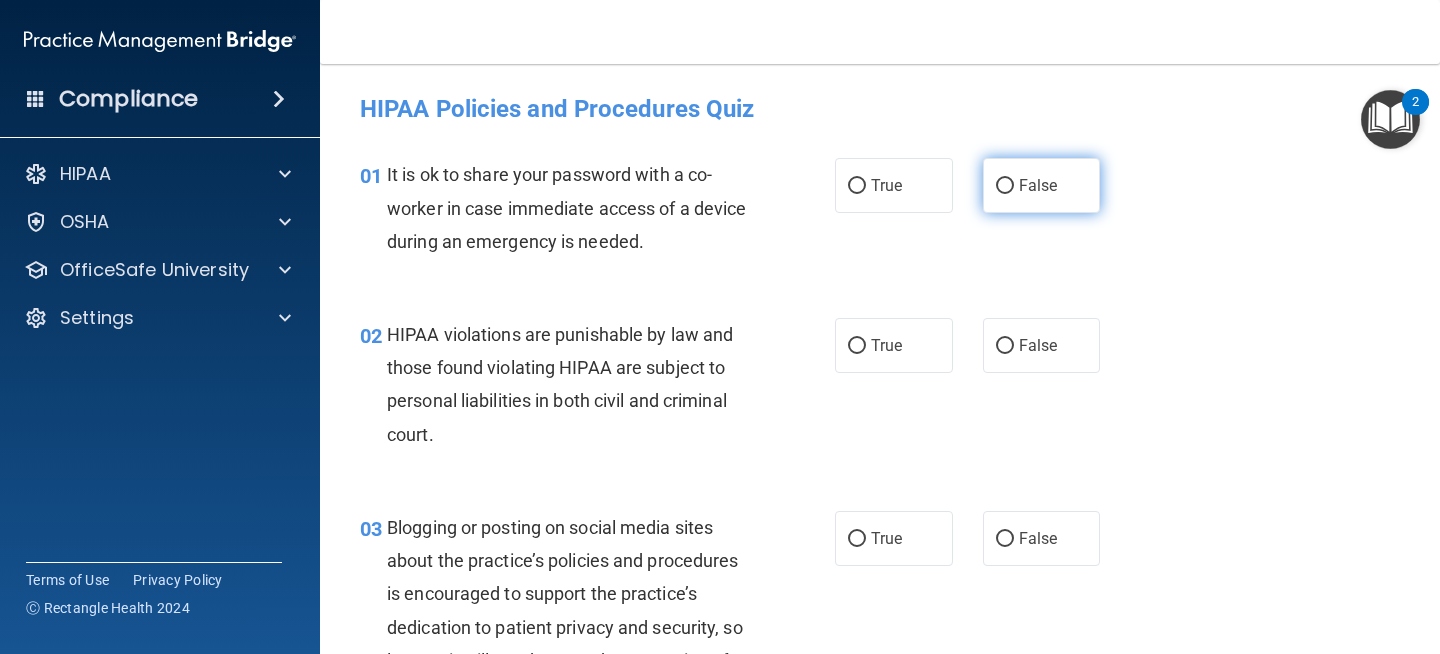 click on "False" at bounding box center (1005, 186) 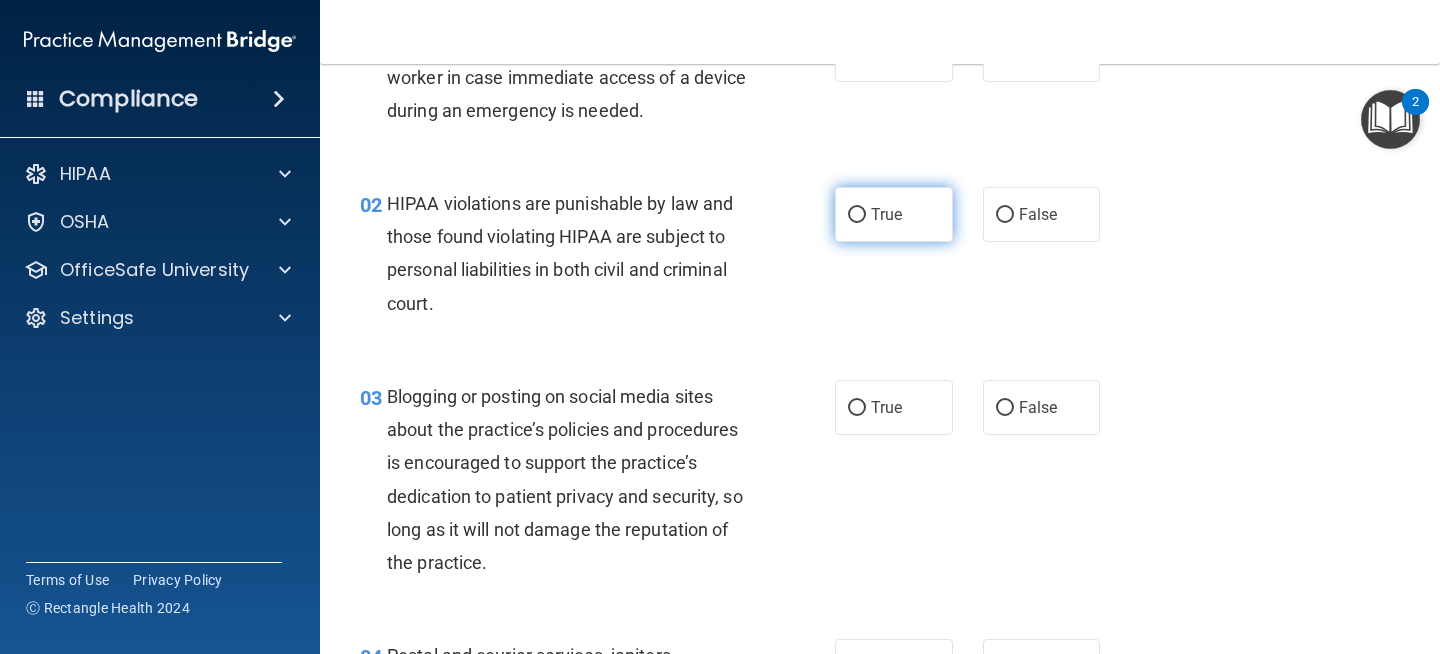 scroll, scrollTop: 132, scrollLeft: 0, axis: vertical 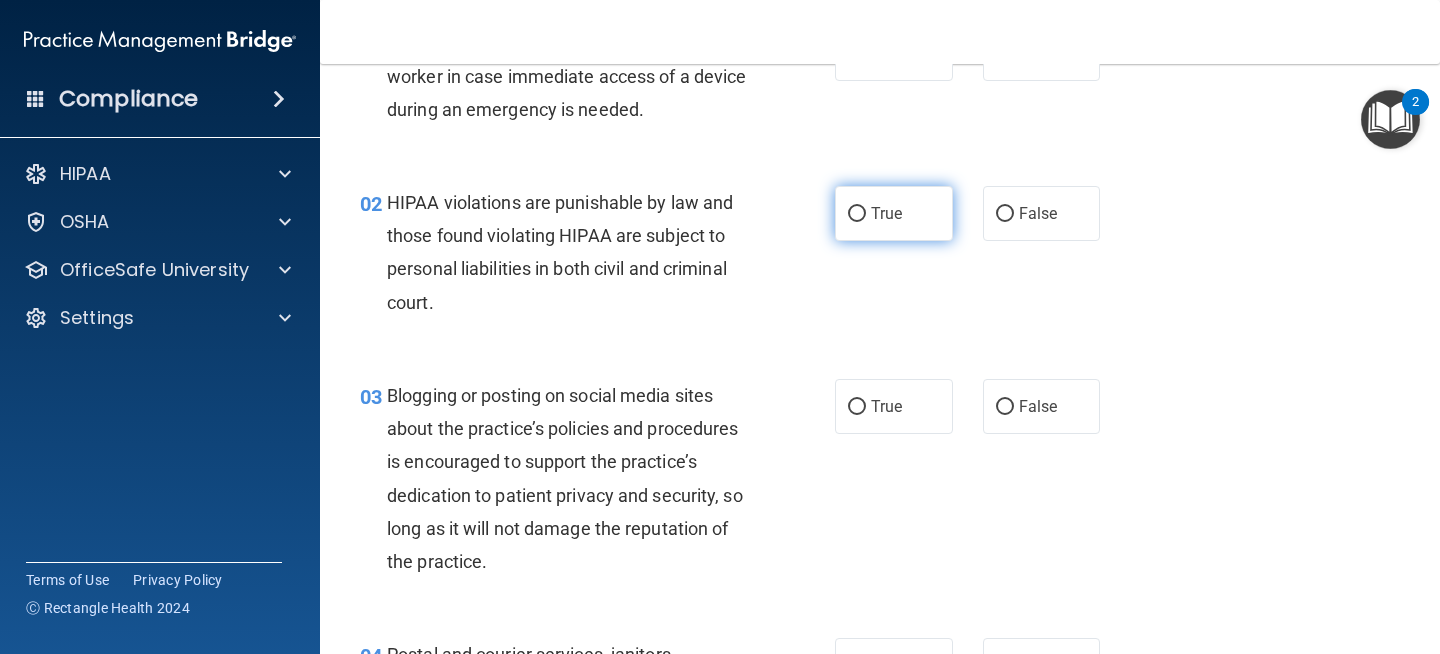 click on "True" at bounding box center [894, 213] 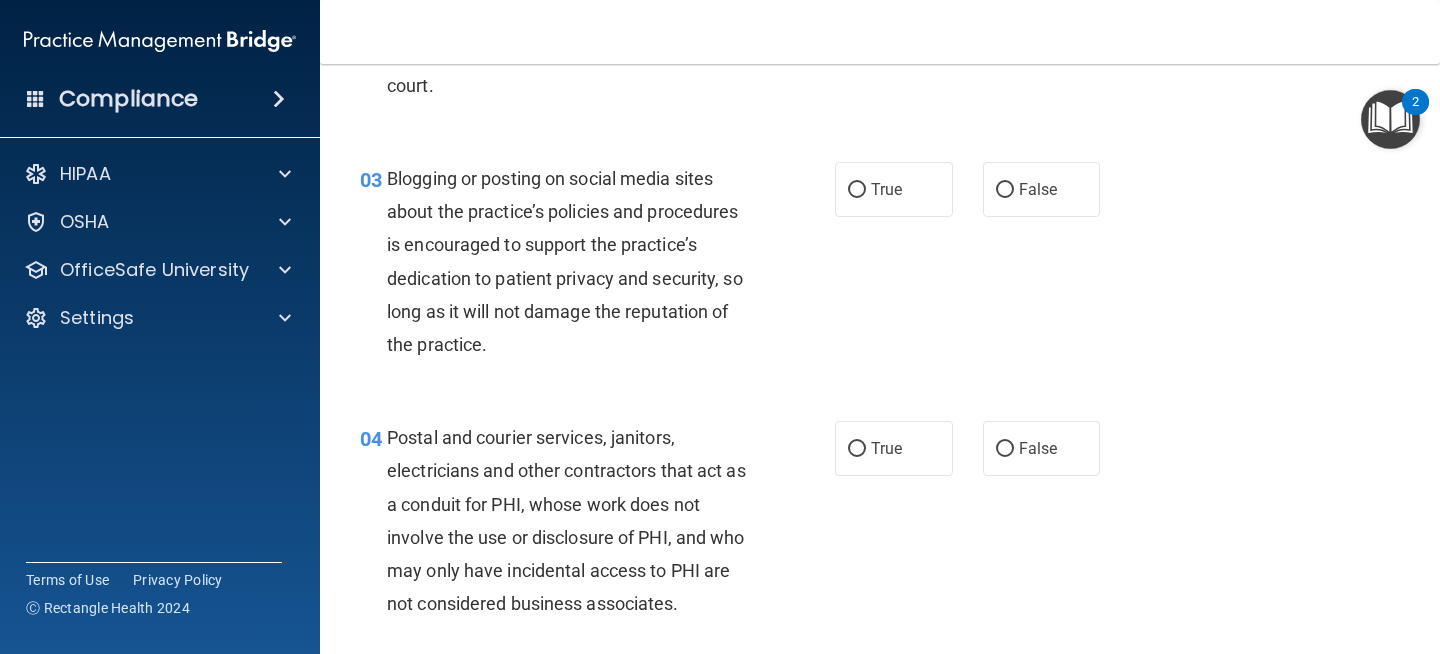 scroll, scrollTop: 351, scrollLeft: 0, axis: vertical 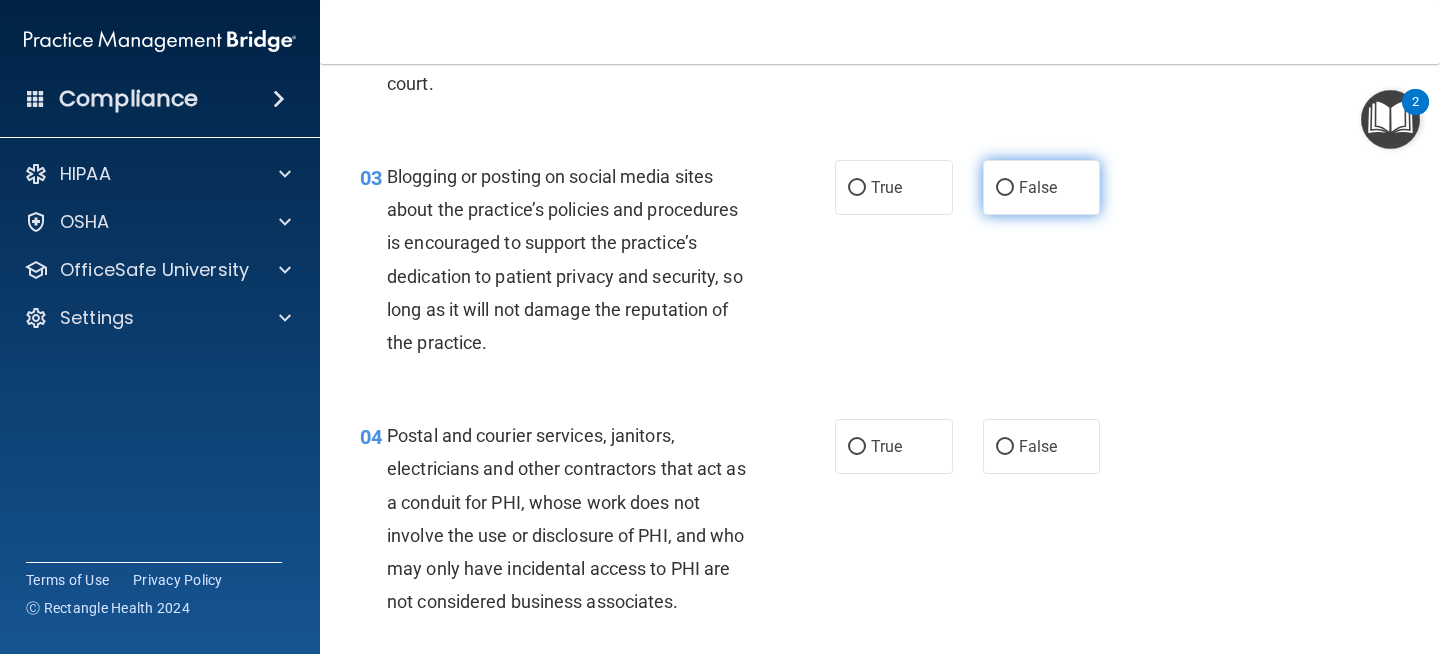 click on "False" at bounding box center [1005, 188] 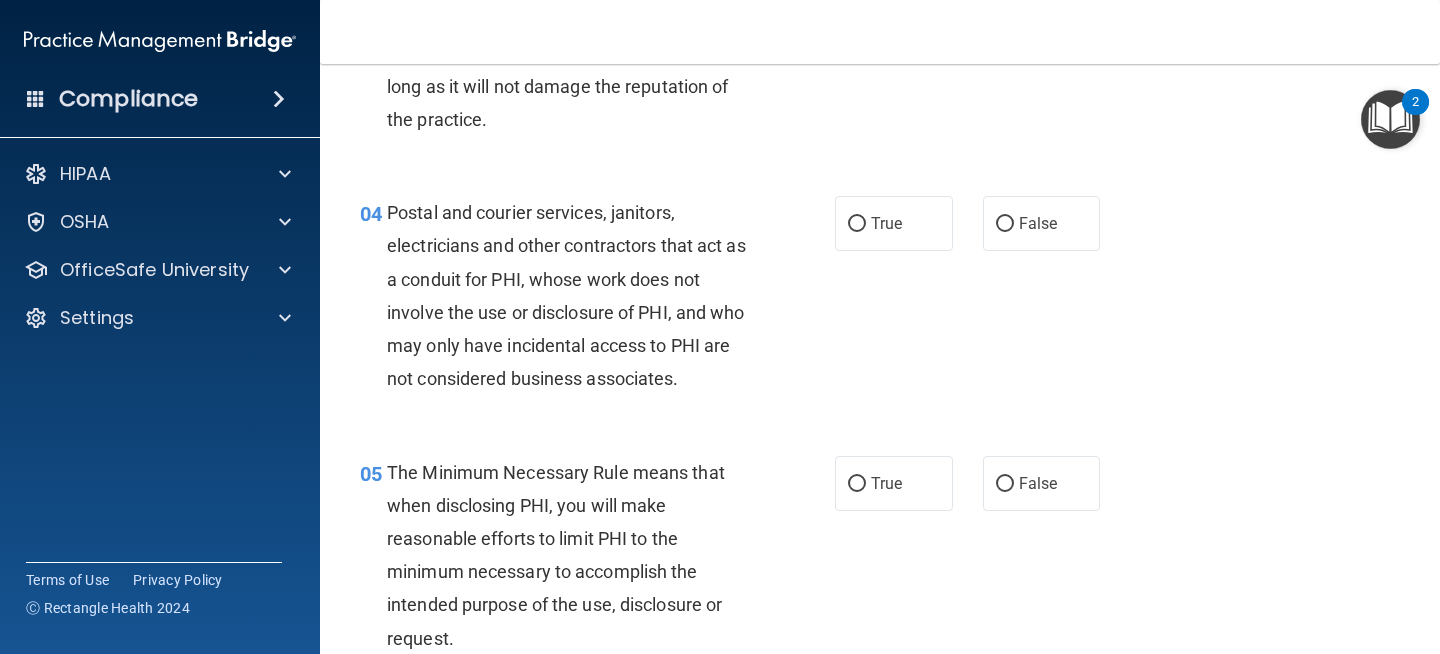 scroll, scrollTop: 575, scrollLeft: 0, axis: vertical 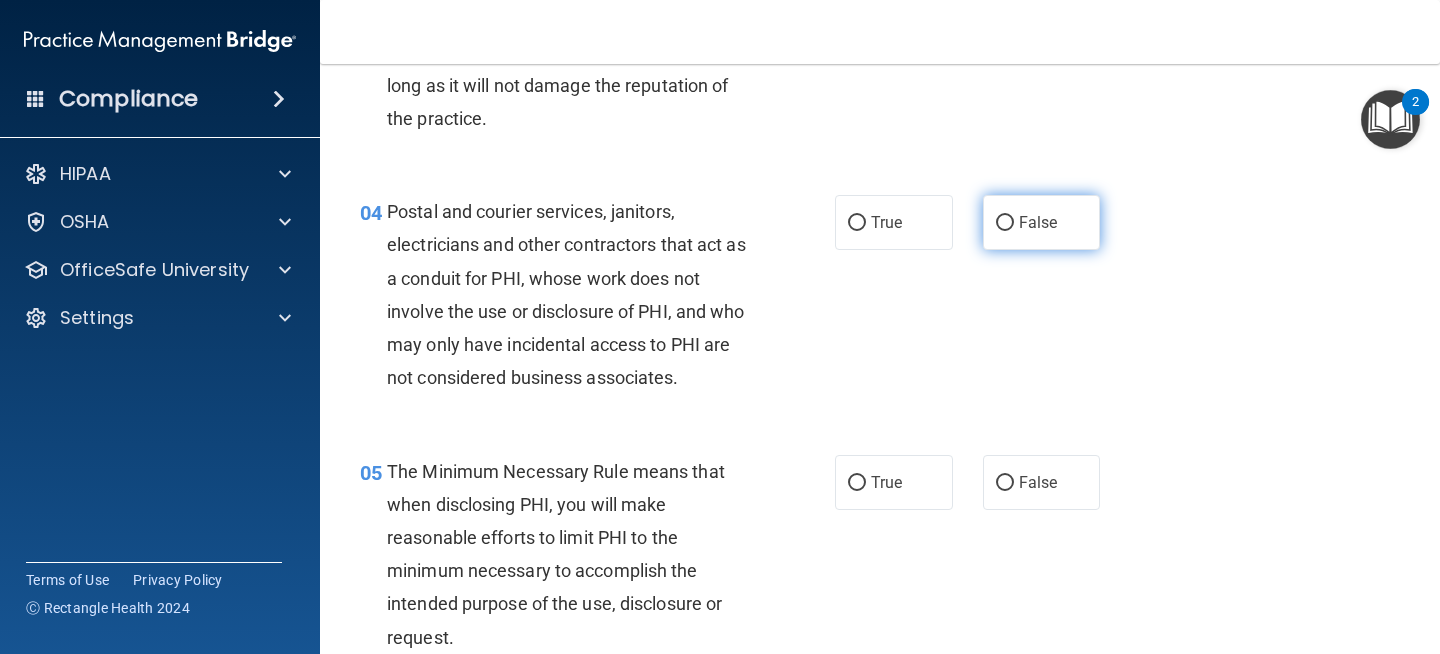 click on "False" at bounding box center (1005, 223) 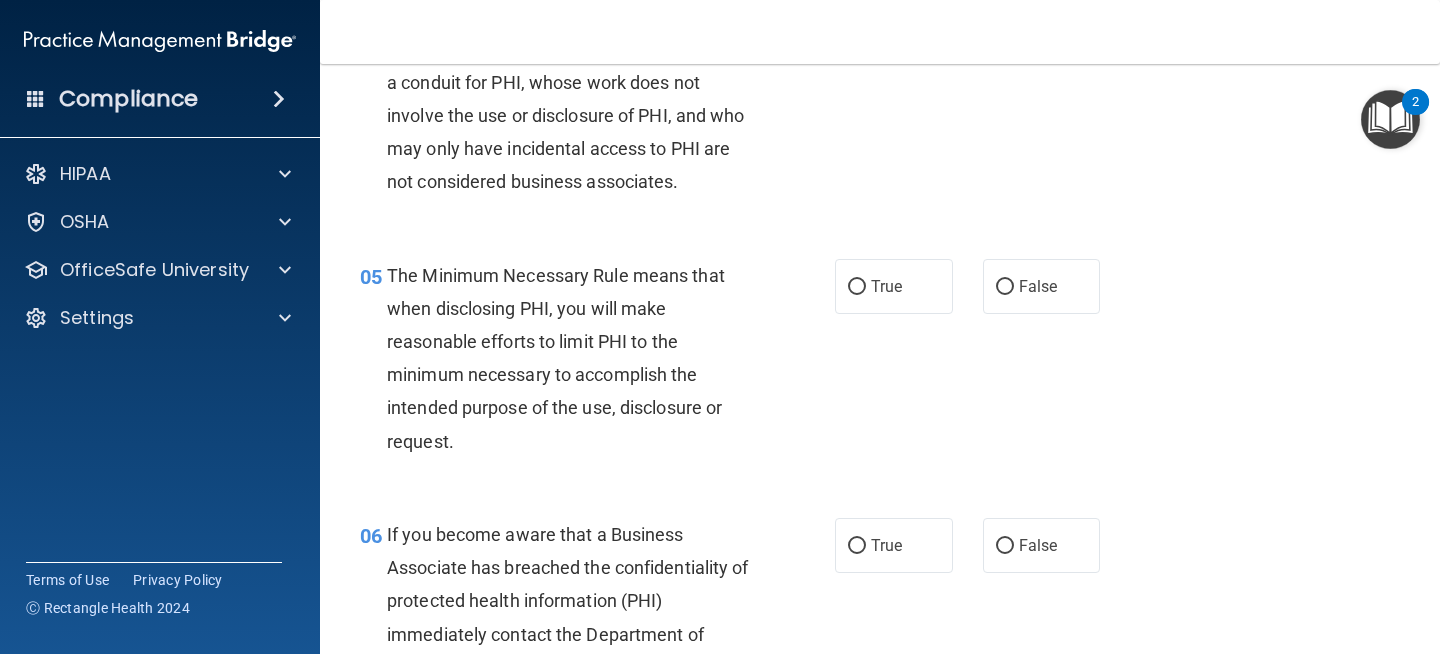 scroll, scrollTop: 778, scrollLeft: 0, axis: vertical 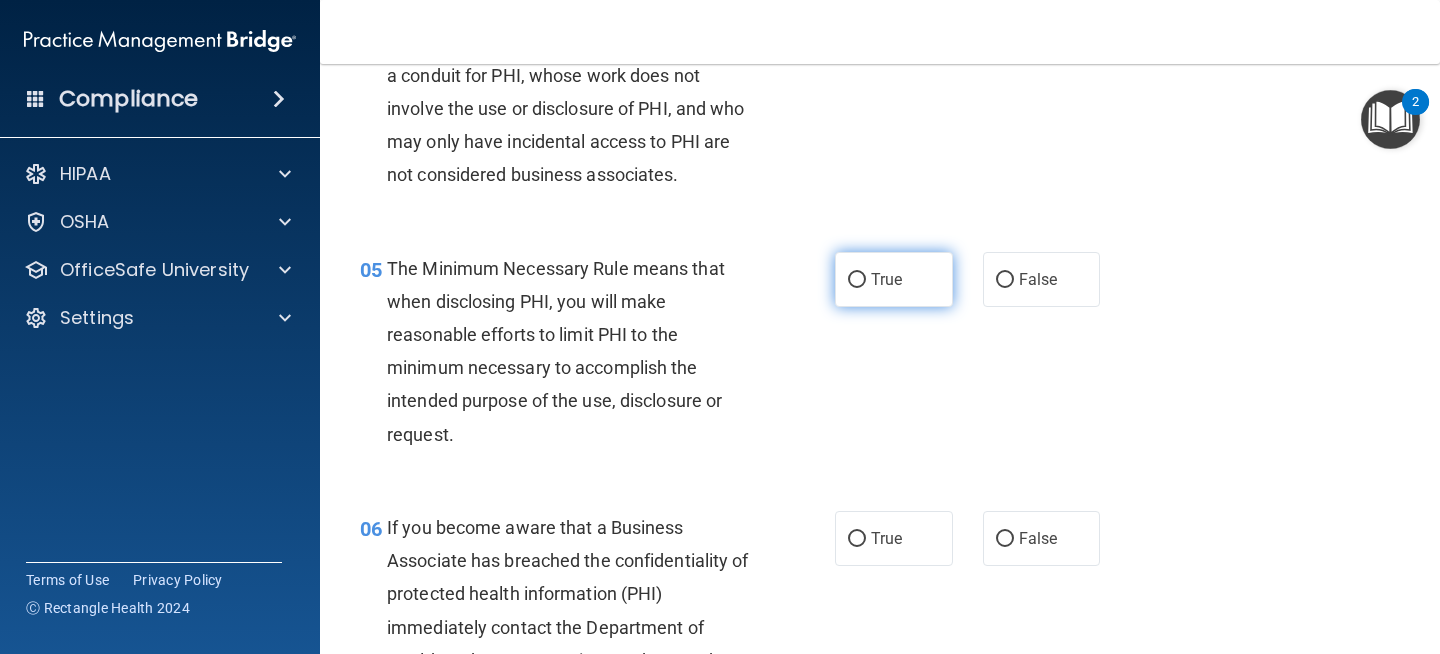 click on "True" at bounding box center [857, 280] 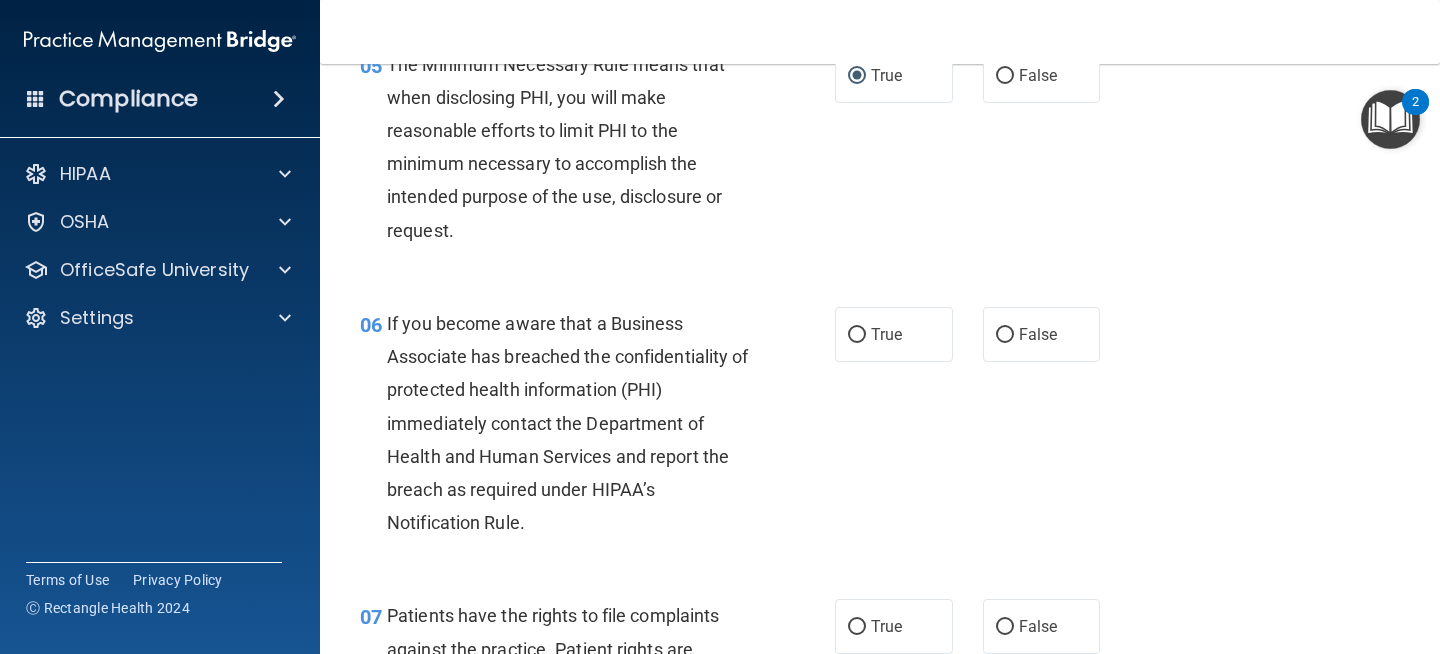 scroll, scrollTop: 983, scrollLeft: 0, axis: vertical 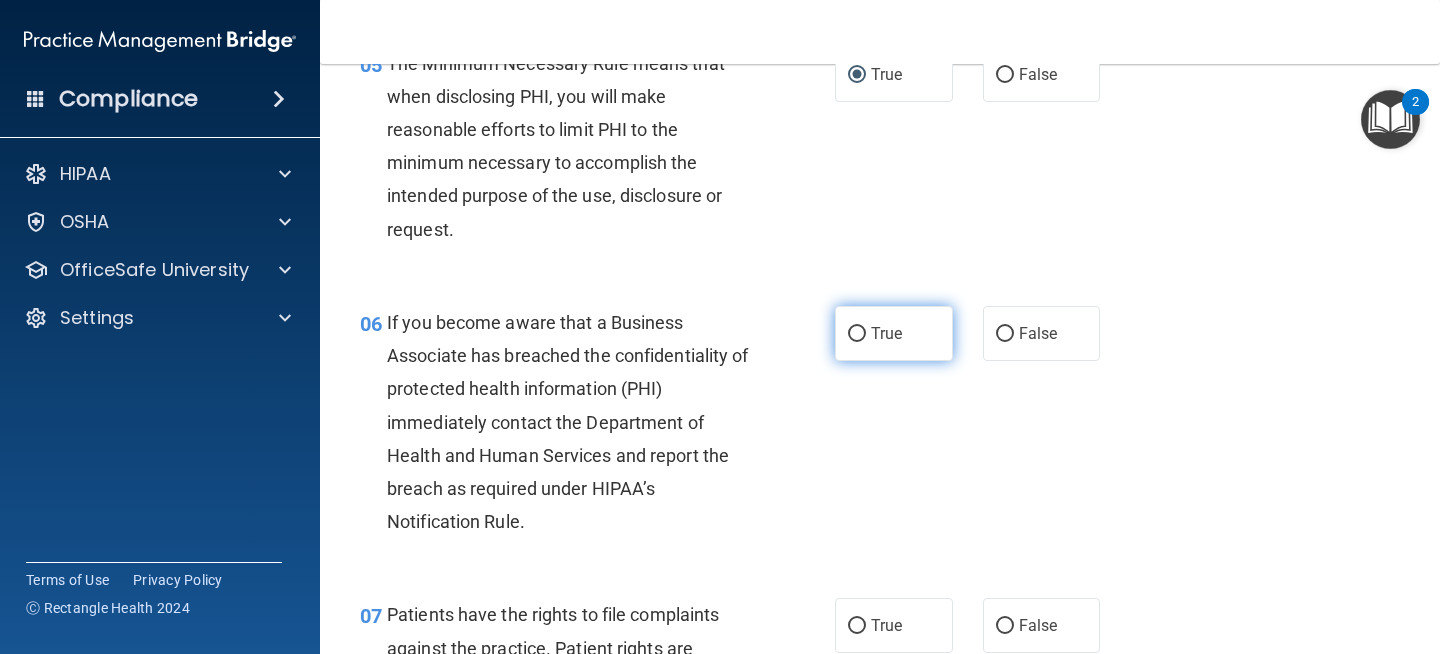 click on "True" at bounding box center (857, 334) 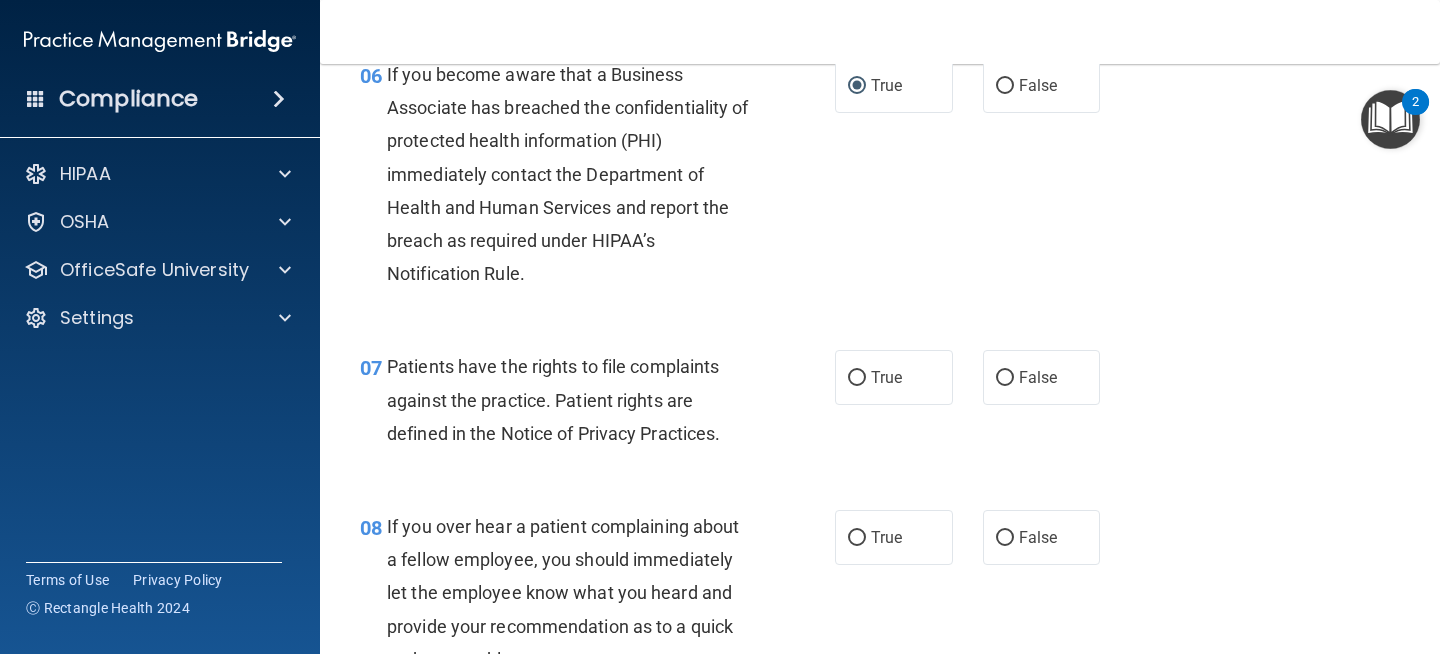 scroll, scrollTop: 1249, scrollLeft: 0, axis: vertical 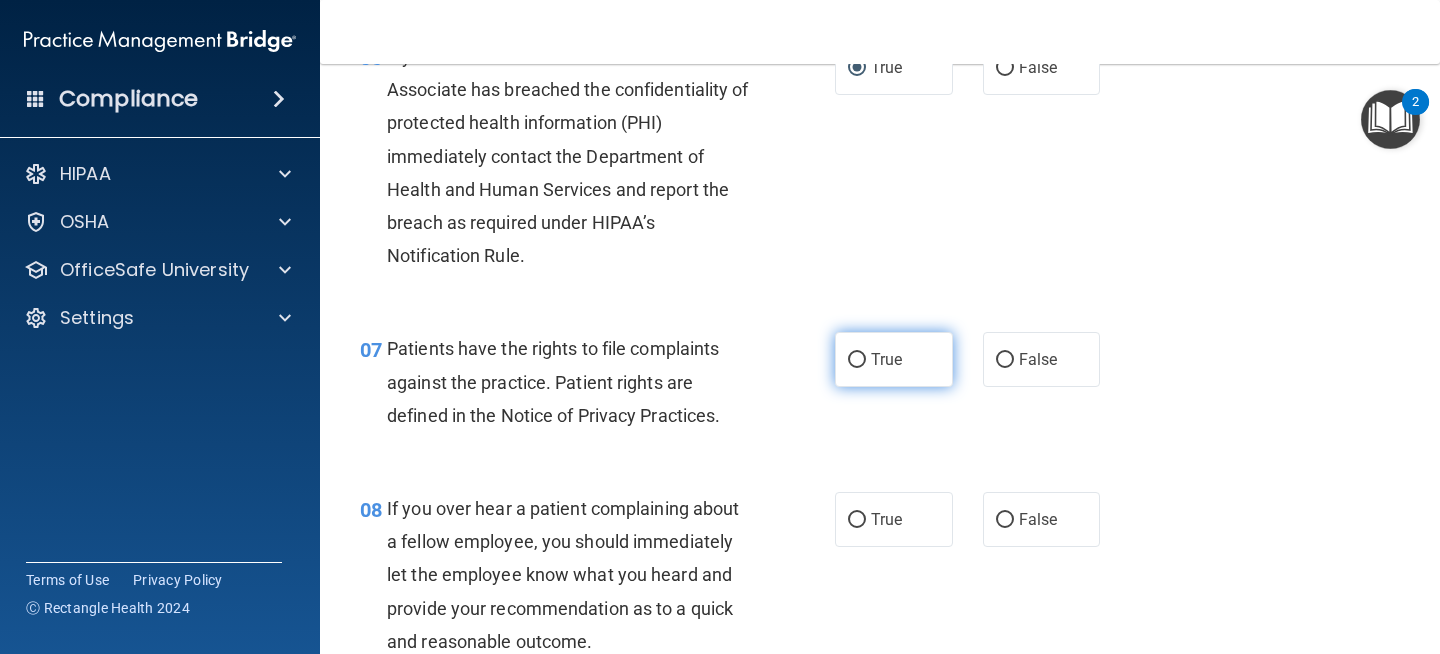 click on "True" at bounding box center [894, 359] 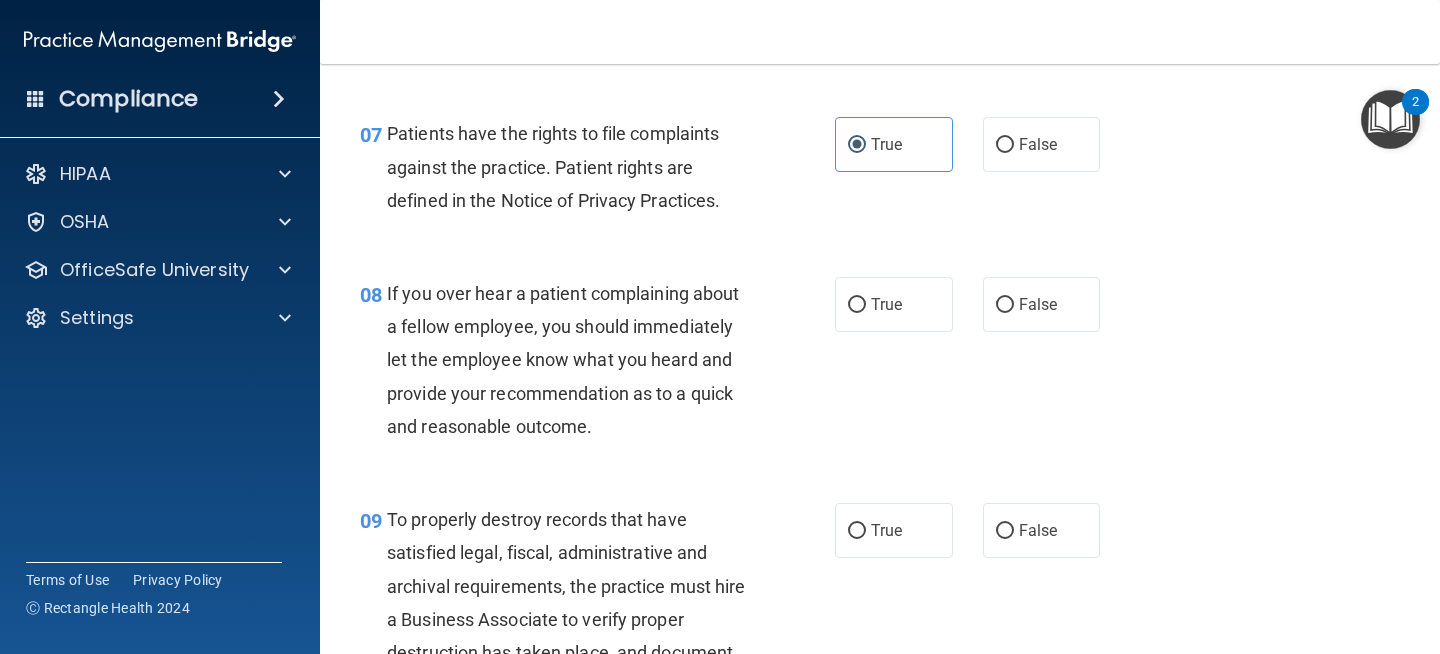 scroll, scrollTop: 1466, scrollLeft: 0, axis: vertical 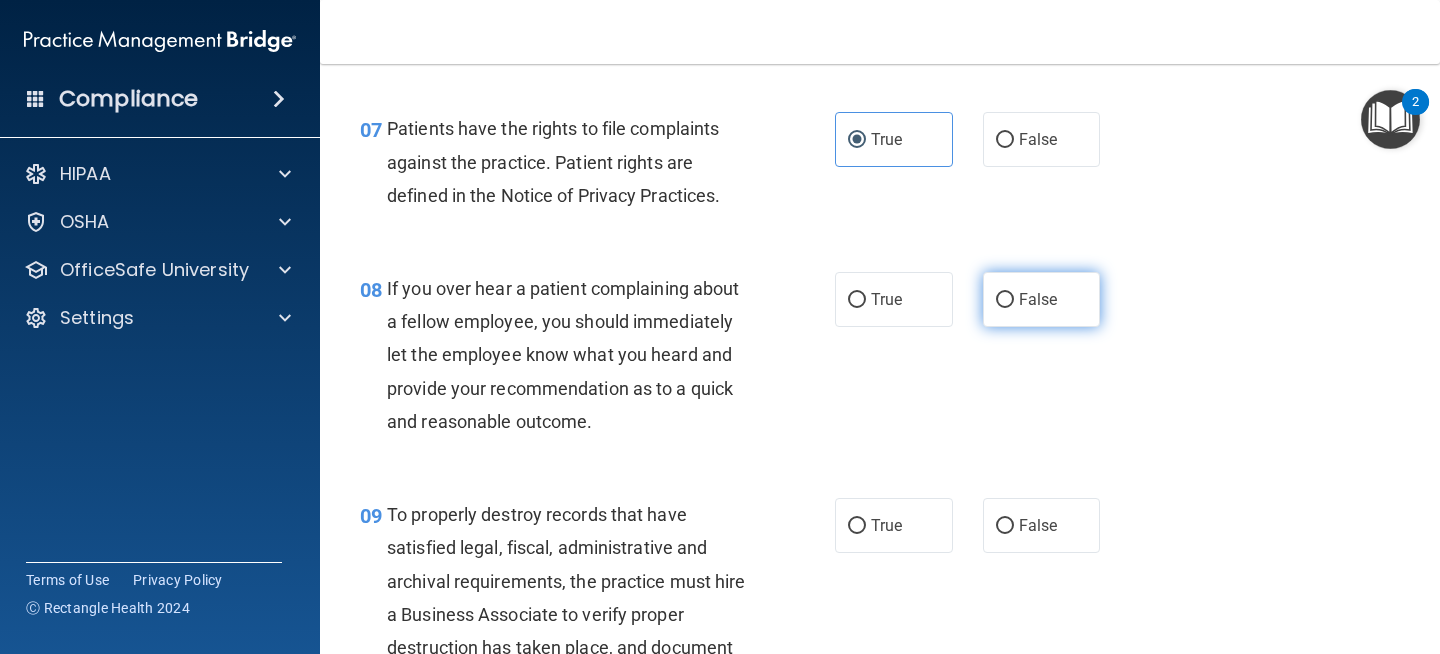 click on "False" at bounding box center [1005, 300] 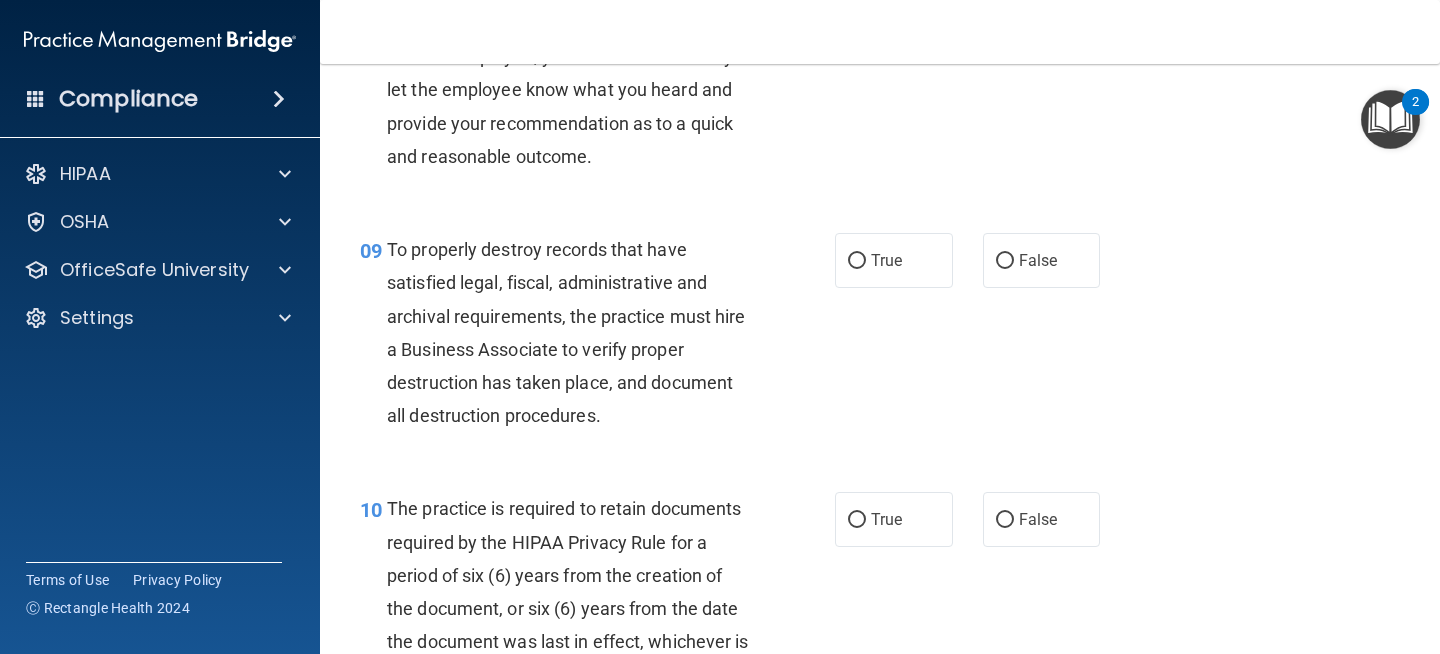 scroll, scrollTop: 1736, scrollLeft: 0, axis: vertical 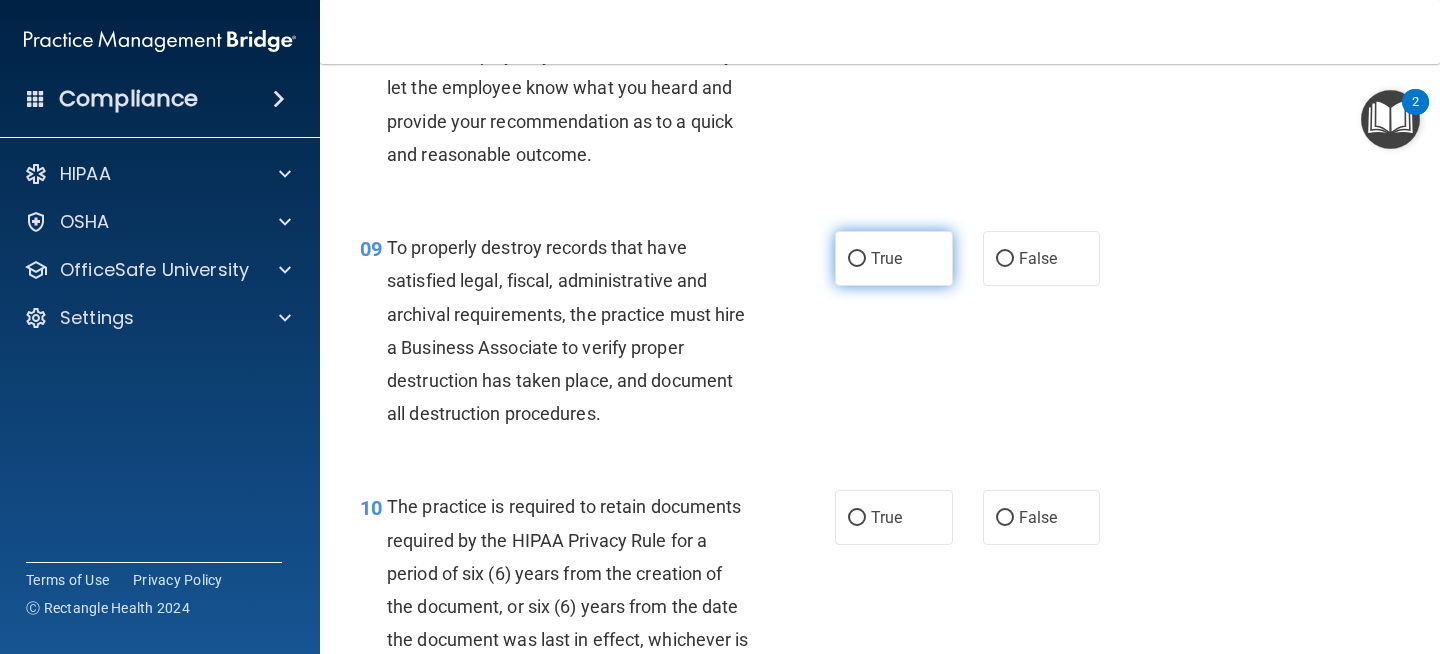 click on "True" at bounding box center (894, 258) 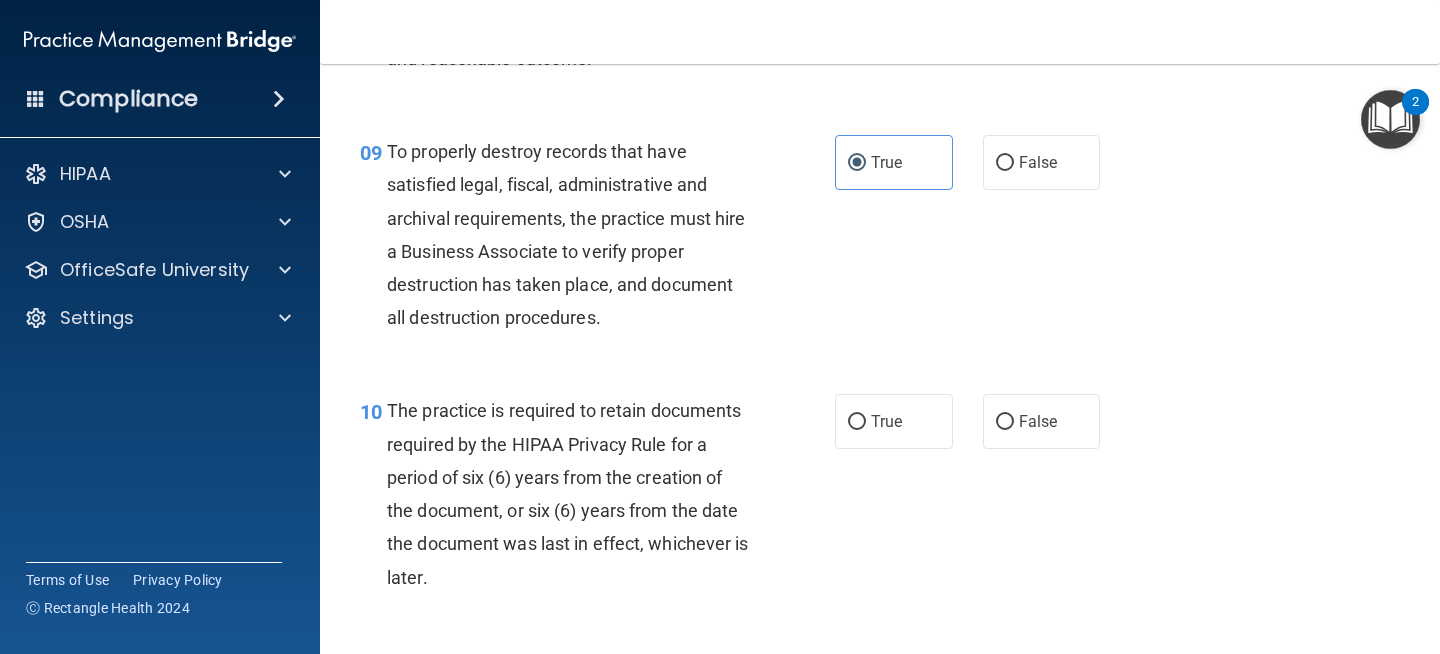 scroll, scrollTop: 1891, scrollLeft: 0, axis: vertical 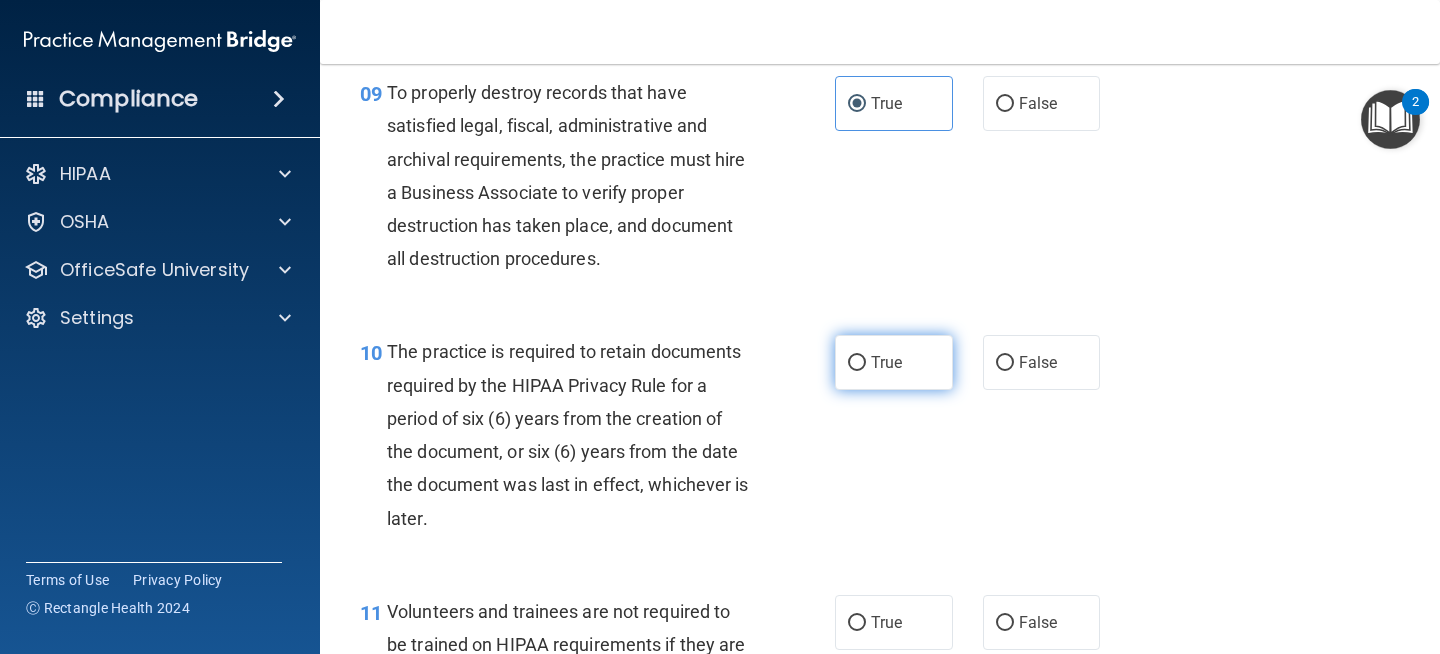 click on "True" at bounding box center (894, 362) 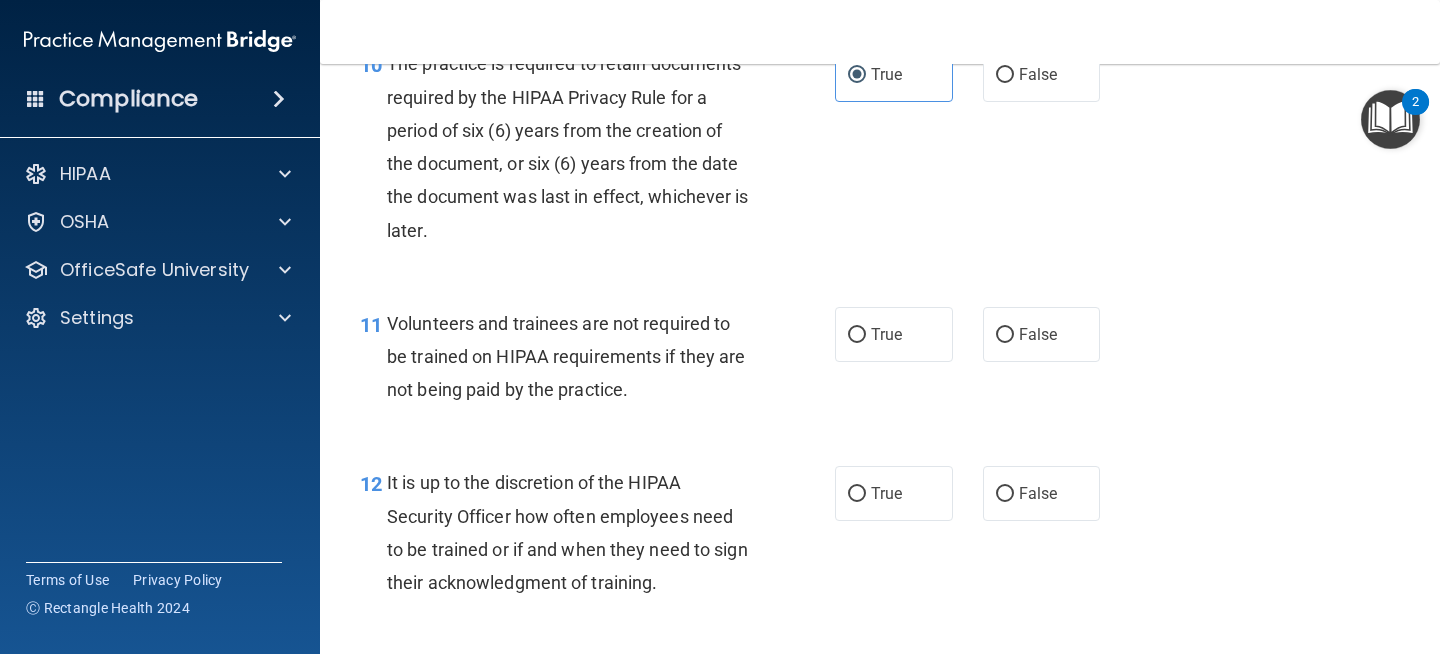 scroll, scrollTop: 2191, scrollLeft: 0, axis: vertical 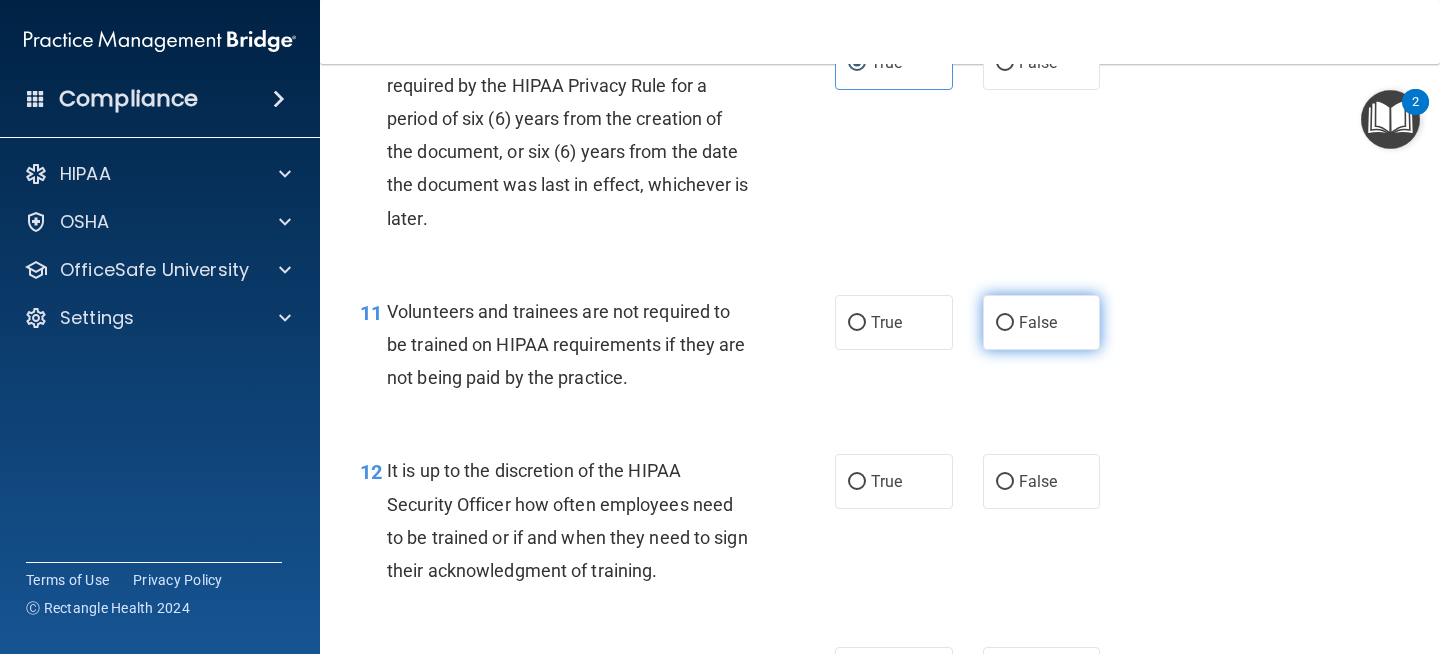 click on "False" at bounding box center [1005, 323] 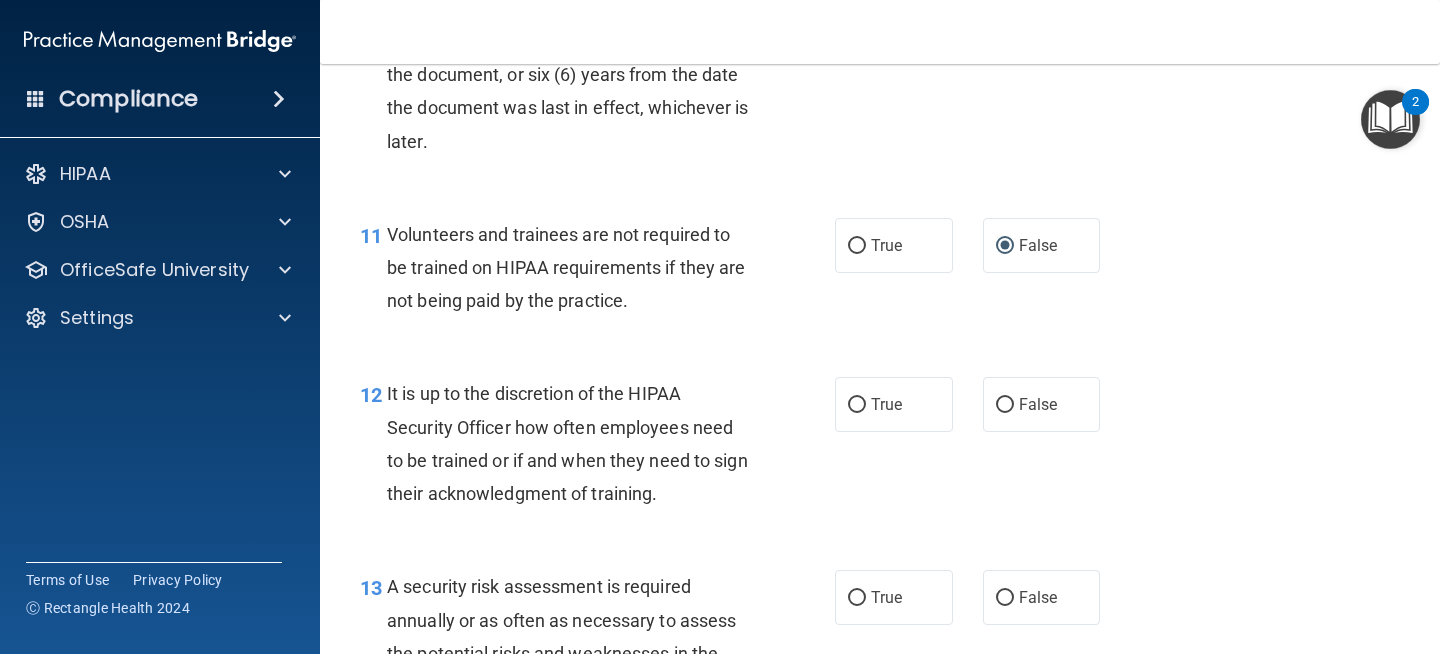 scroll, scrollTop: 2269, scrollLeft: 0, axis: vertical 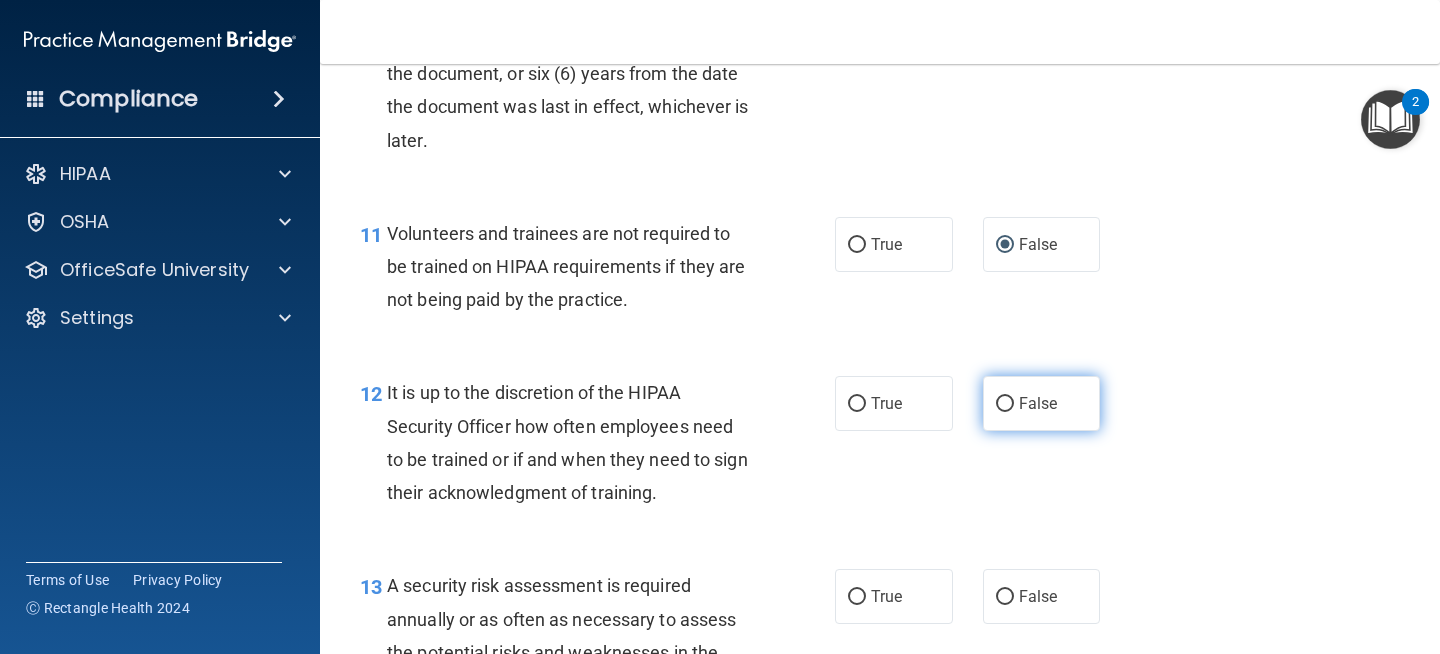 click on "False" at bounding box center [1005, 404] 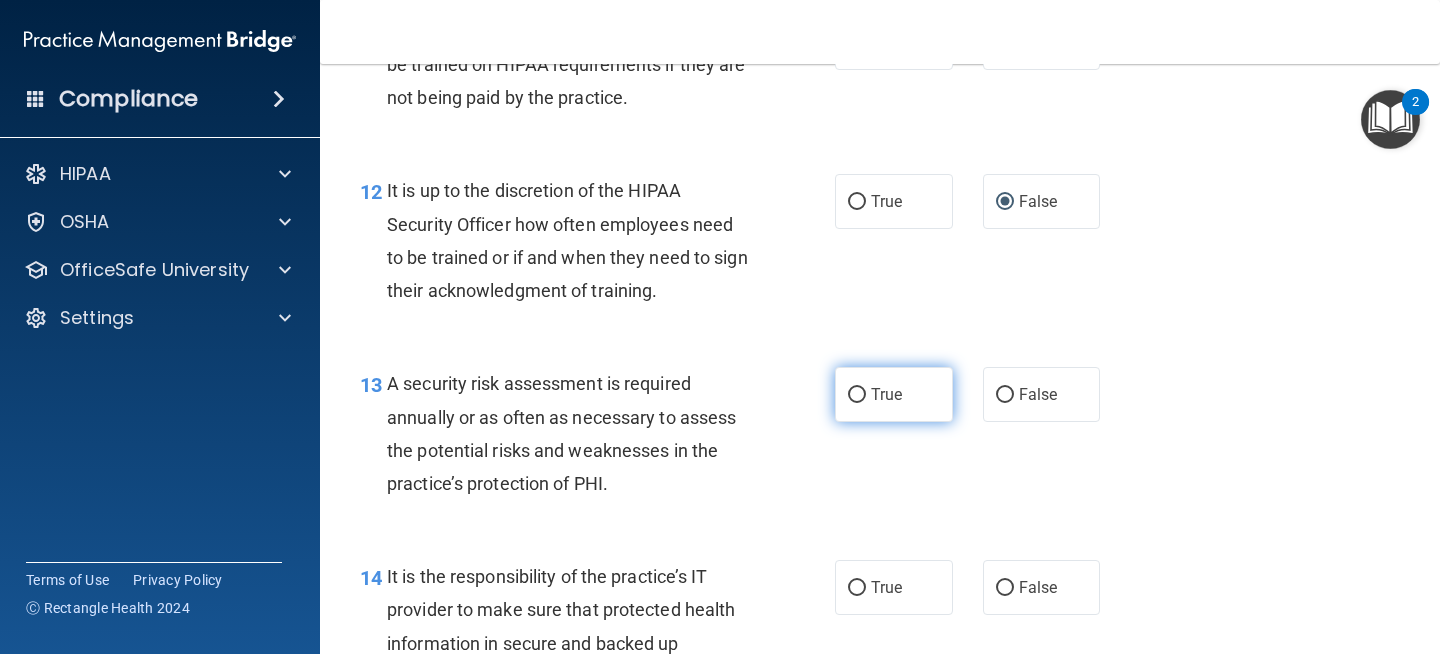 scroll, scrollTop: 2470, scrollLeft: 0, axis: vertical 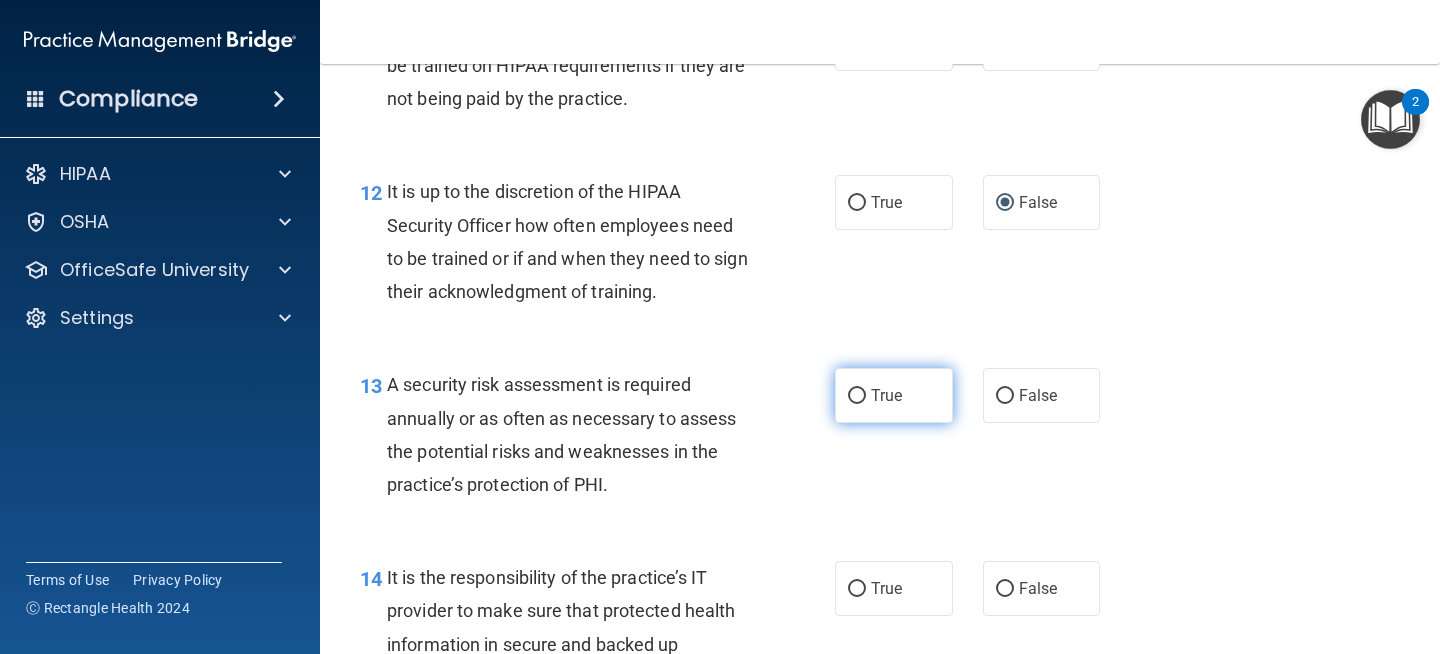 click on "True" at bounding box center [886, 395] 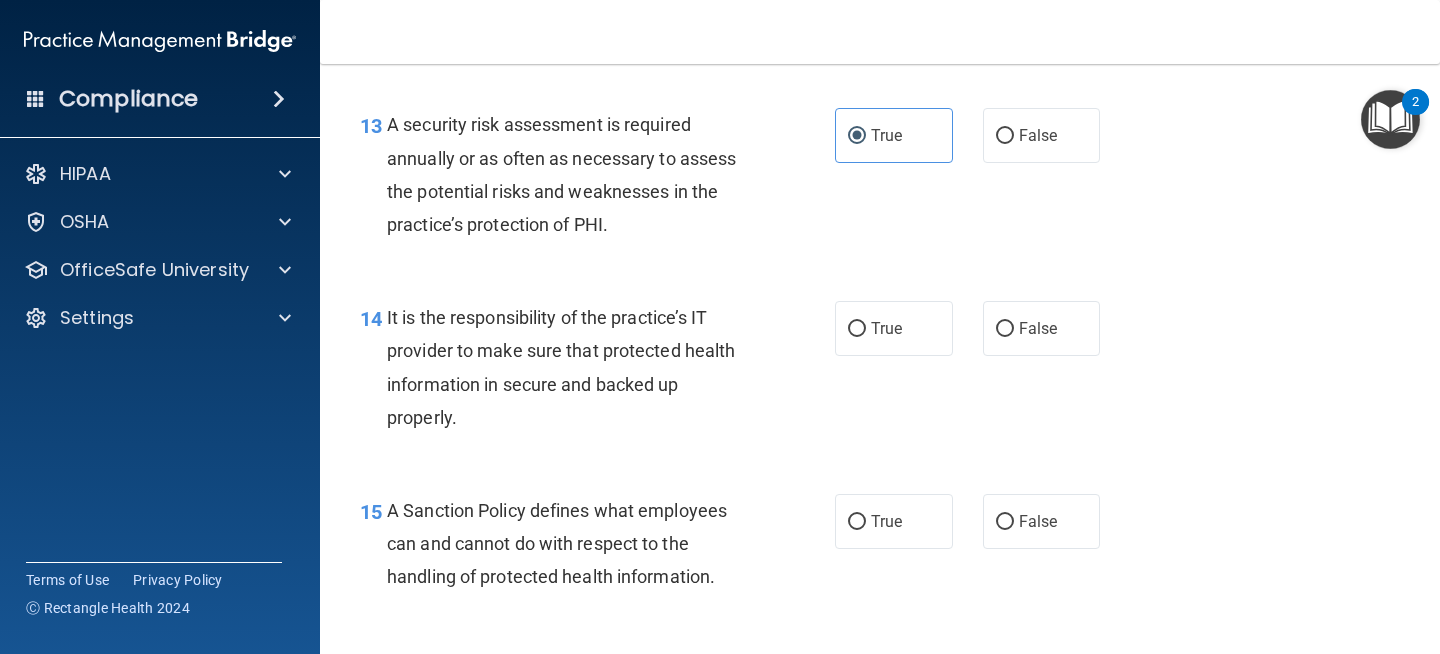 scroll, scrollTop: 2737, scrollLeft: 0, axis: vertical 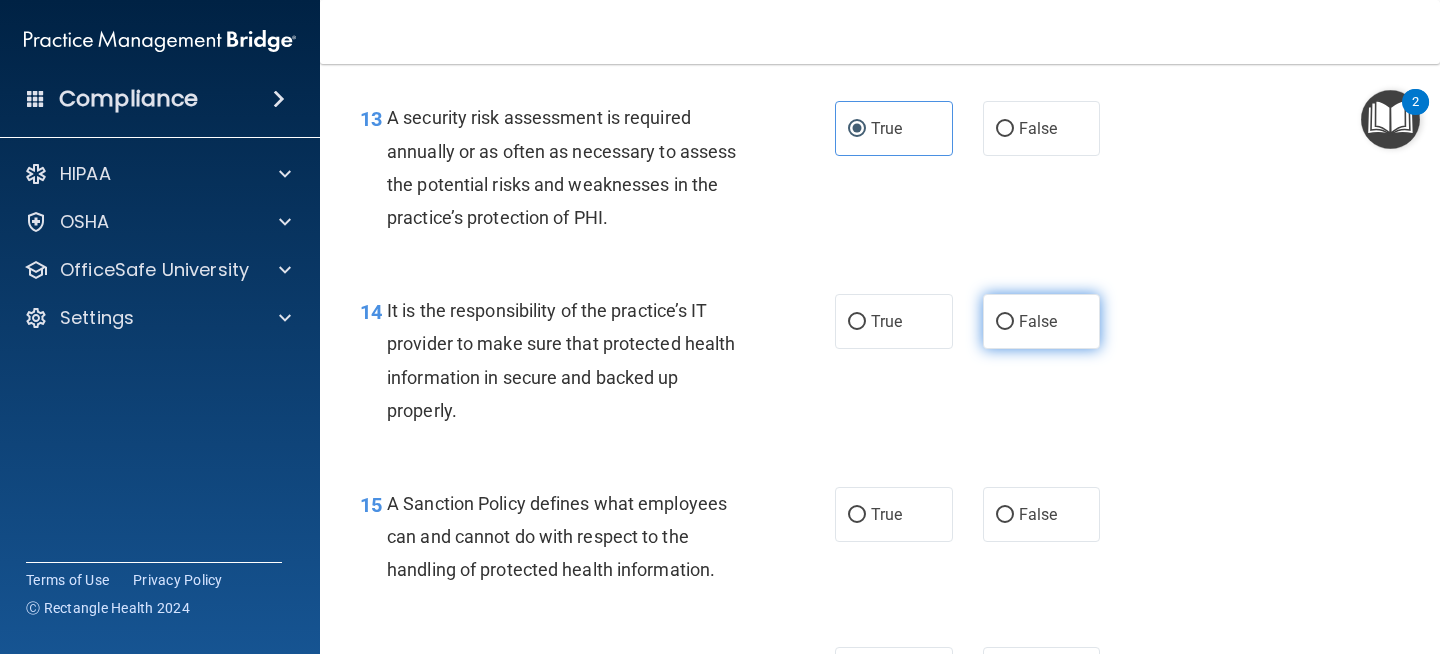 click on "False" at bounding box center (1042, 321) 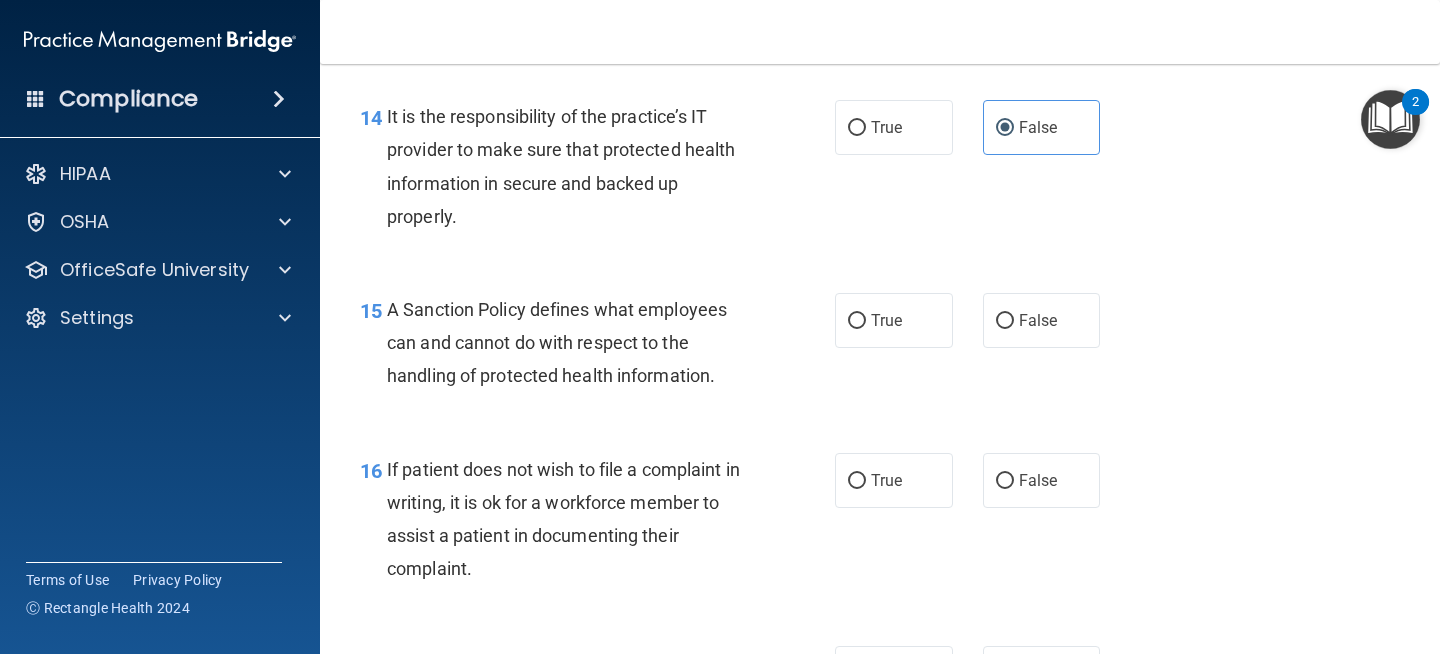 scroll, scrollTop: 2934, scrollLeft: 0, axis: vertical 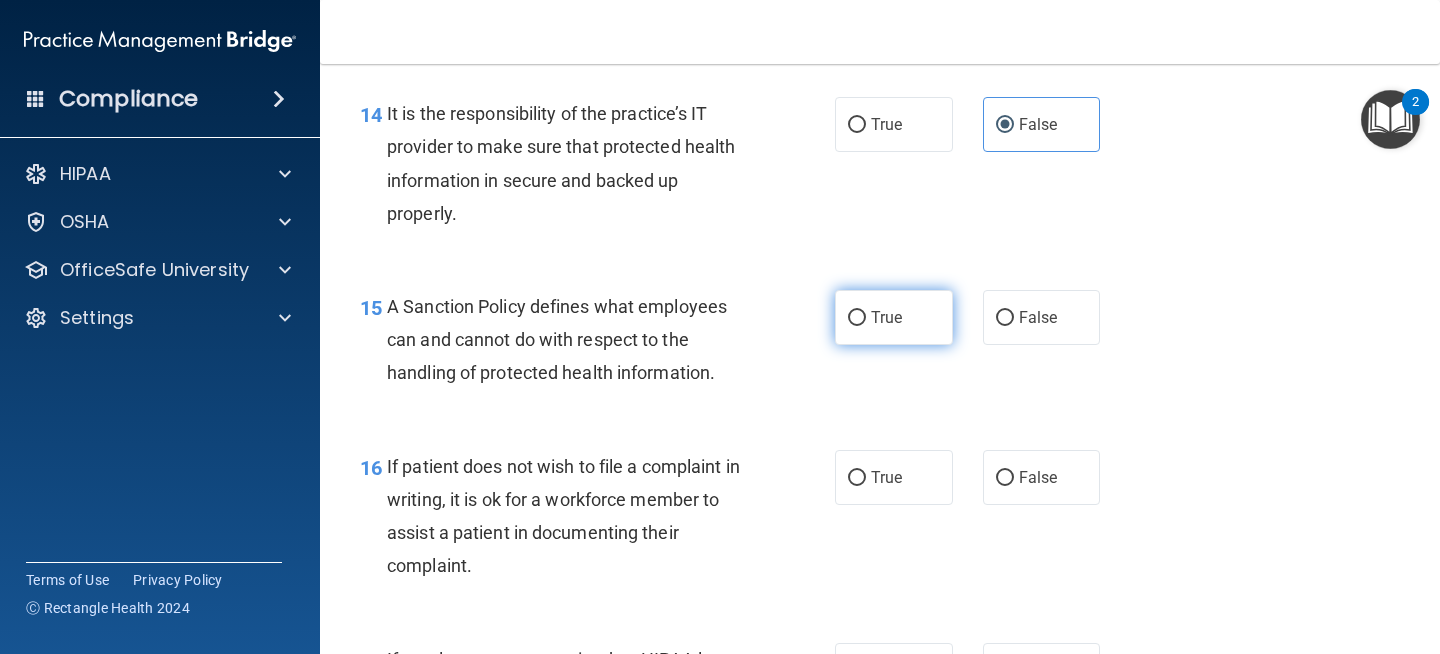 click on "True" at bounding box center (894, 317) 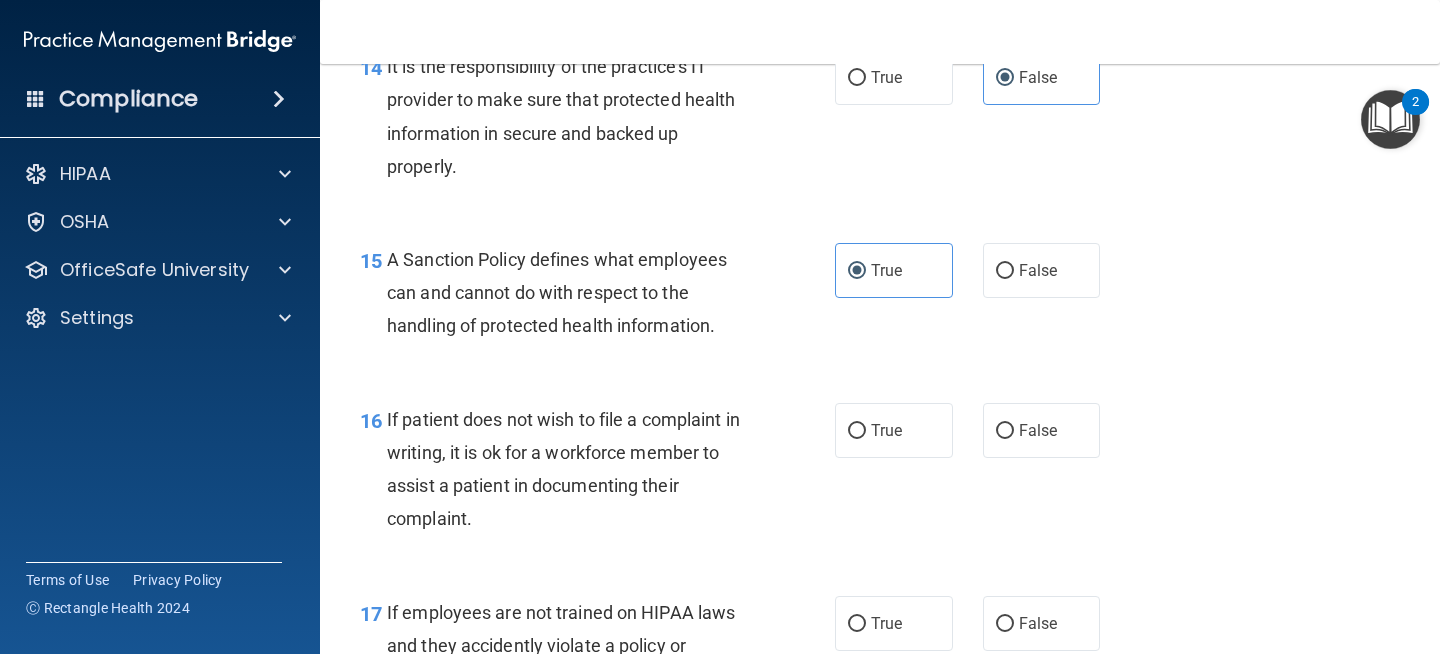 scroll, scrollTop: 2984, scrollLeft: 0, axis: vertical 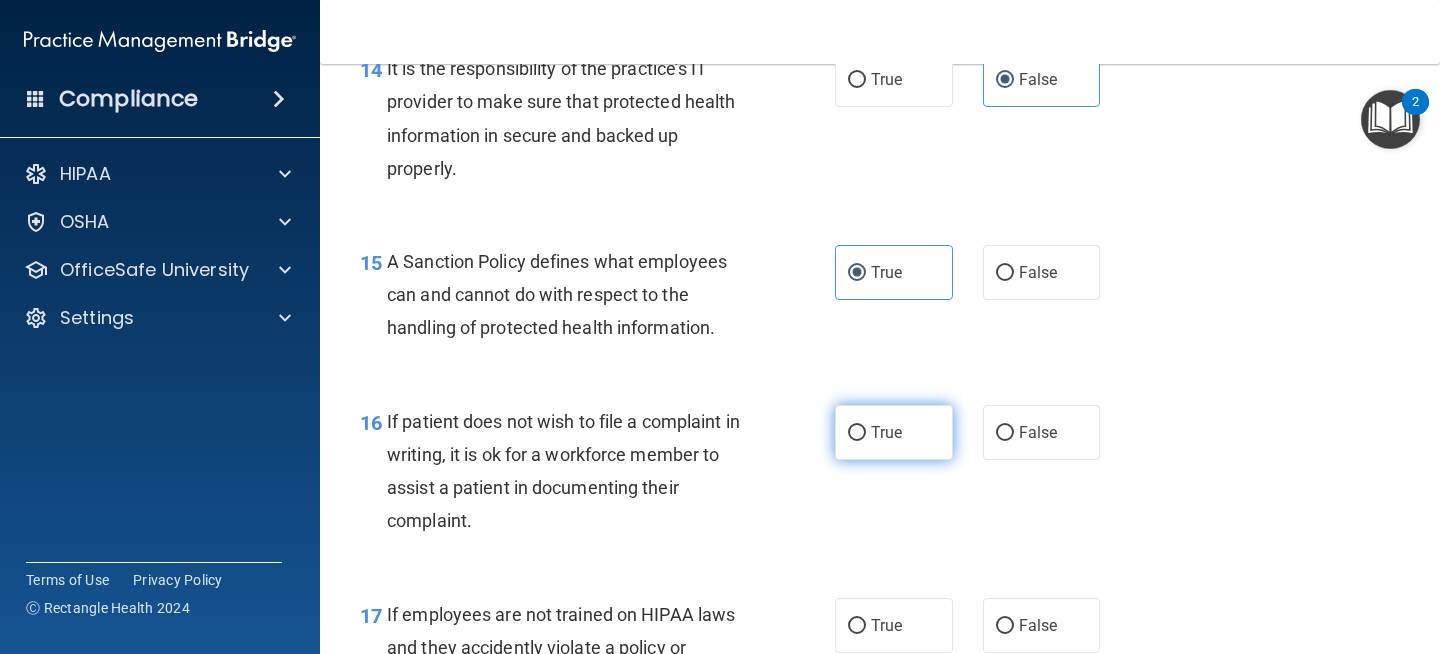 click on "True" at bounding box center [894, 432] 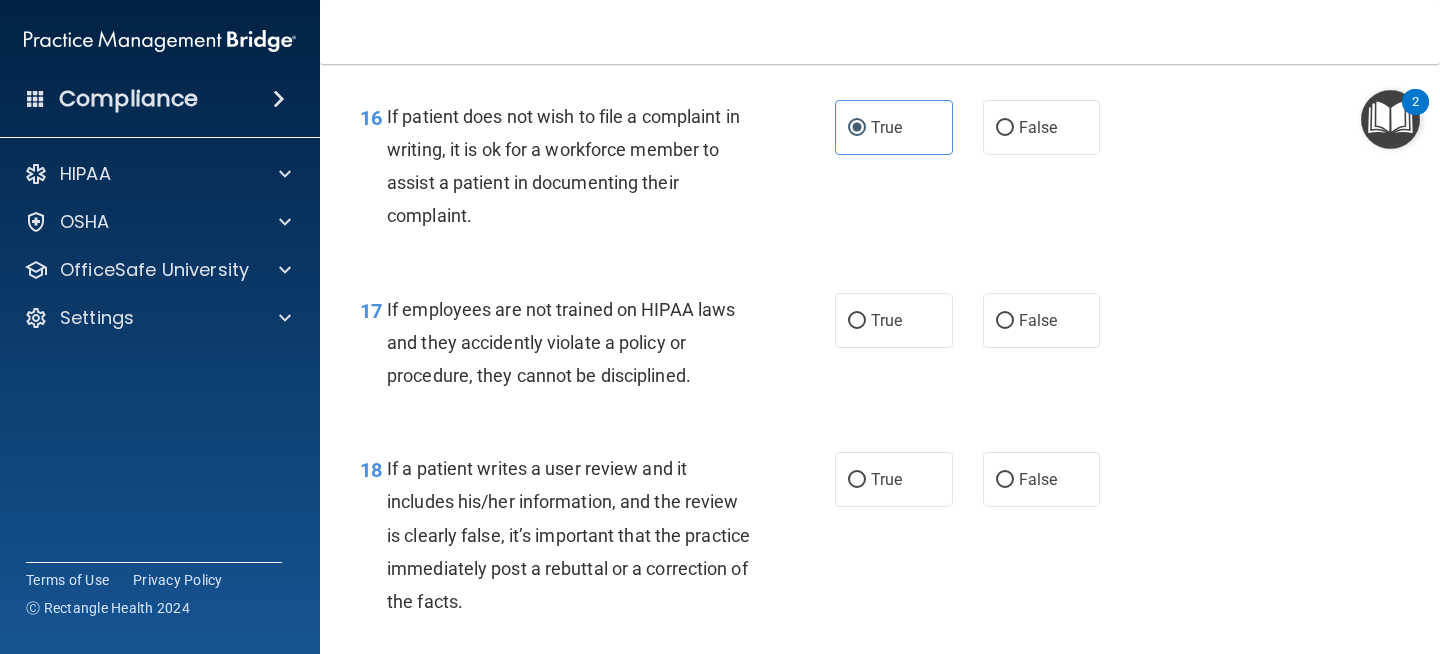 scroll, scrollTop: 3275, scrollLeft: 0, axis: vertical 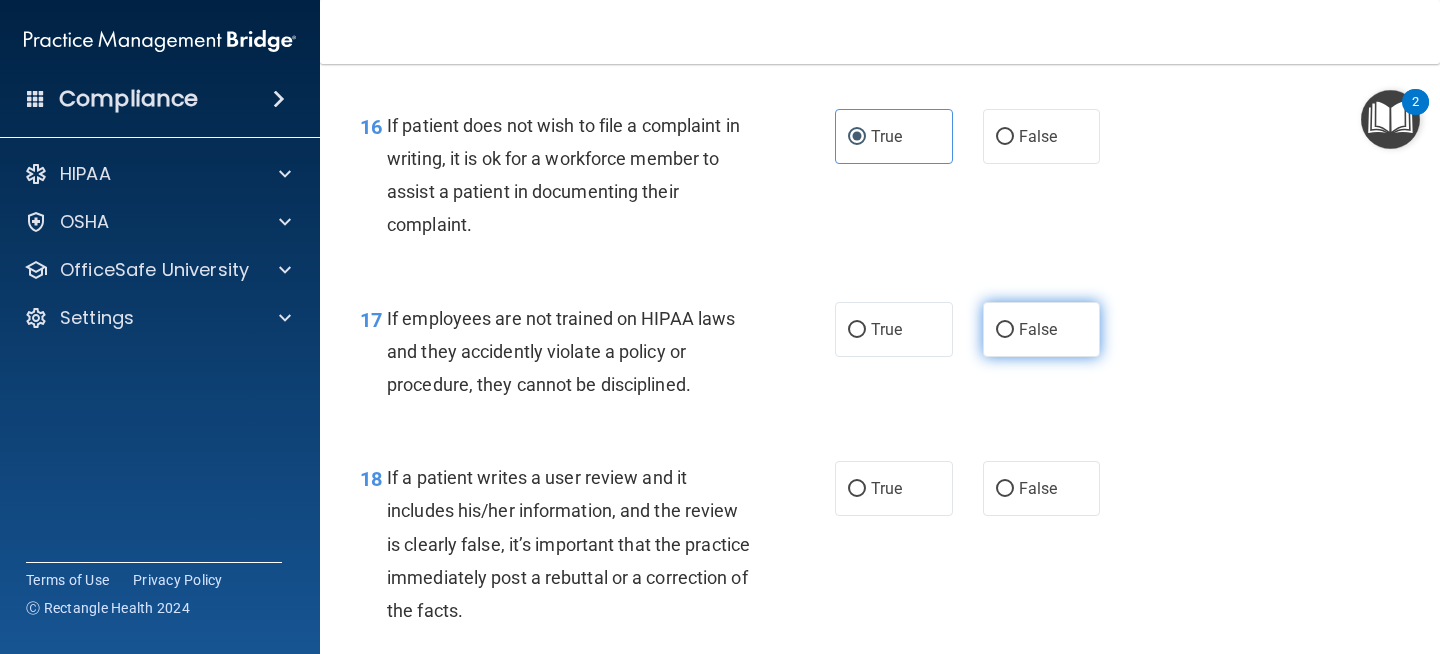 click on "False" at bounding box center (1038, 329) 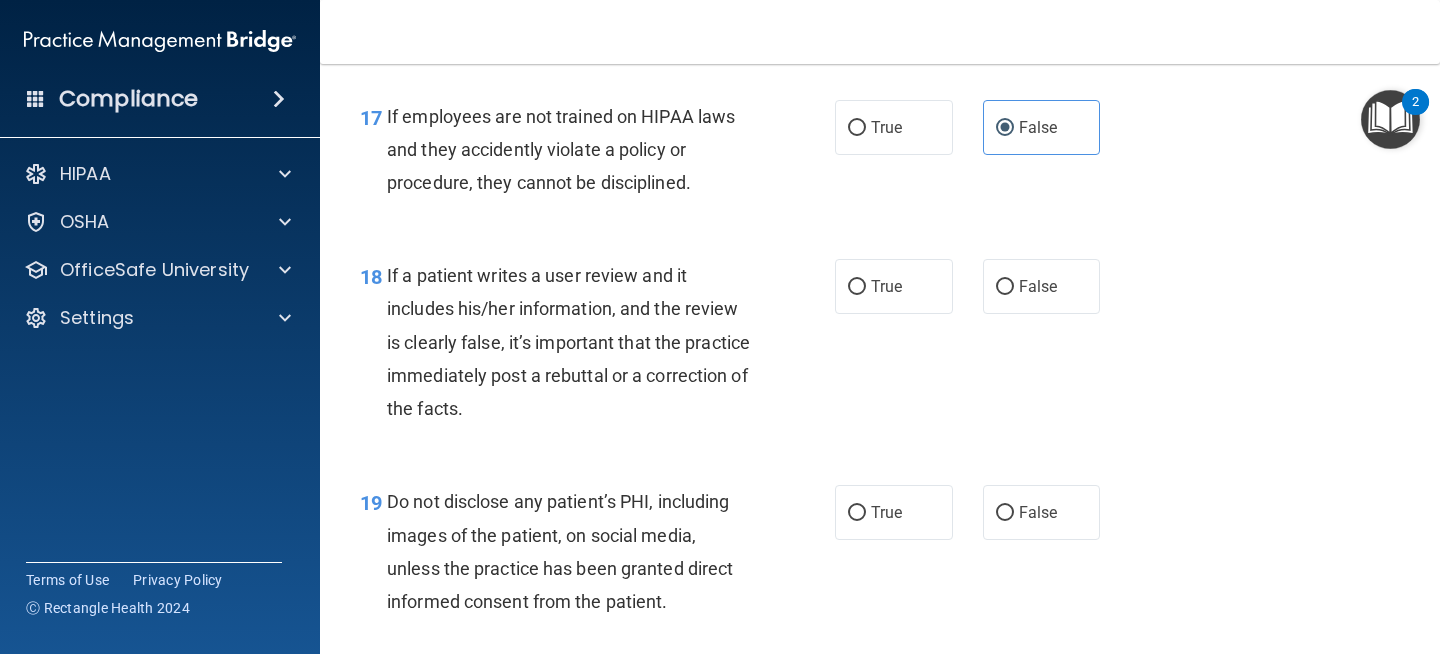 scroll, scrollTop: 3494, scrollLeft: 0, axis: vertical 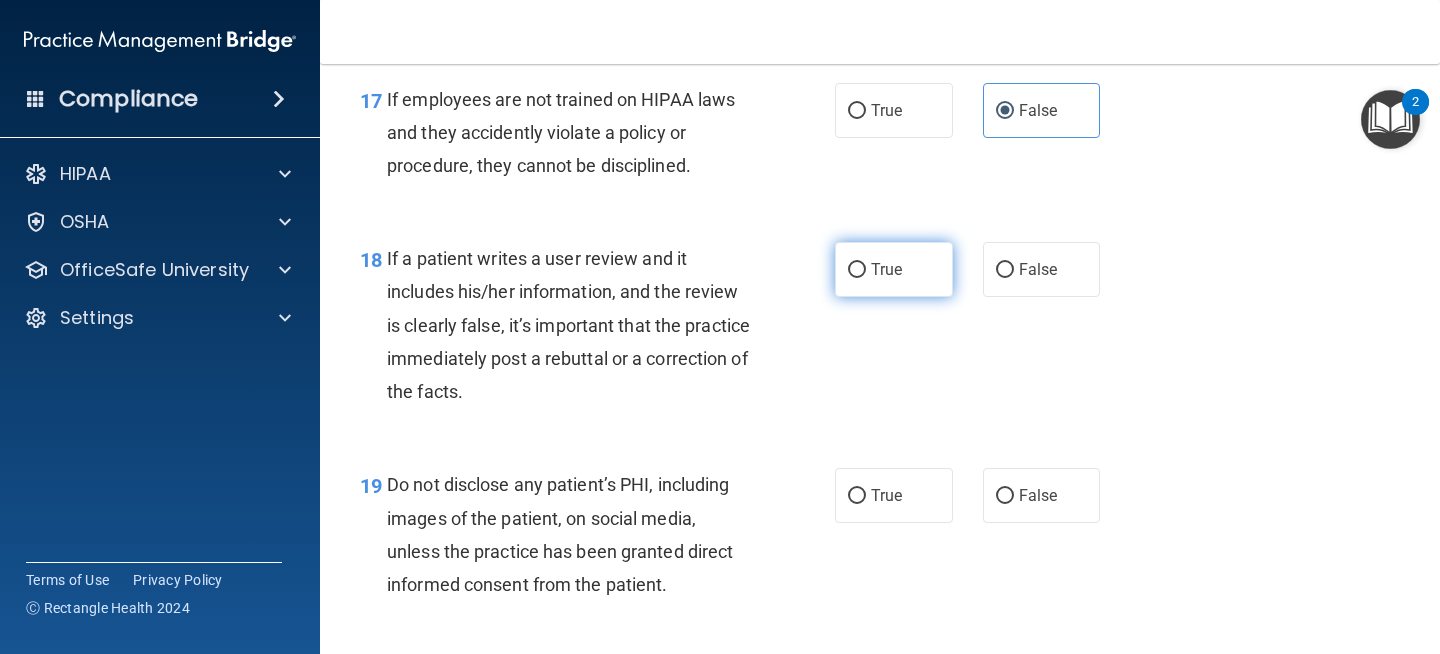 click on "True" at bounding box center (886, 269) 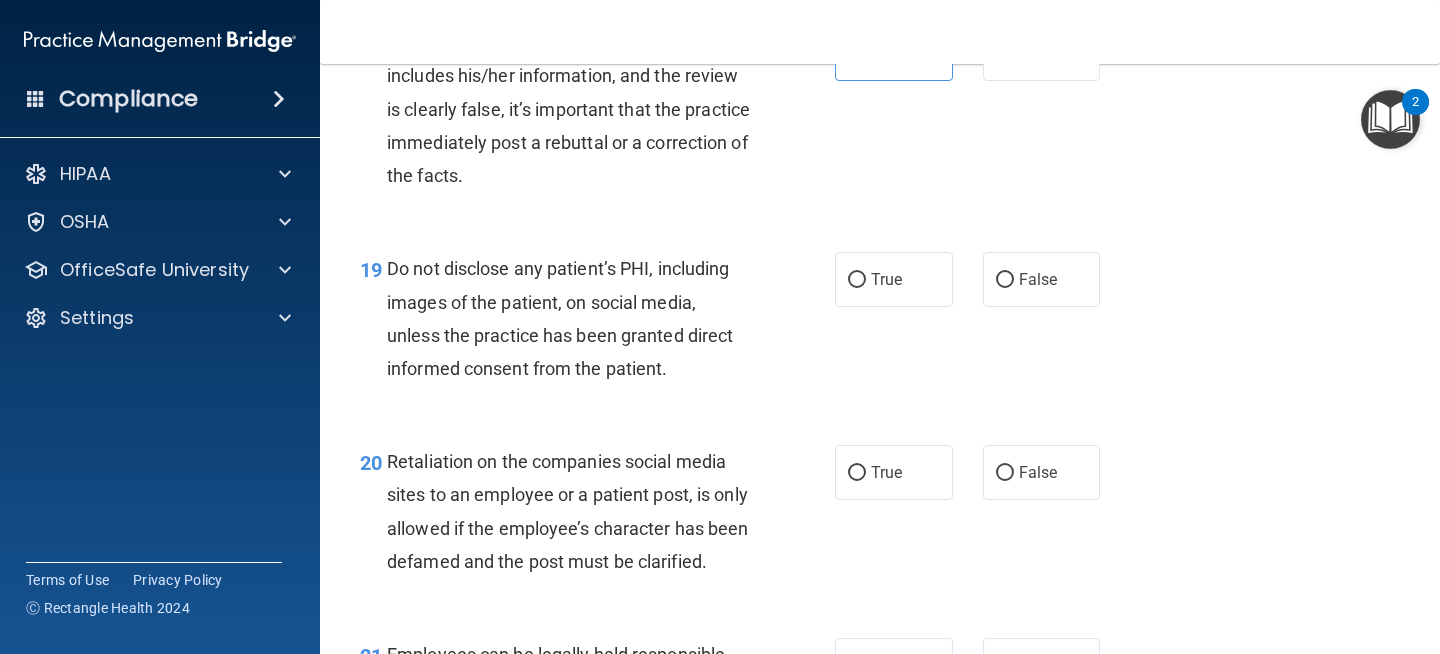 scroll, scrollTop: 3712, scrollLeft: 0, axis: vertical 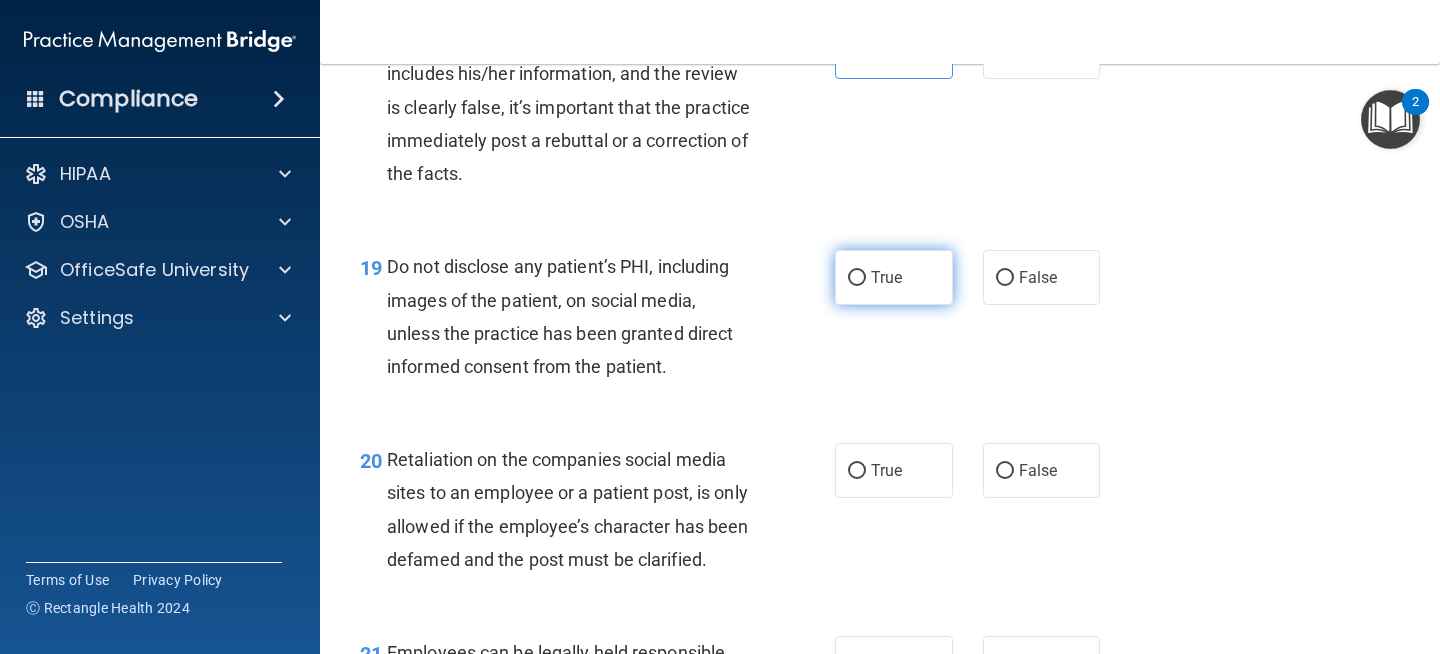click on "True" at bounding box center (894, 277) 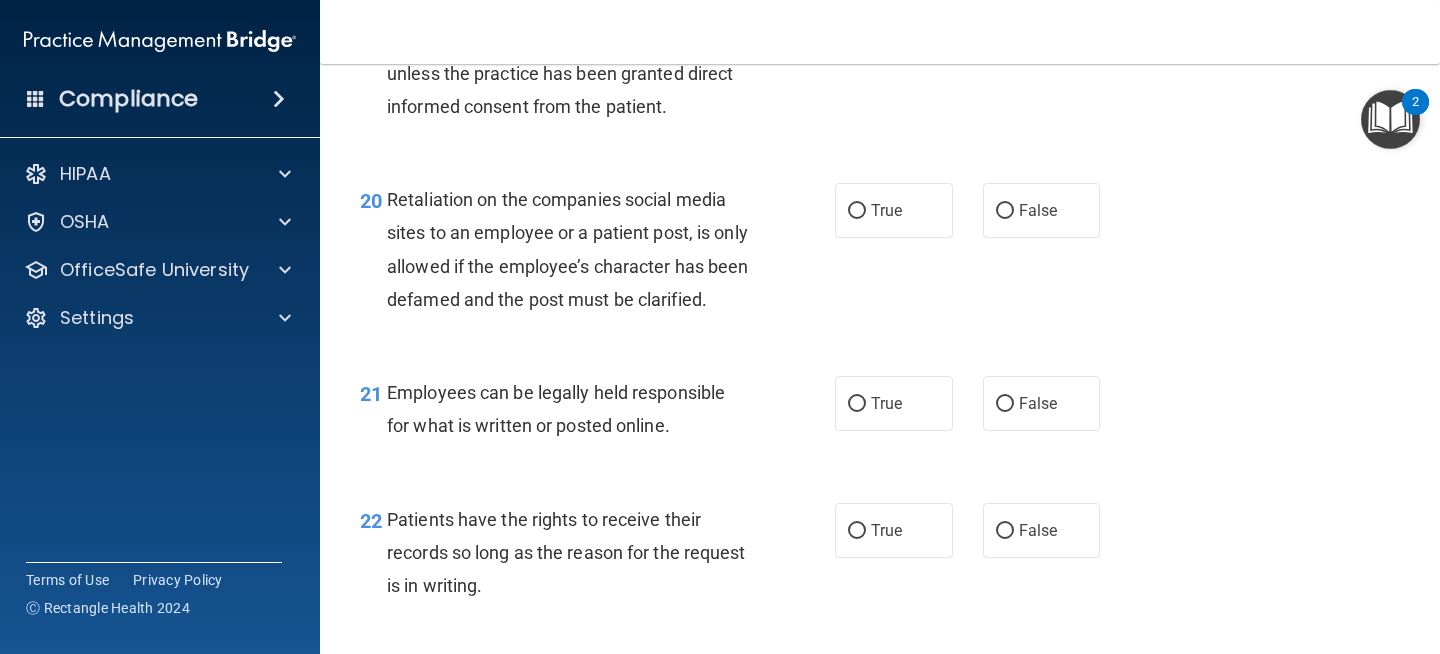 scroll, scrollTop: 3971, scrollLeft: 0, axis: vertical 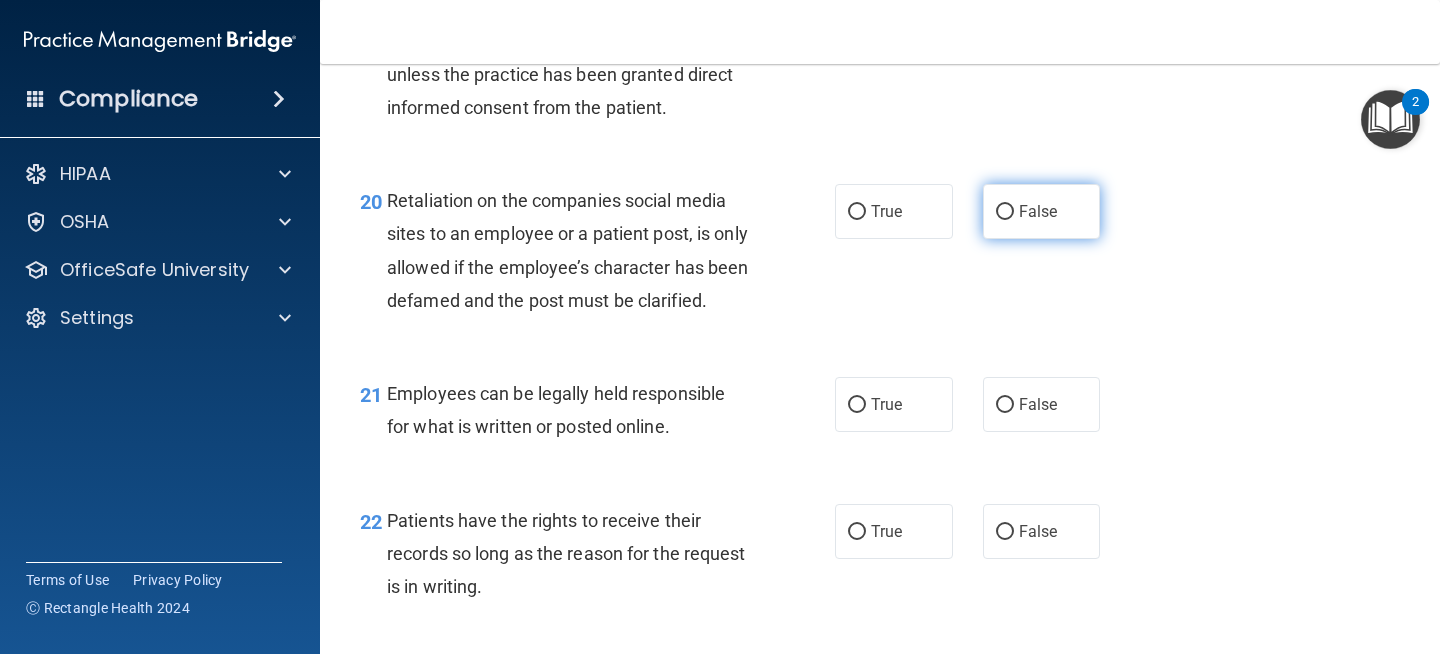 click on "False" at bounding box center (1042, 211) 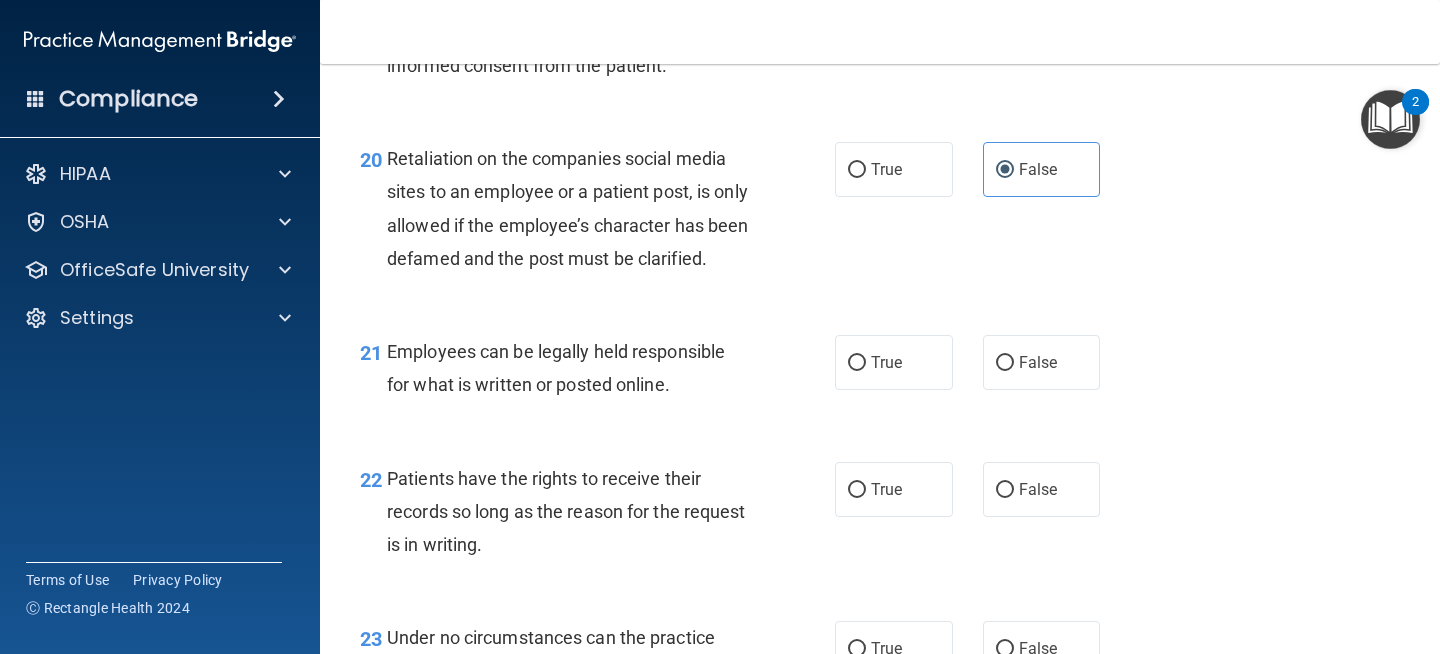 scroll, scrollTop: 4018, scrollLeft: 0, axis: vertical 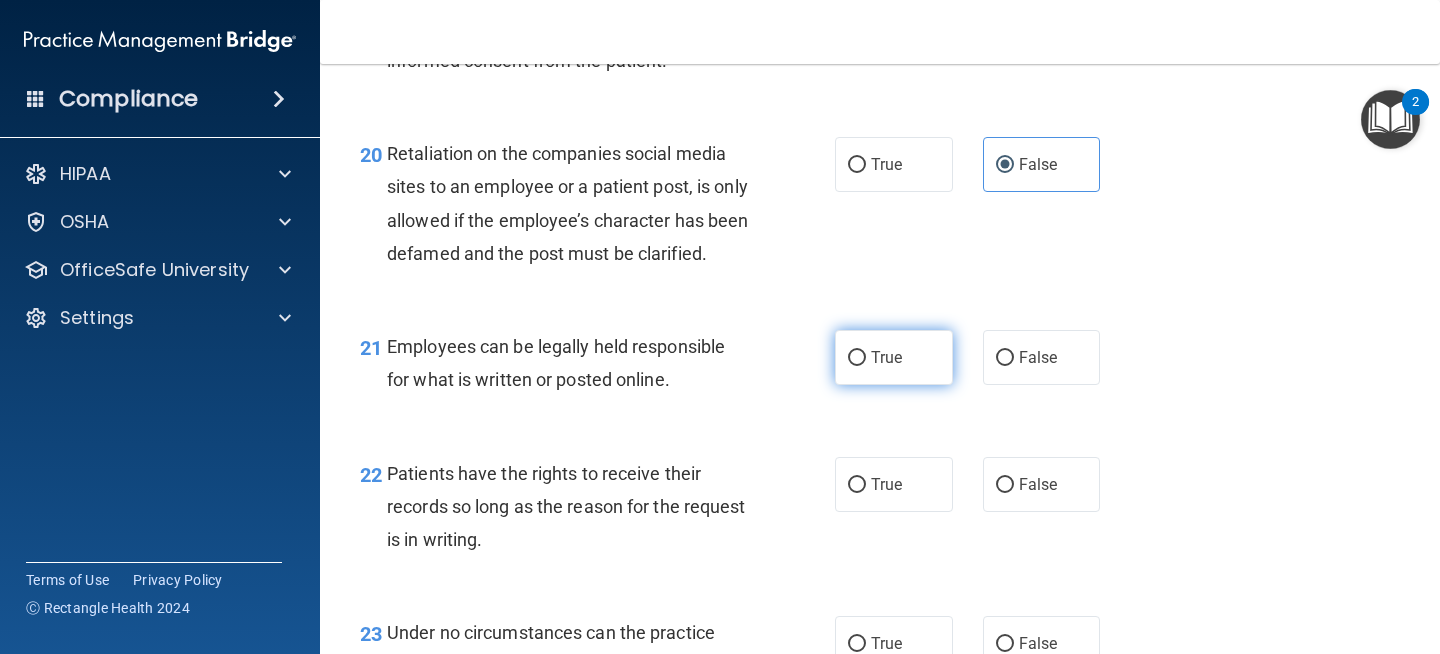 click on "True" at bounding box center (857, 358) 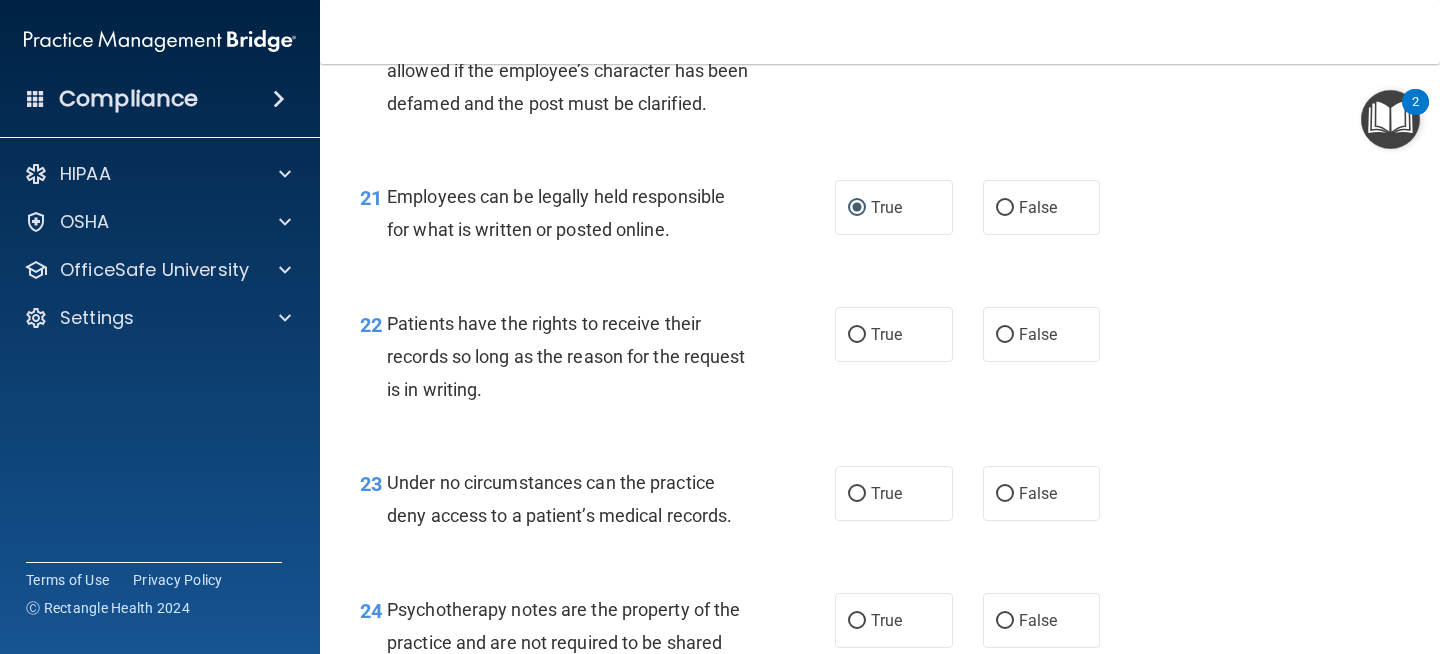 scroll, scrollTop: 4225, scrollLeft: 0, axis: vertical 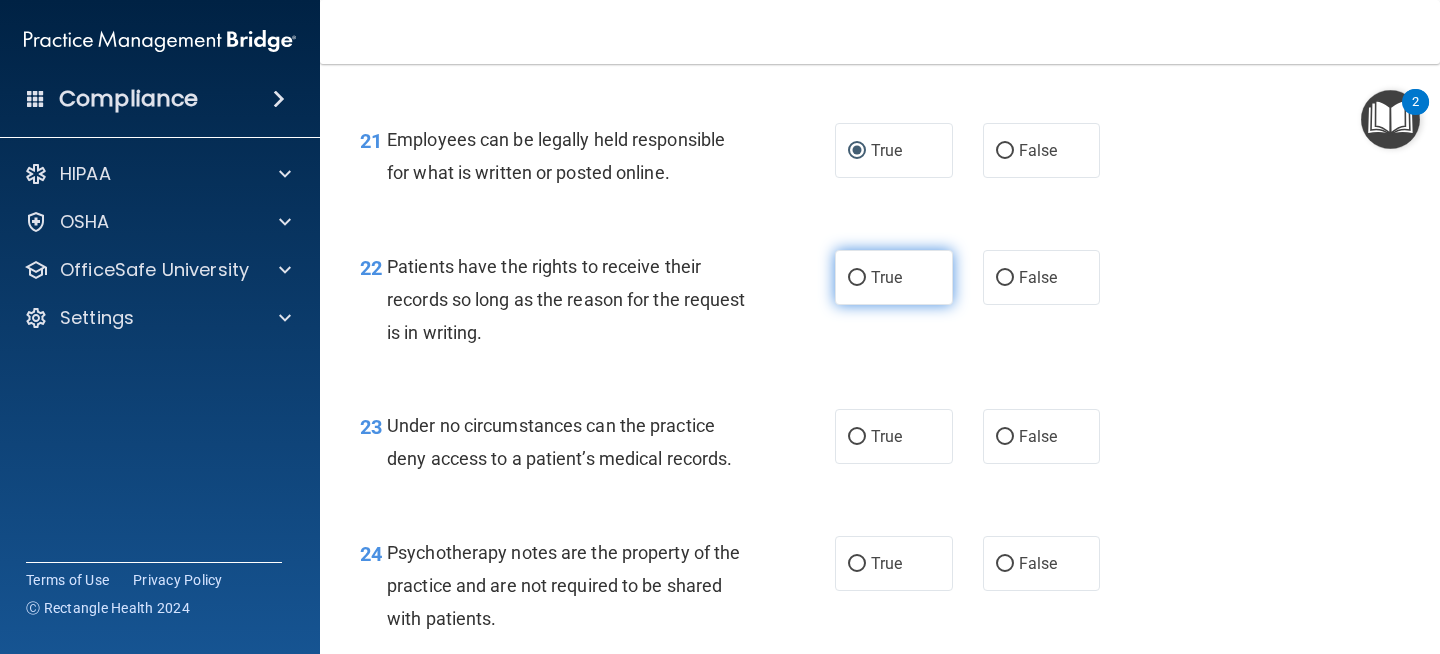 click on "True" at bounding box center [894, 277] 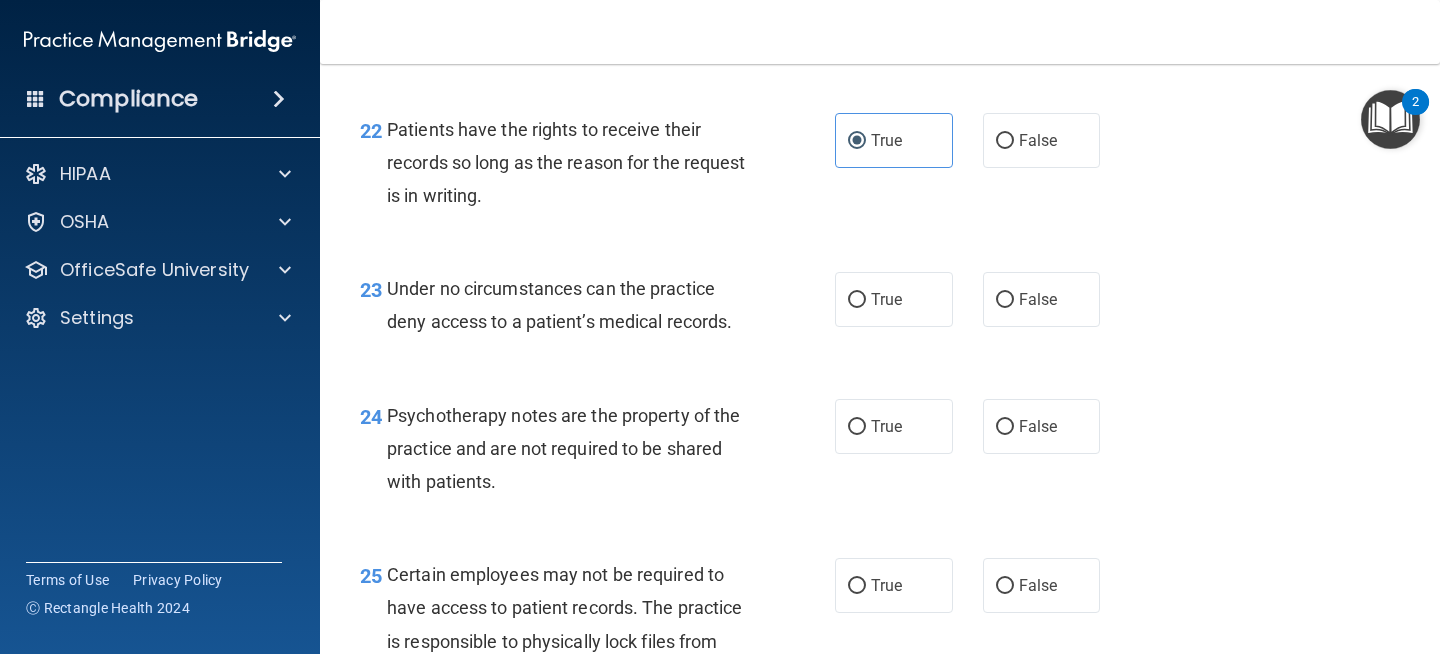 scroll, scrollTop: 4369, scrollLeft: 0, axis: vertical 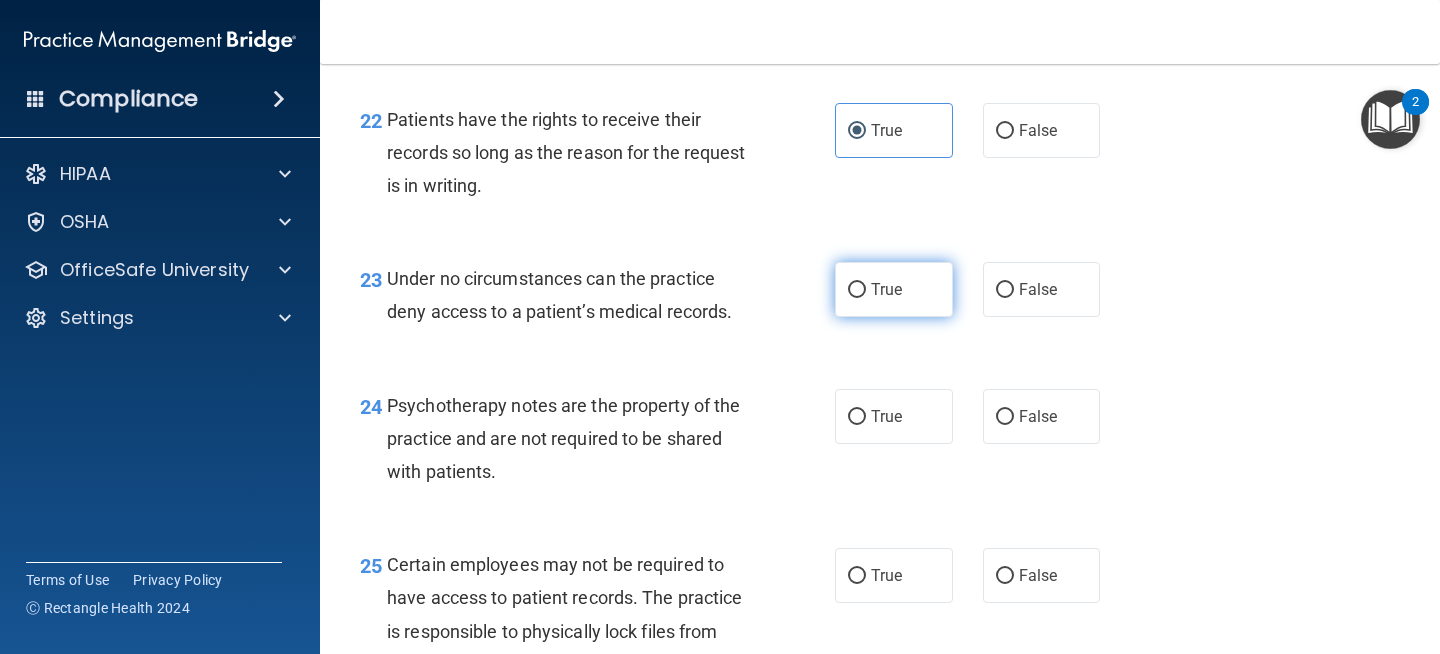 click on "True" at bounding box center [886, 289] 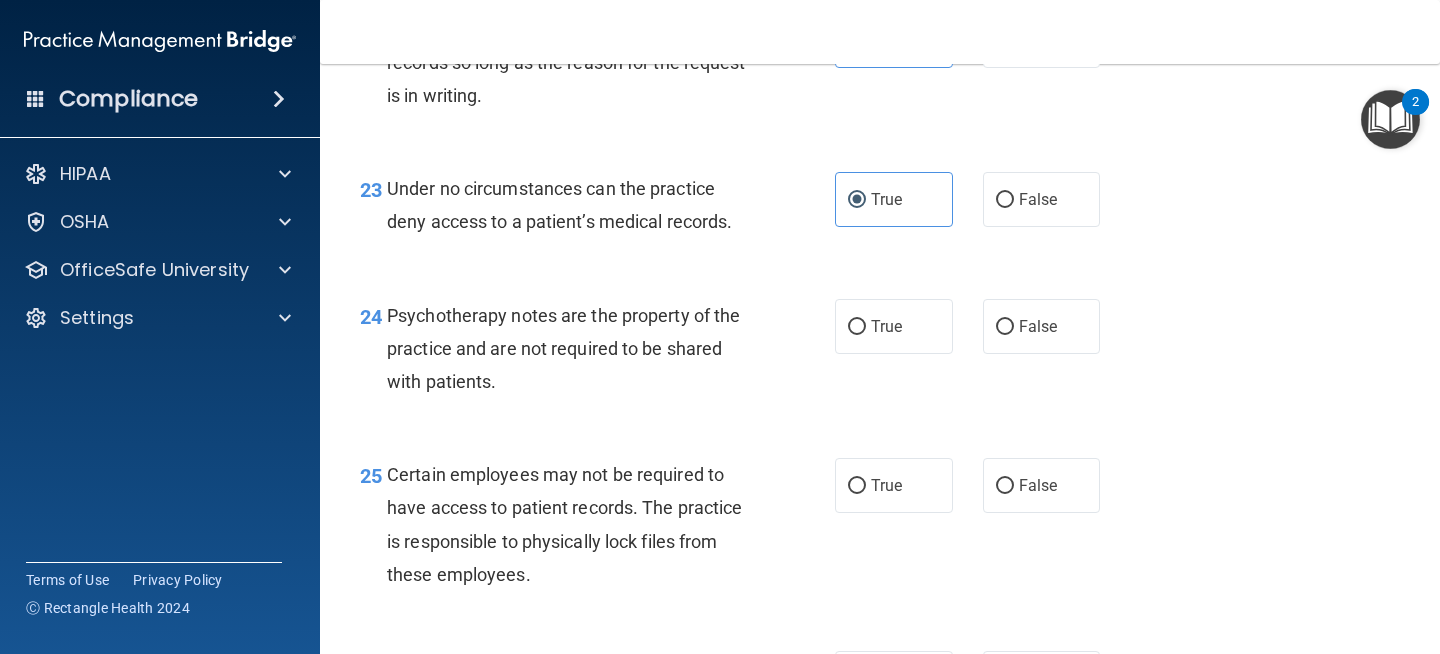 scroll, scrollTop: 4463, scrollLeft: 0, axis: vertical 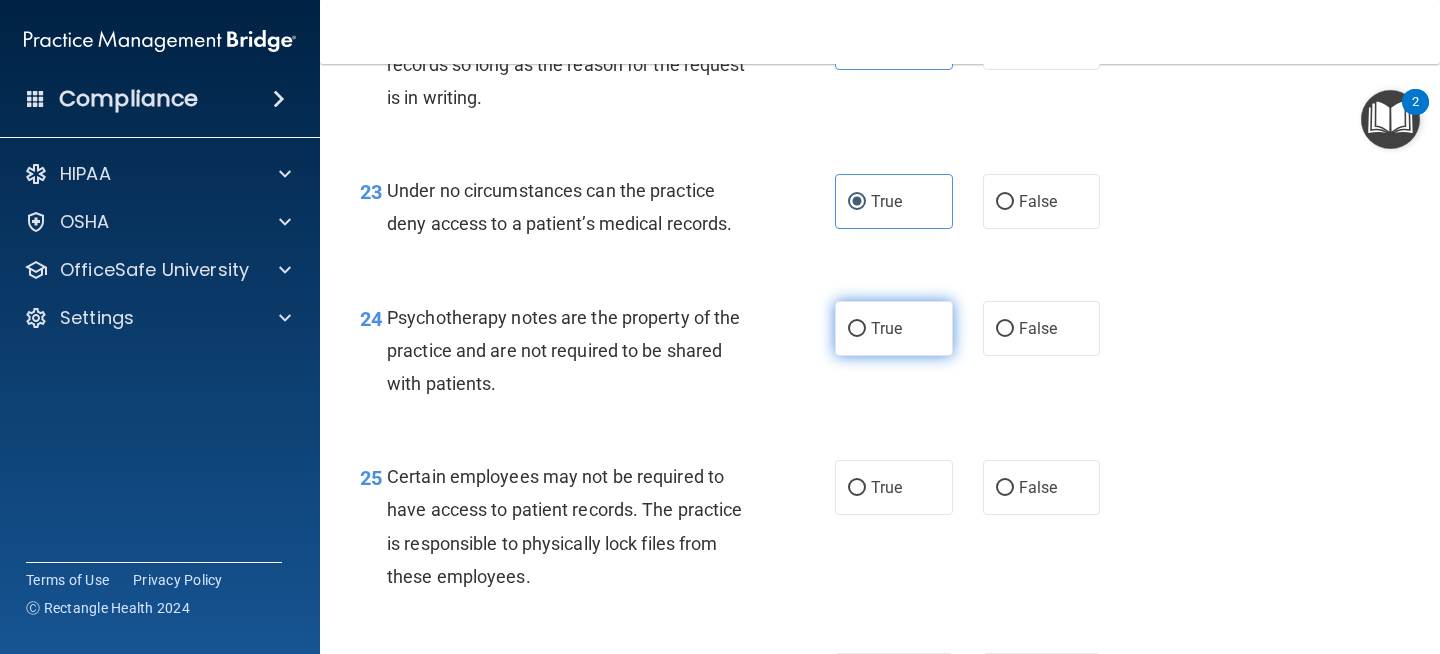 click on "True" at bounding box center [894, 328] 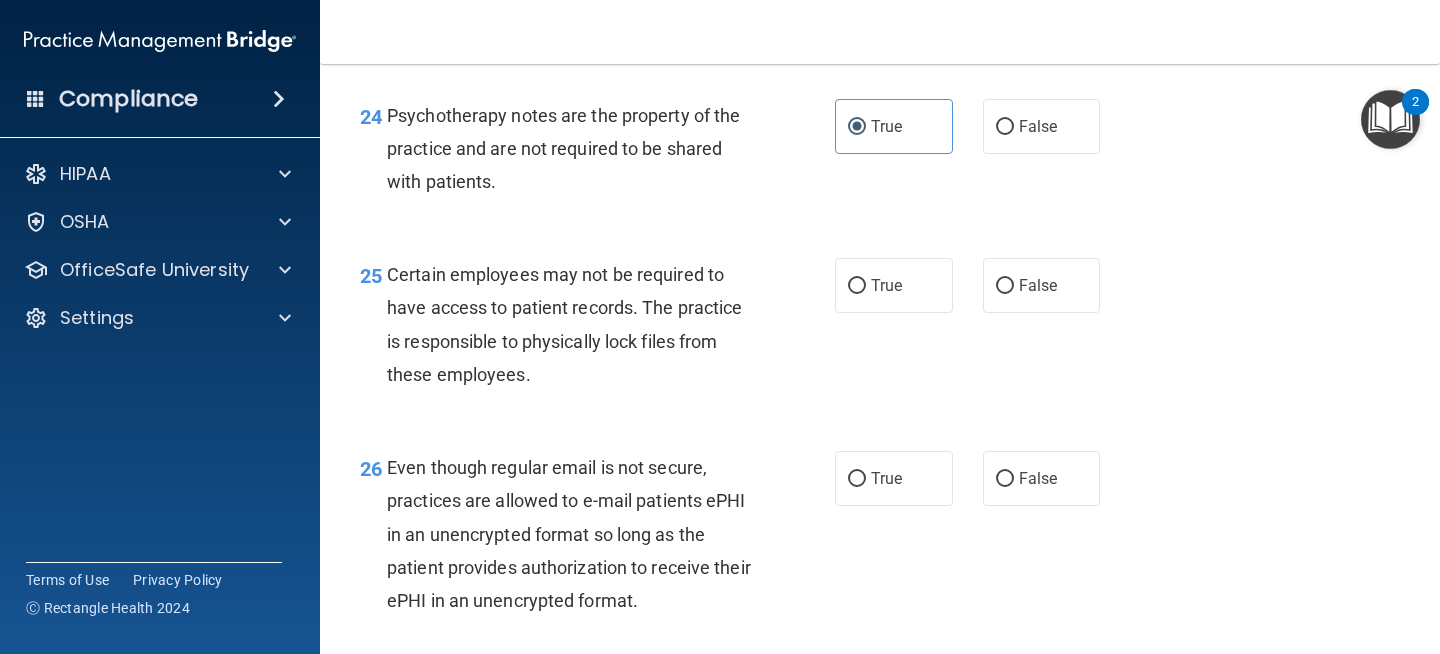 scroll, scrollTop: 4668, scrollLeft: 0, axis: vertical 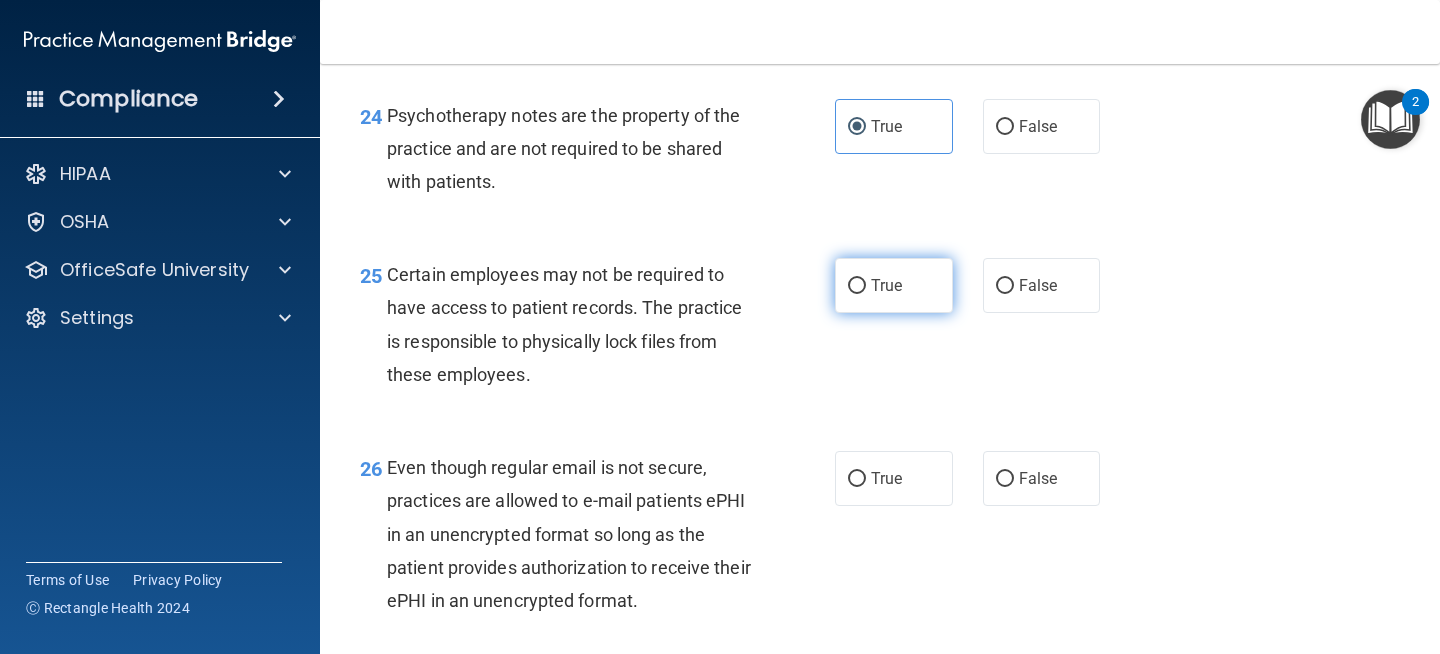 click on "True" at bounding box center [886, 285] 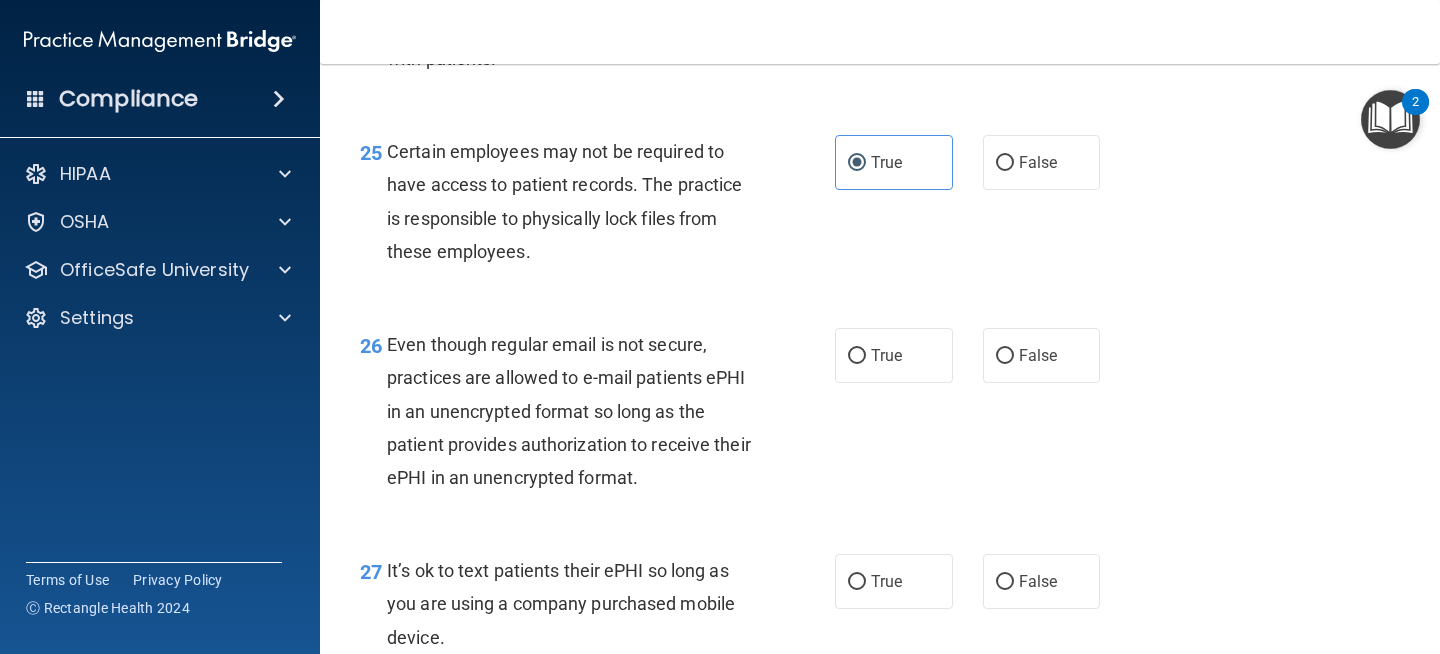 scroll, scrollTop: 4791, scrollLeft: 0, axis: vertical 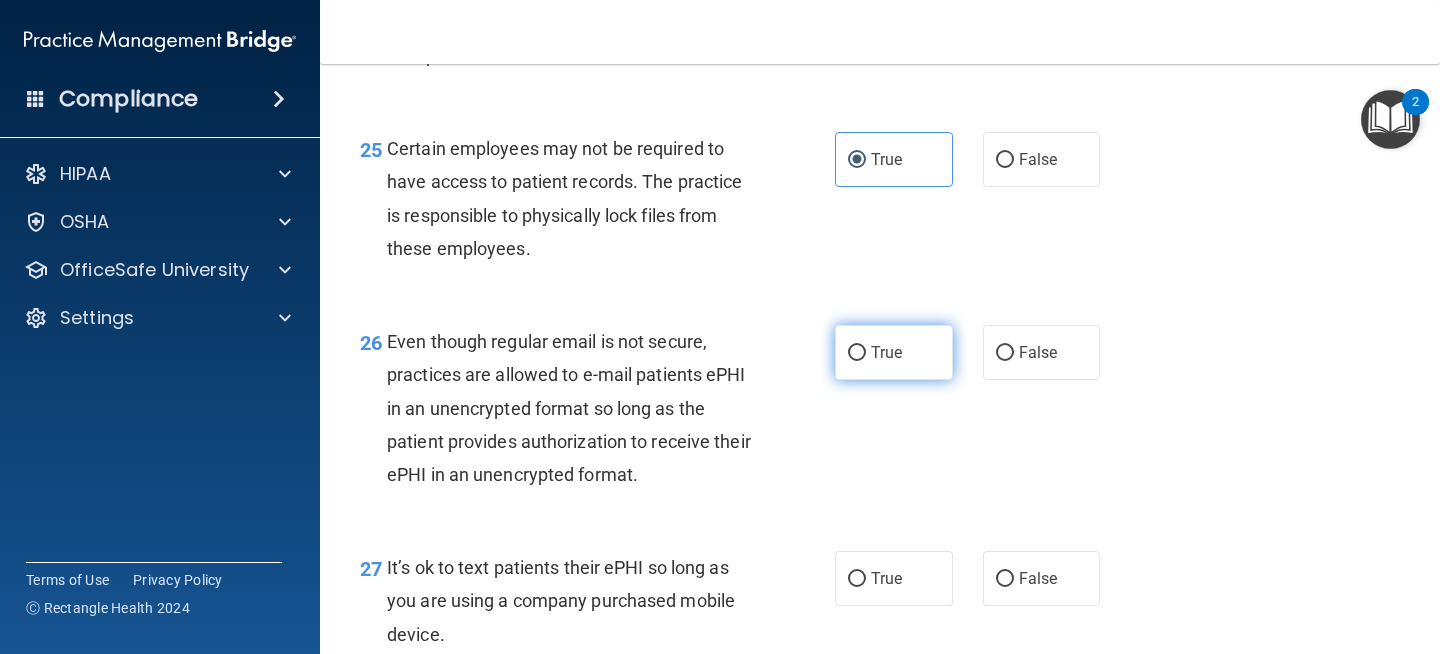 click on "True" at bounding box center [894, 352] 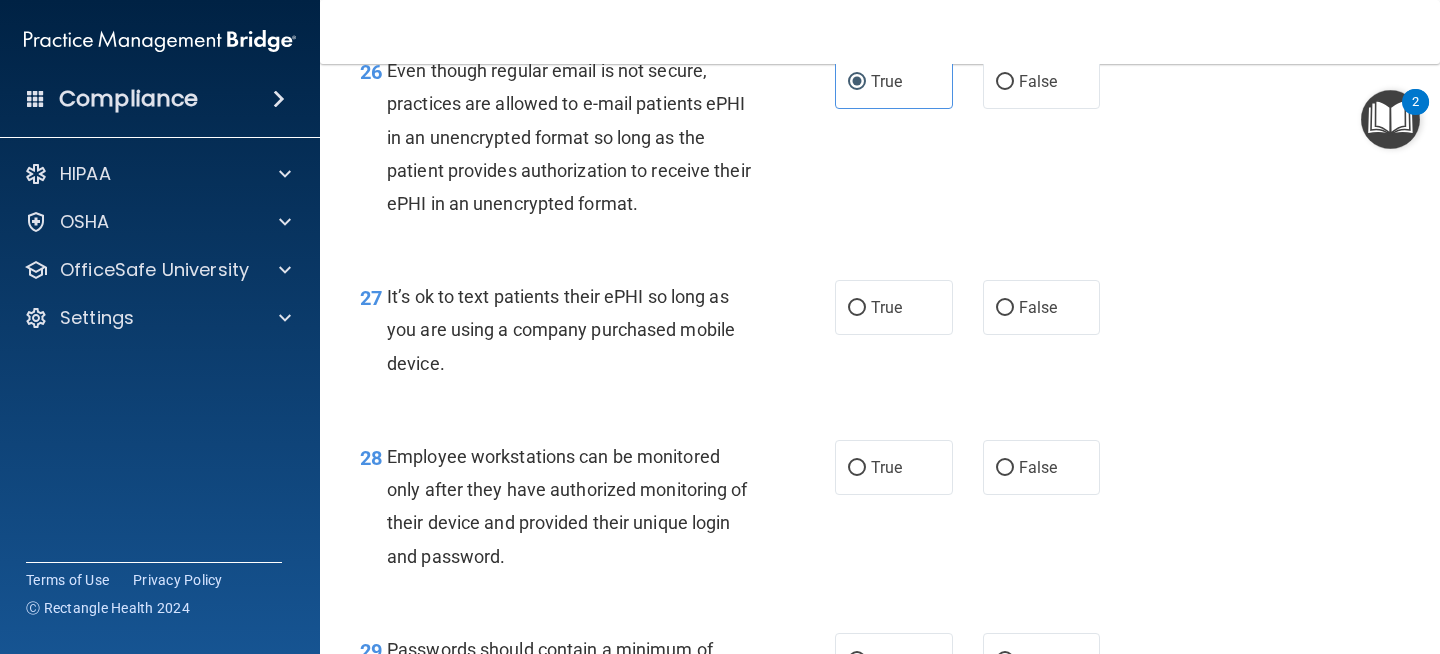 scroll, scrollTop: 5074, scrollLeft: 0, axis: vertical 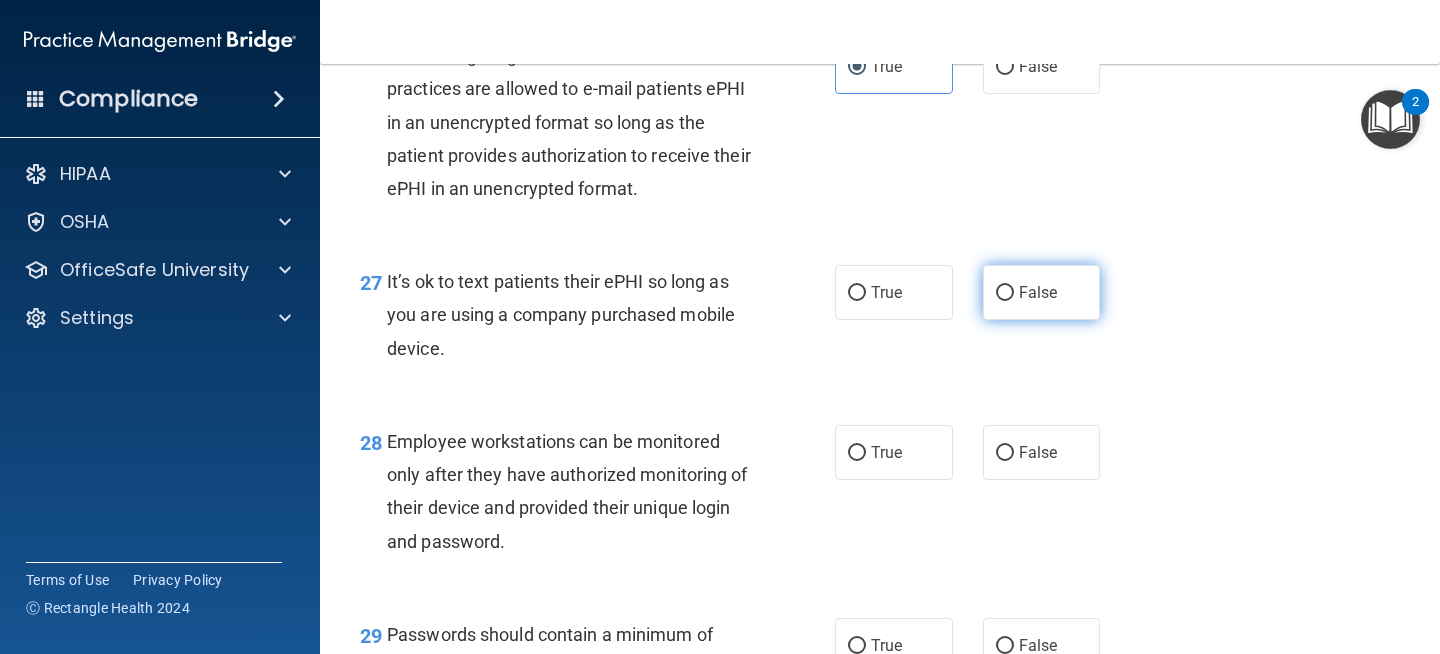 click on "False" at bounding box center (1042, 292) 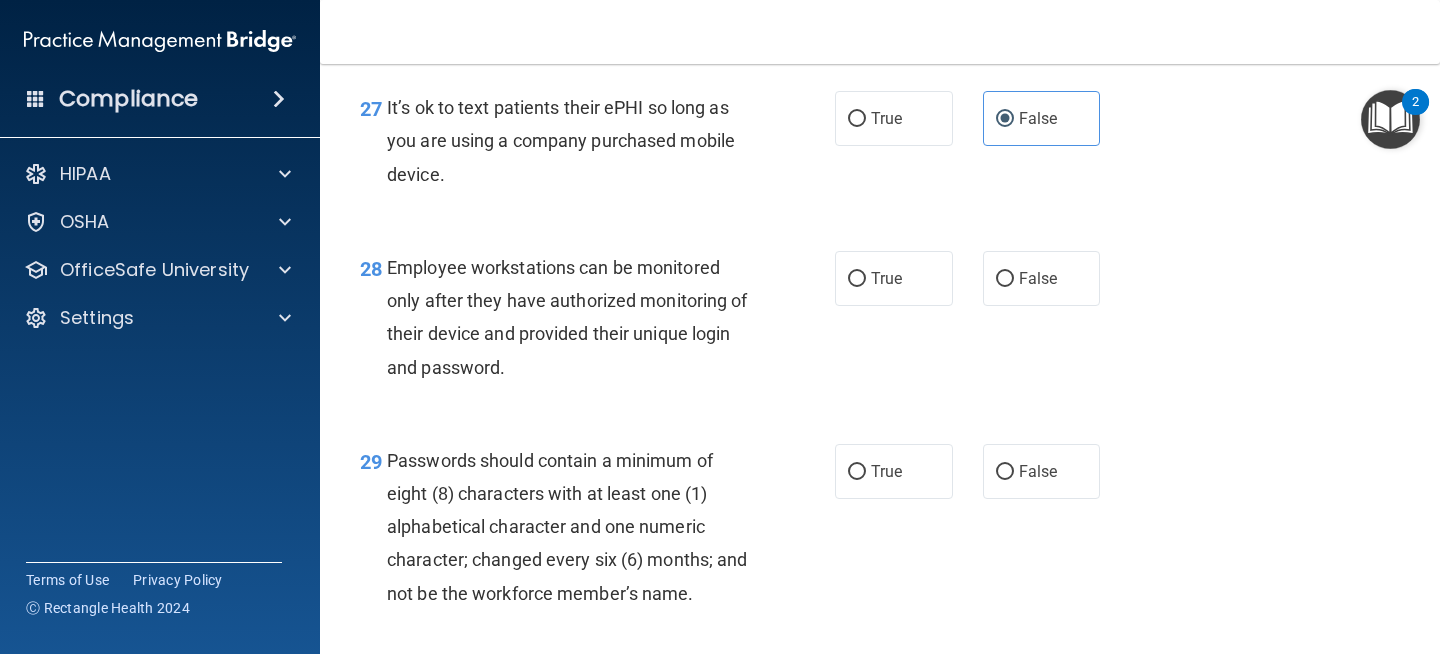 scroll, scrollTop: 5250, scrollLeft: 0, axis: vertical 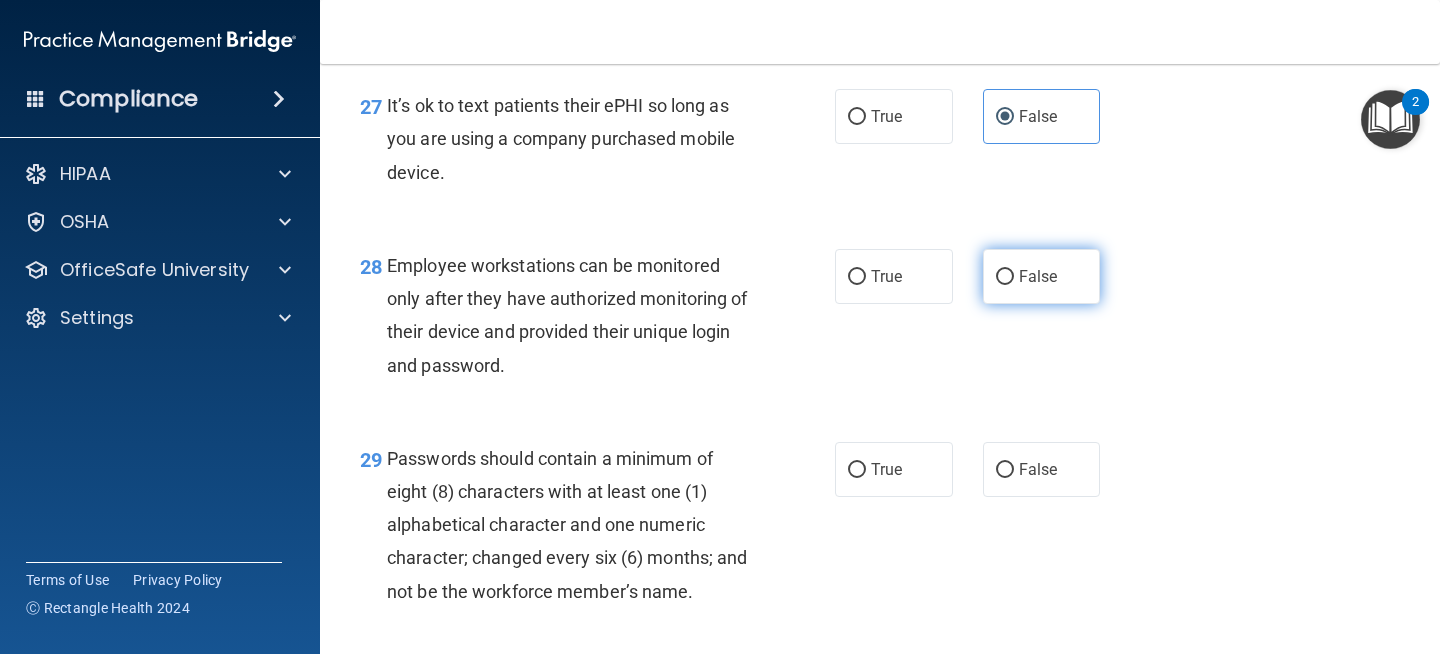 click on "False" at bounding box center [1005, 277] 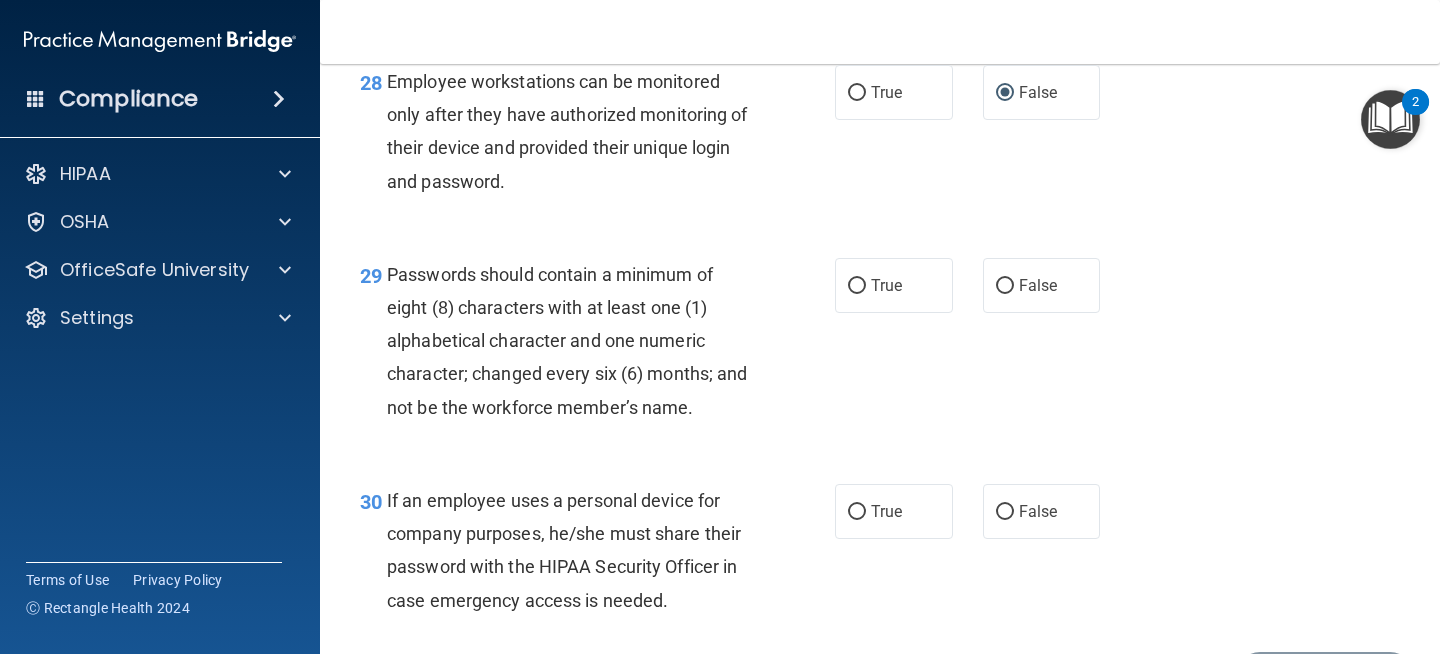 scroll, scrollTop: 5435, scrollLeft: 0, axis: vertical 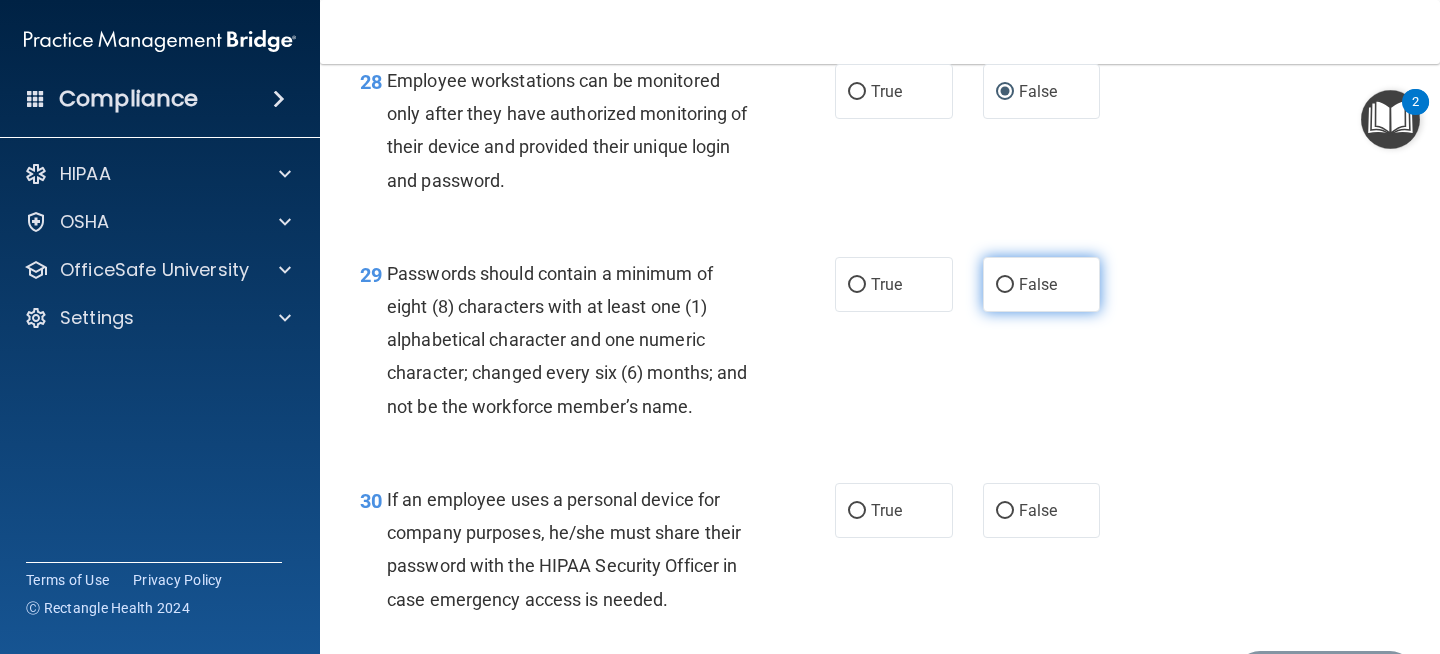 click on "False" at bounding box center [1042, 284] 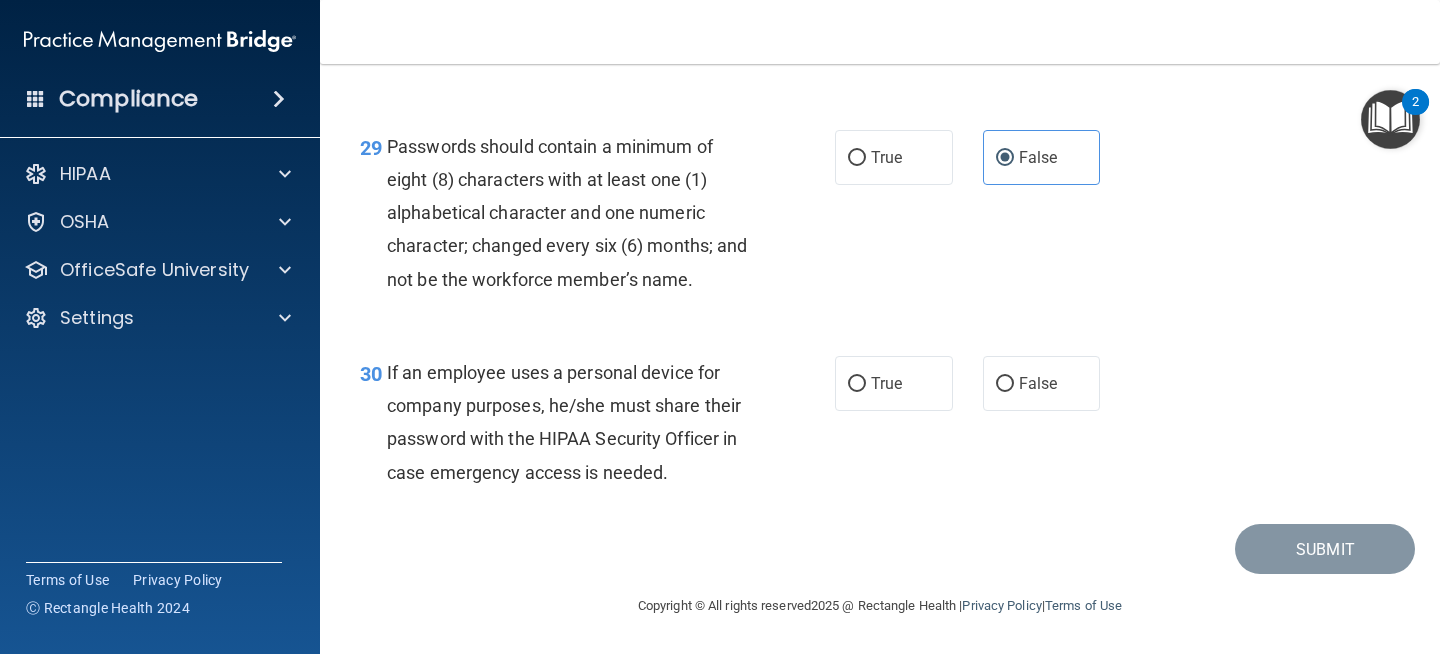 scroll, scrollTop: 5596, scrollLeft: 0, axis: vertical 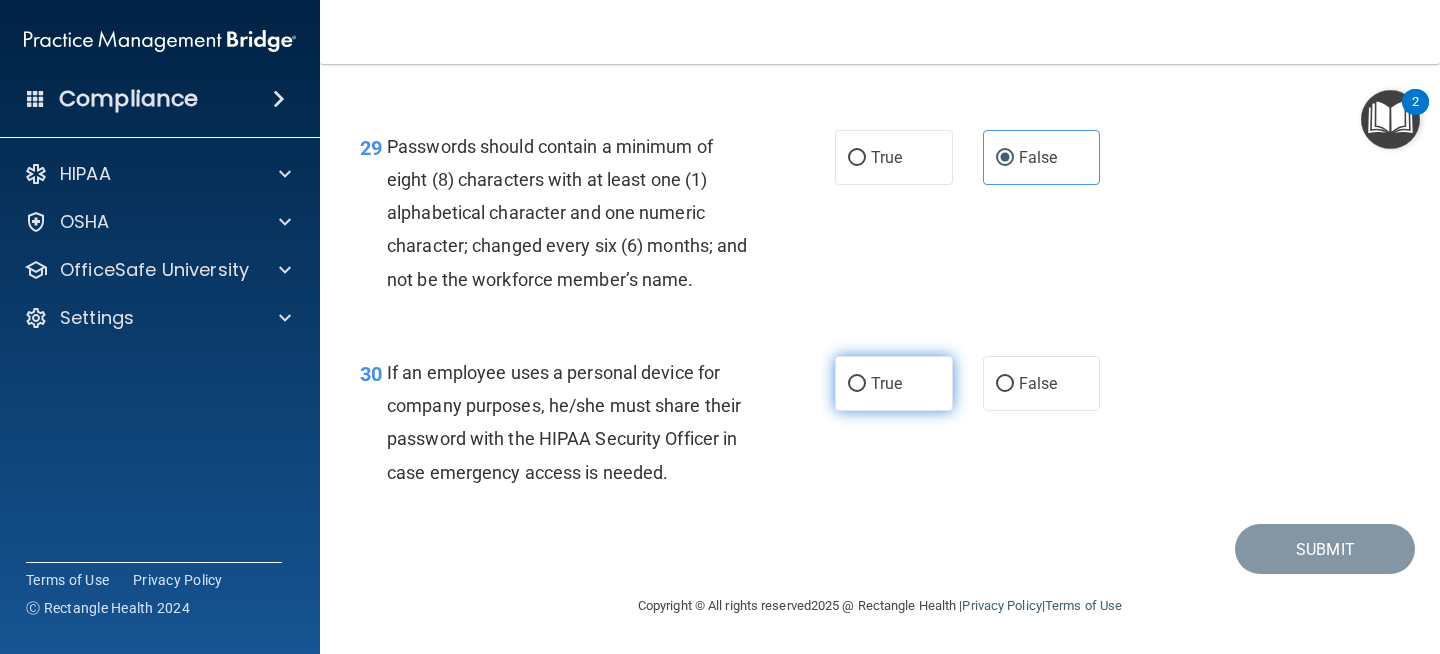 click on "True" at bounding box center [894, 383] 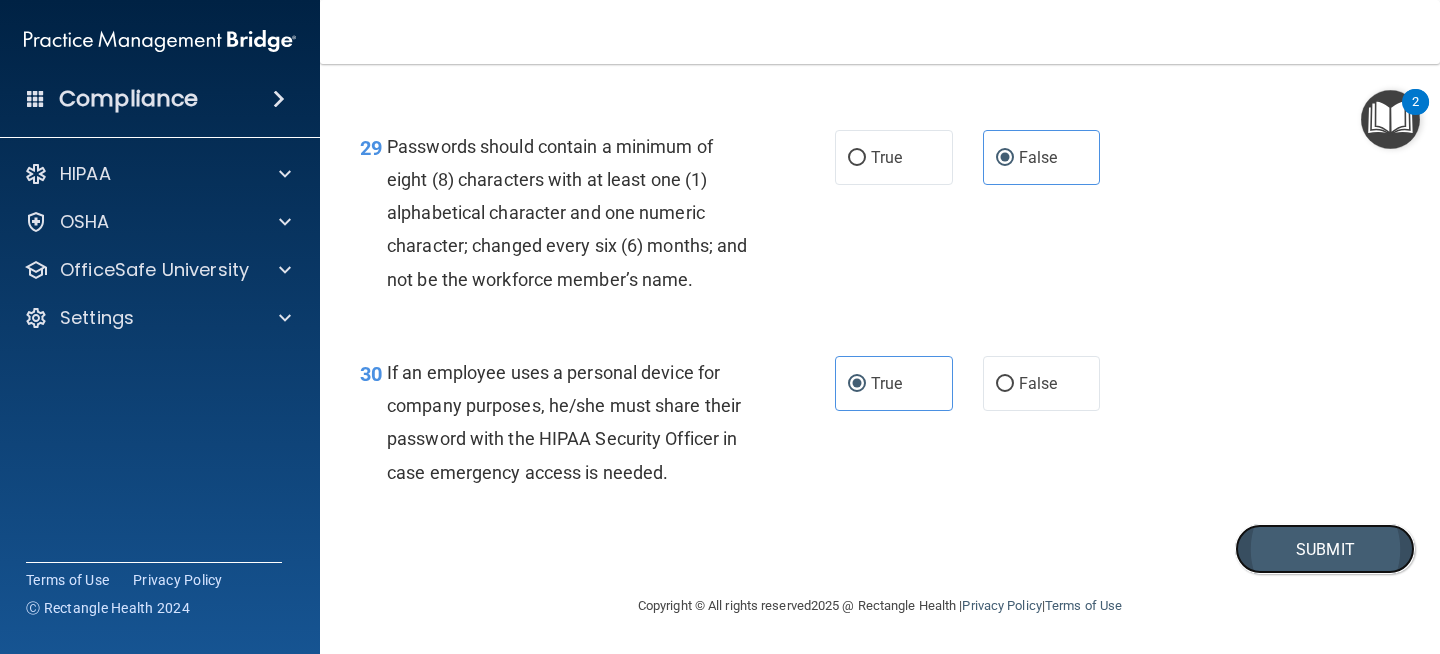 click on "Submit" at bounding box center [1325, 549] 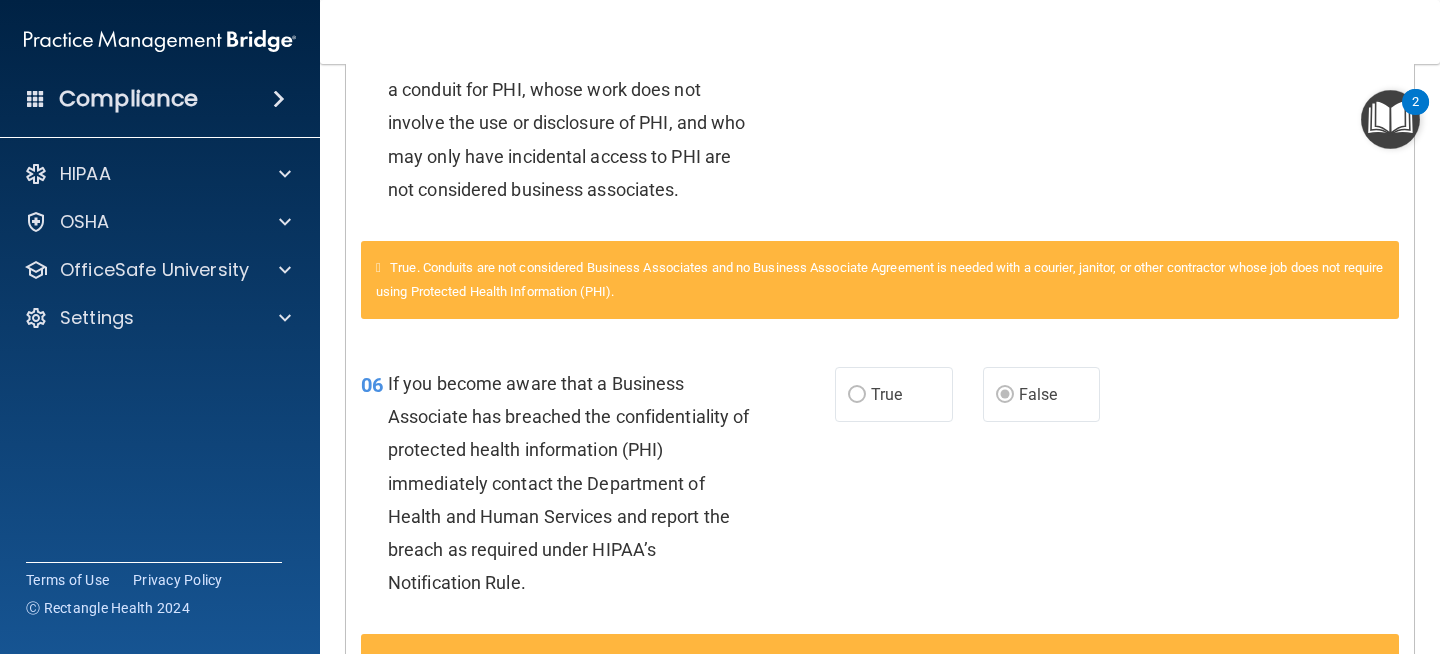 scroll, scrollTop: 0, scrollLeft: 0, axis: both 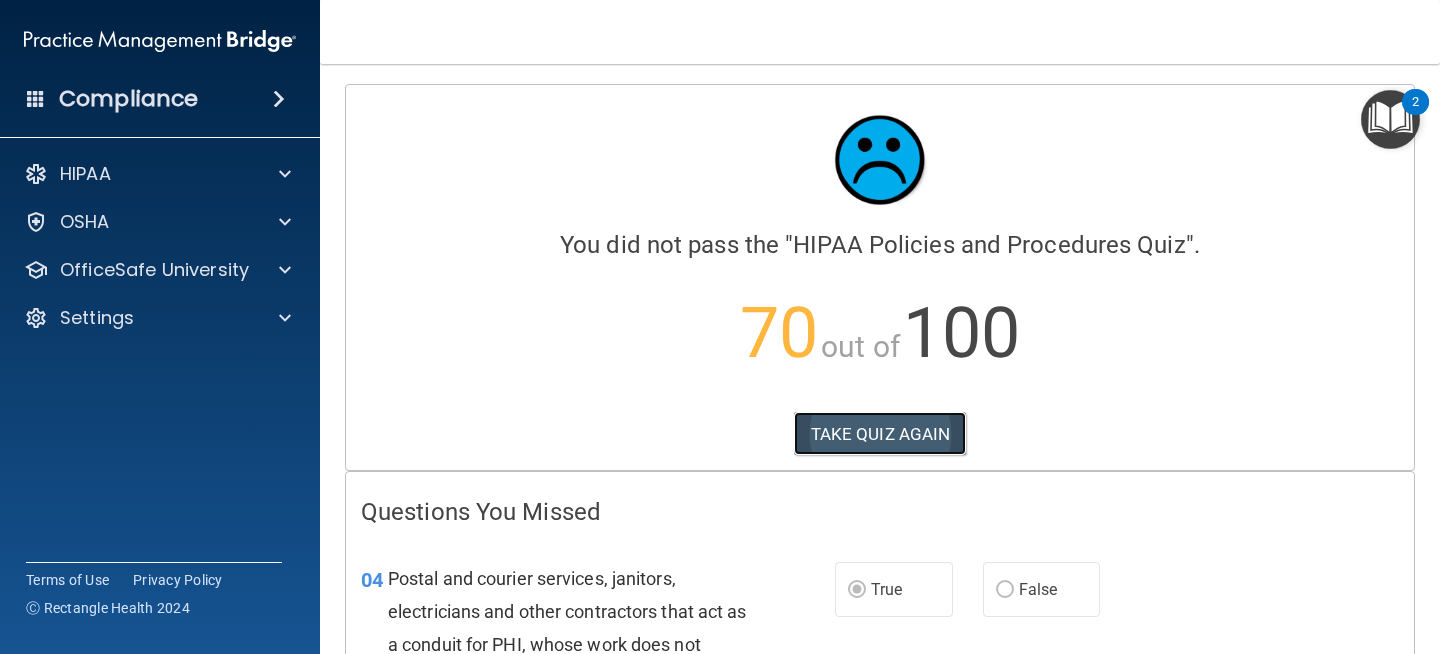click on "TAKE QUIZ AGAIN" at bounding box center [880, 434] 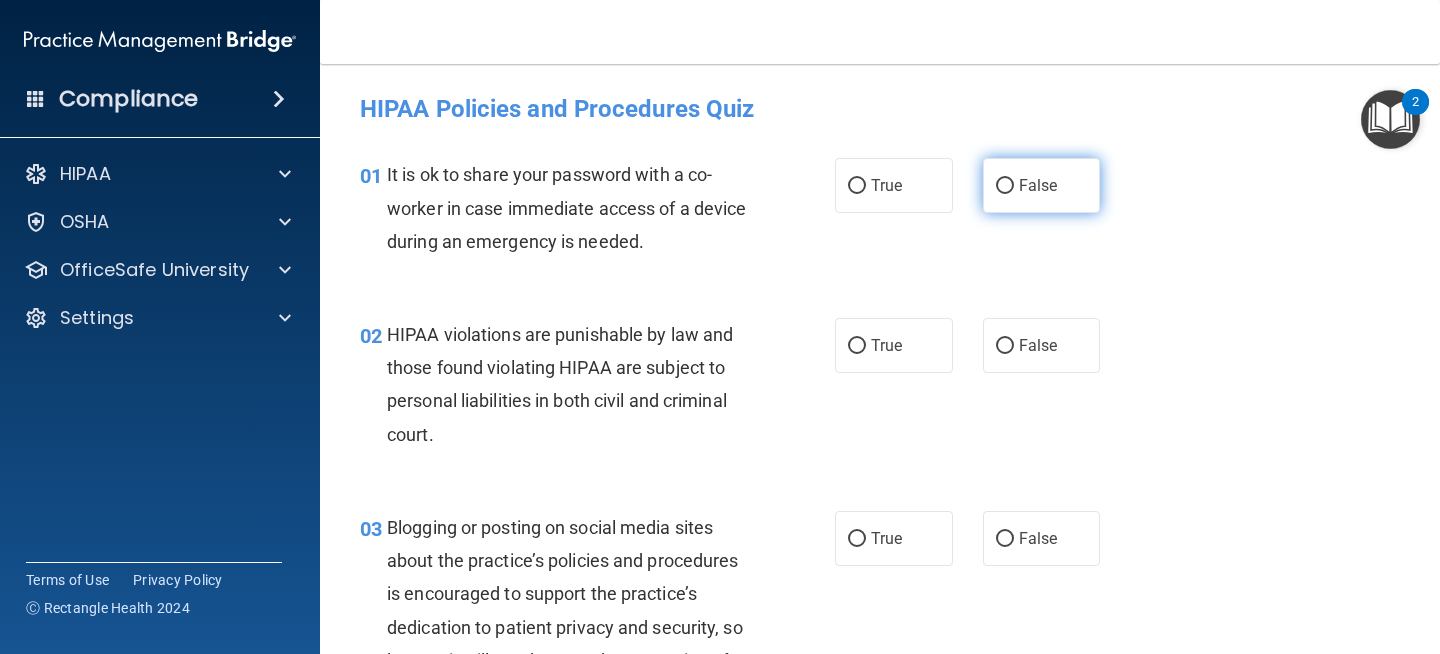 click on "False" at bounding box center [1038, 185] 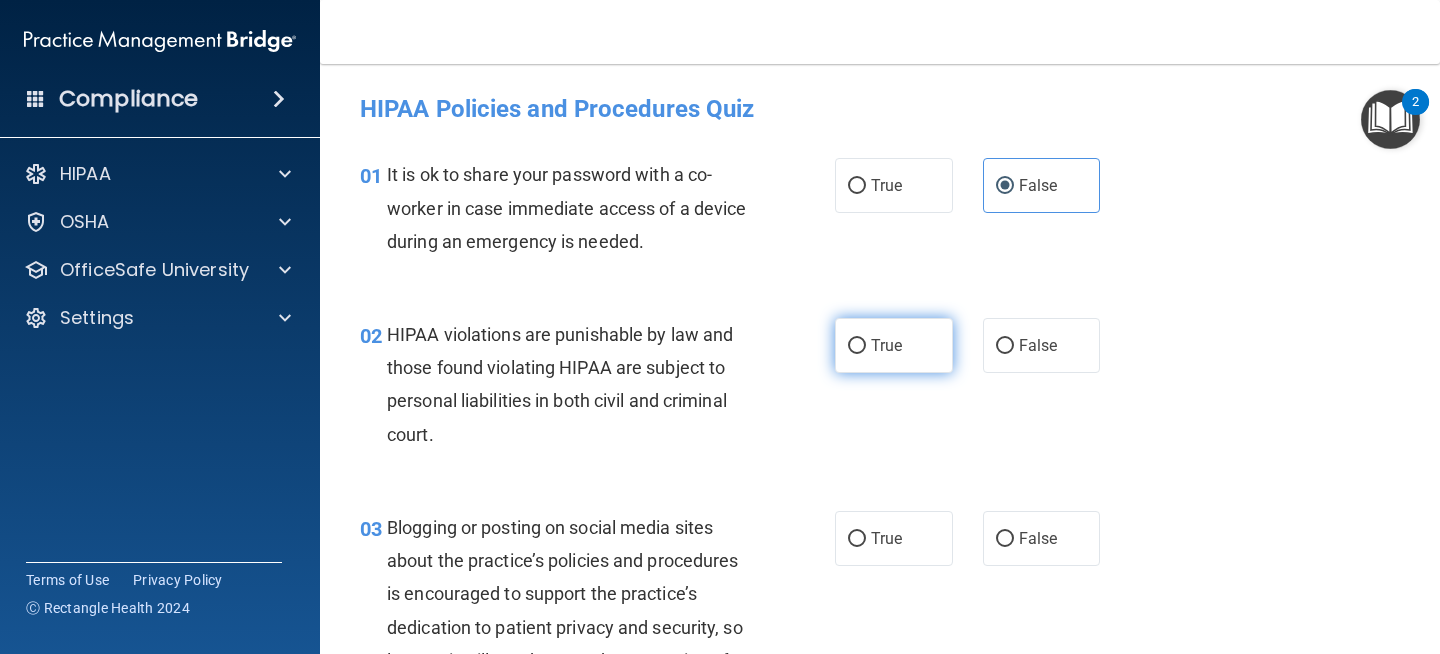 click on "True" at bounding box center (894, 345) 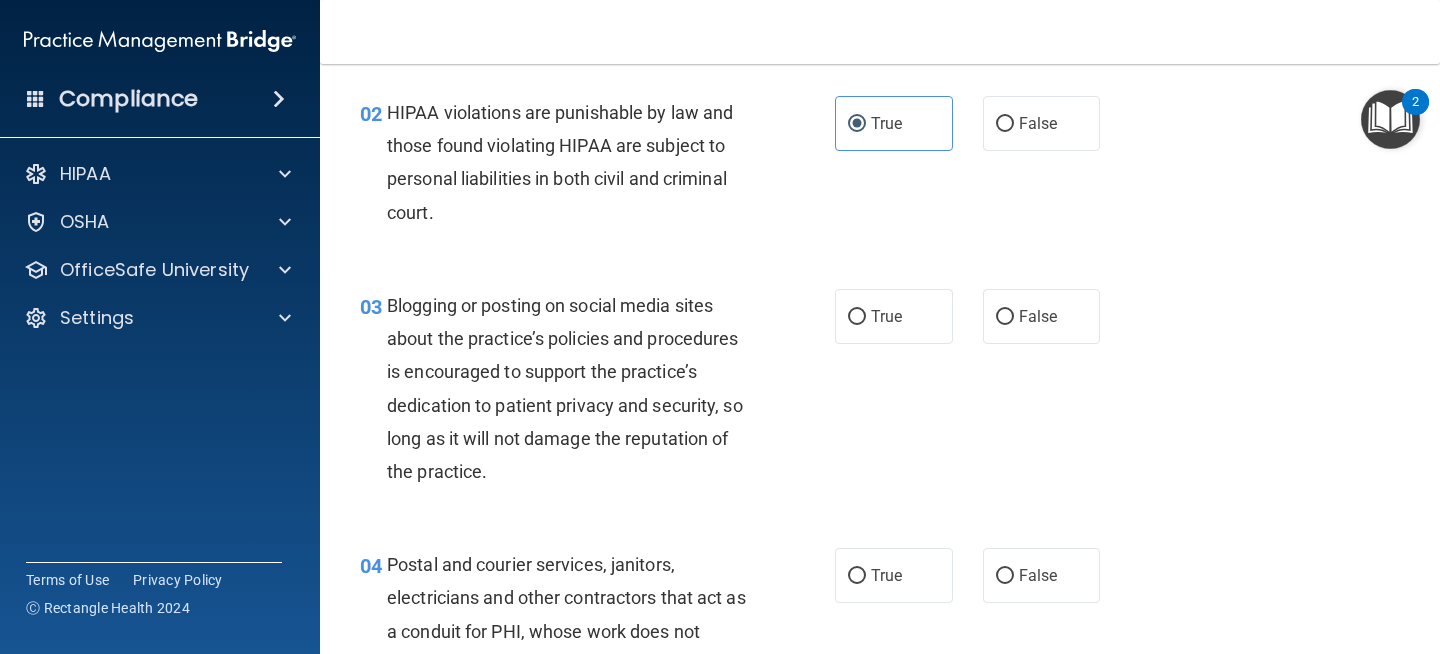 scroll, scrollTop: 223, scrollLeft: 0, axis: vertical 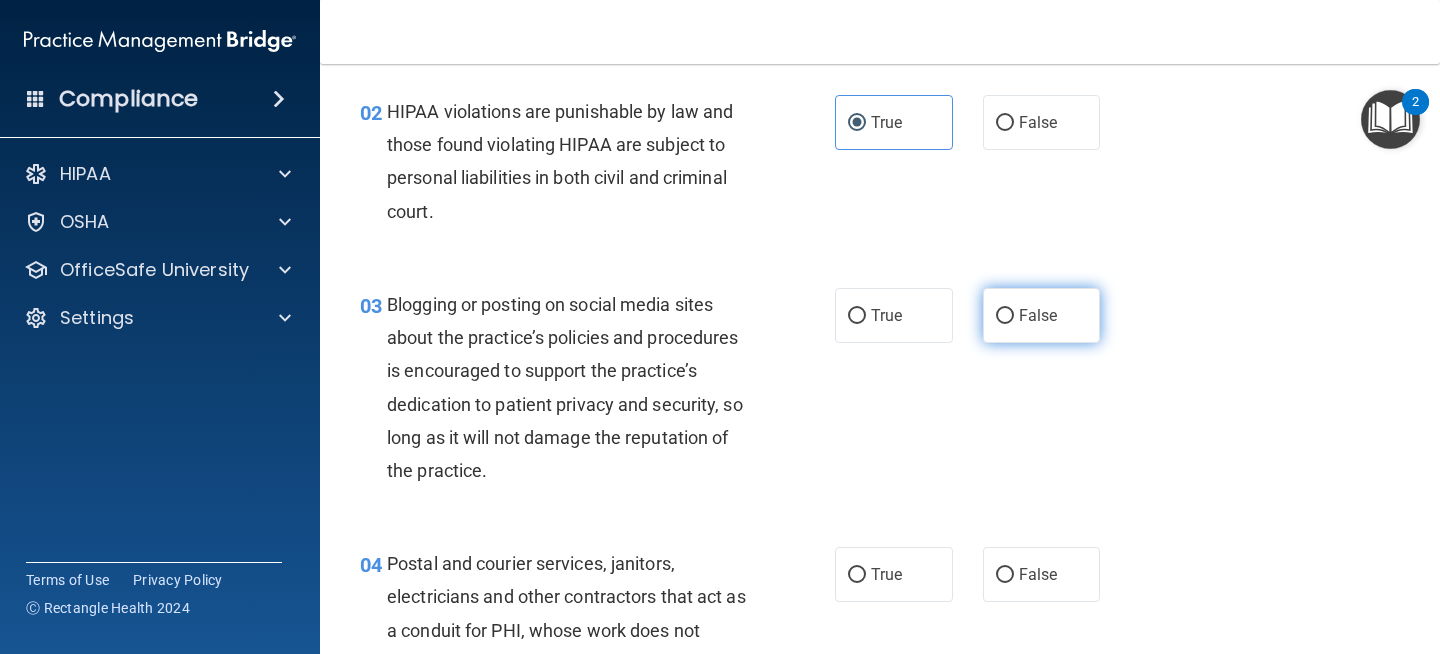 click on "False" at bounding box center [1038, 315] 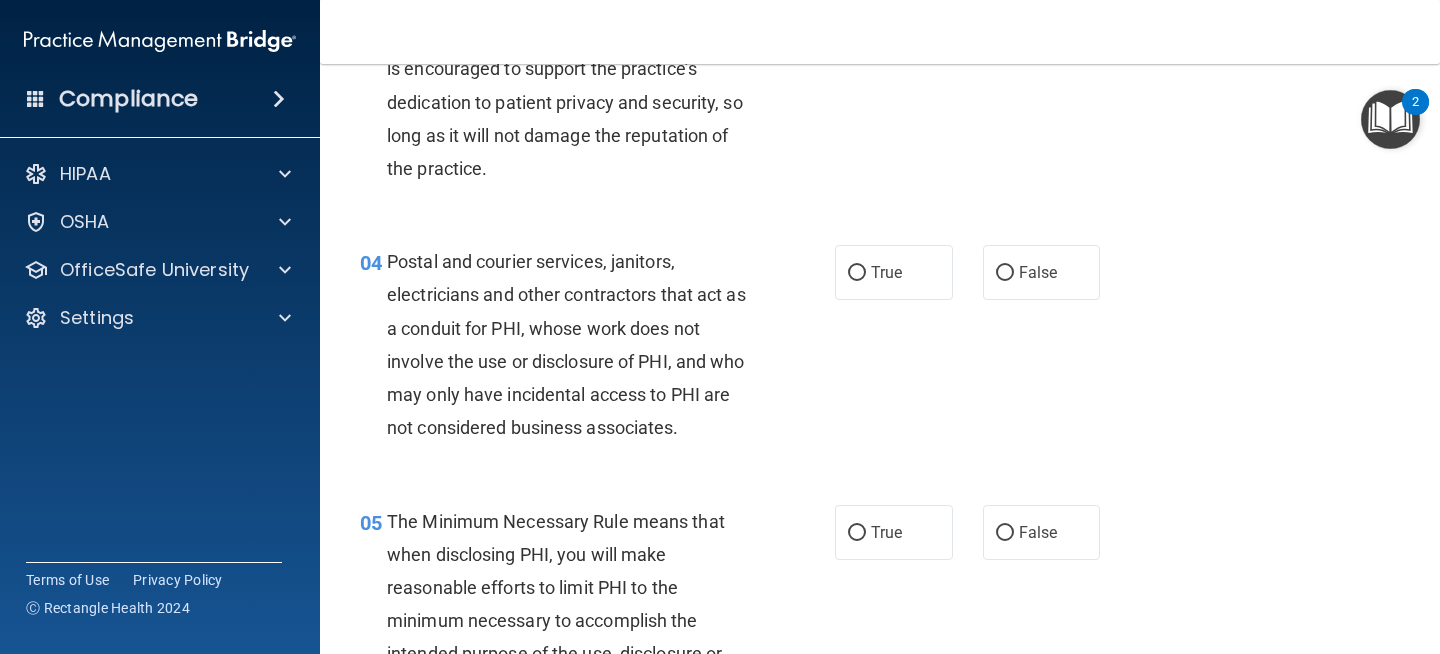 scroll, scrollTop: 524, scrollLeft: 0, axis: vertical 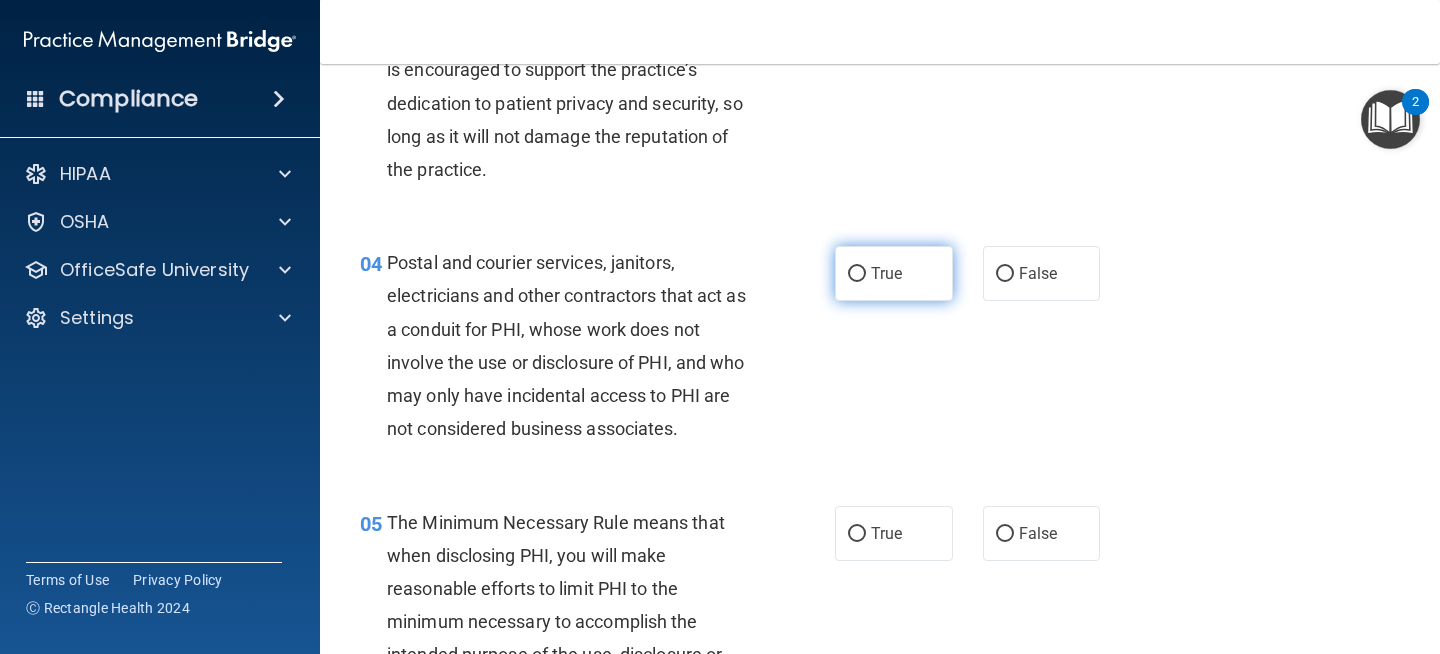 click on "True" at bounding box center (894, 273) 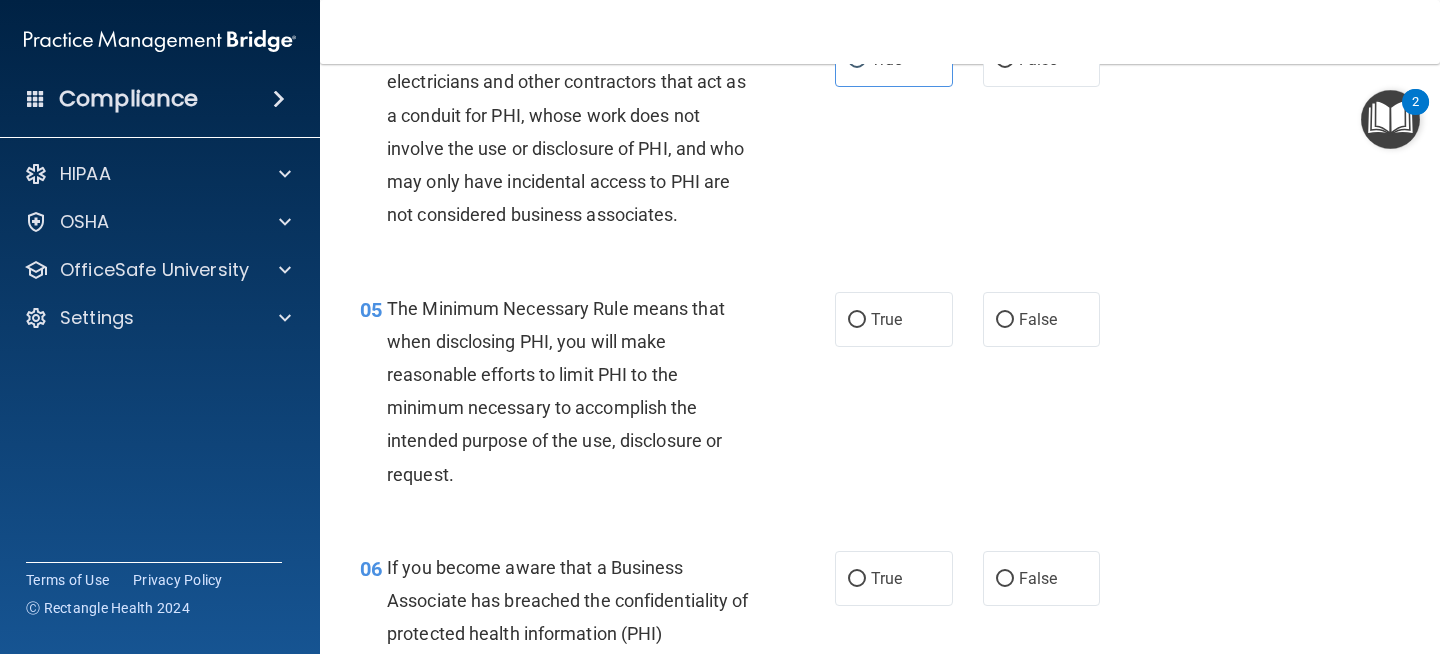 scroll, scrollTop: 741, scrollLeft: 0, axis: vertical 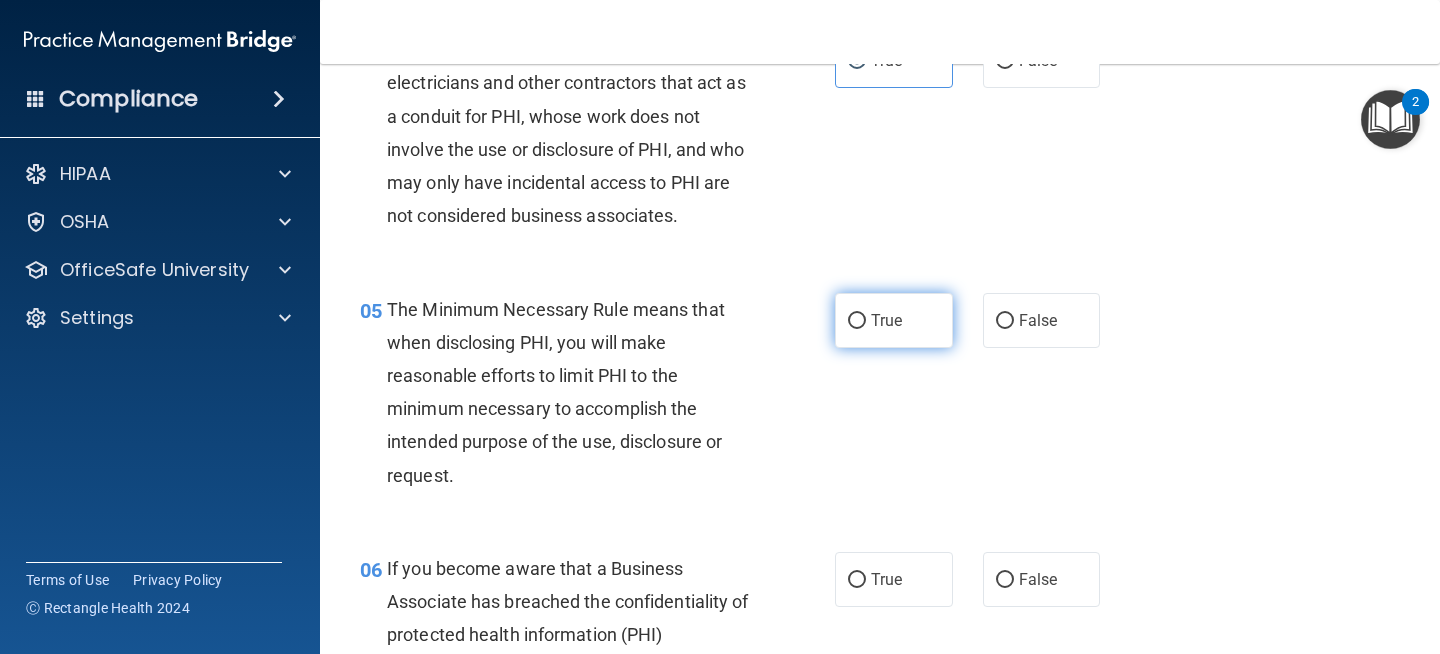 click on "True" at bounding box center [886, 320] 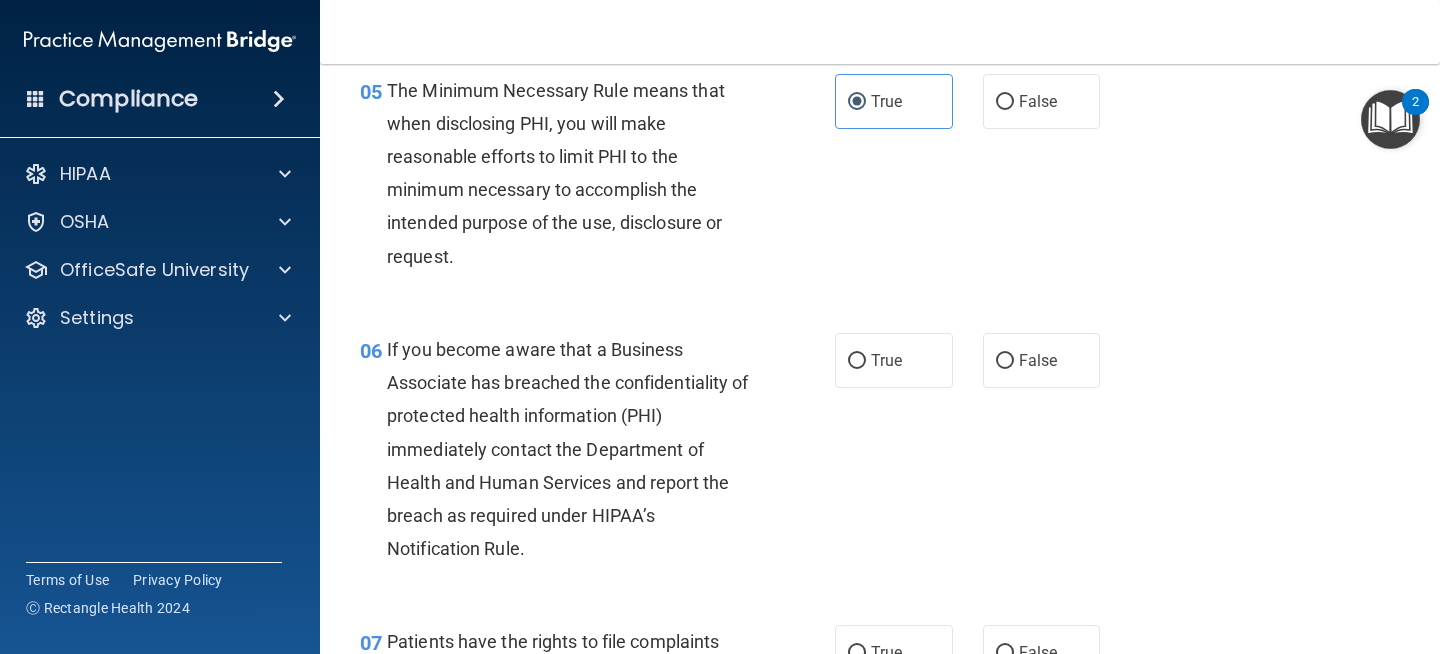 scroll, scrollTop: 958, scrollLeft: 0, axis: vertical 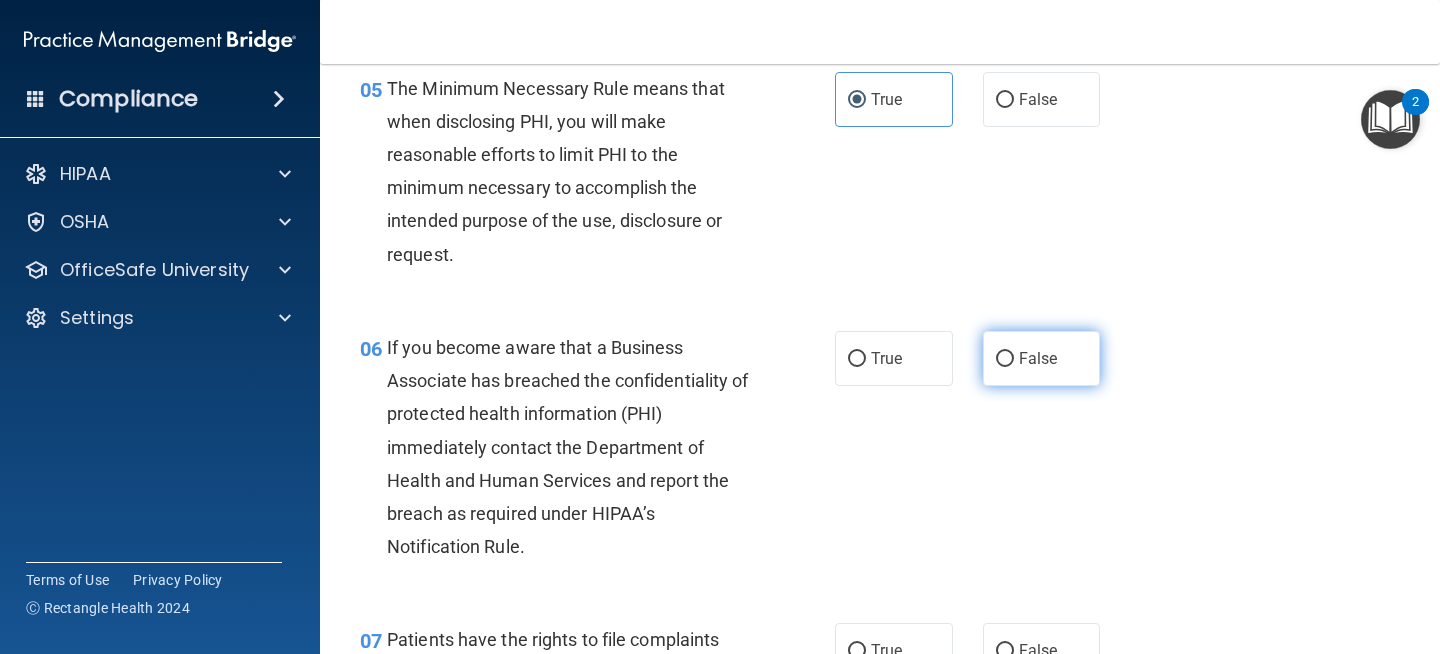 click on "False" at bounding box center (1038, 358) 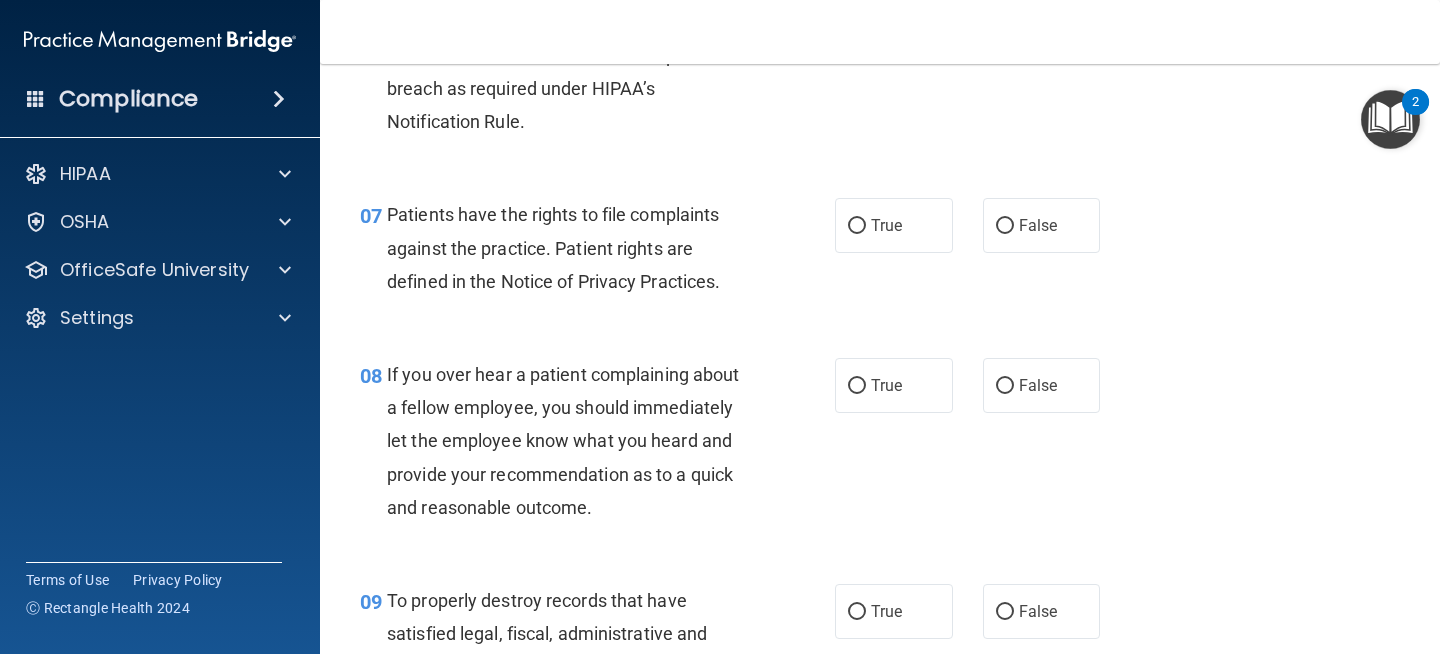 scroll, scrollTop: 1337, scrollLeft: 0, axis: vertical 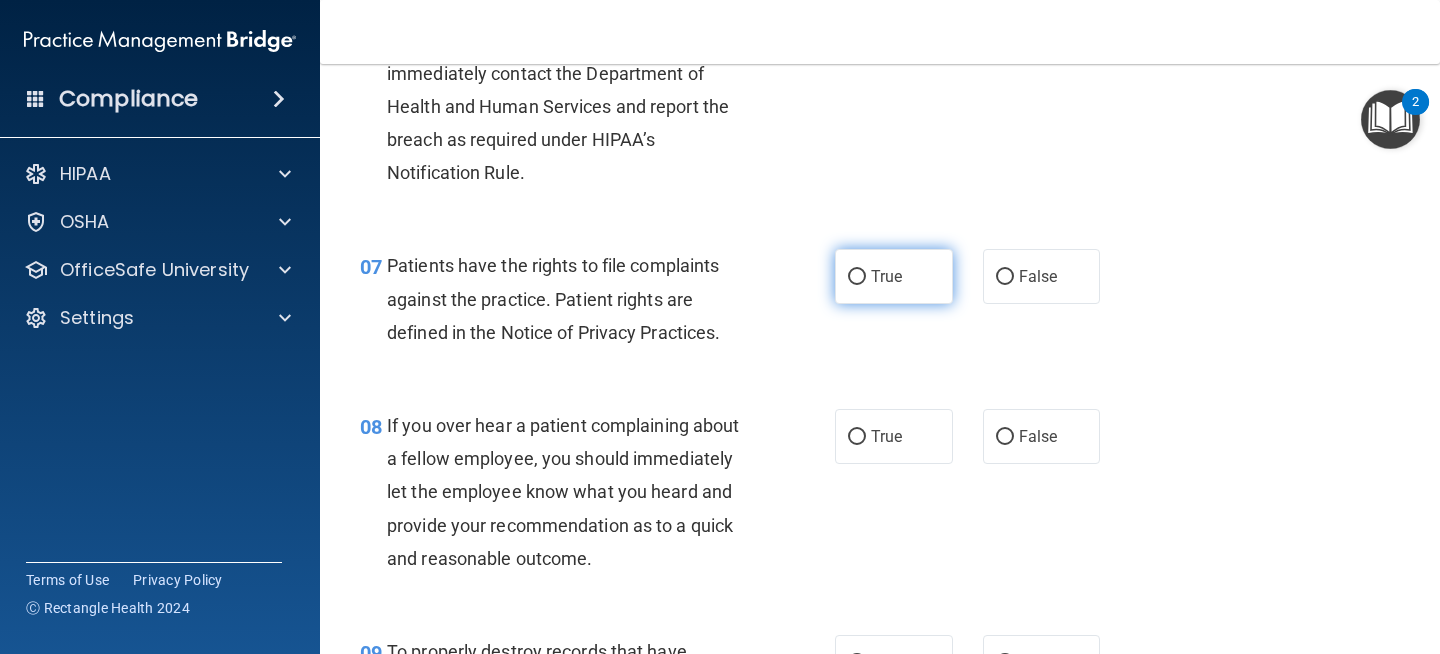 click on "True" at bounding box center [894, 276] 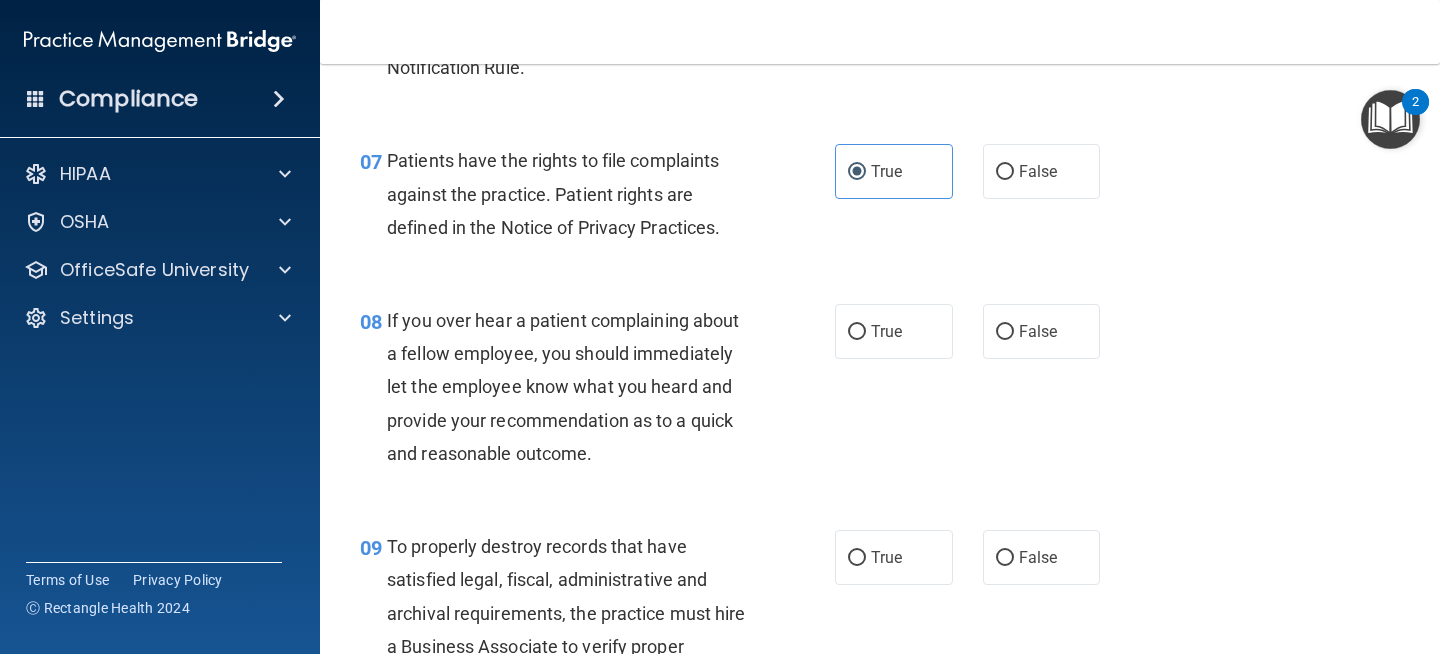 scroll, scrollTop: 1457, scrollLeft: 0, axis: vertical 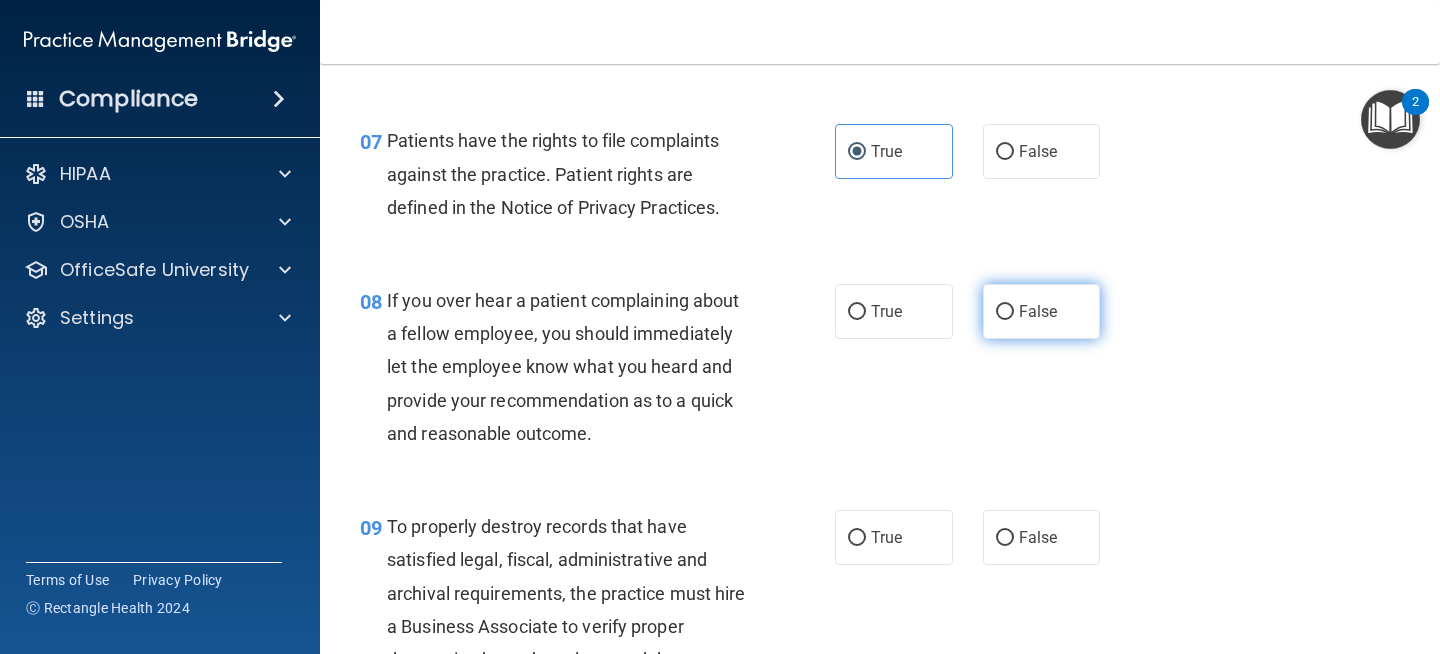 click on "False" at bounding box center (1042, 311) 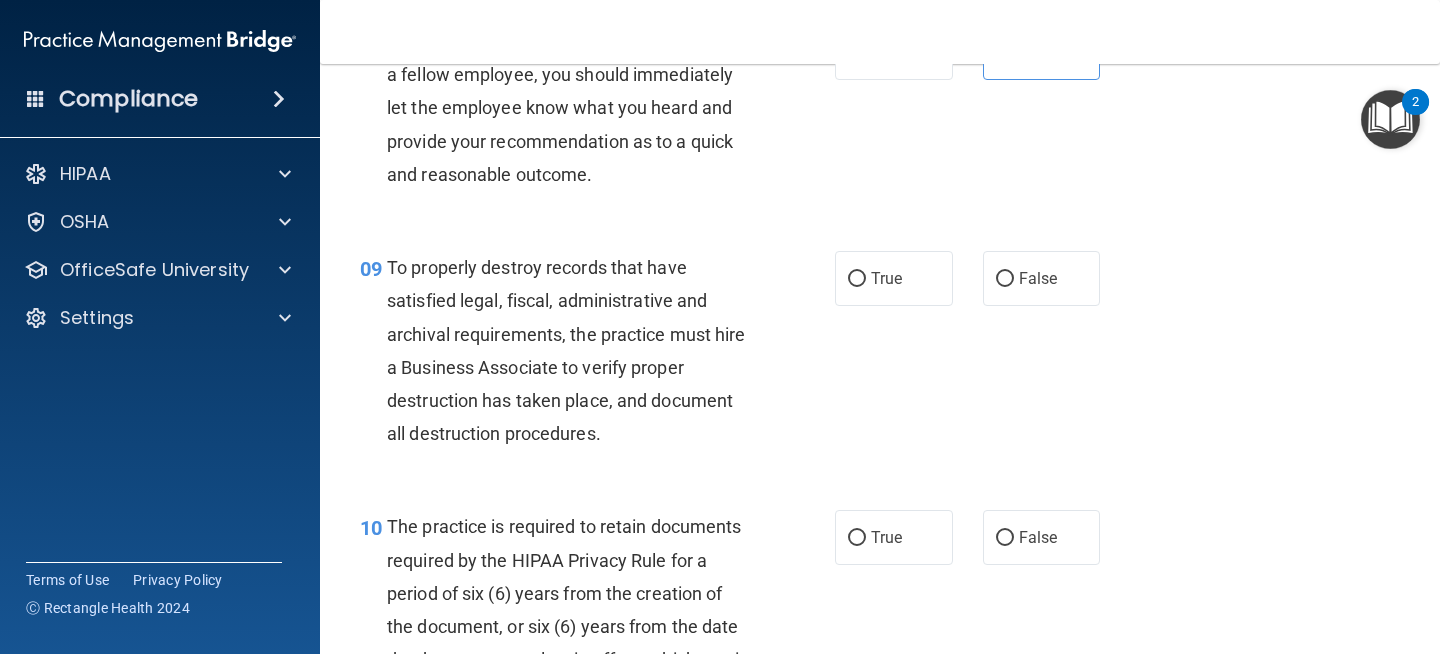 scroll, scrollTop: 1720, scrollLeft: 0, axis: vertical 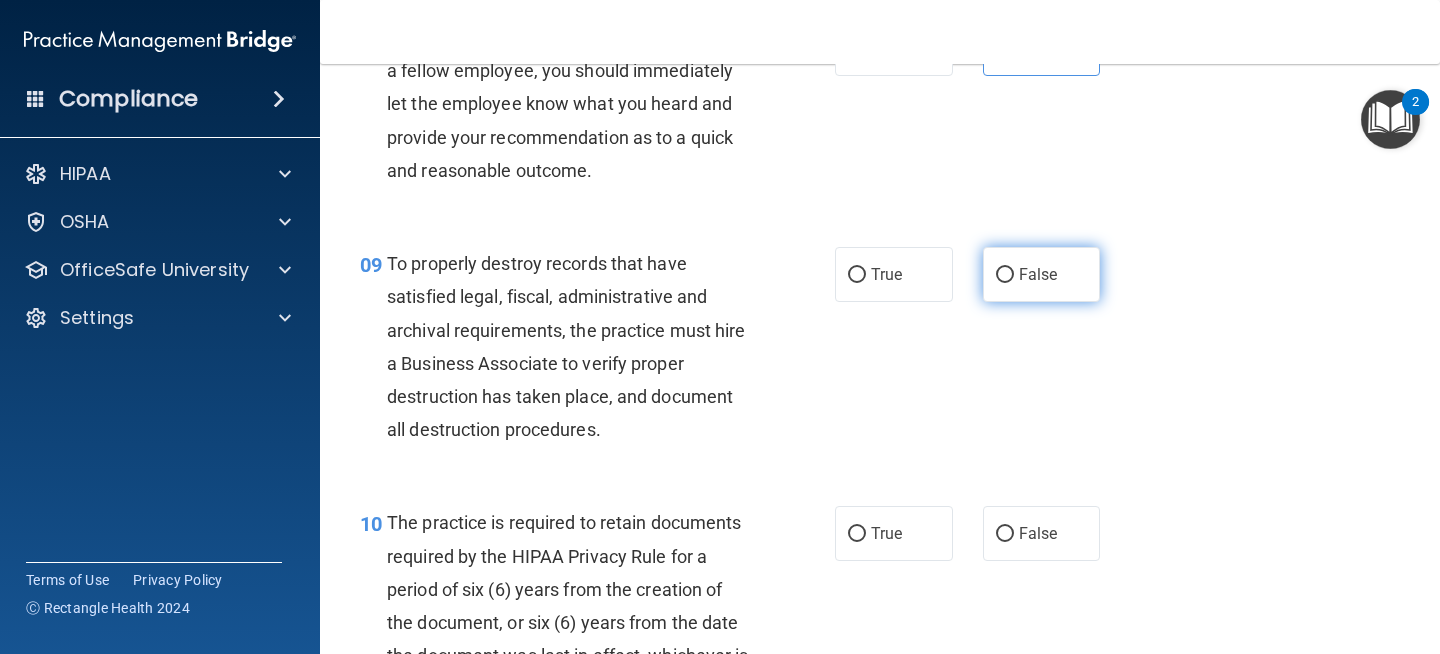 click on "False" at bounding box center [1005, 275] 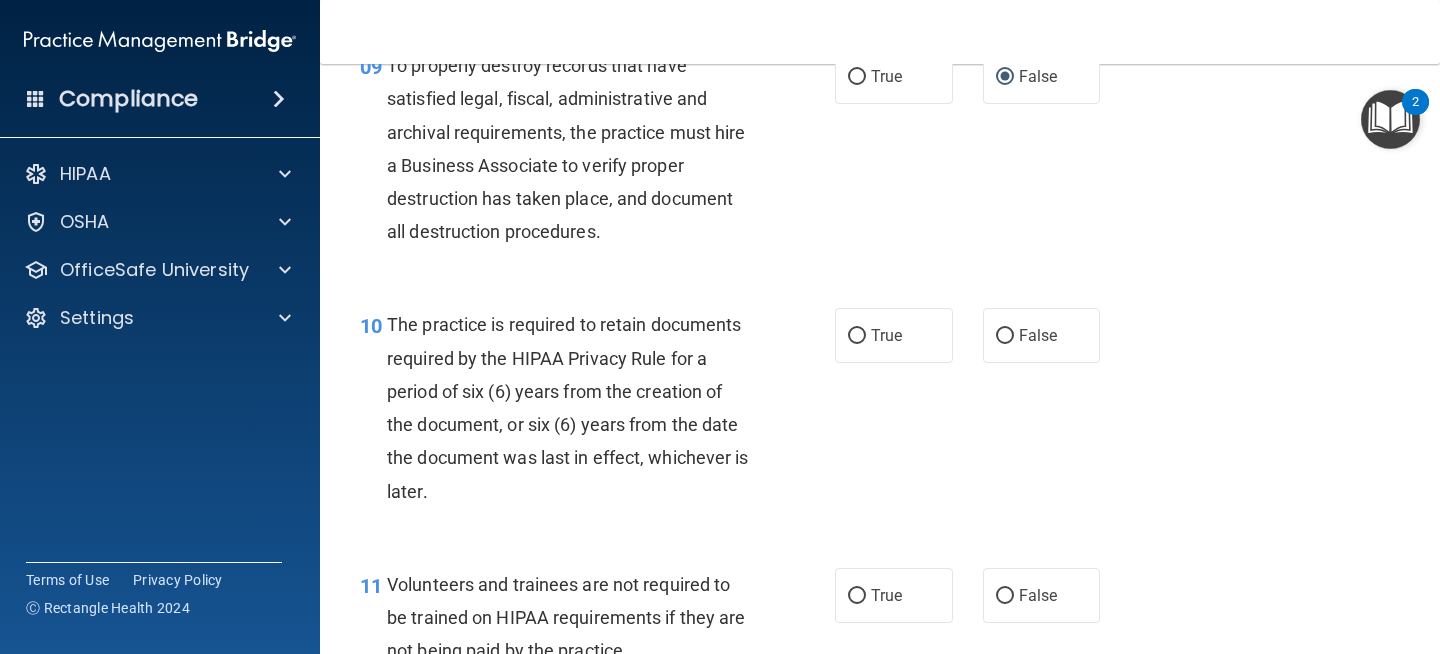 scroll, scrollTop: 1926, scrollLeft: 0, axis: vertical 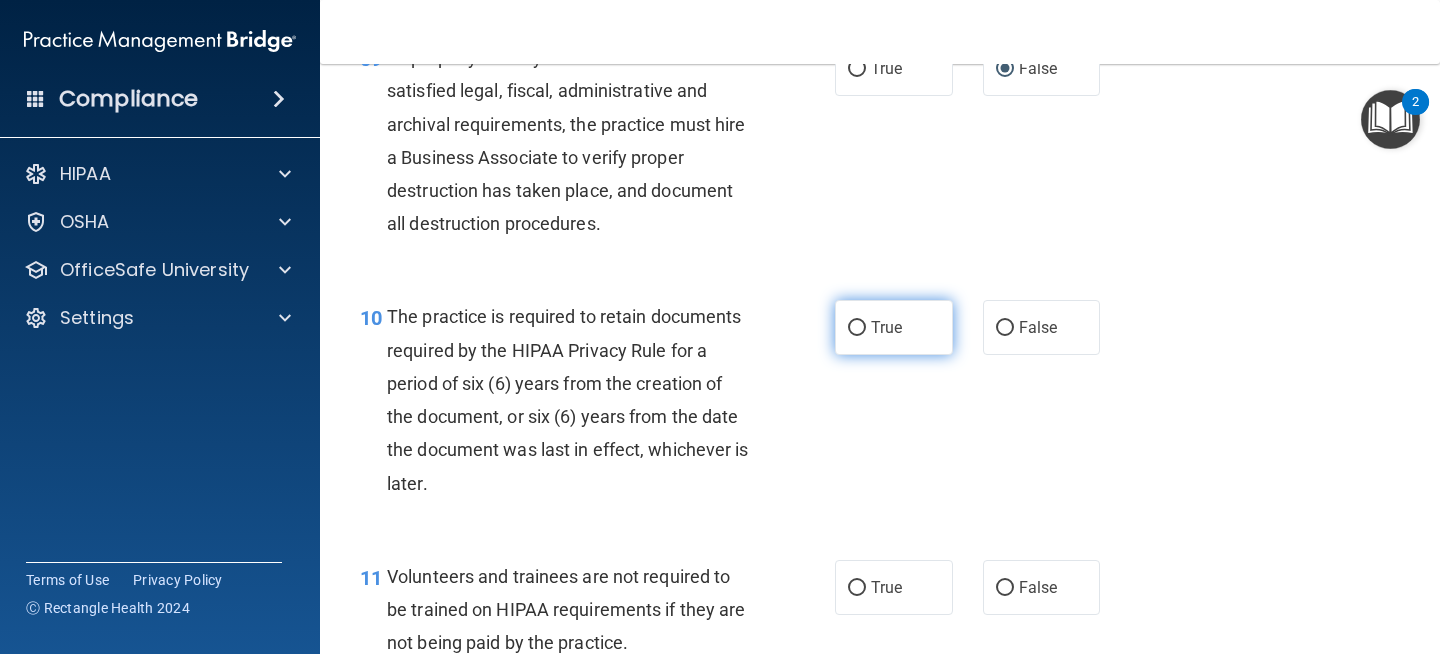 click on "True" at bounding box center (894, 327) 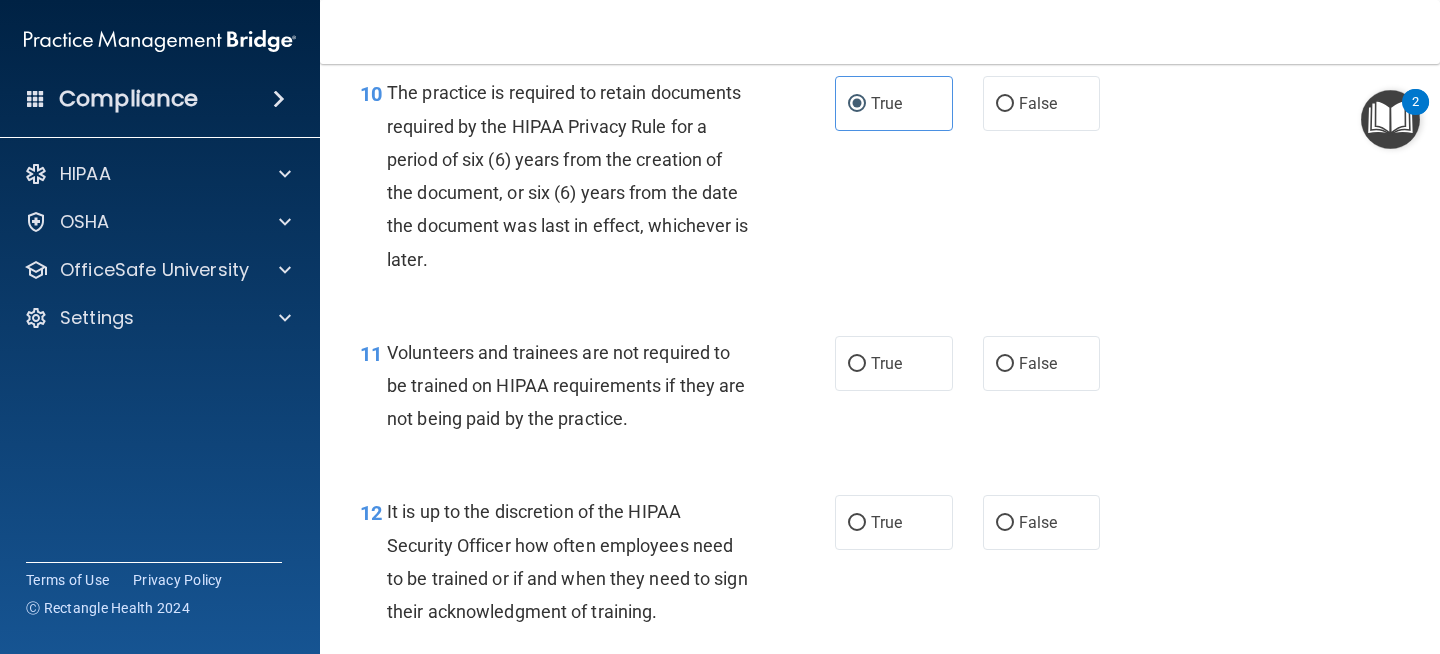 scroll, scrollTop: 2154, scrollLeft: 0, axis: vertical 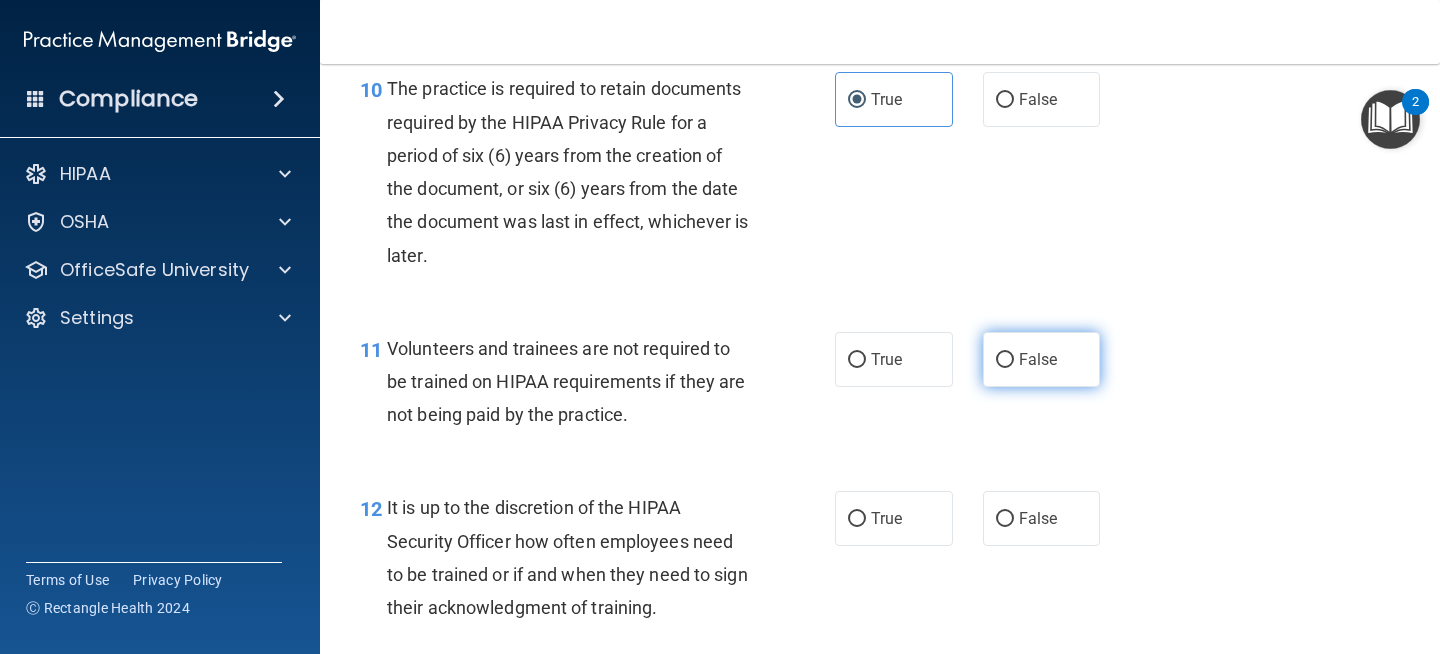 click on "False" at bounding box center [1038, 359] 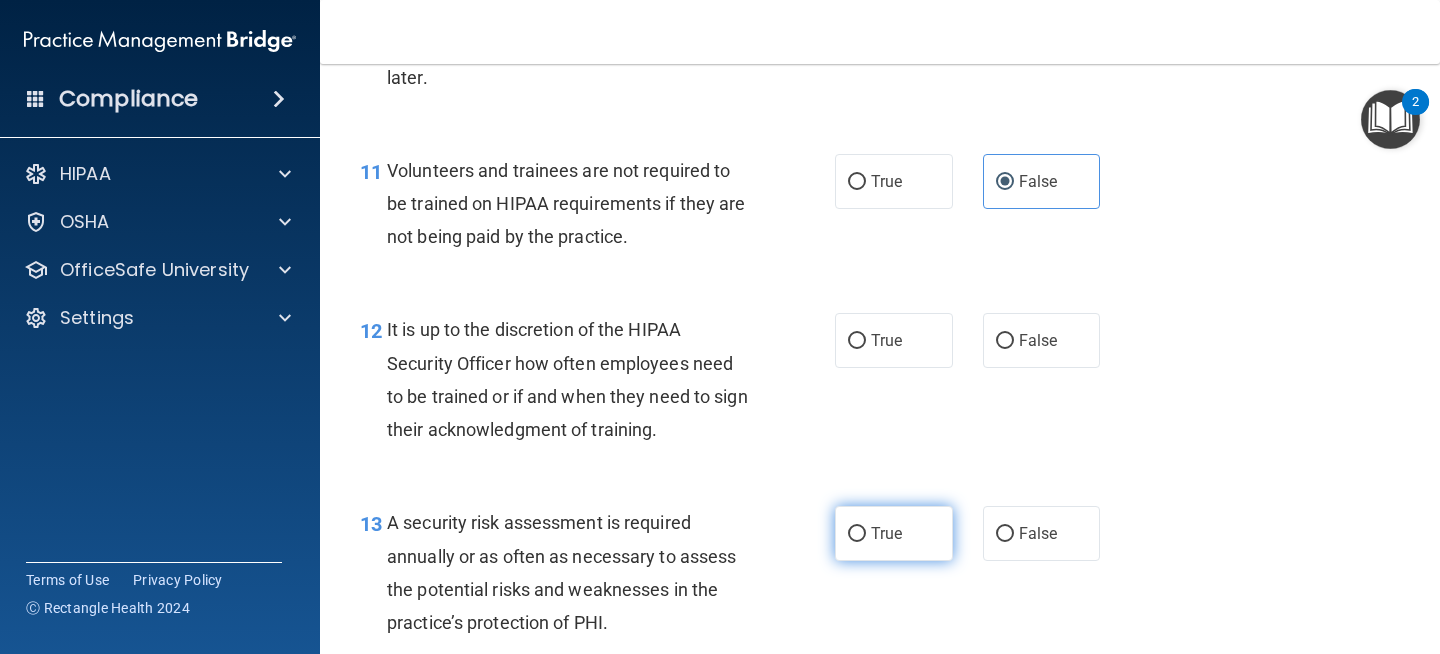scroll, scrollTop: 2330, scrollLeft: 0, axis: vertical 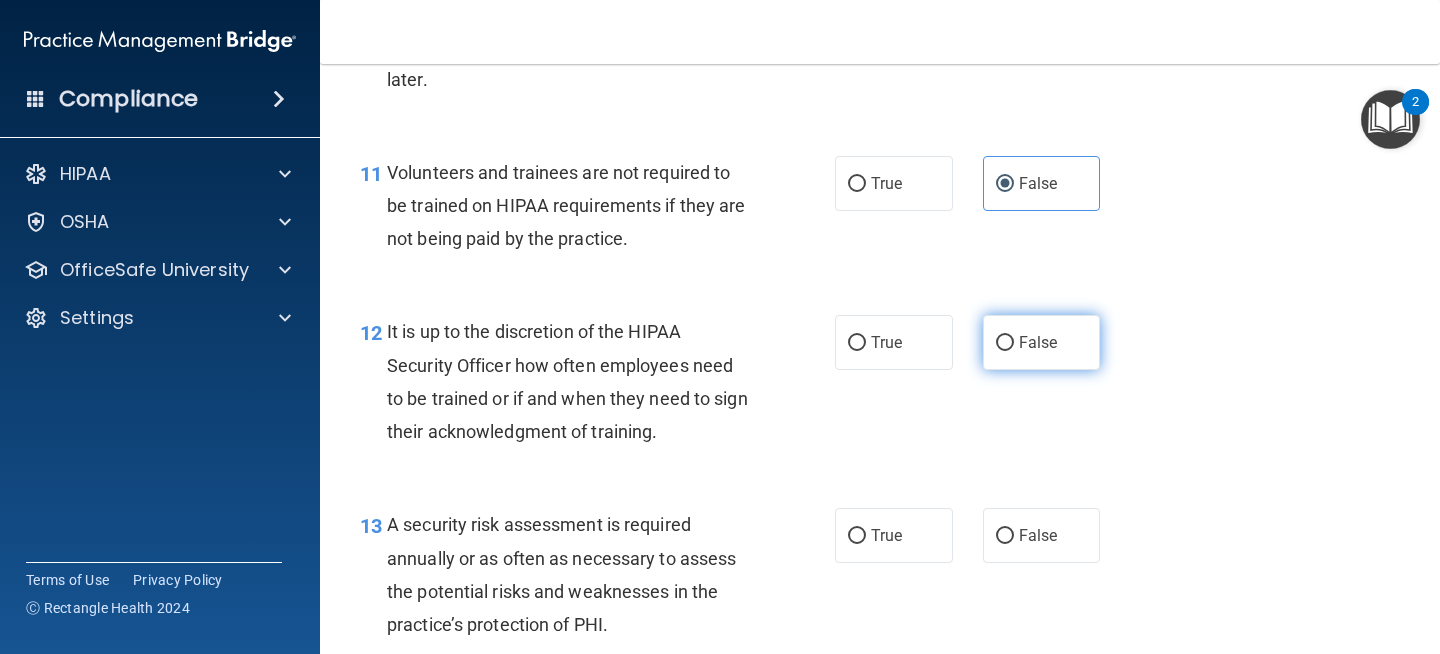 click on "False" at bounding box center [1042, 342] 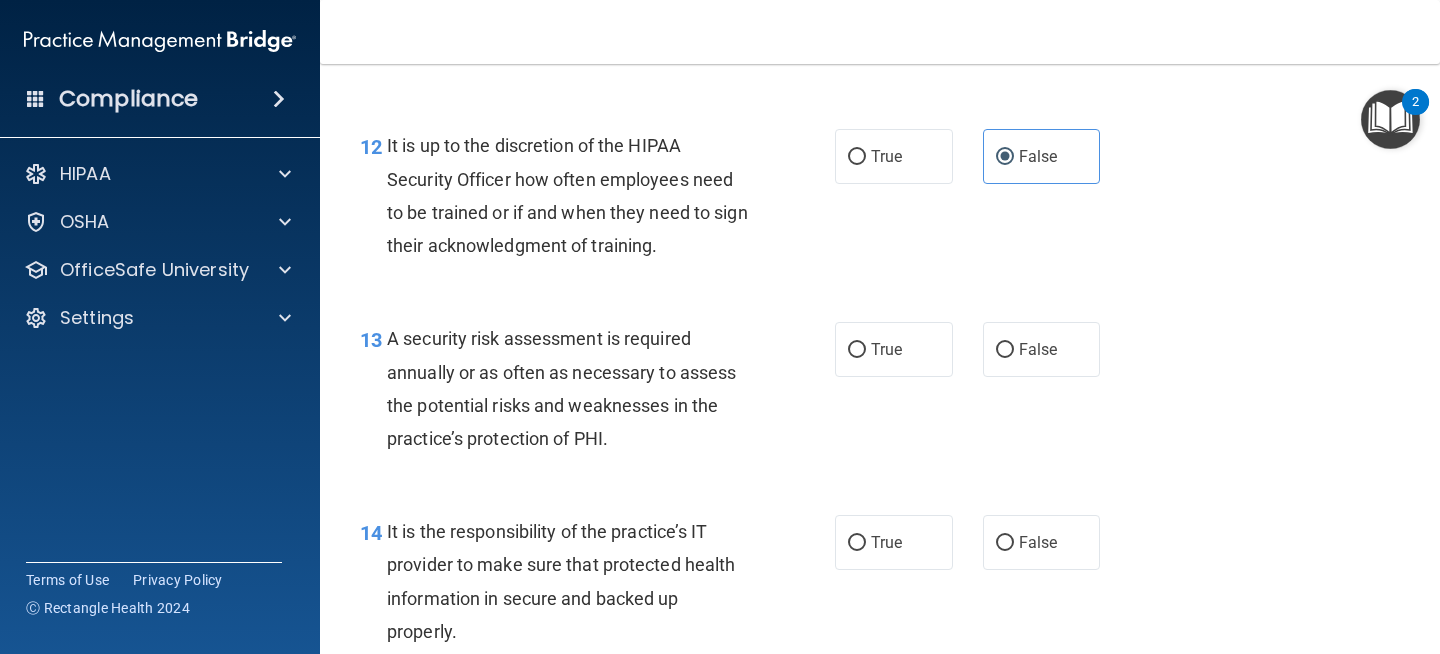 scroll, scrollTop: 2522, scrollLeft: 0, axis: vertical 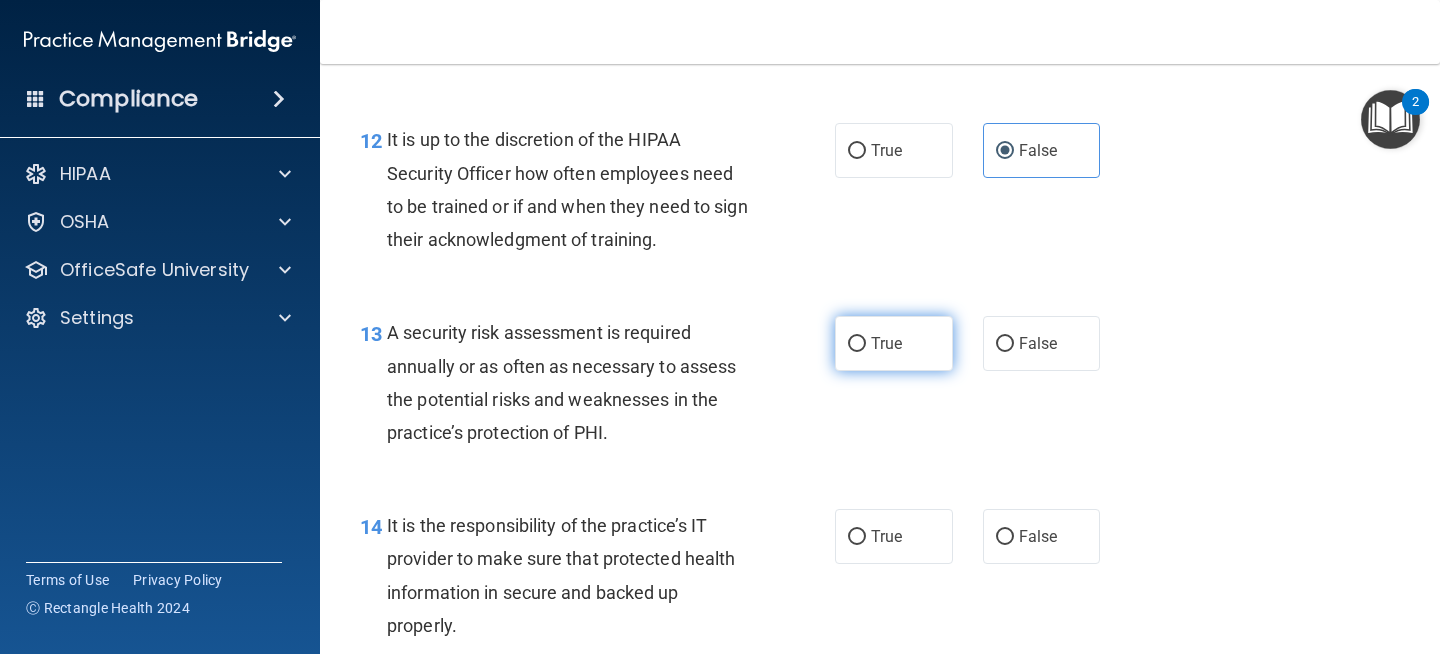 click on "True" at bounding box center (894, 343) 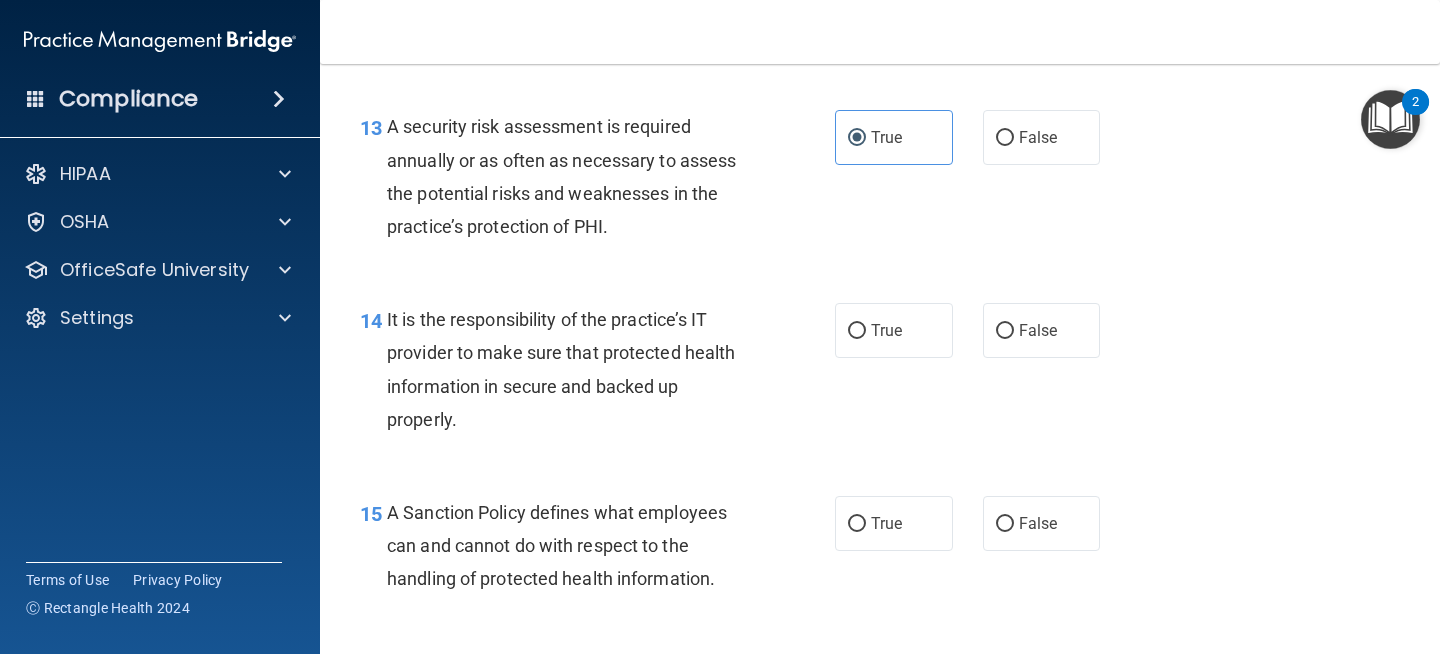 scroll, scrollTop: 2730, scrollLeft: 0, axis: vertical 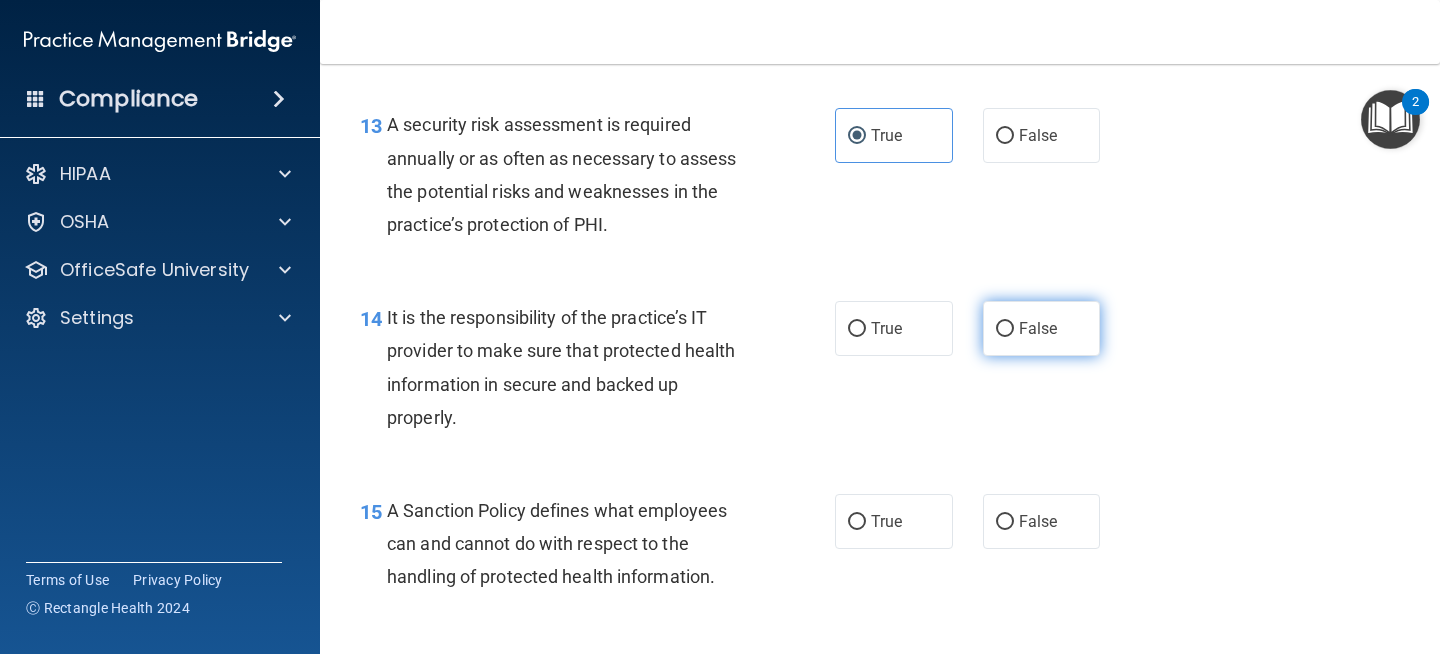 click on "False" at bounding box center (1042, 328) 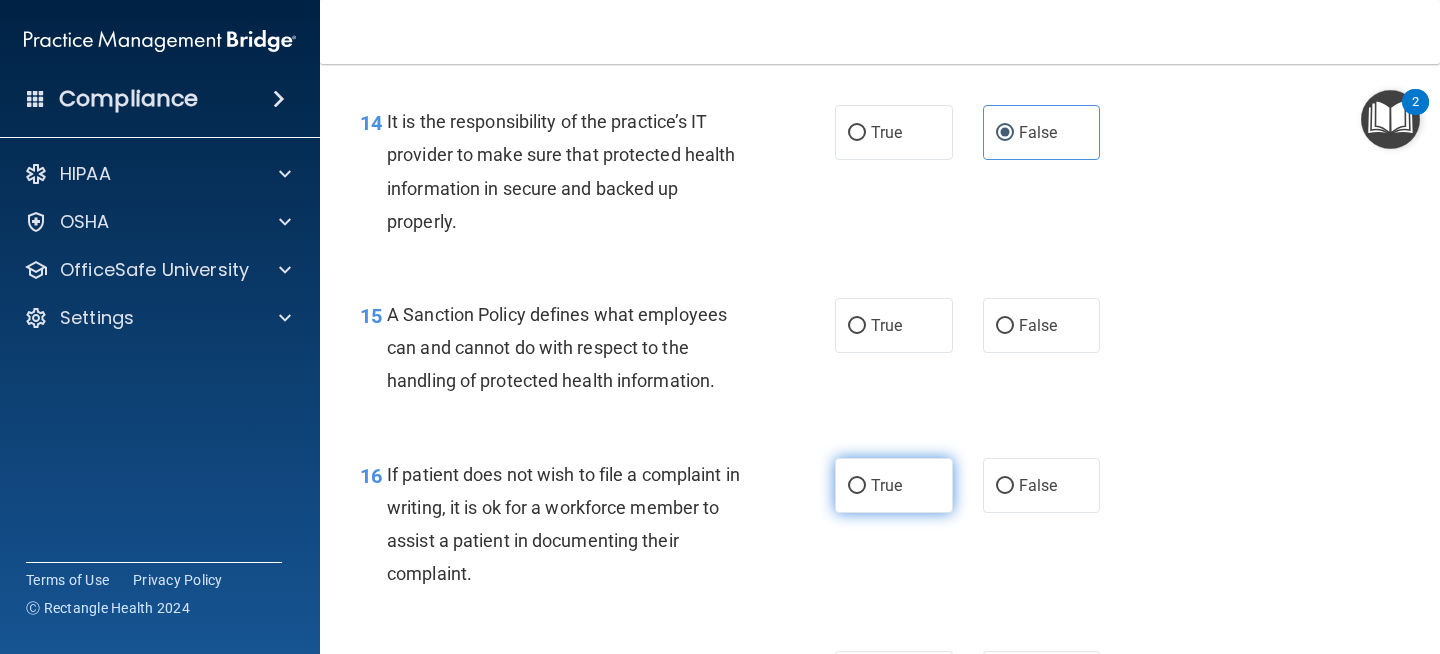 scroll, scrollTop: 2932, scrollLeft: 0, axis: vertical 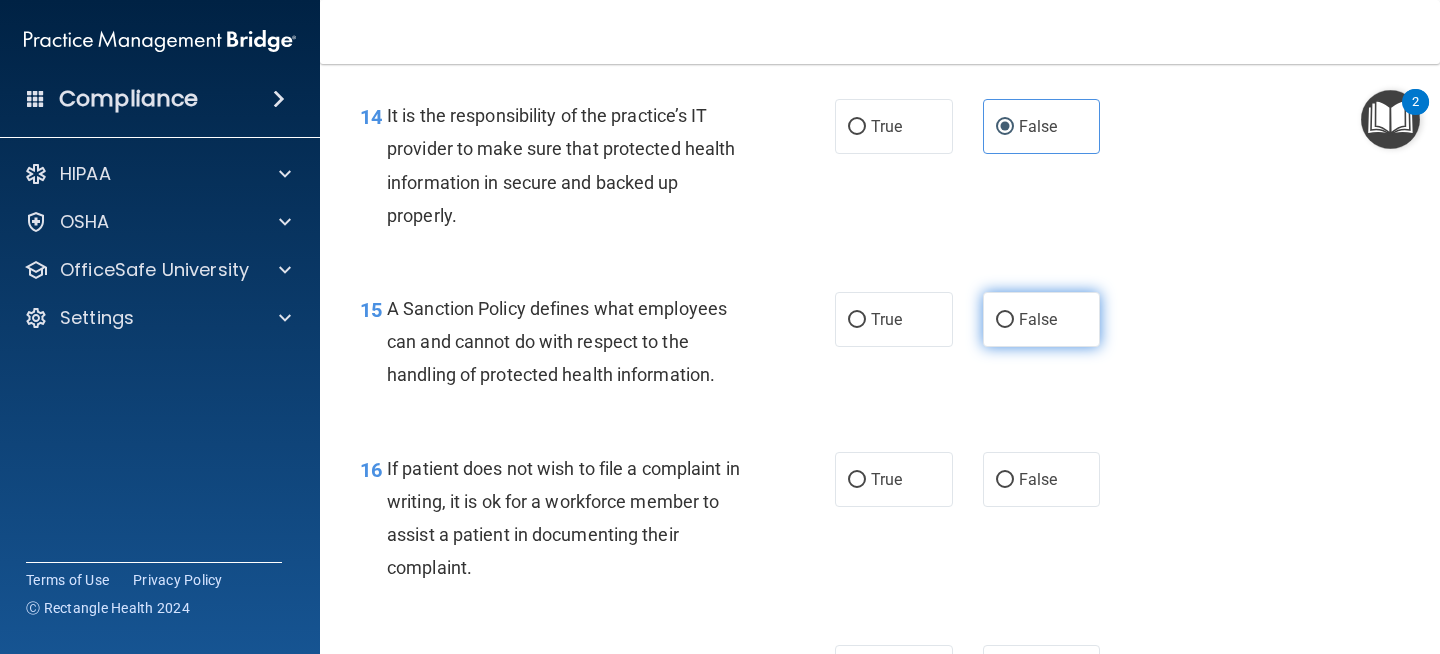 click on "False" at bounding box center [1005, 320] 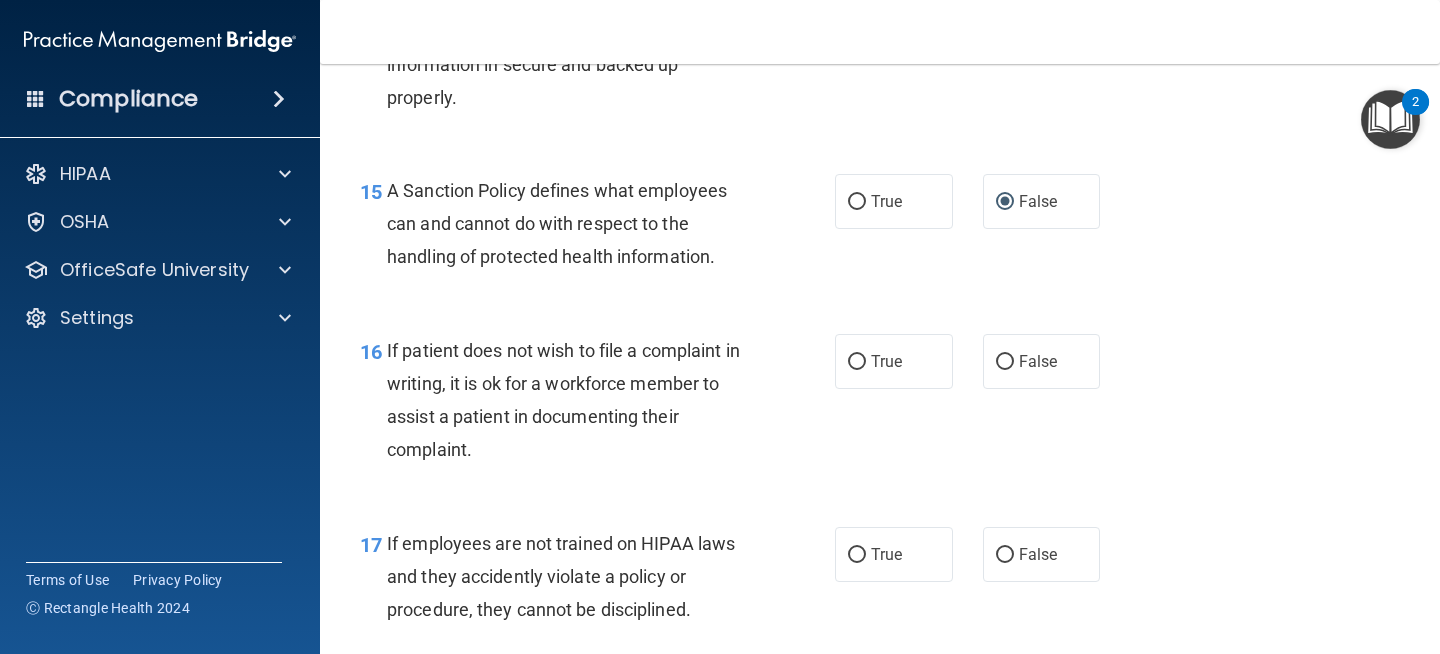 scroll, scrollTop: 3053, scrollLeft: 0, axis: vertical 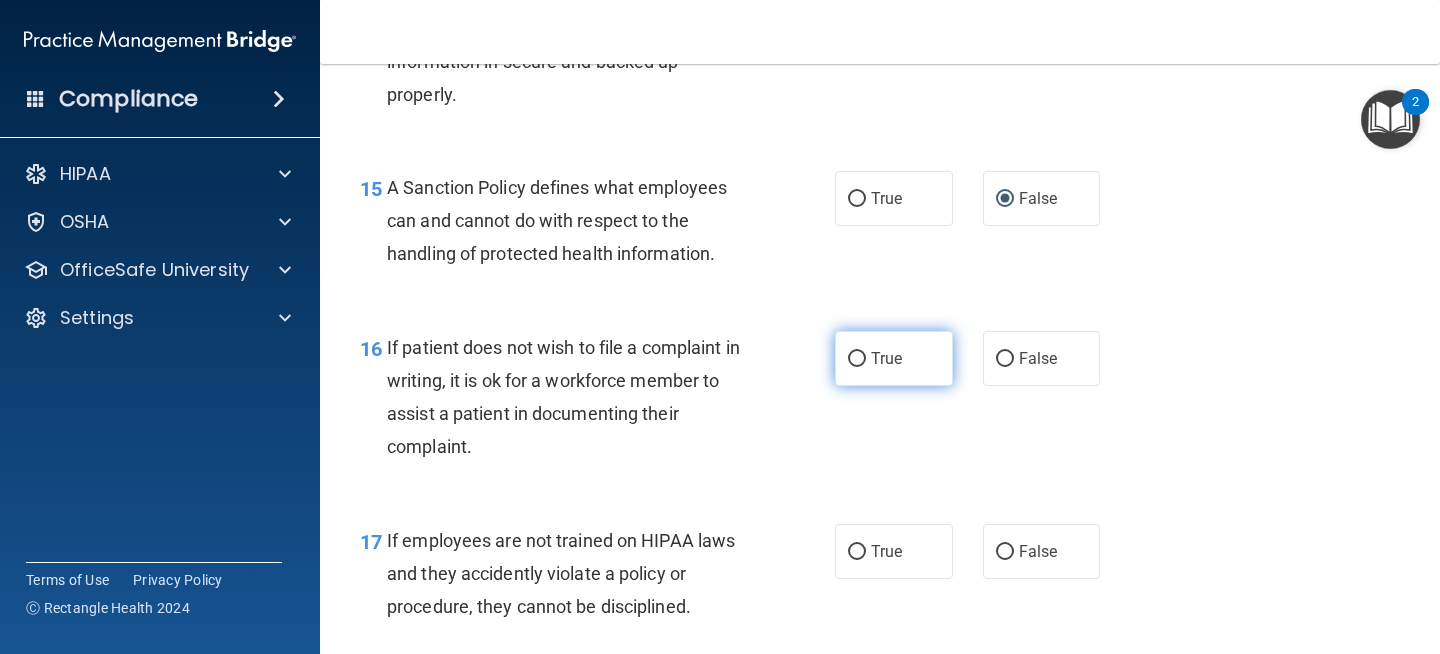 click on "True" at bounding box center [894, 358] 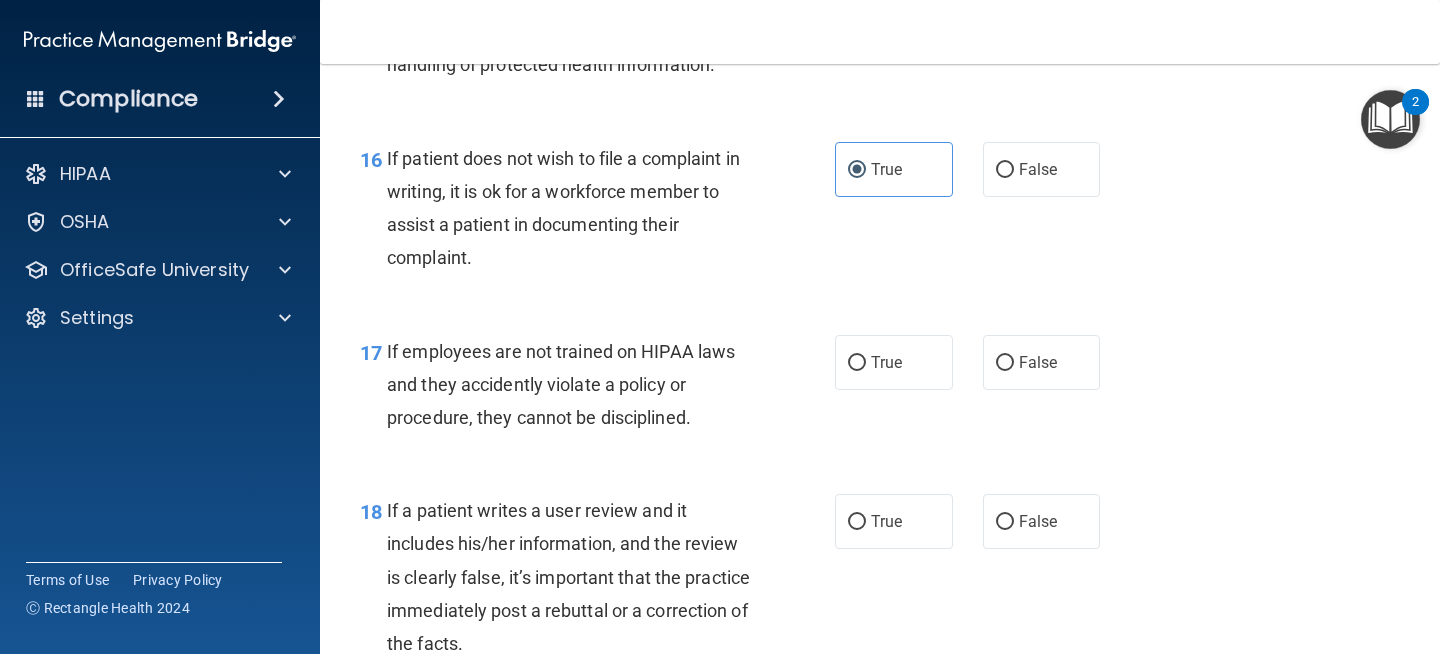 scroll, scrollTop: 3243, scrollLeft: 0, axis: vertical 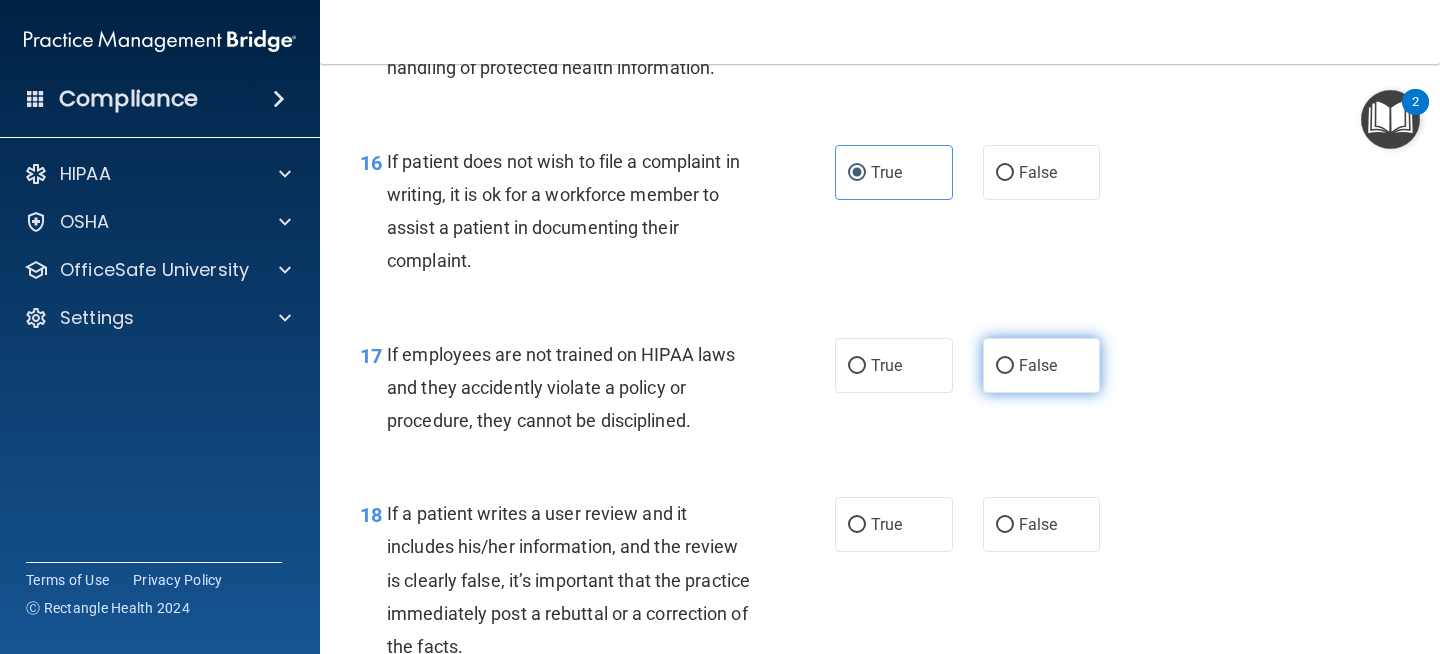 click on "False" at bounding box center (1042, 365) 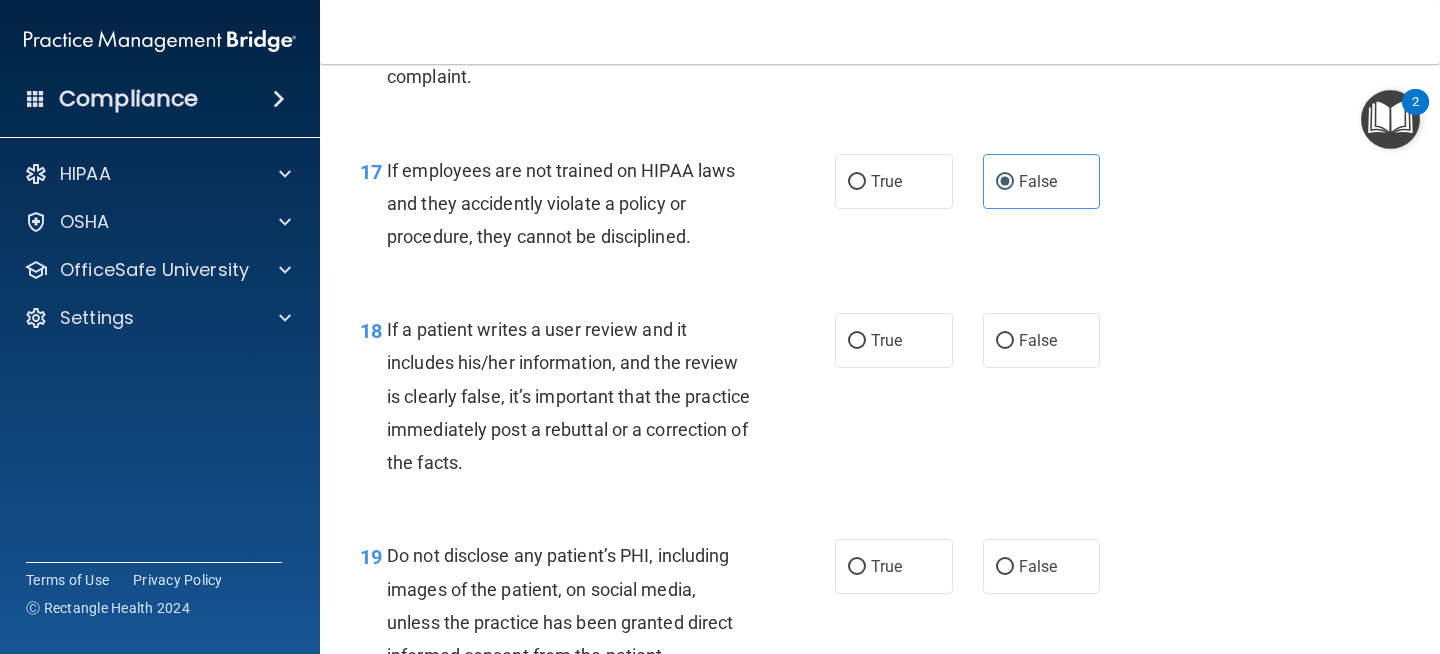 scroll, scrollTop: 3440, scrollLeft: 0, axis: vertical 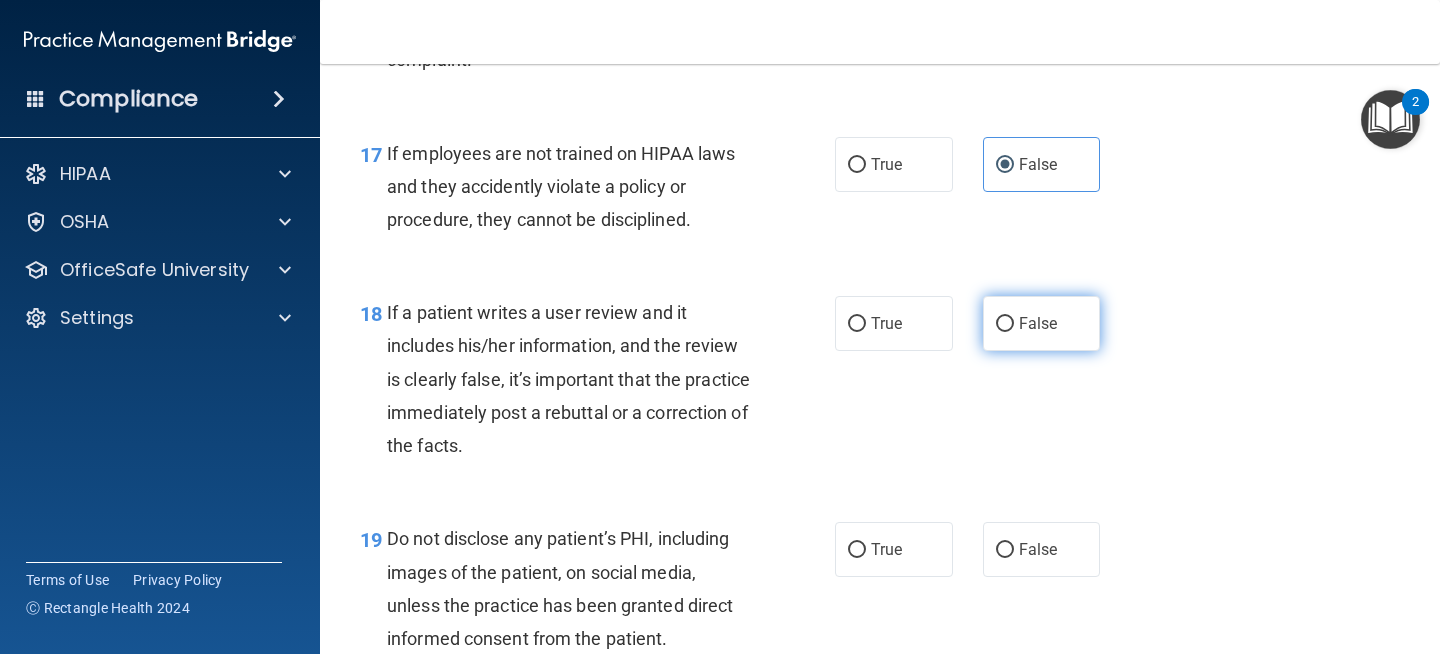 click on "False" at bounding box center [1038, 323] 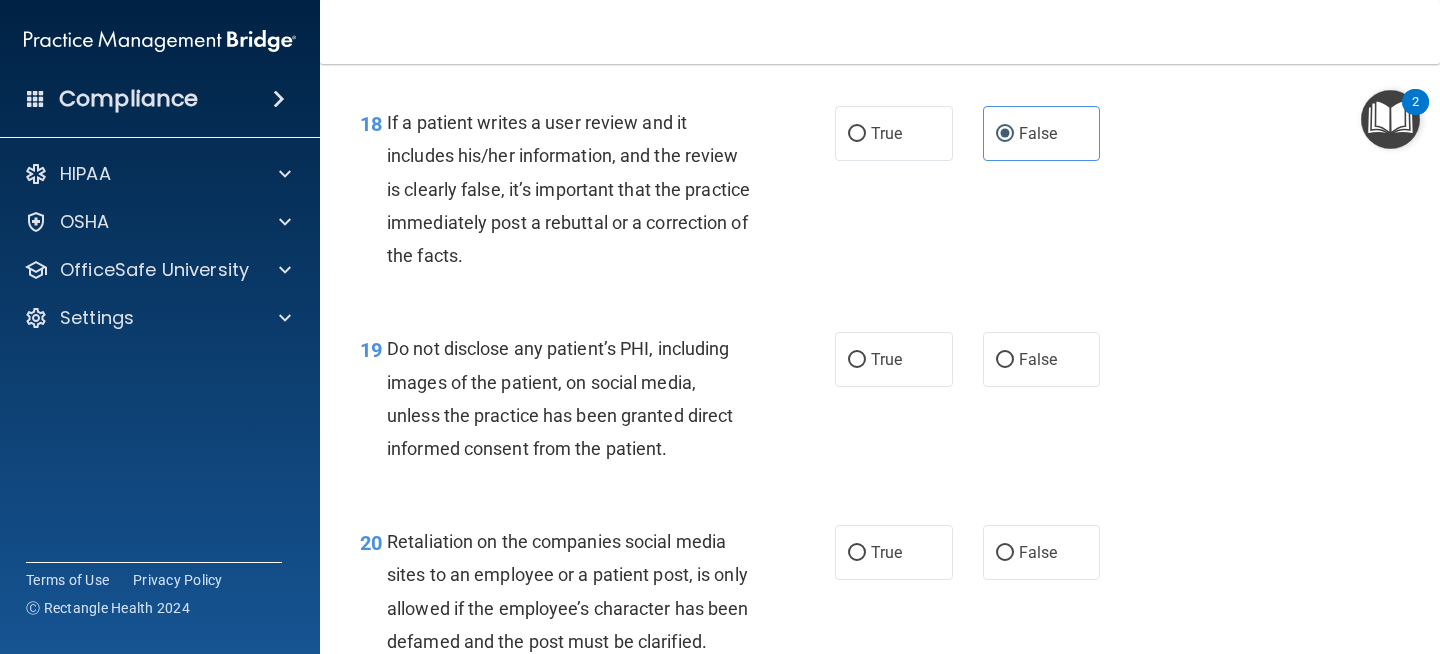scroll, scrollTop: 3636, scrollLeft: 0, axis: vertical 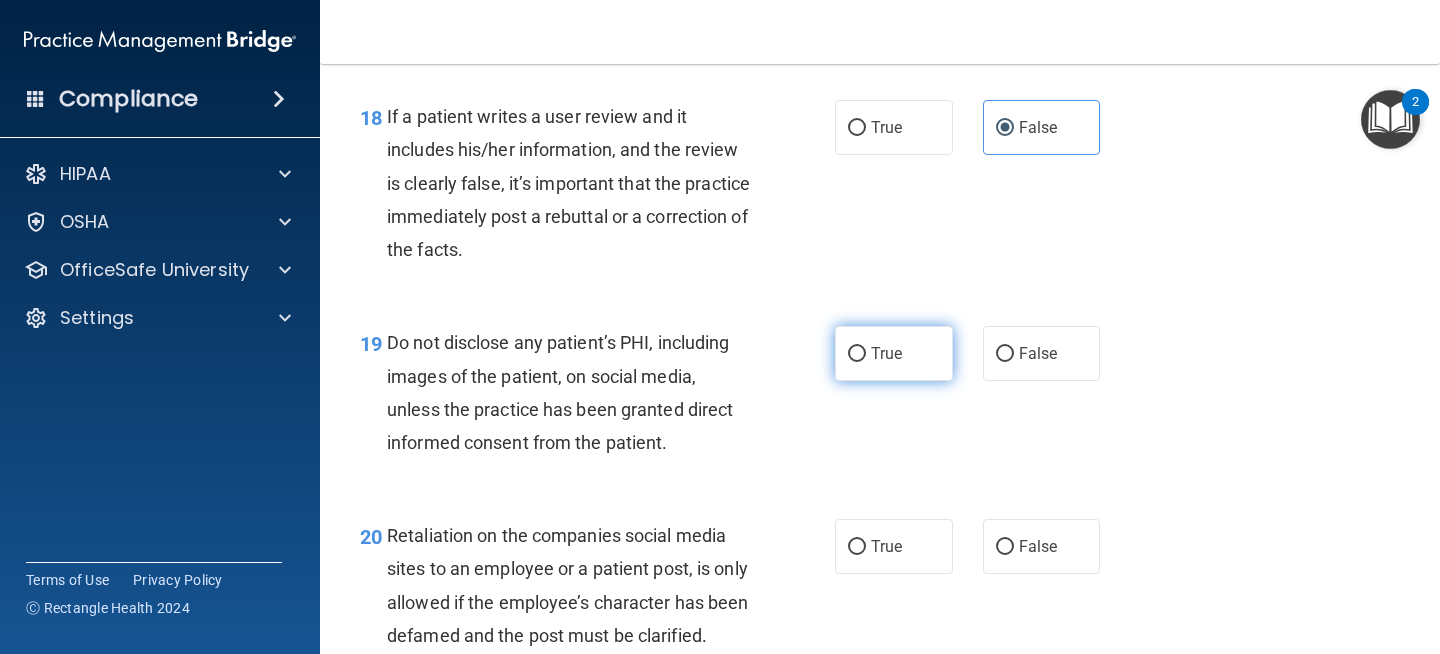 click on "True" at bounding box center [894, 353] 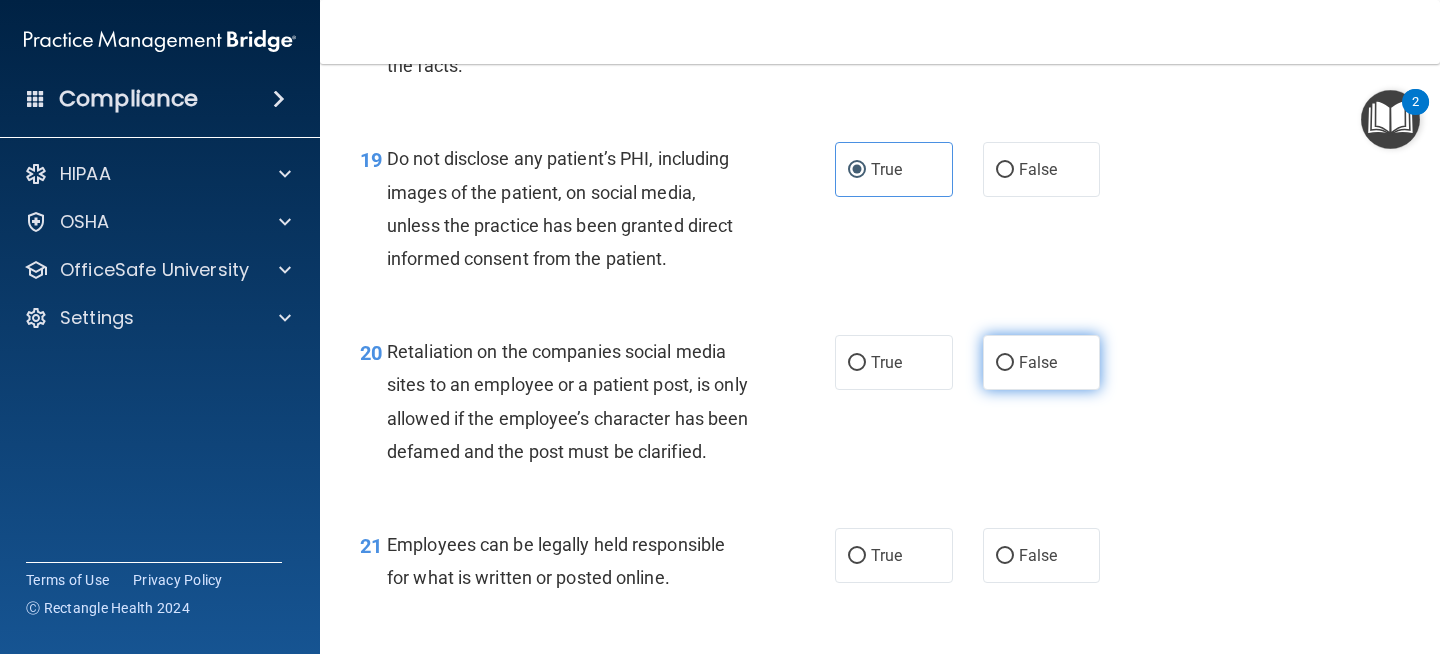 scroll, scrollTop: 3818, scrollLeft: 0, axis: vertical 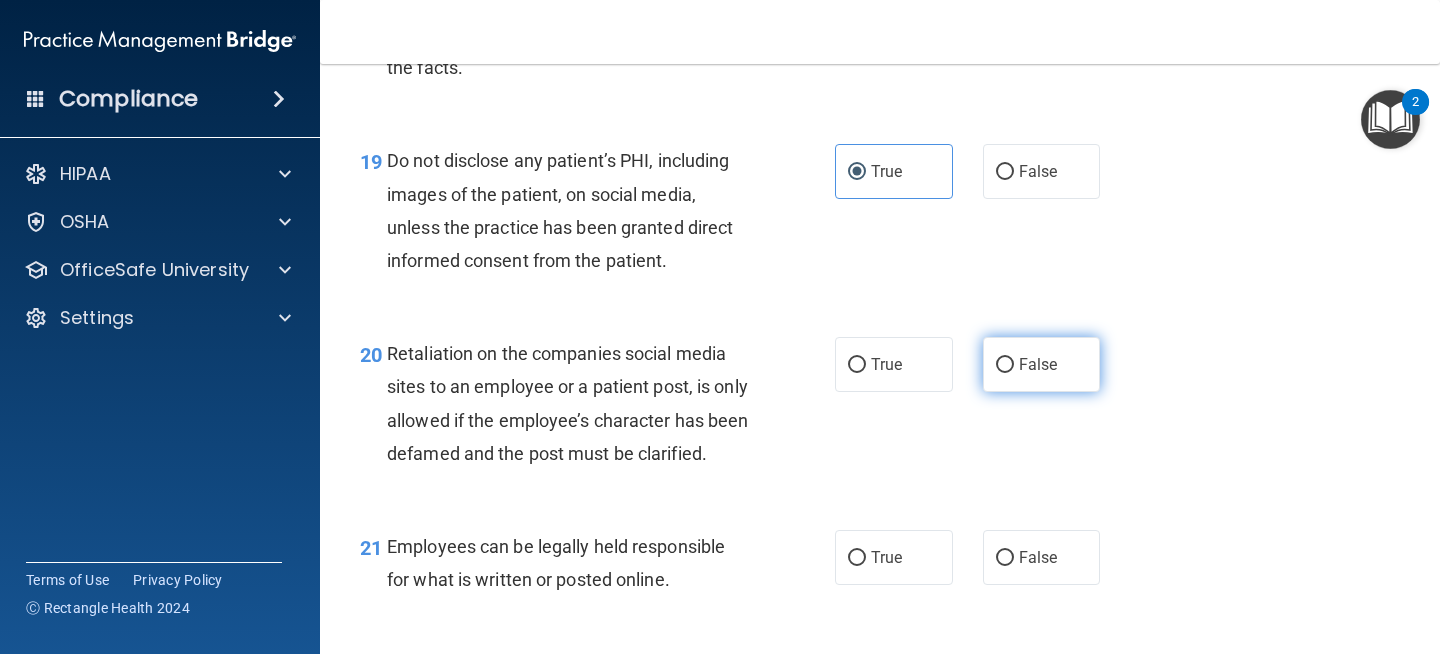 click on "False" at bounding box center [1042, 364] 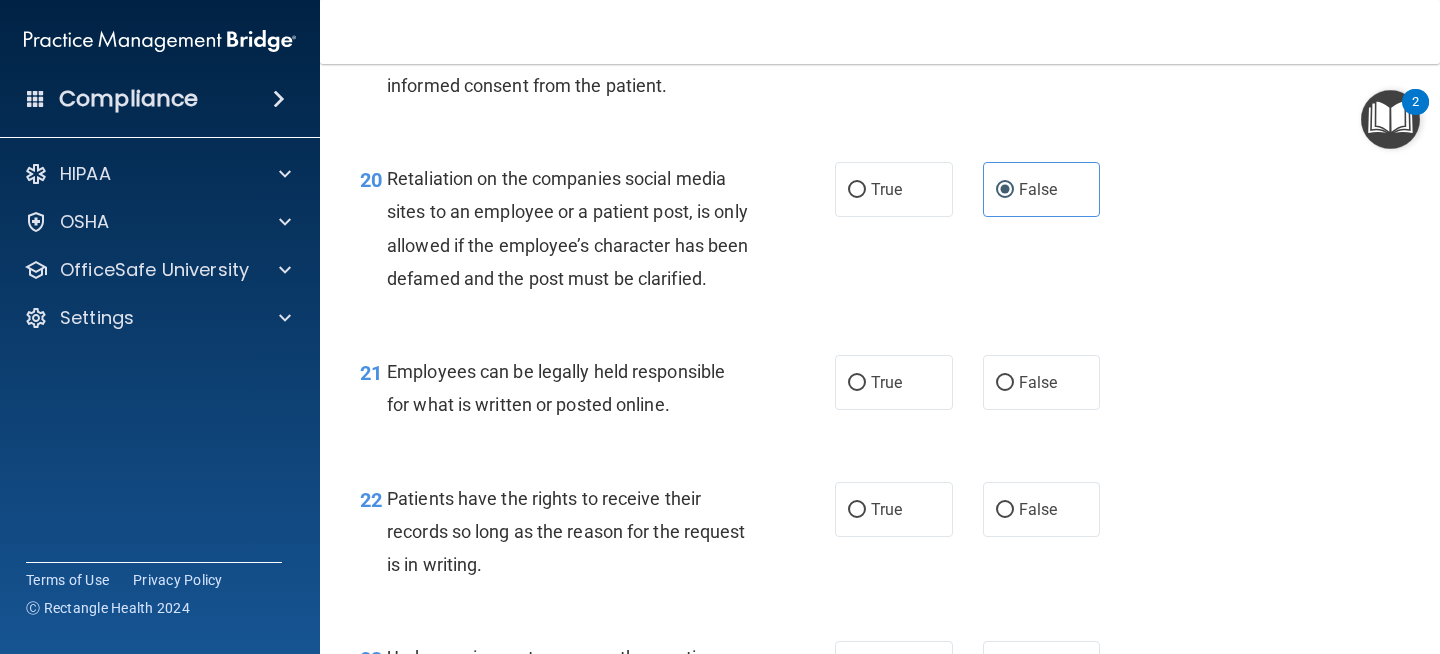 scroll, scrollTop: 4017, scrollLeft: 0, axis: vertical 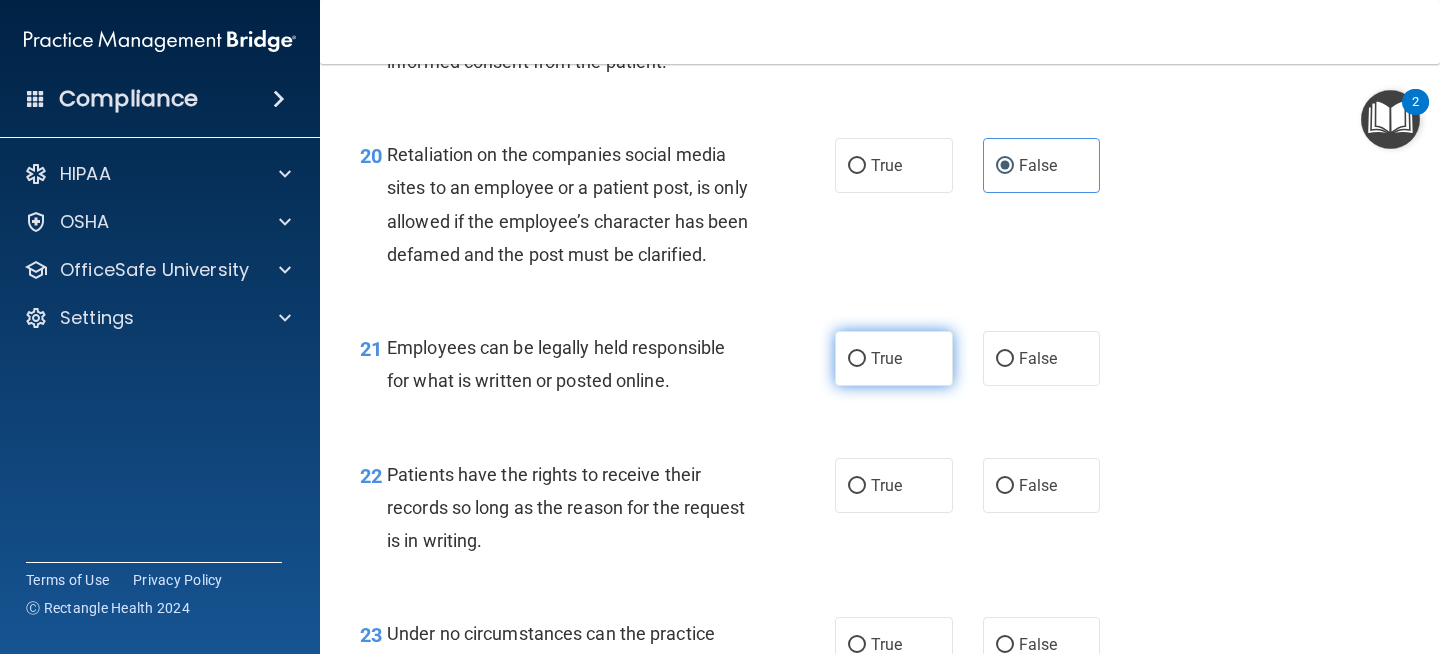 click on "True" at bounding box center (894, 358) 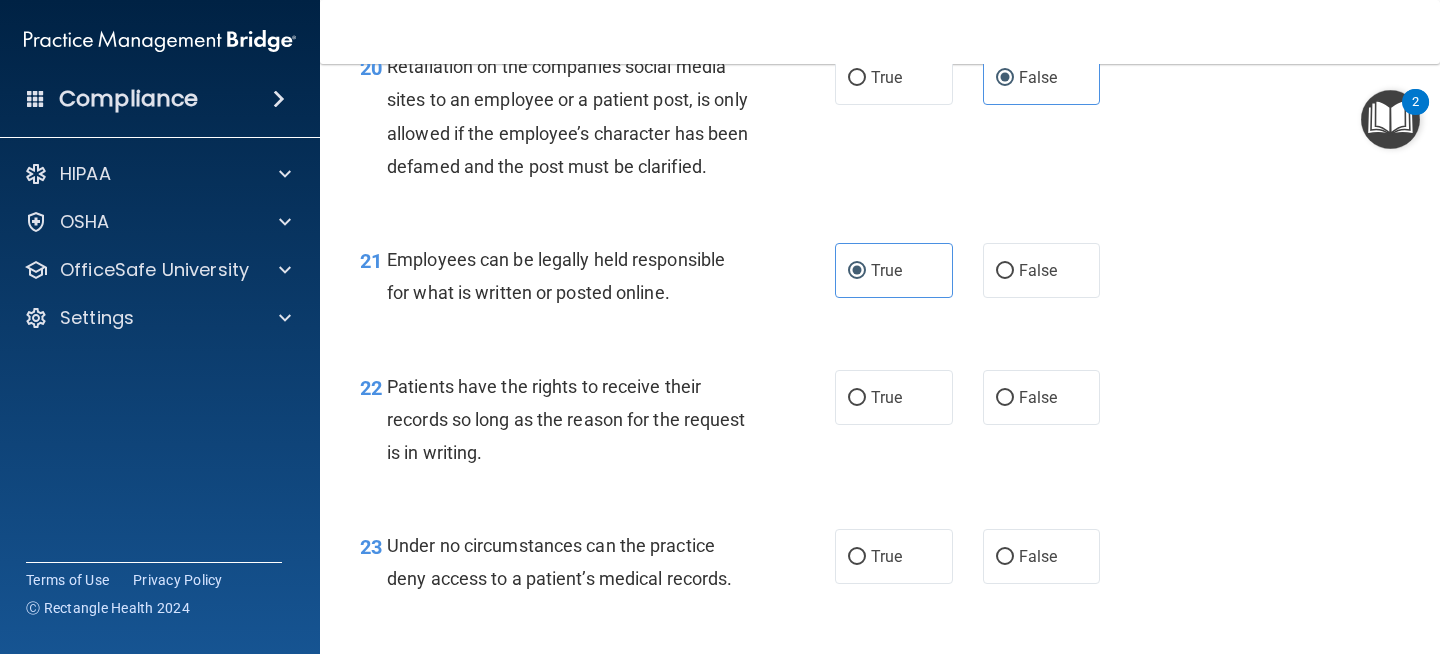 scroll, scrollTop: 4107, scrollLeft: 0, axis: vertical 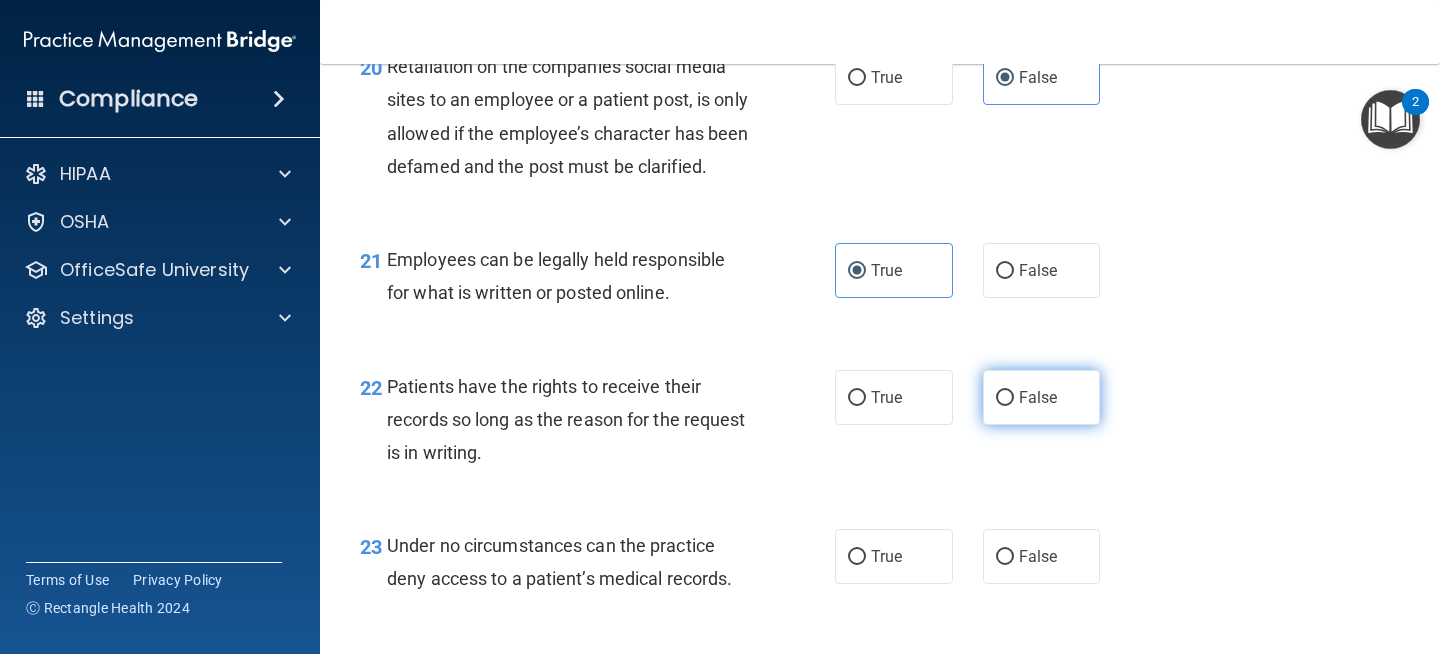 click on "False" at bounding box center (1042, 397) 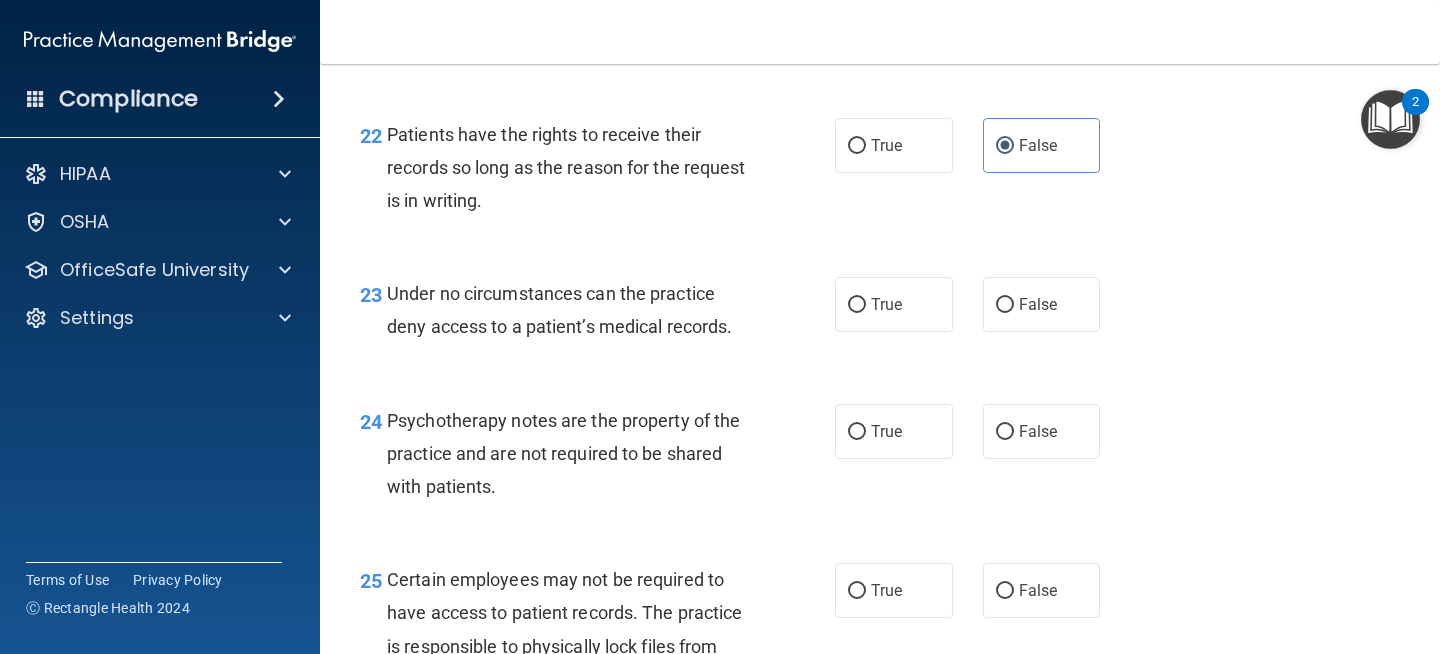scroll, scrollTop: 4361, scrollLeft: 0, axis: vertical 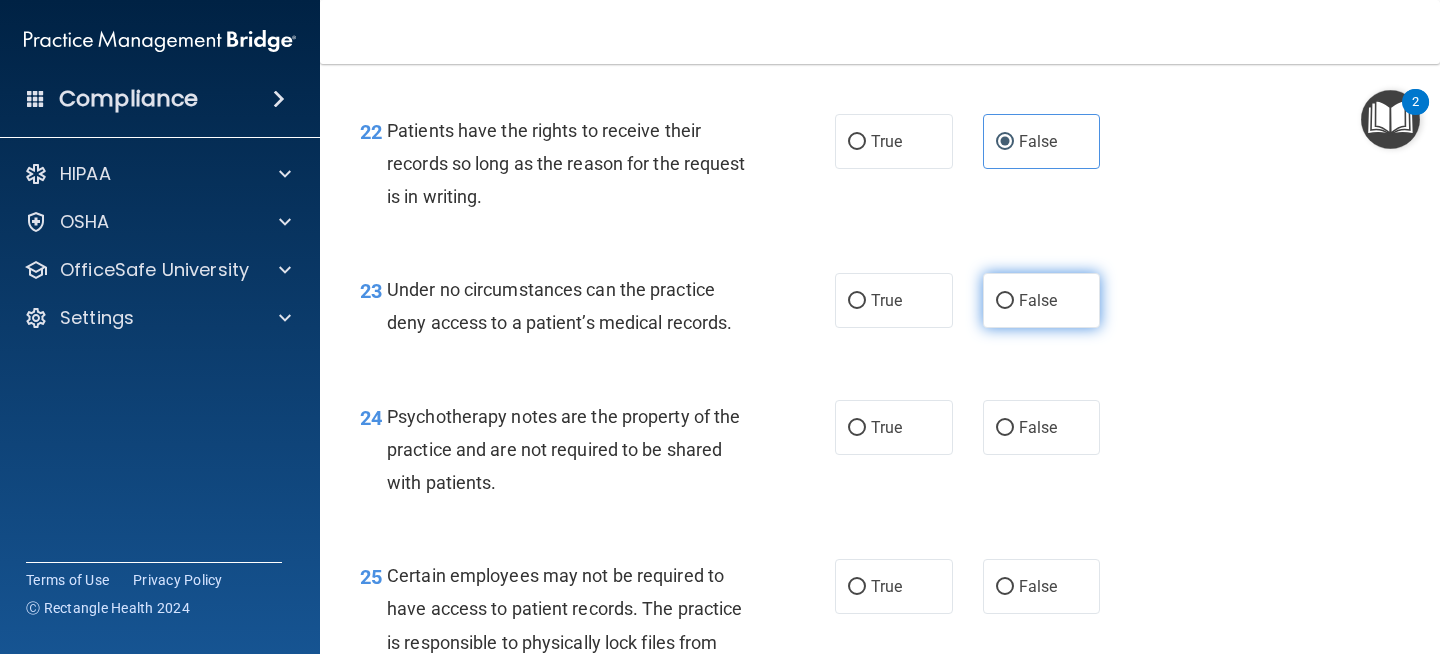 click on "False" at bounding box center [1038, 300] 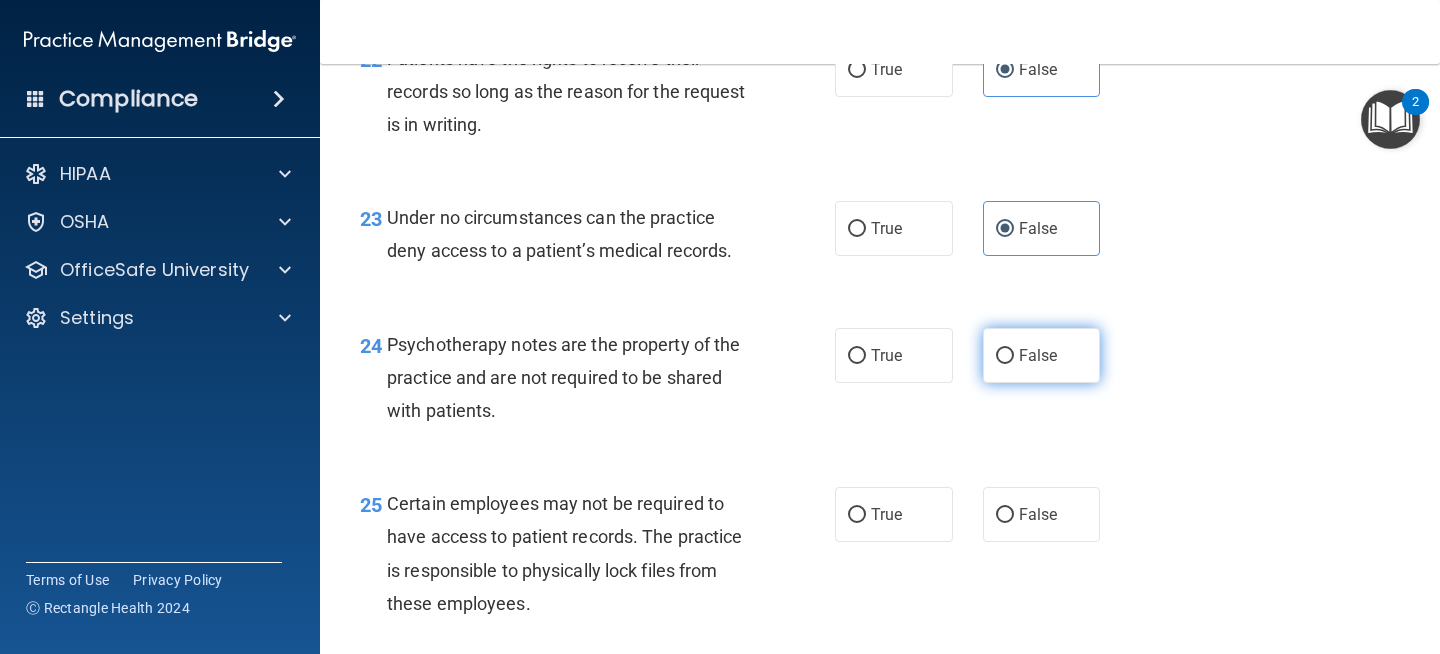 scroll, scrollTop: 4436, scrollLeft: 0, axis: vertical 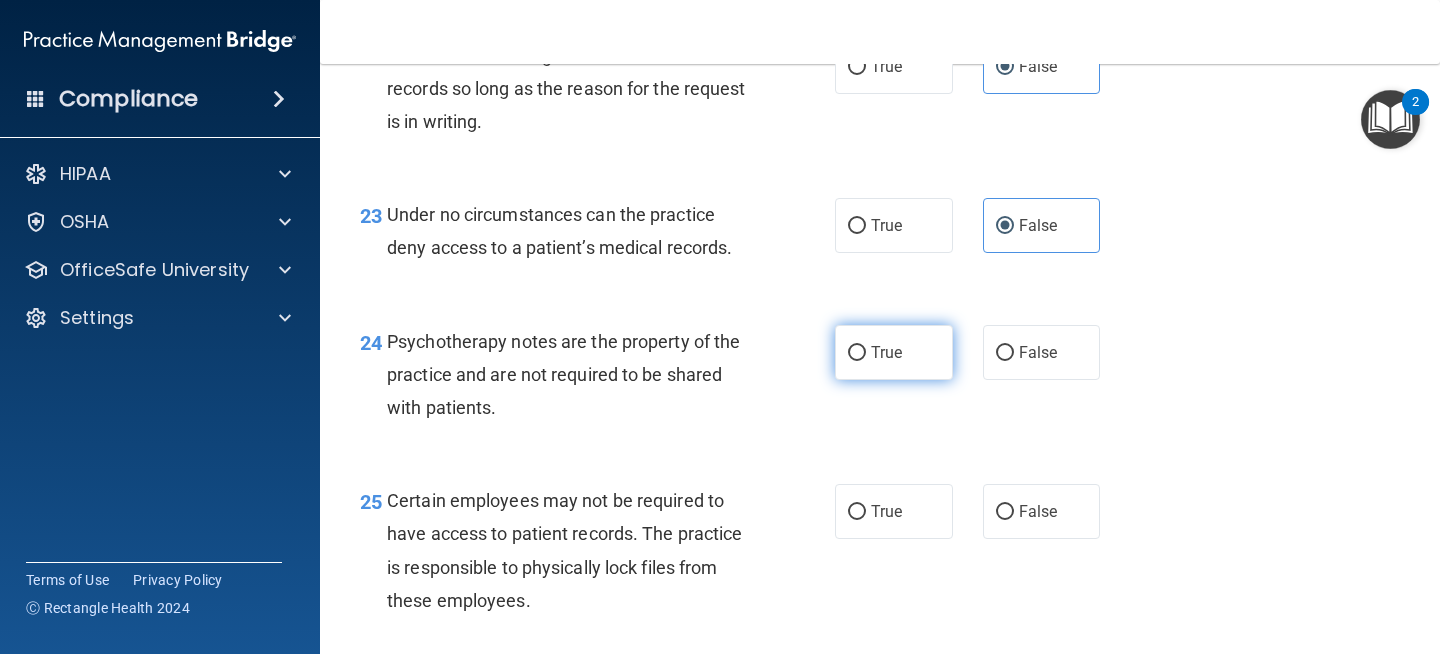 click on "True" at bounding box center [894, 352] 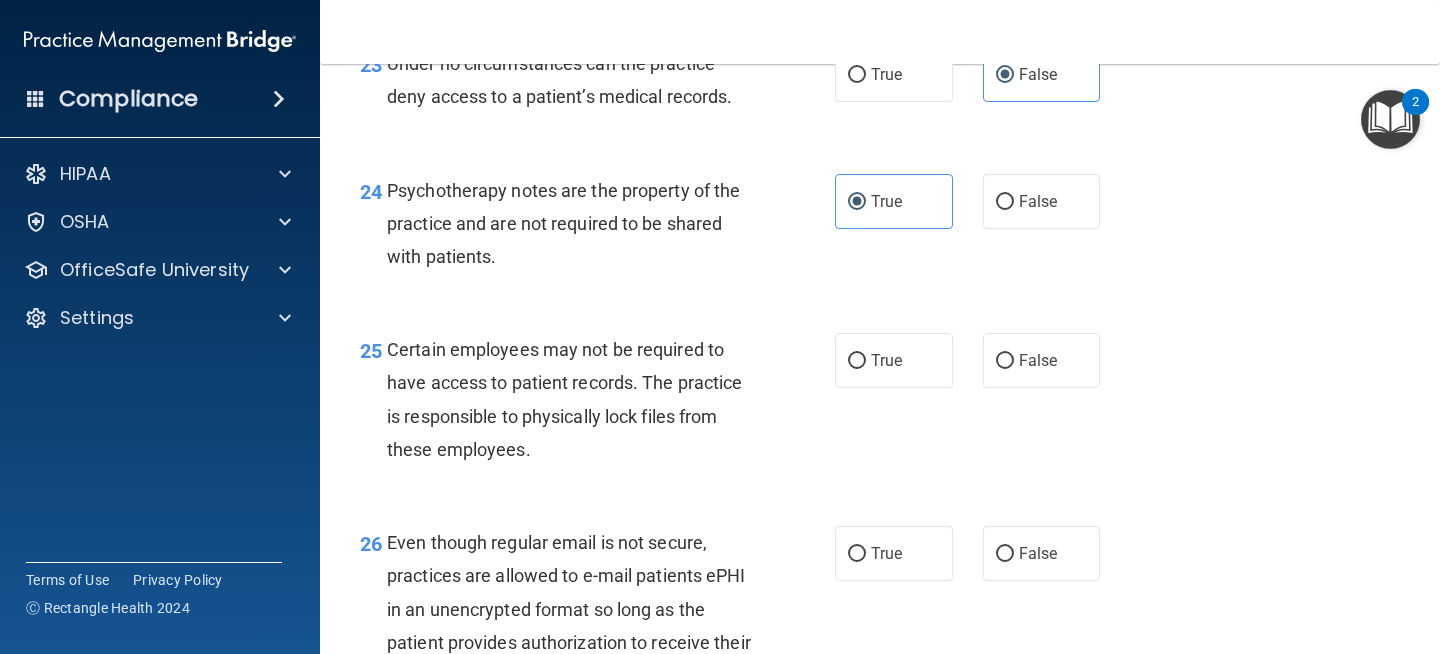 scroll, scrollTop: 4606, scrollLeft: 0, axis: vertical 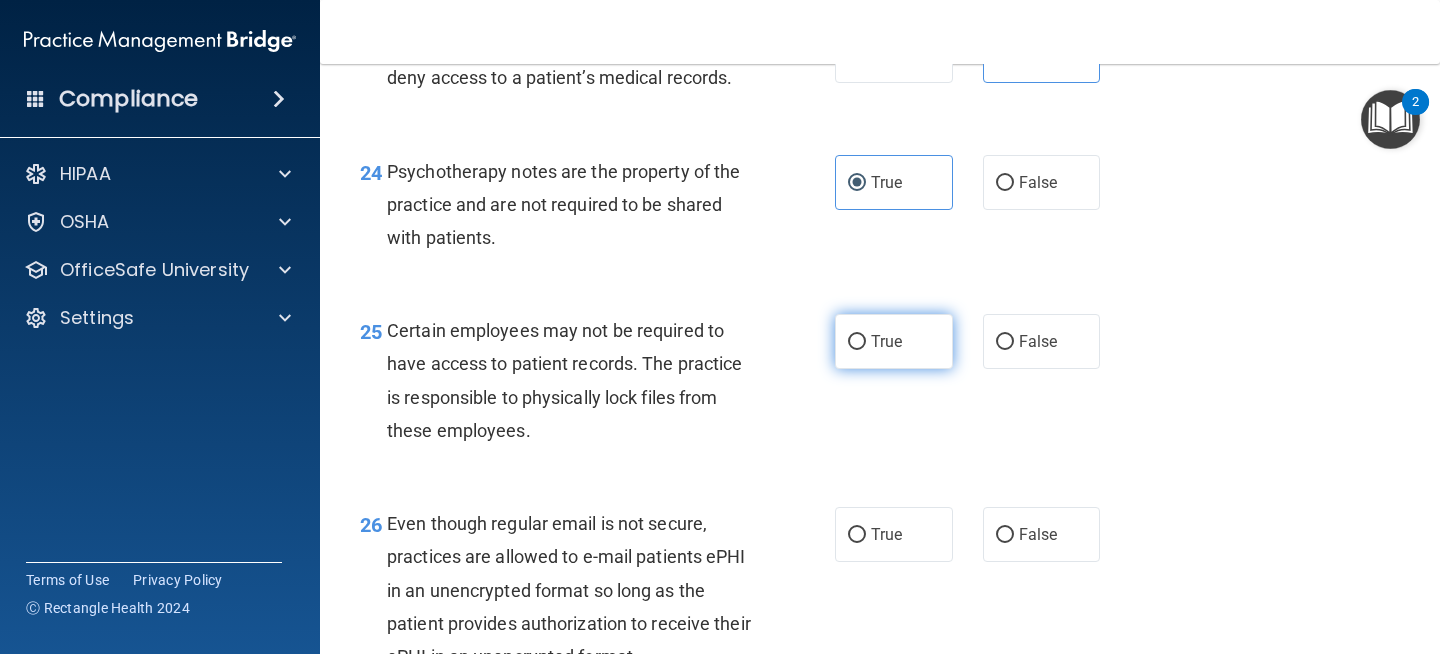 click on "True" at bounding box center (894, 341) 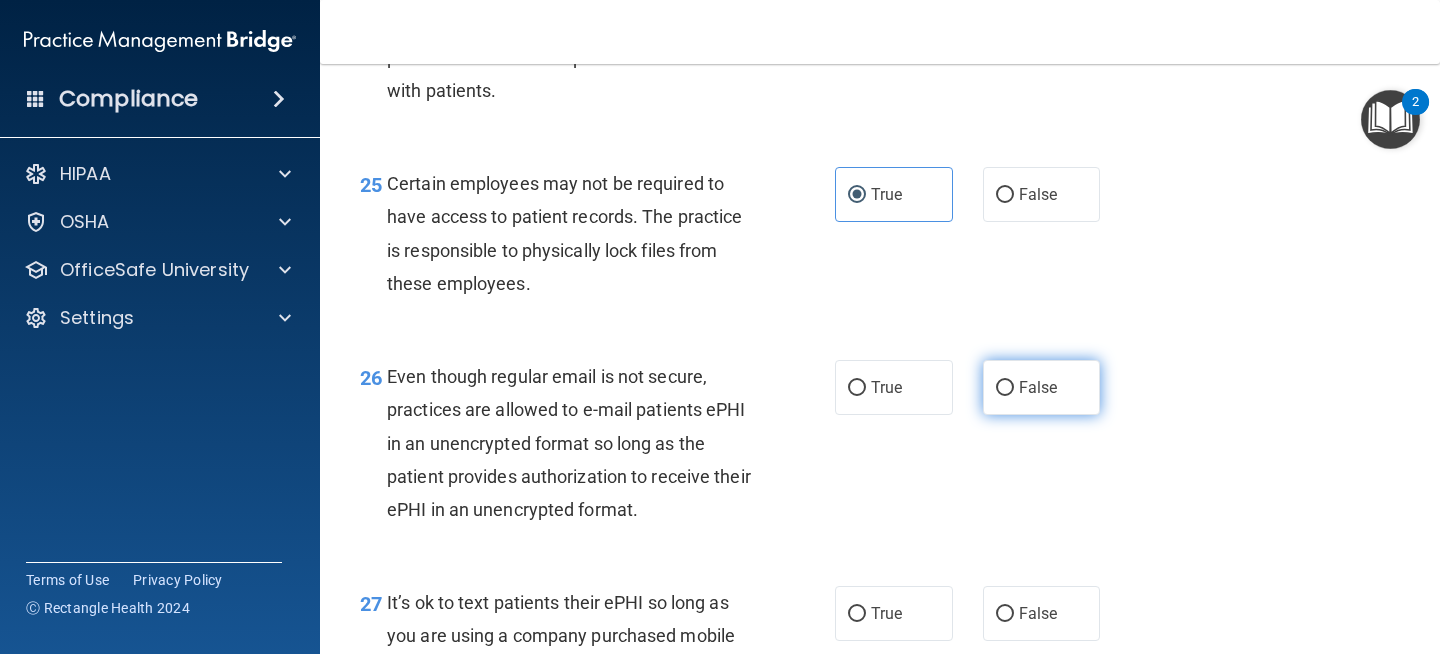 scroll, scrollTop: 4751, scrollLeft: 0, axis: vertical 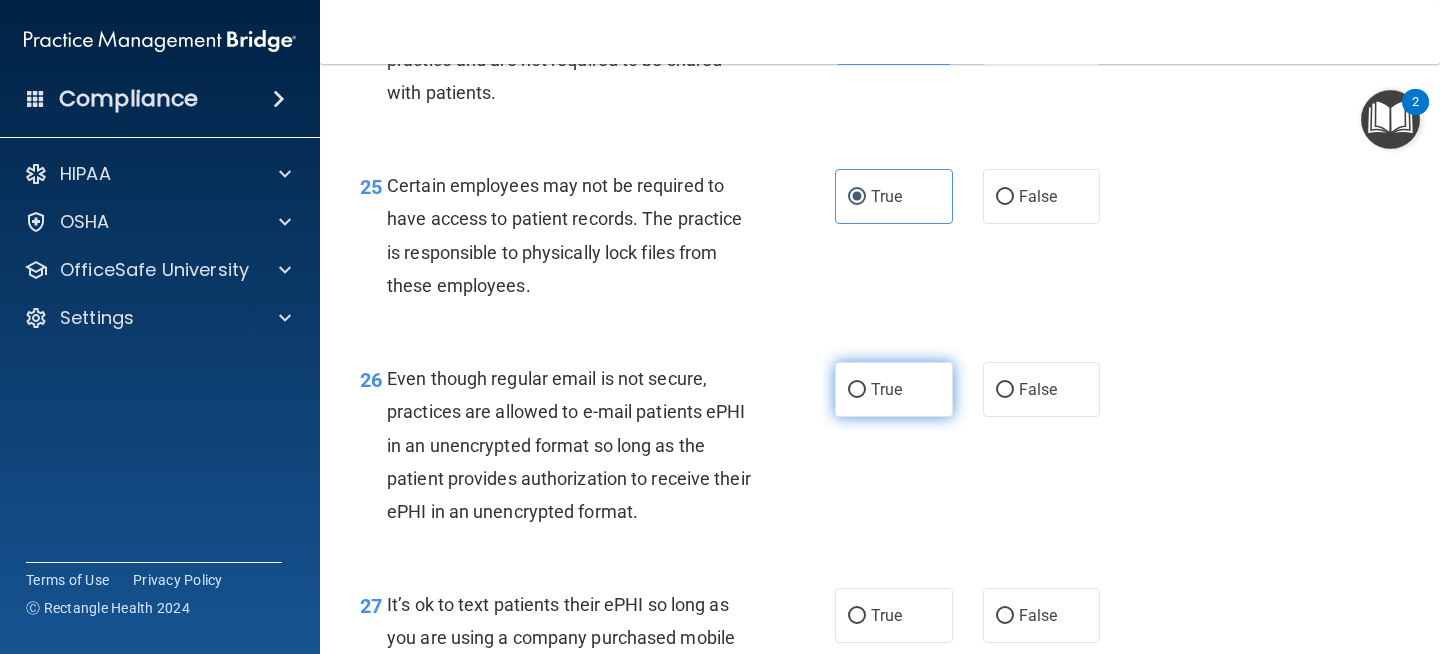 click on "True" at bounding box center (894, 389) 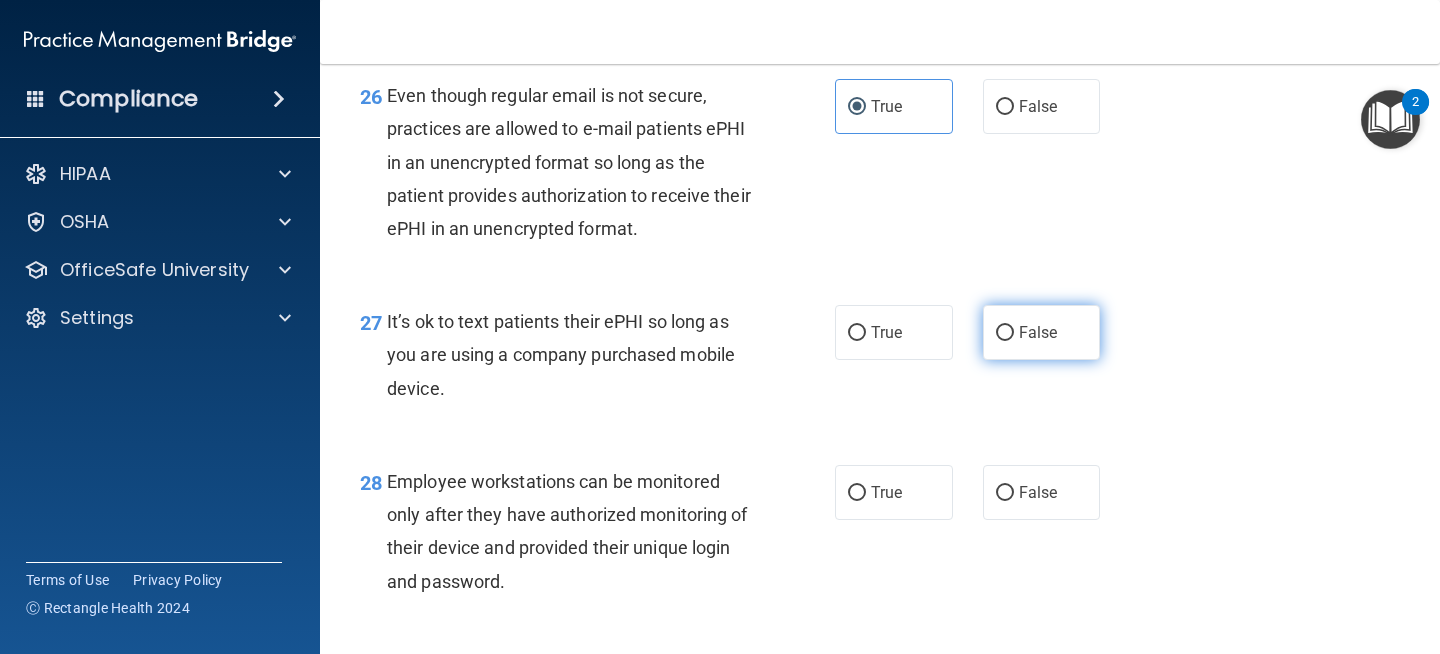 scroll, scrollTop: 5035, scrollLeft: 0, axis: vertical 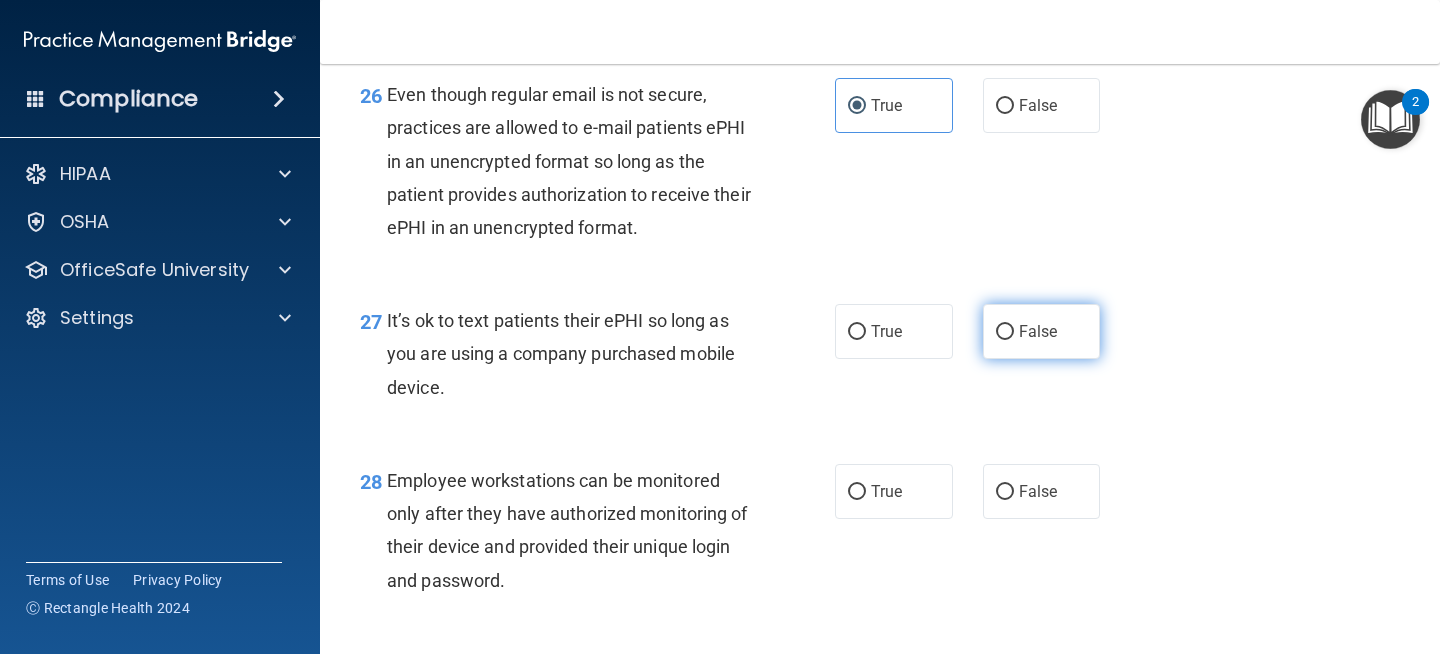 click on "False" at bounding box center (1042, 331) 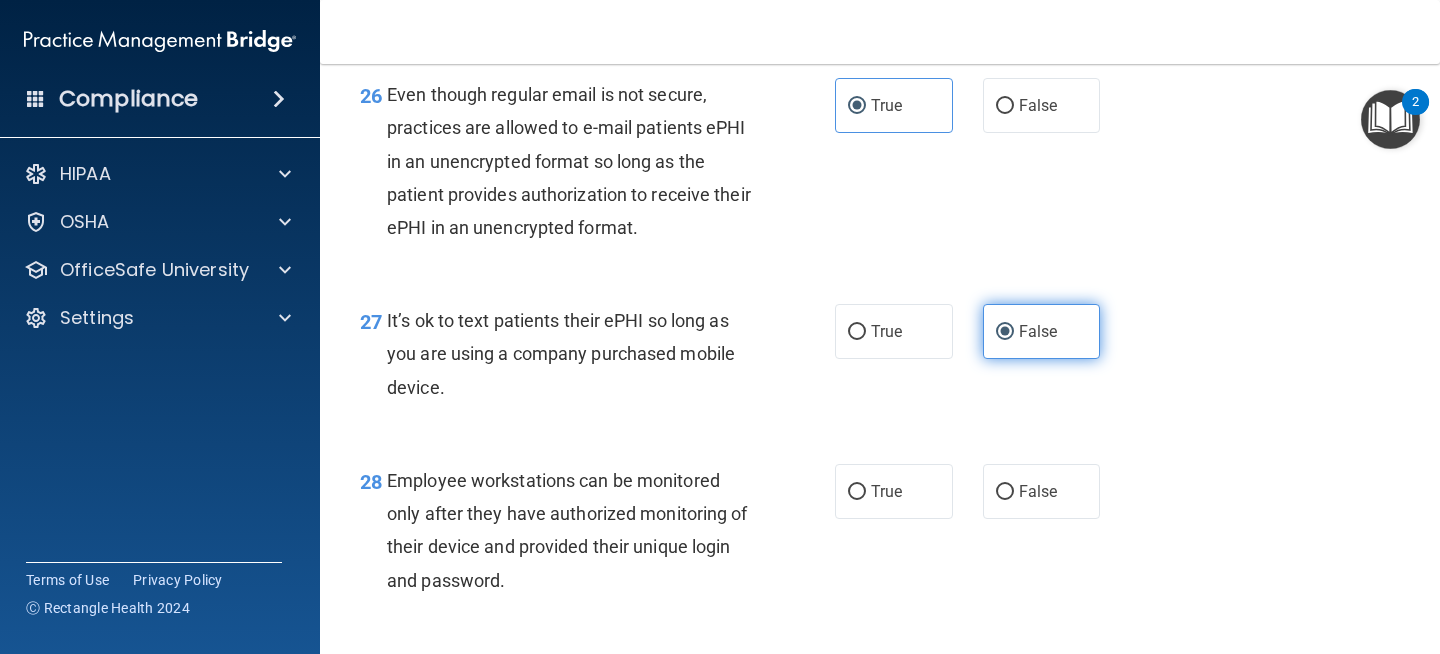 click on "False" at bounding box center [1038, 331] 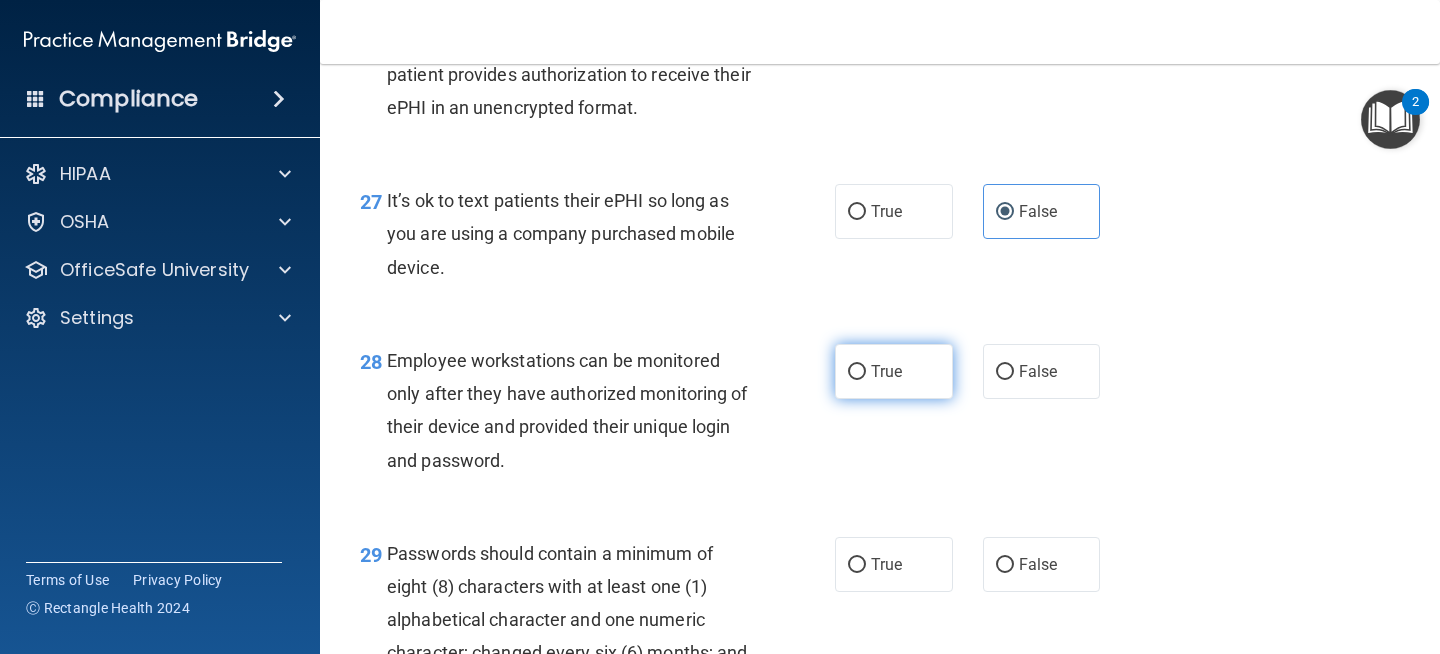 scroll, scrollTop: 5157, scrollLeft: 0, axis: vertical 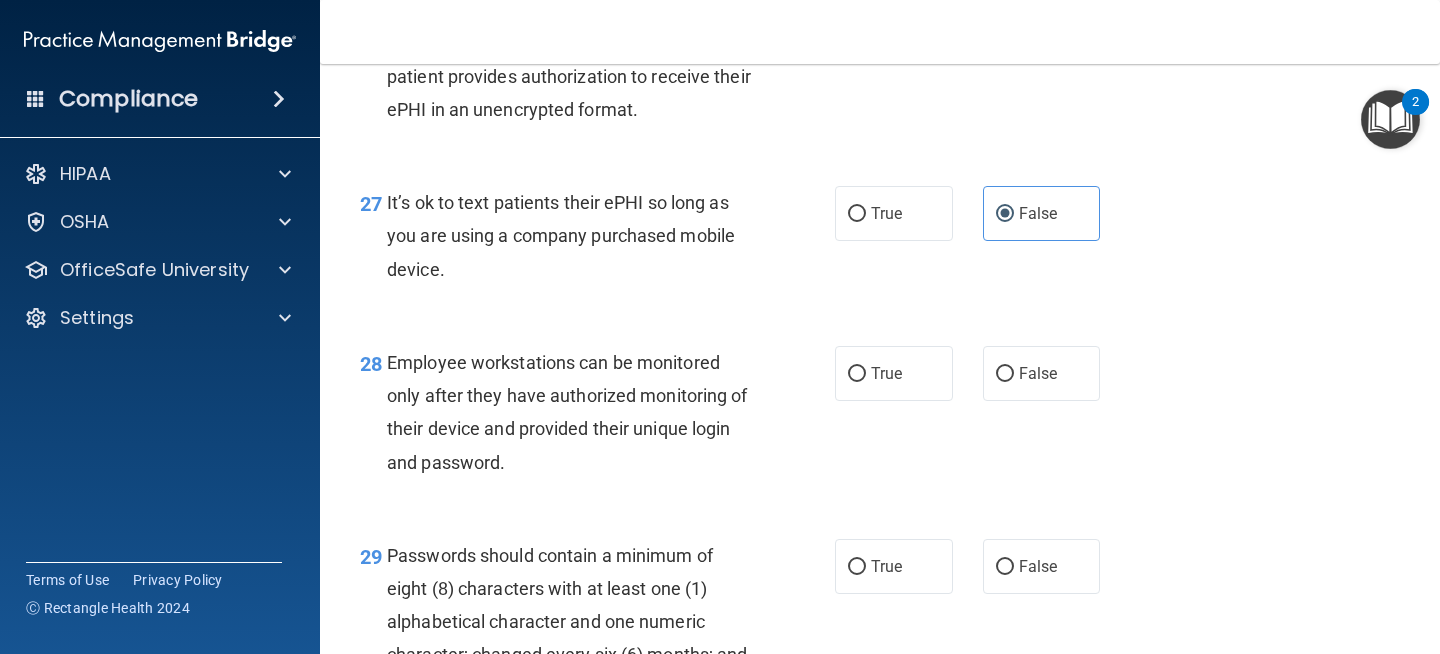 click on "28       Employee workstations can be monitored only after they have authorized monitoring of their device and provided their unique login and password.                  True           False" at bounding box center [880, 417] 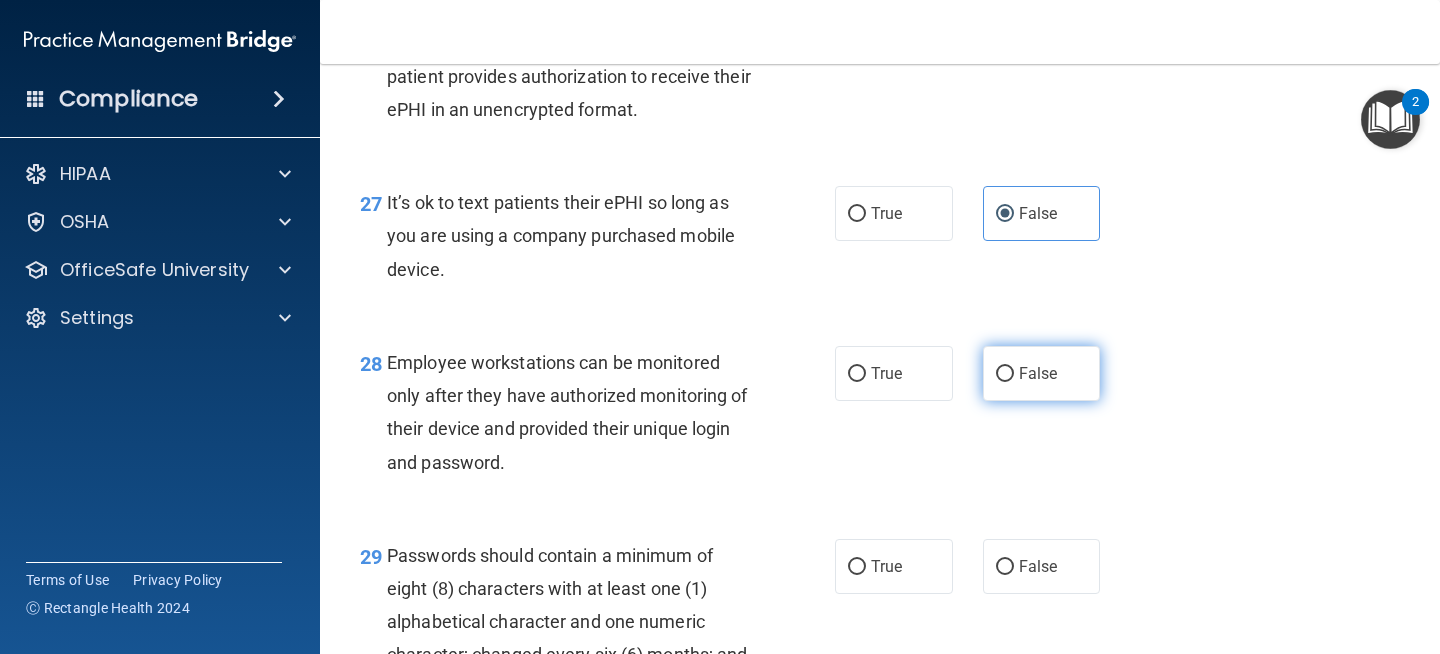 click on "False" at bounding box center (1042, 373) 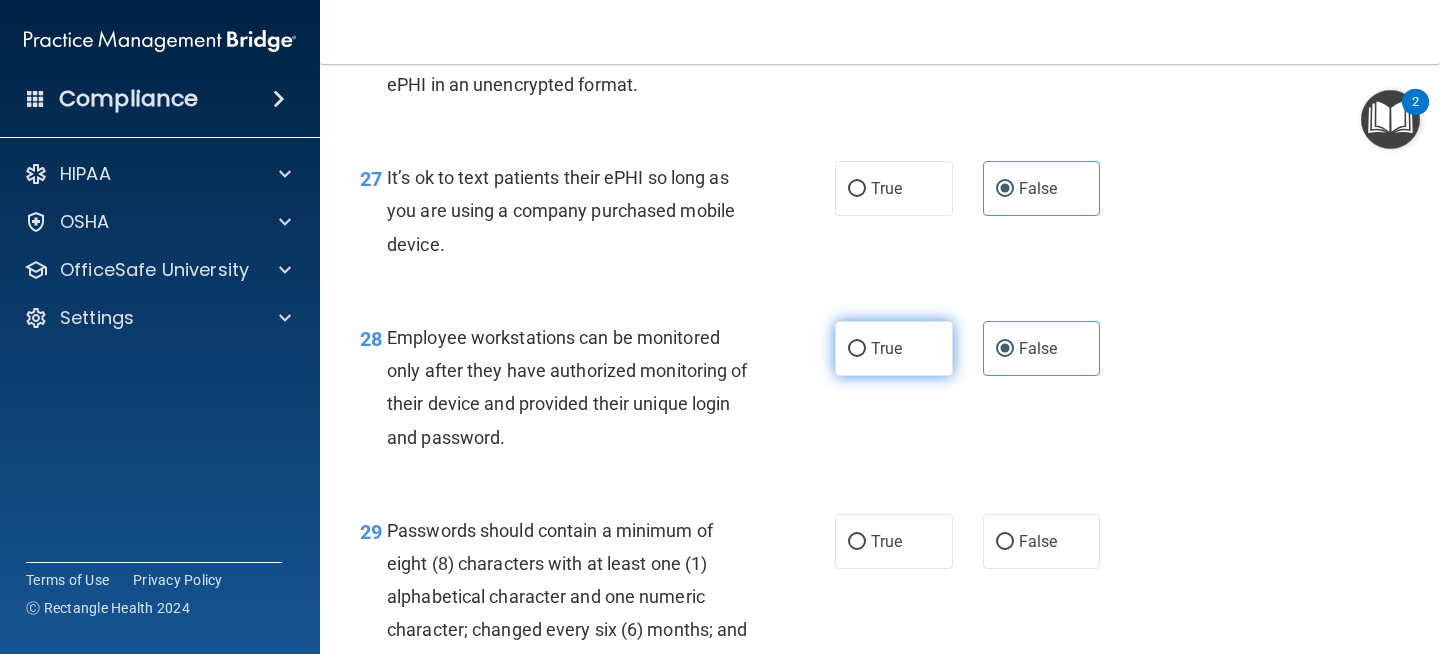 click on "True" at bounding box center (894, 348) 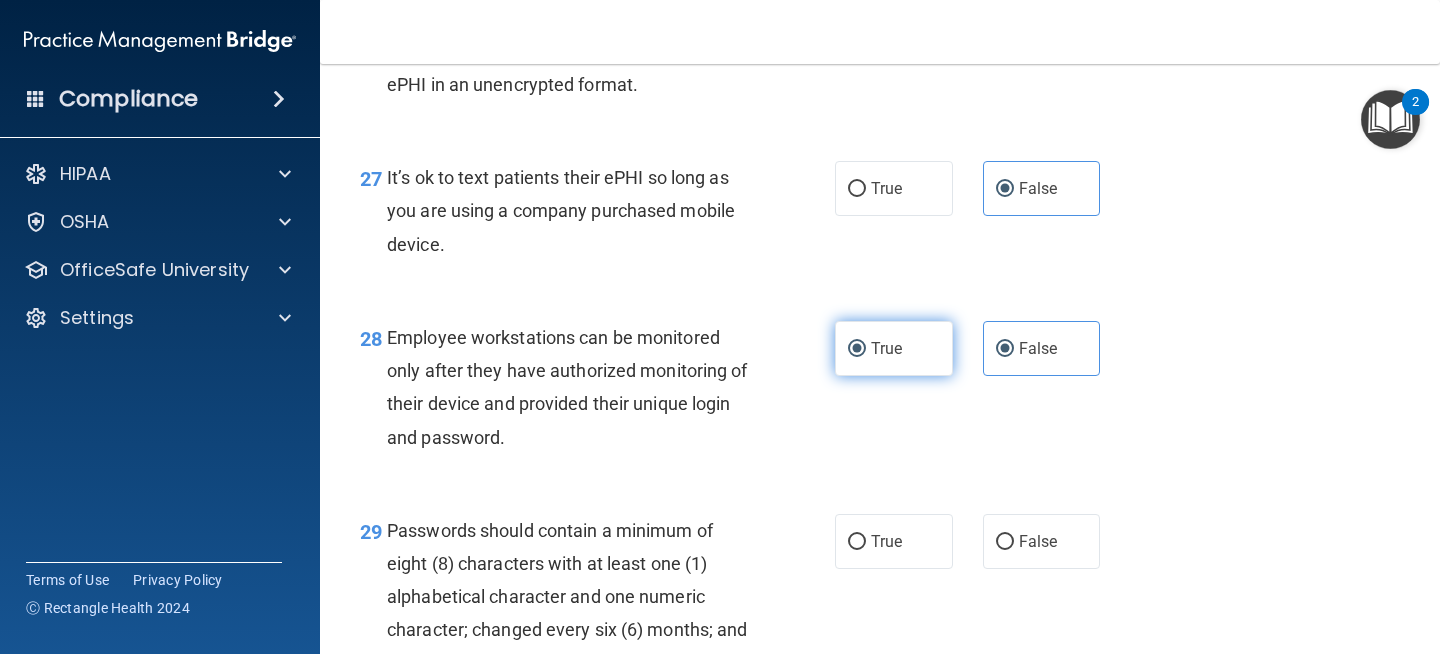 radio on "false" 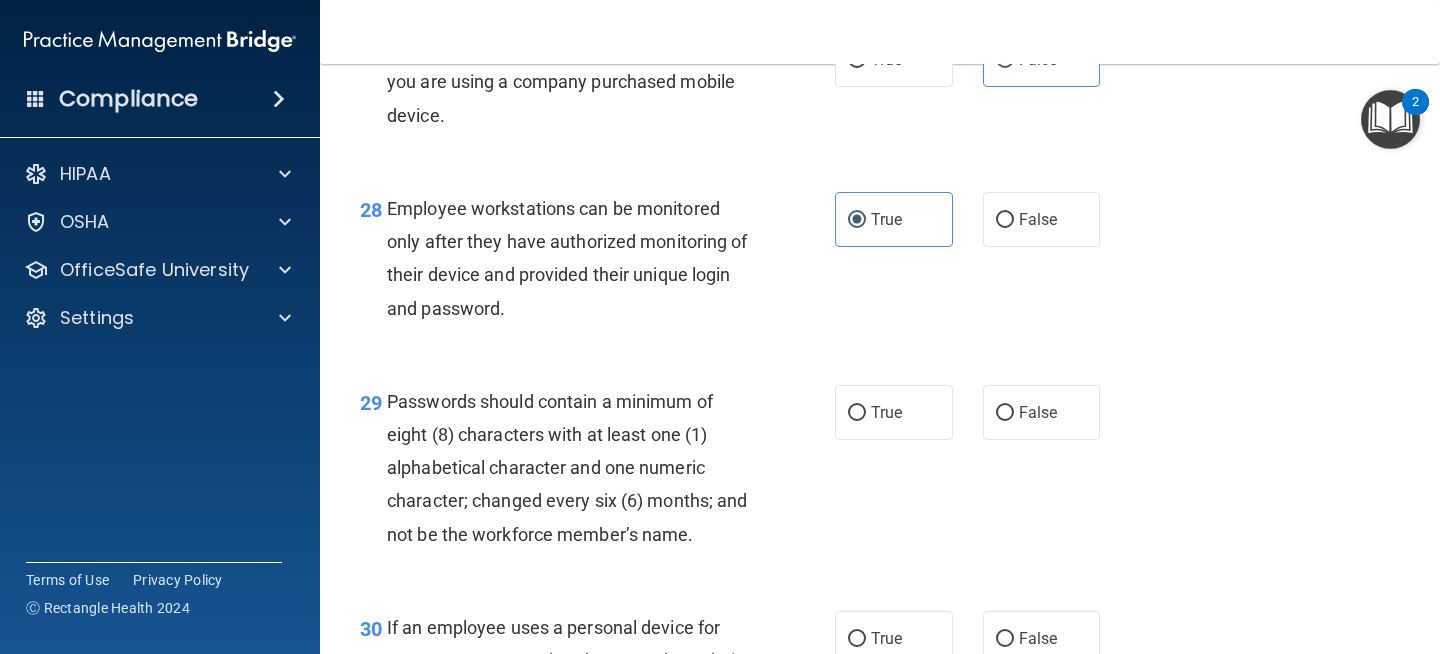scroll, scrollTop: 5309, scrollLeft: 0, axis: vertical 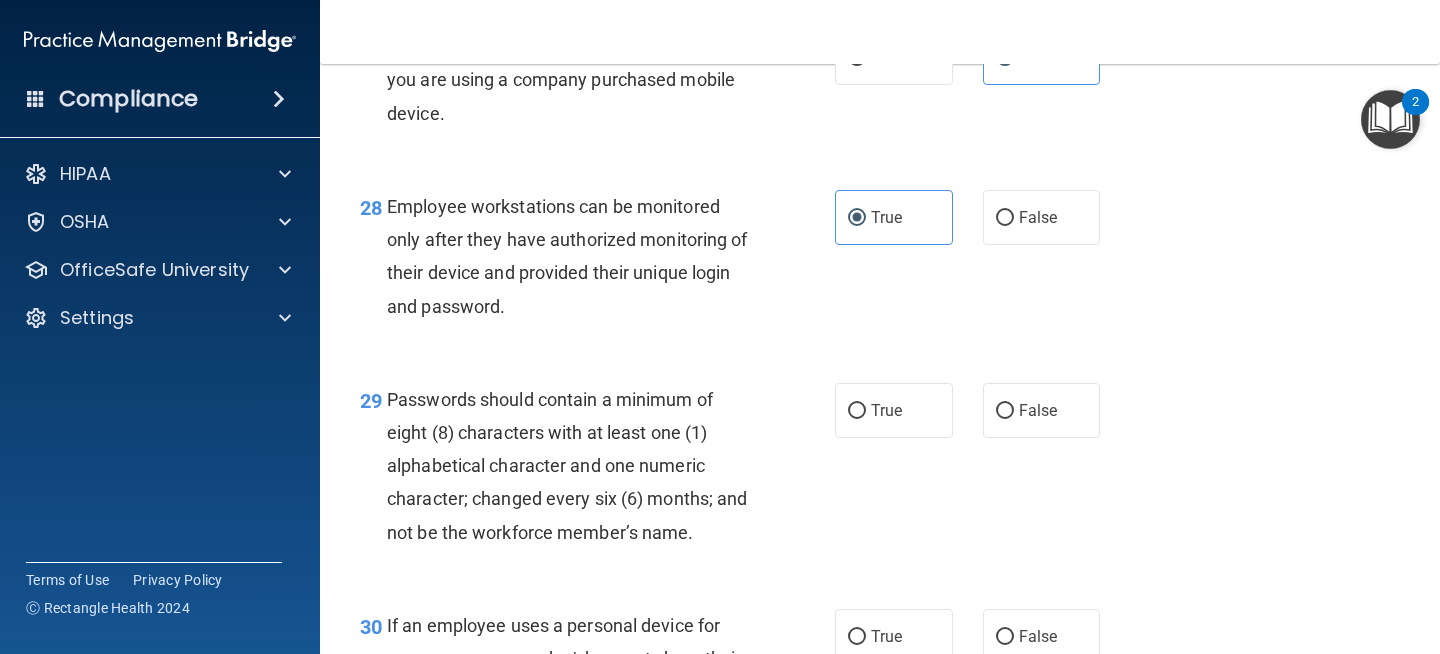 click on "True" at bounding box center [894, 410] 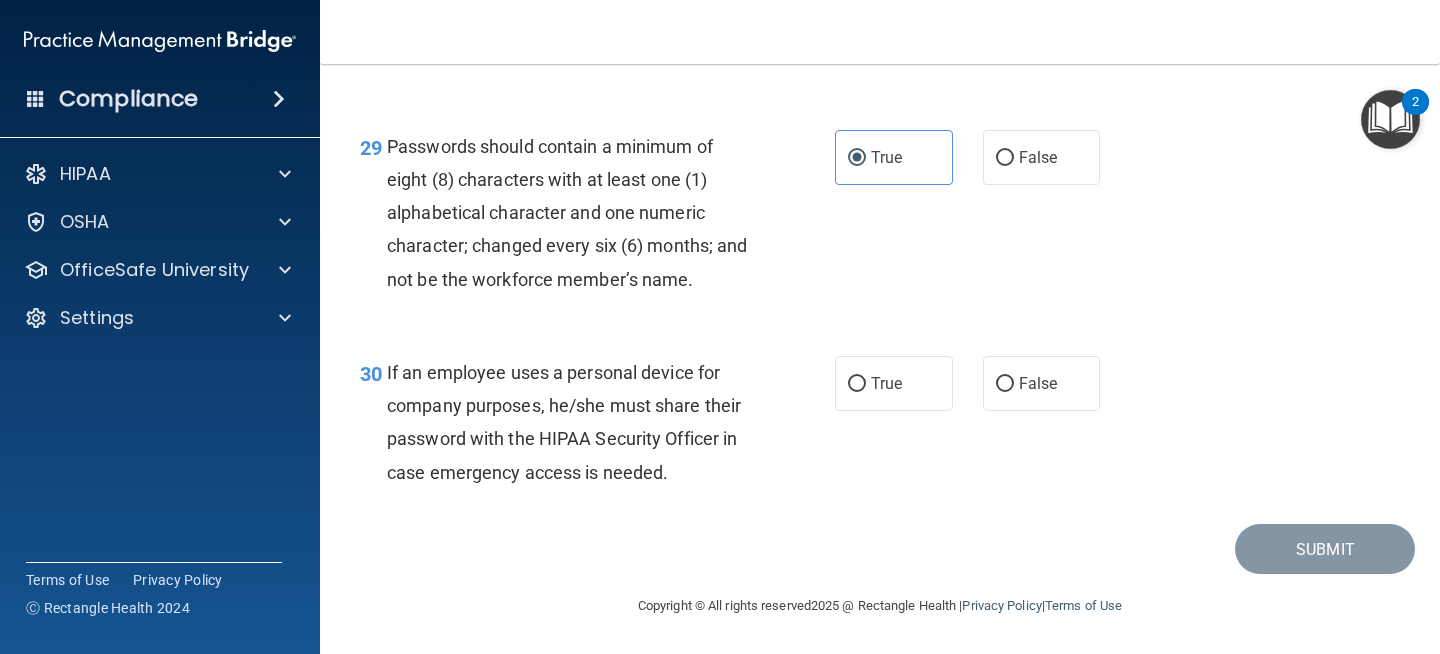 scroll, scrollTop: 5573, scrollLeft: 0, axis: vertical 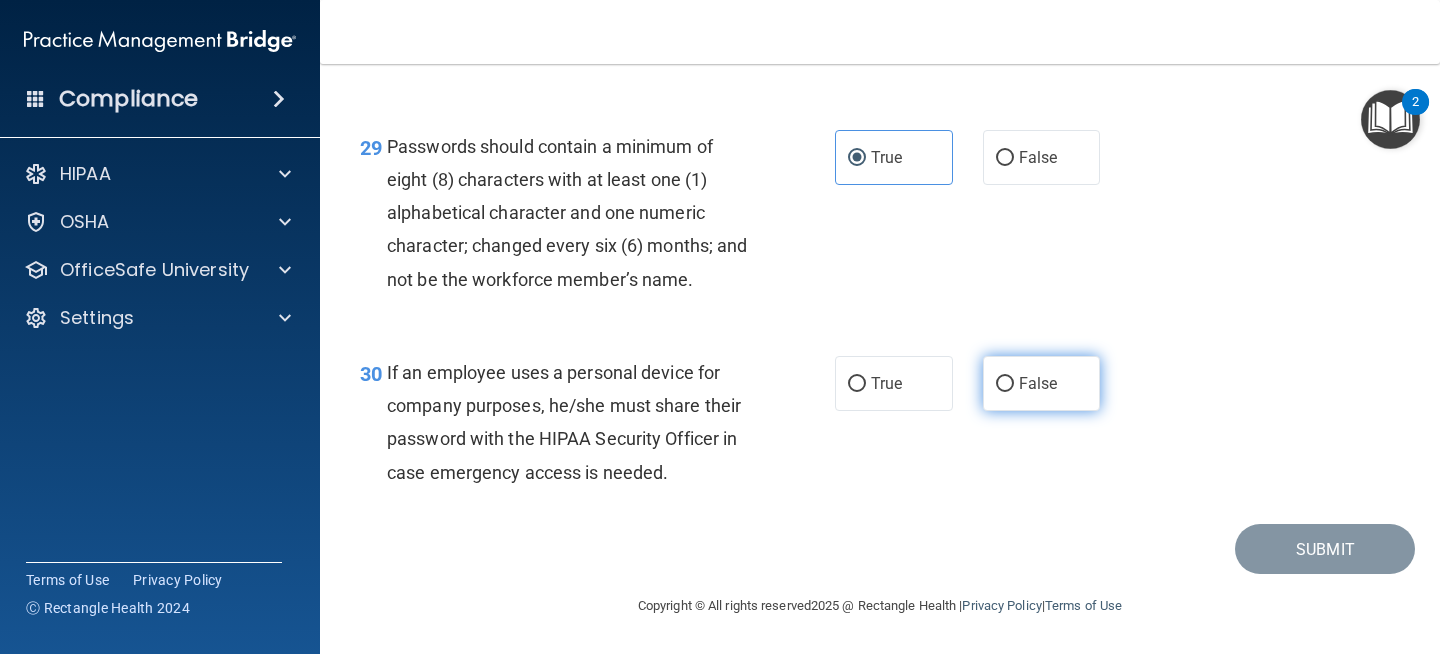 click on "False" at bounding box center (1042, 383) 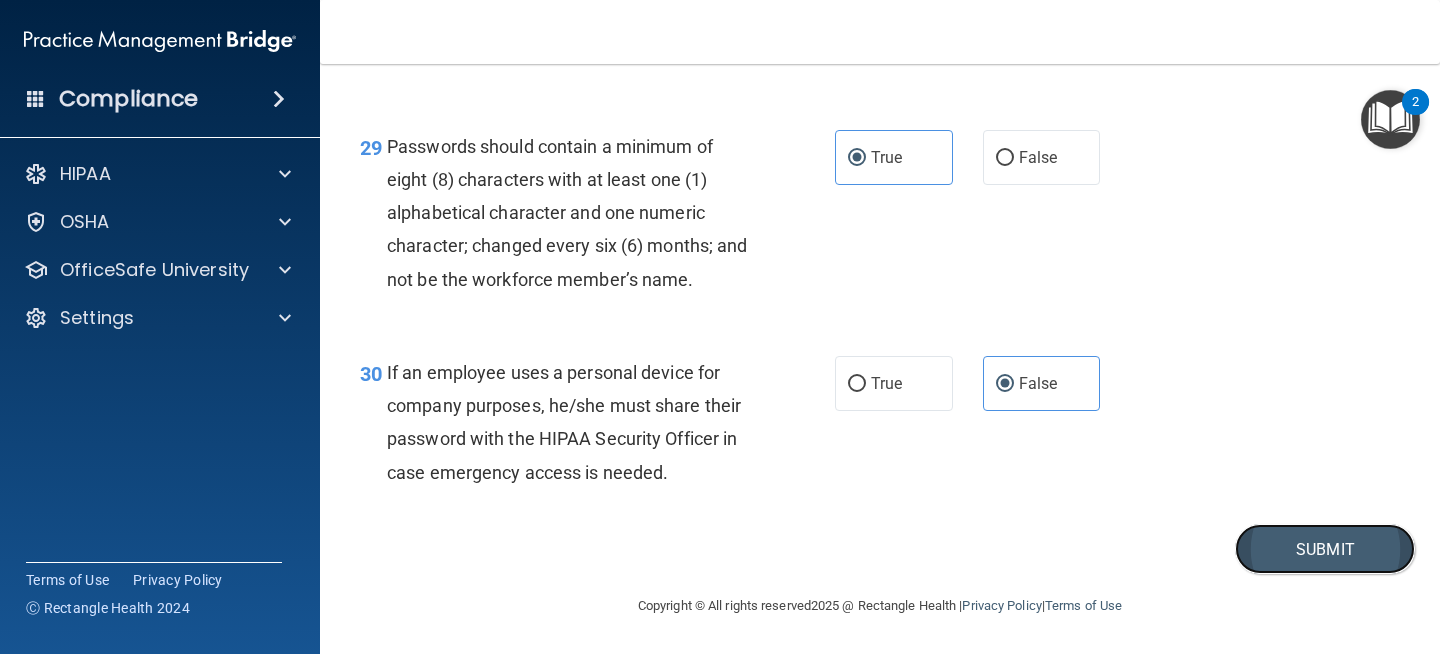 click on "Submit" at bounding box center [1325, 549] 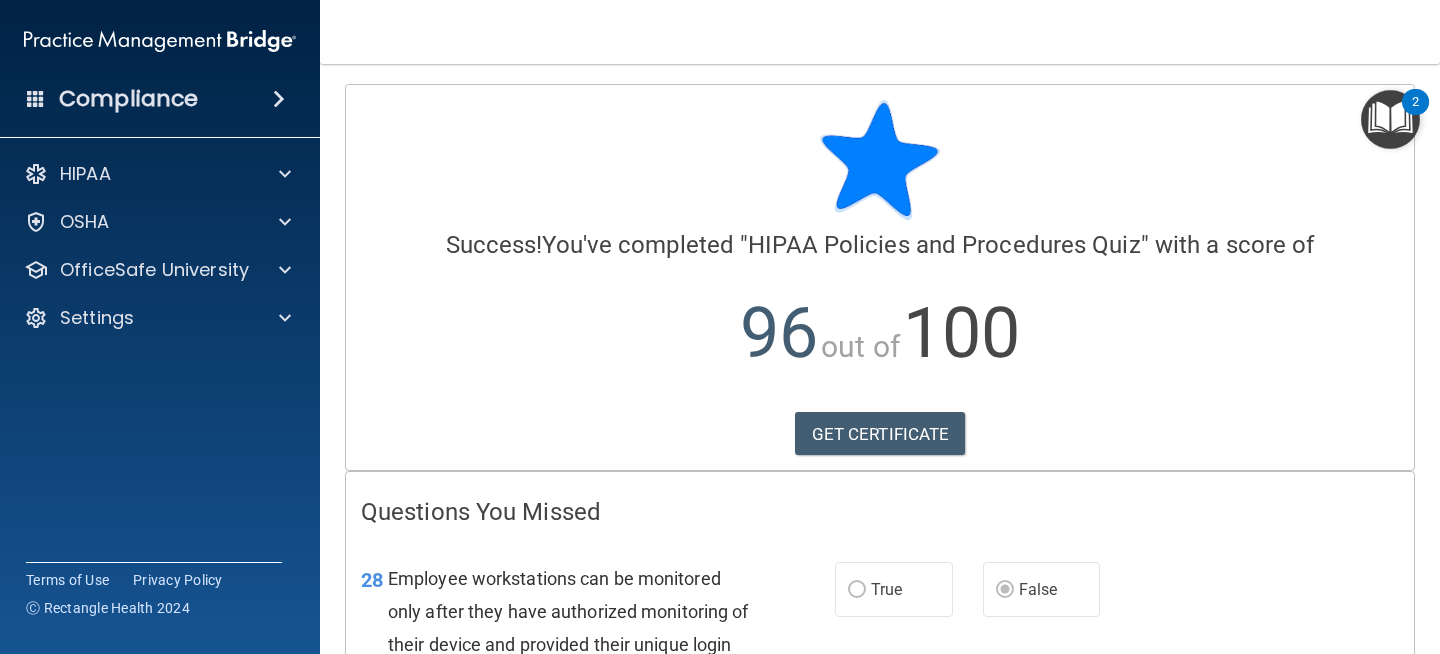 scroll, scrollTop: 272, scrollLeft: 0, axis: vertical 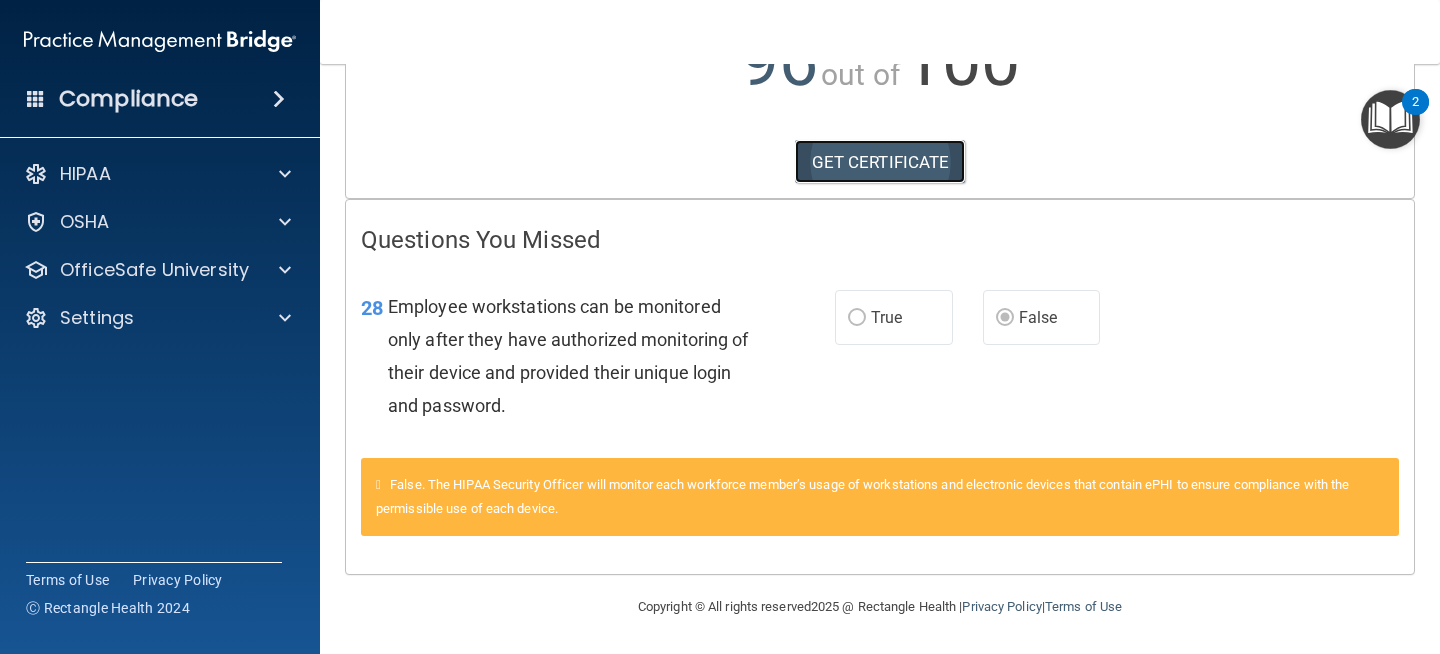 click on "GET CERTIFICATE" at bounding box center (880, 162) 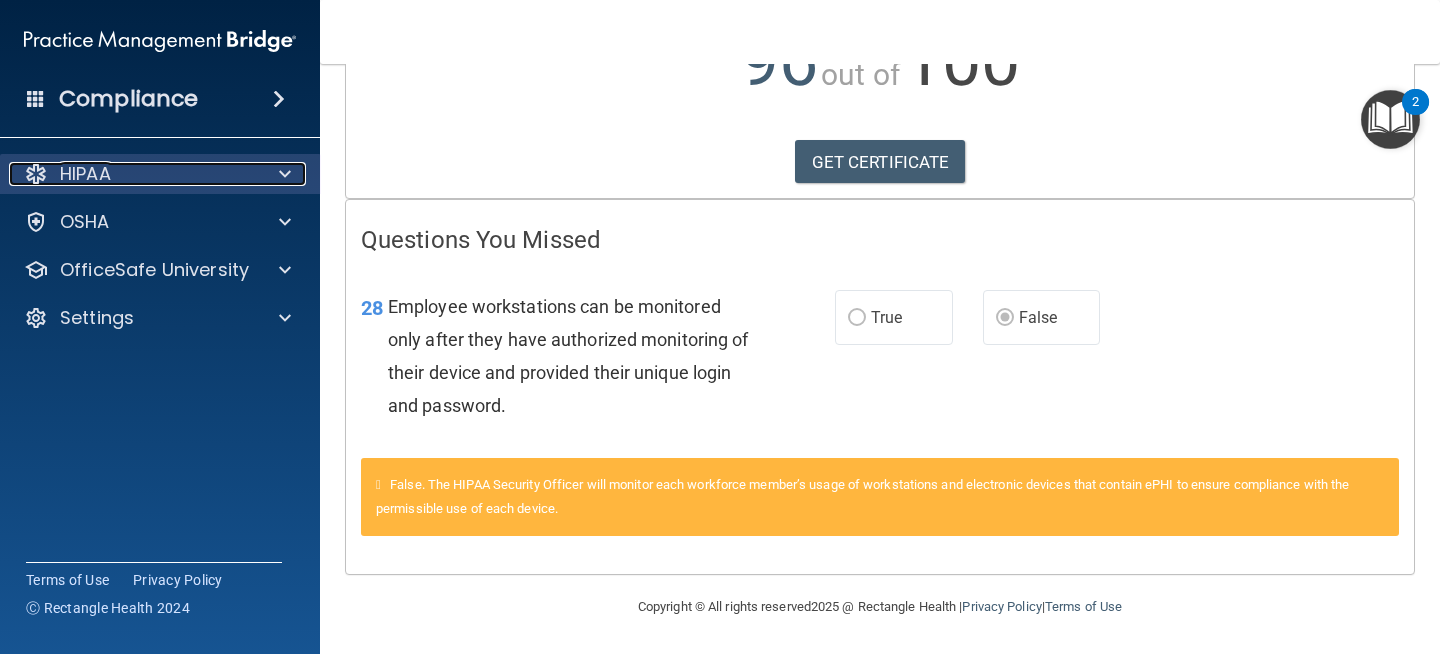 click on "HIPAA" at bounding box center [85, 174] 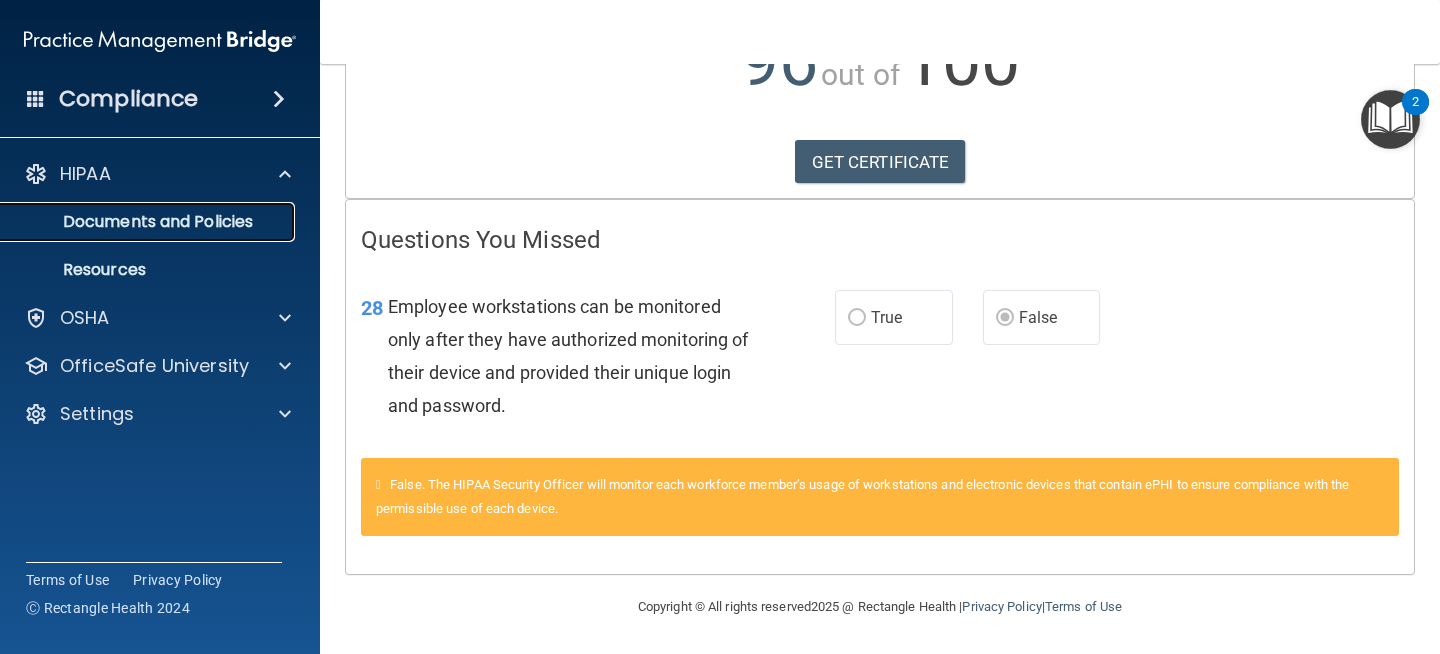 click on "Documents and Policies" at bounding box center (149, 222) 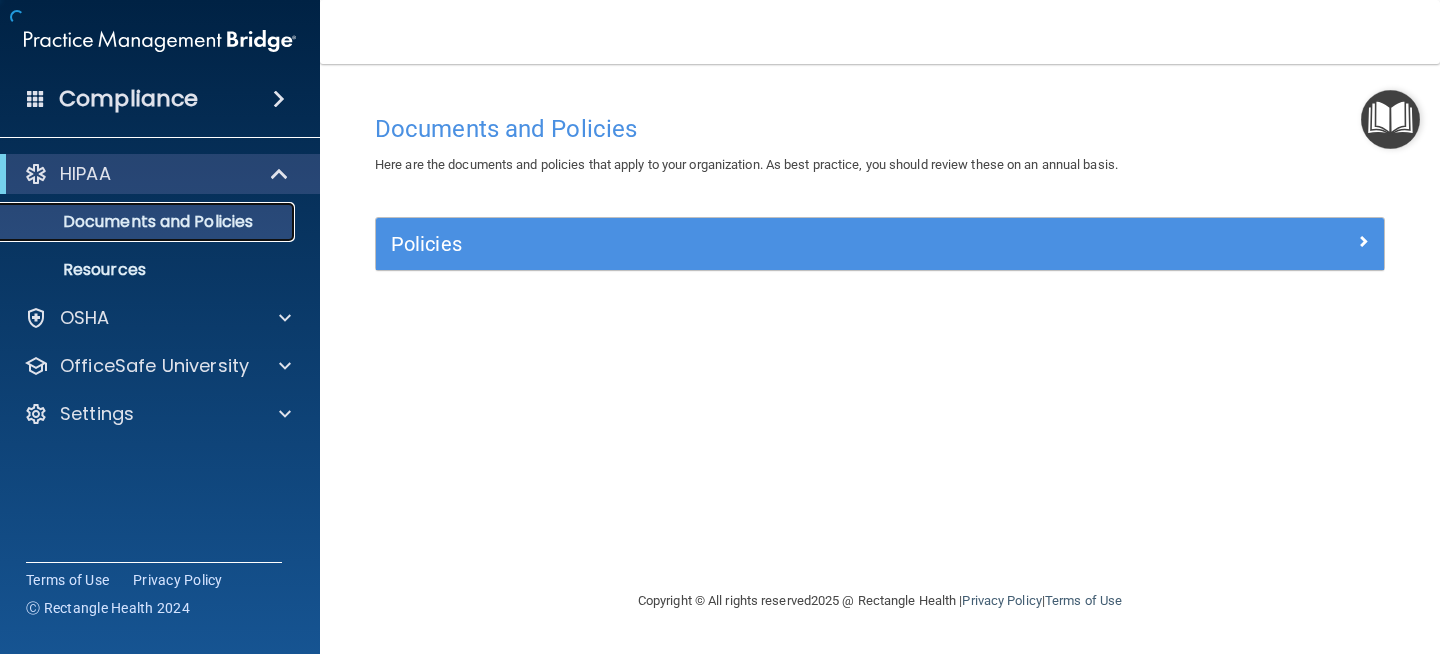scroll, scrollTop: 0, scrollLeft: 0, axis: both 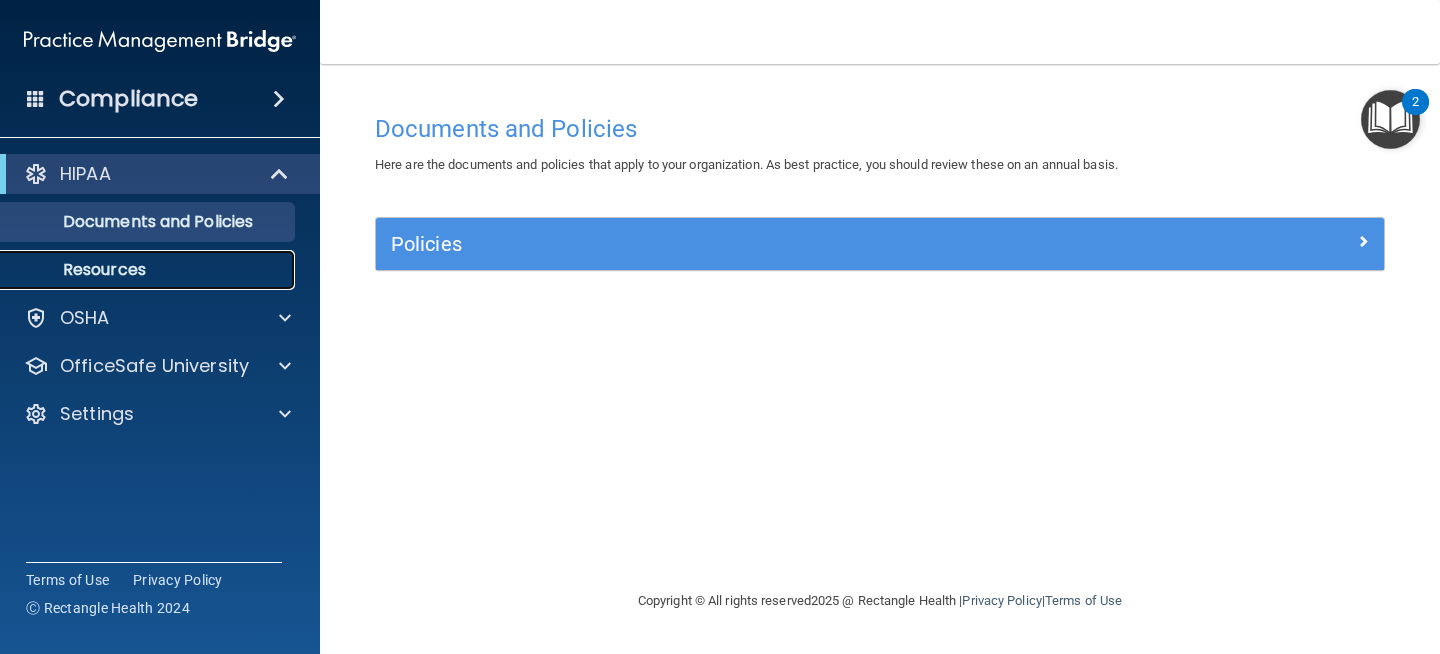 click on "Resources" at bounding box center [149, 270] 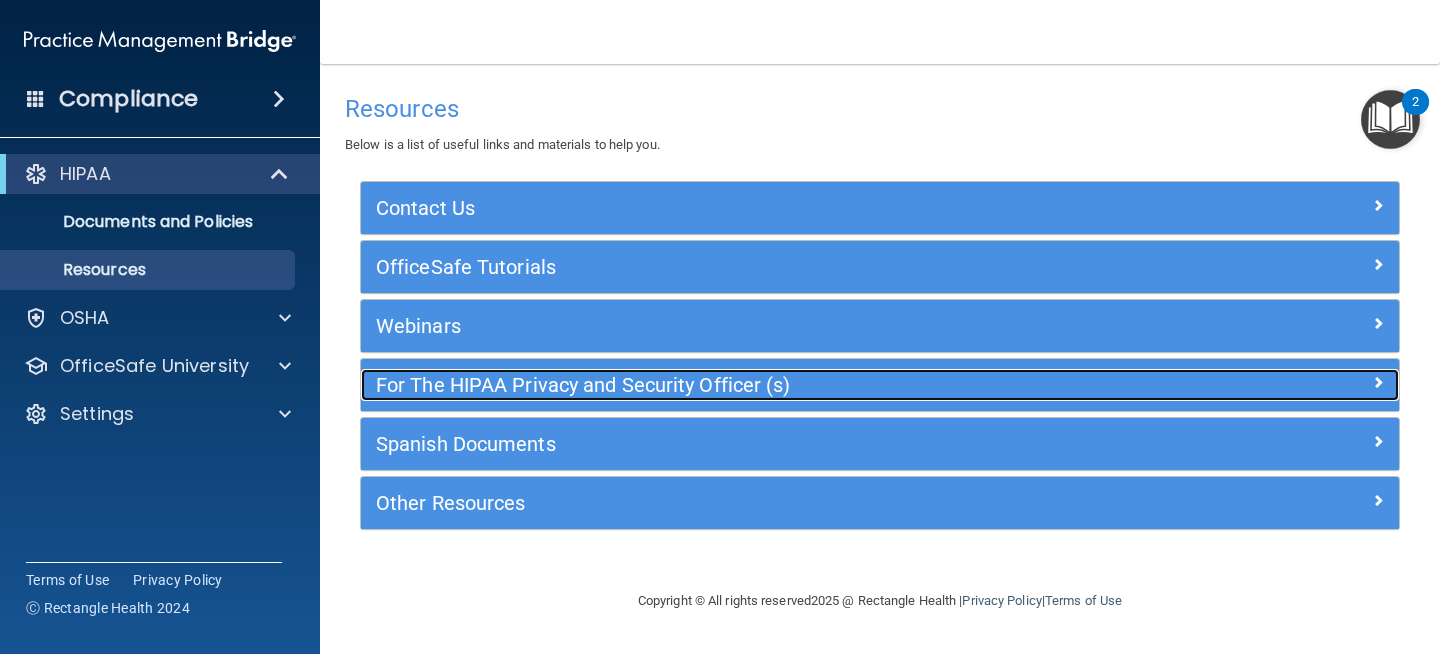 click on "For The HIPAA Privacy and Security Officer (s)" at bounding box center [750, 385] 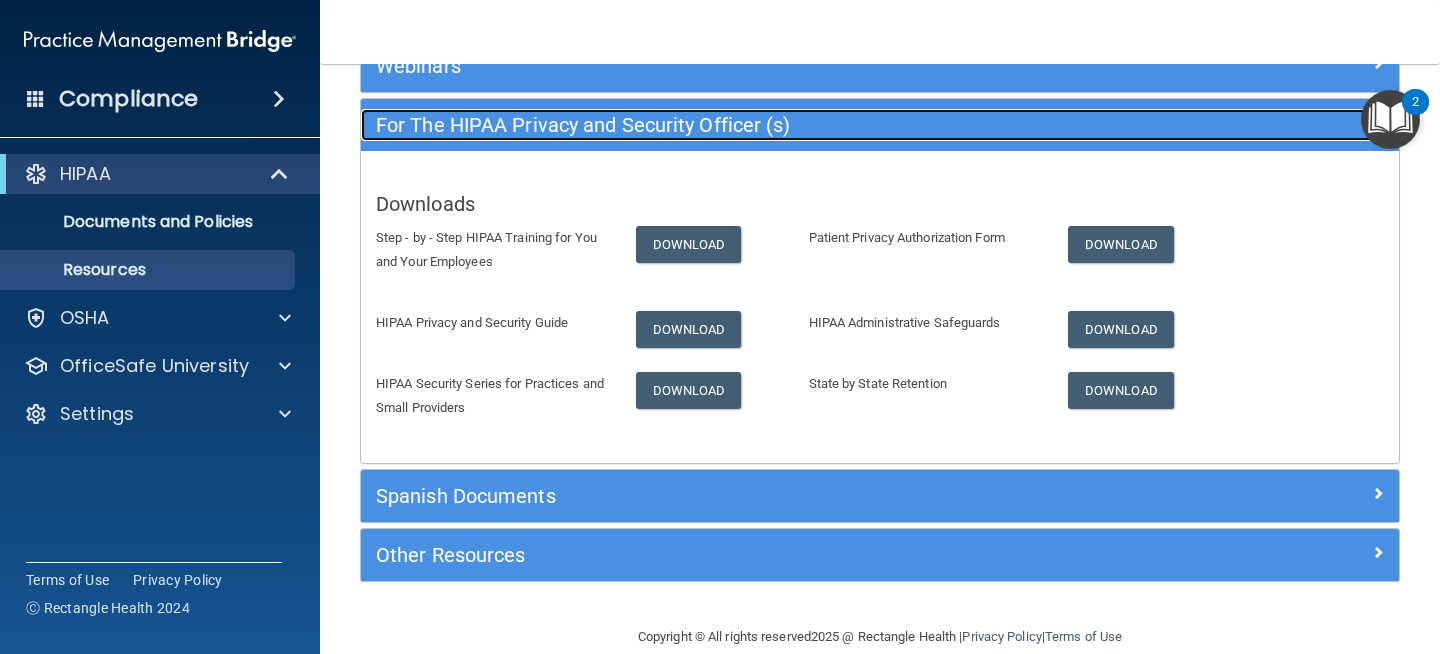 scroll, scrollTop: 291, scrollLeft: 0, axis: vertical 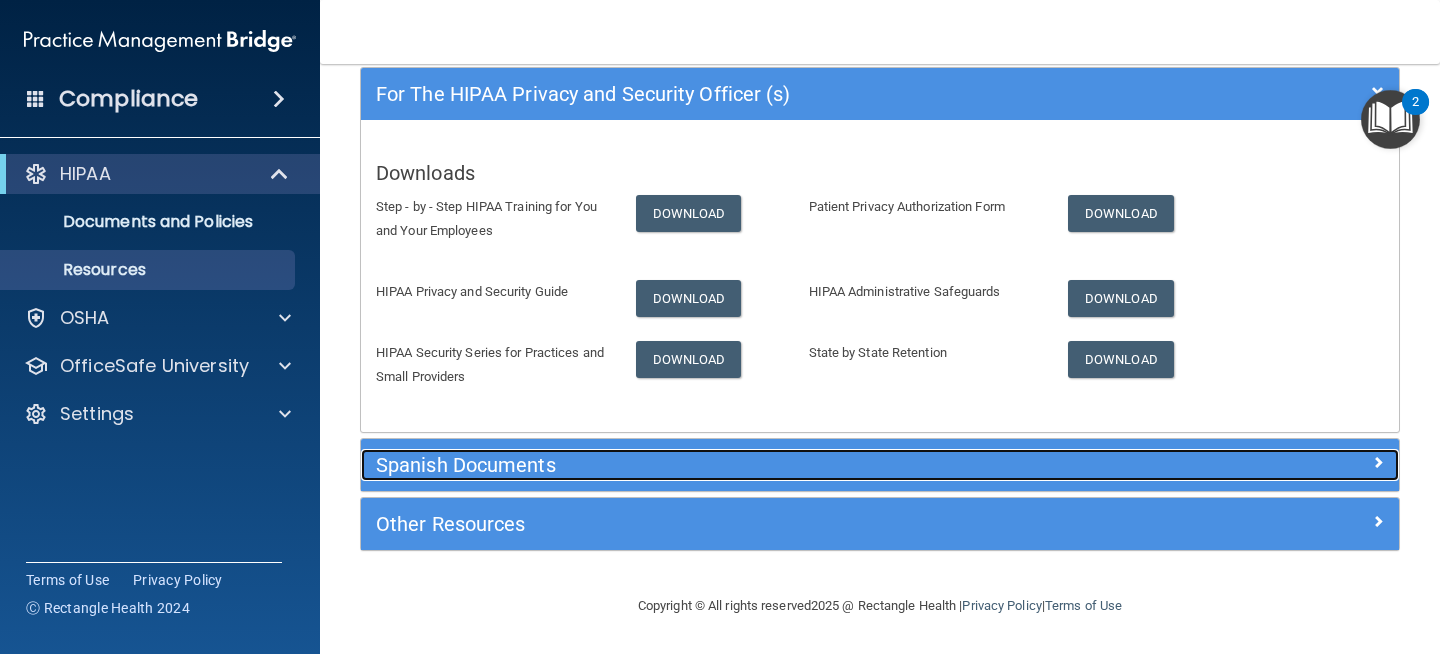 click on "Spanish Documents" at bounding box center (750, 465) 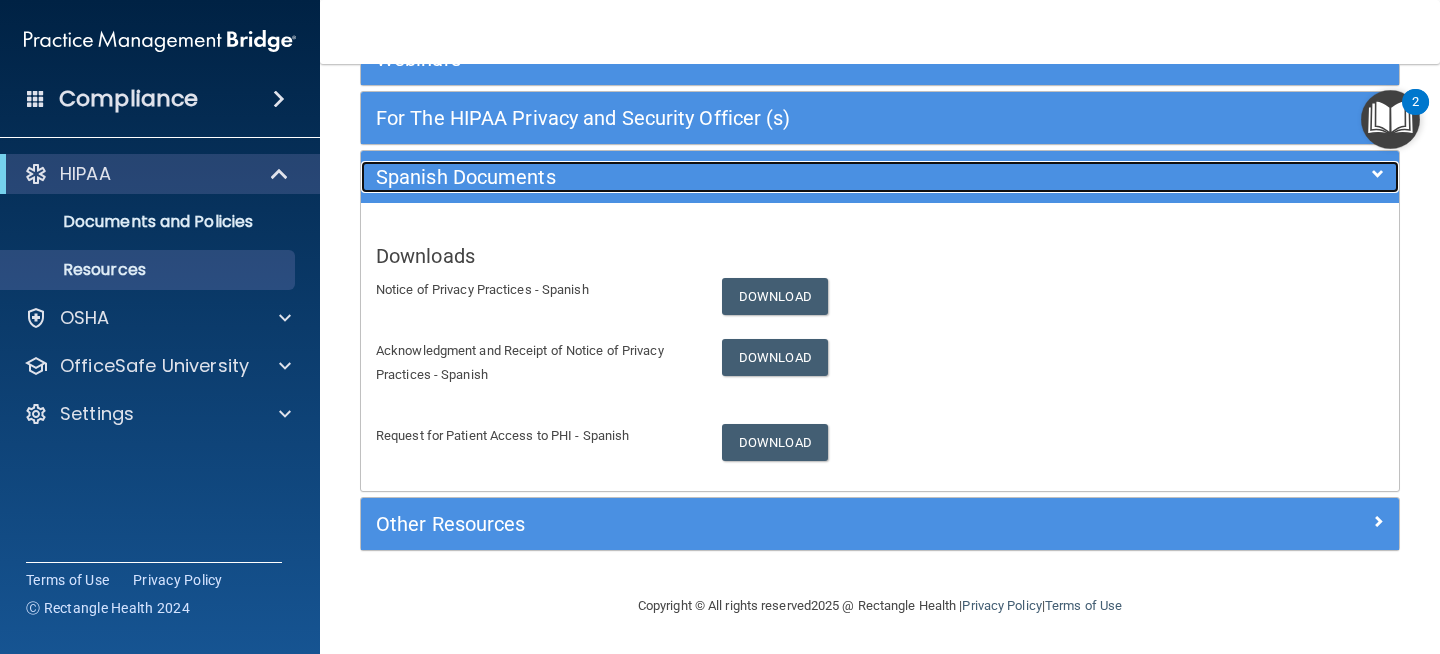 scroll, scrollTop: 267, scrollLeft: 0, axis: vertical 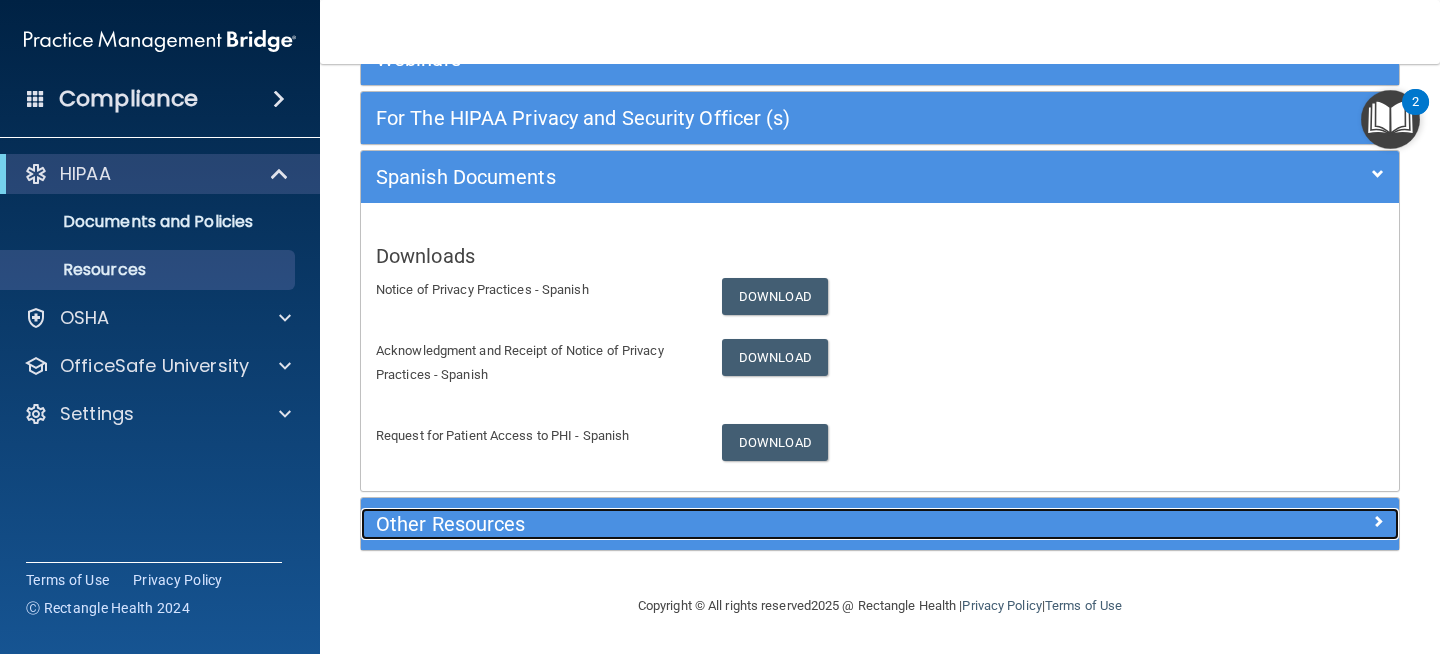 click on "Other Resources" at bounding box center (750, 524) 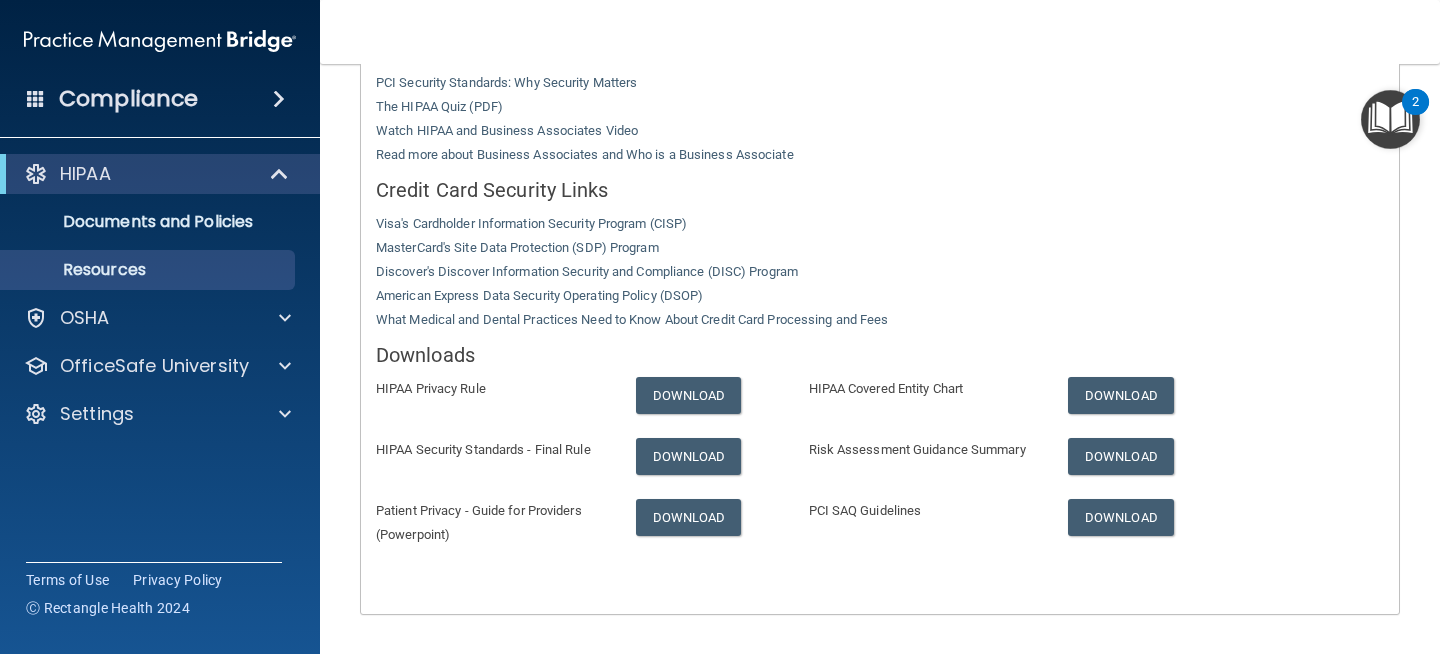 scroll, scrollTop: 621, scrollLeft: 0, axis: vertical 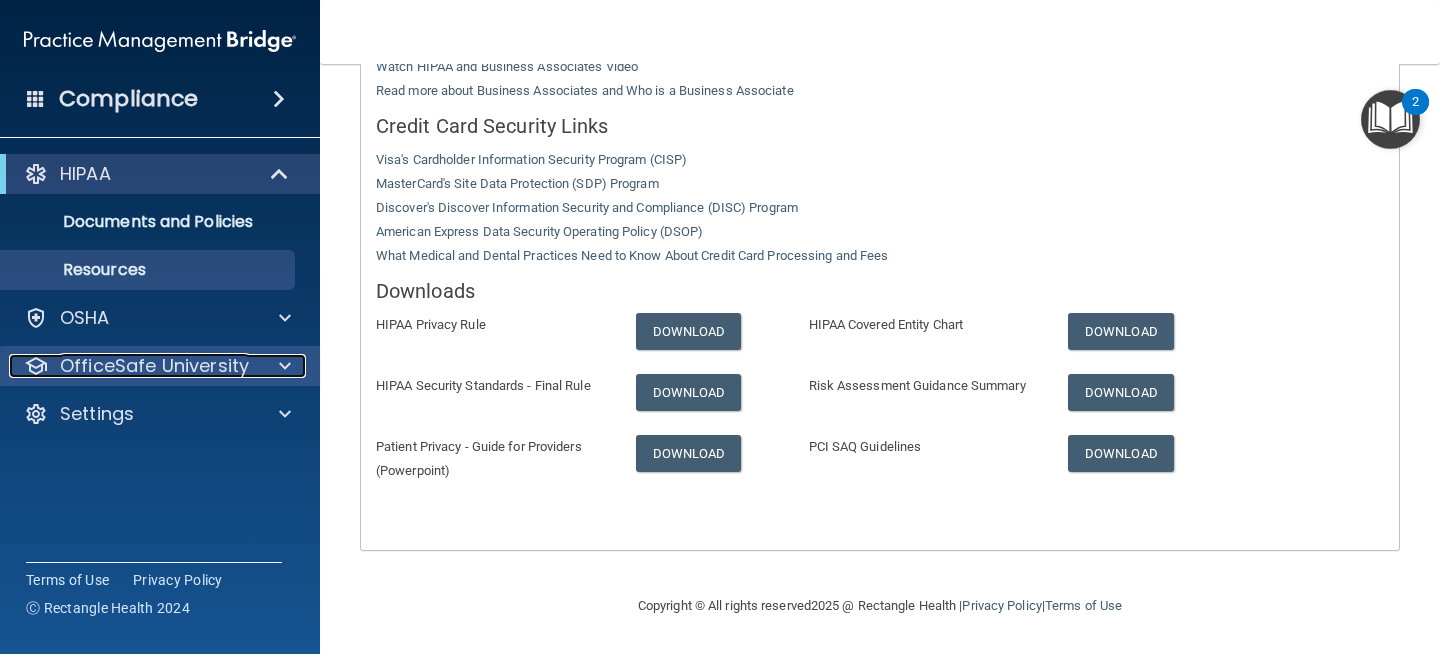 click on "OfficeSafe University" at bounding box center (154, 366) 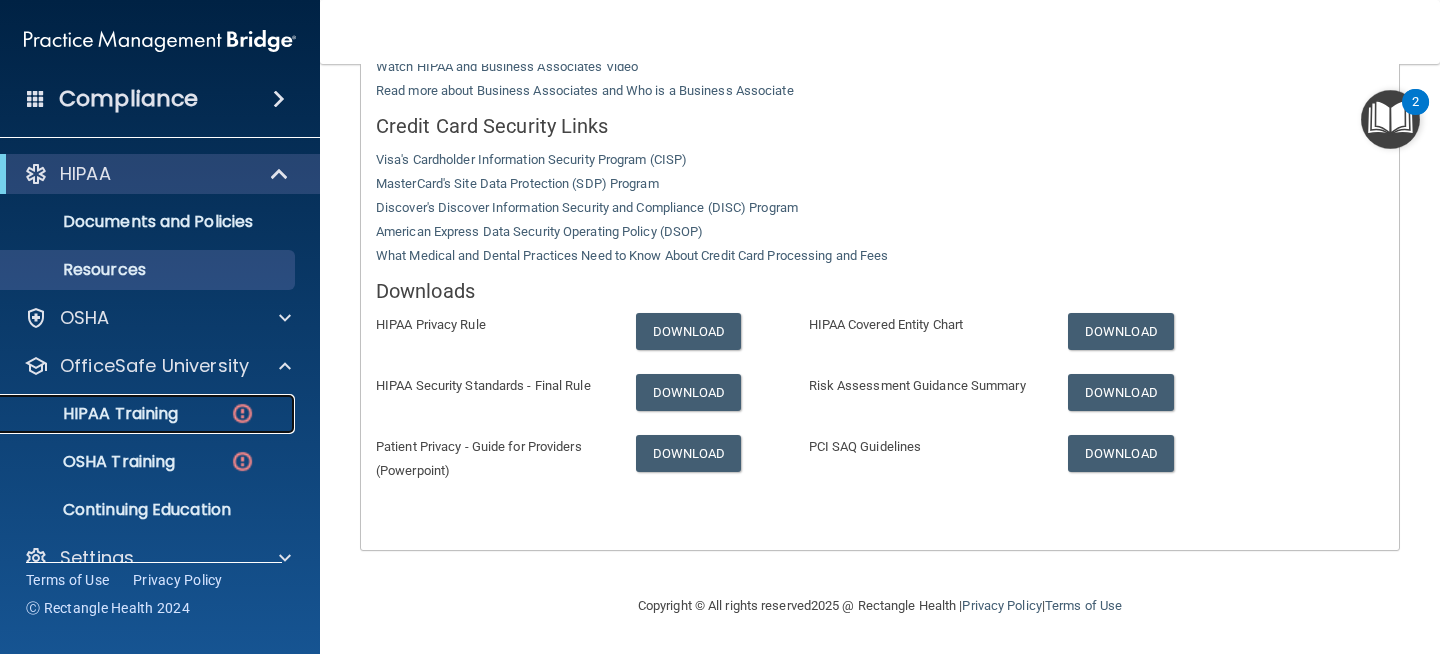 click on "HIPAA Training" at bounding box center (95, 414) 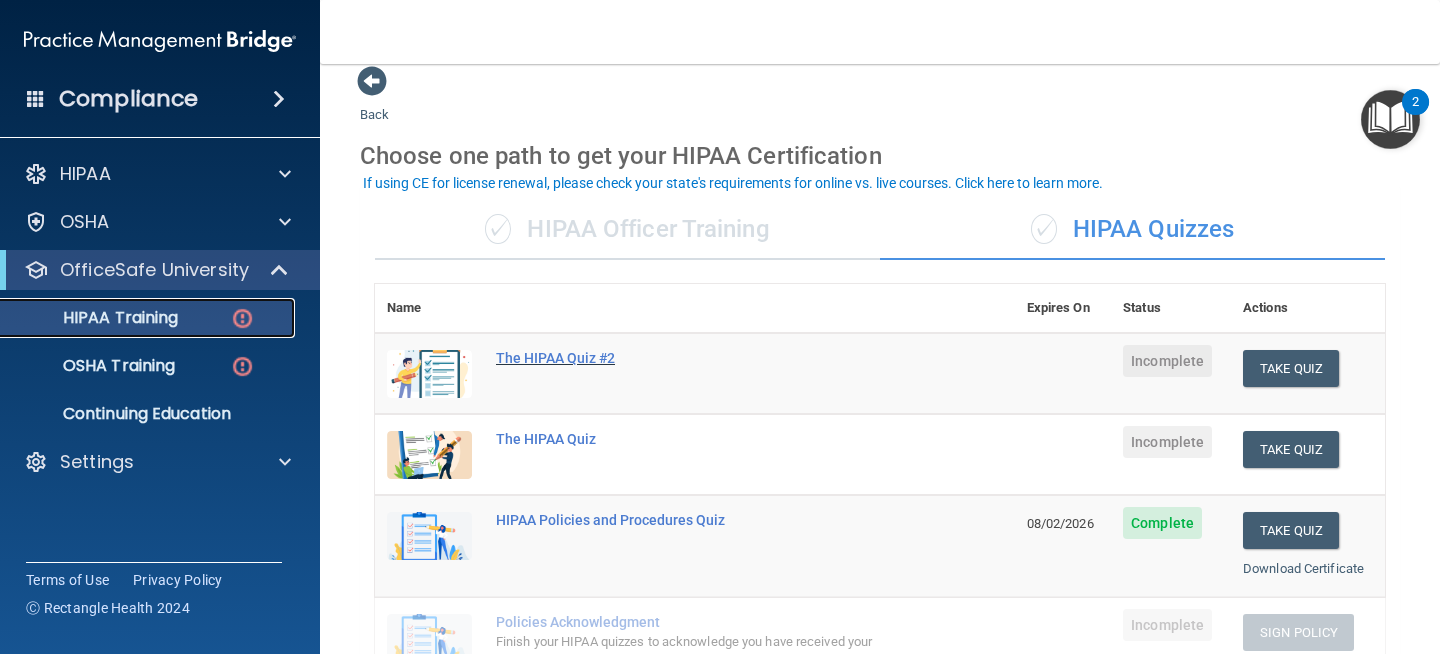 scroll, scrollTop: 17, scrollLeft: 0, axis: vertical 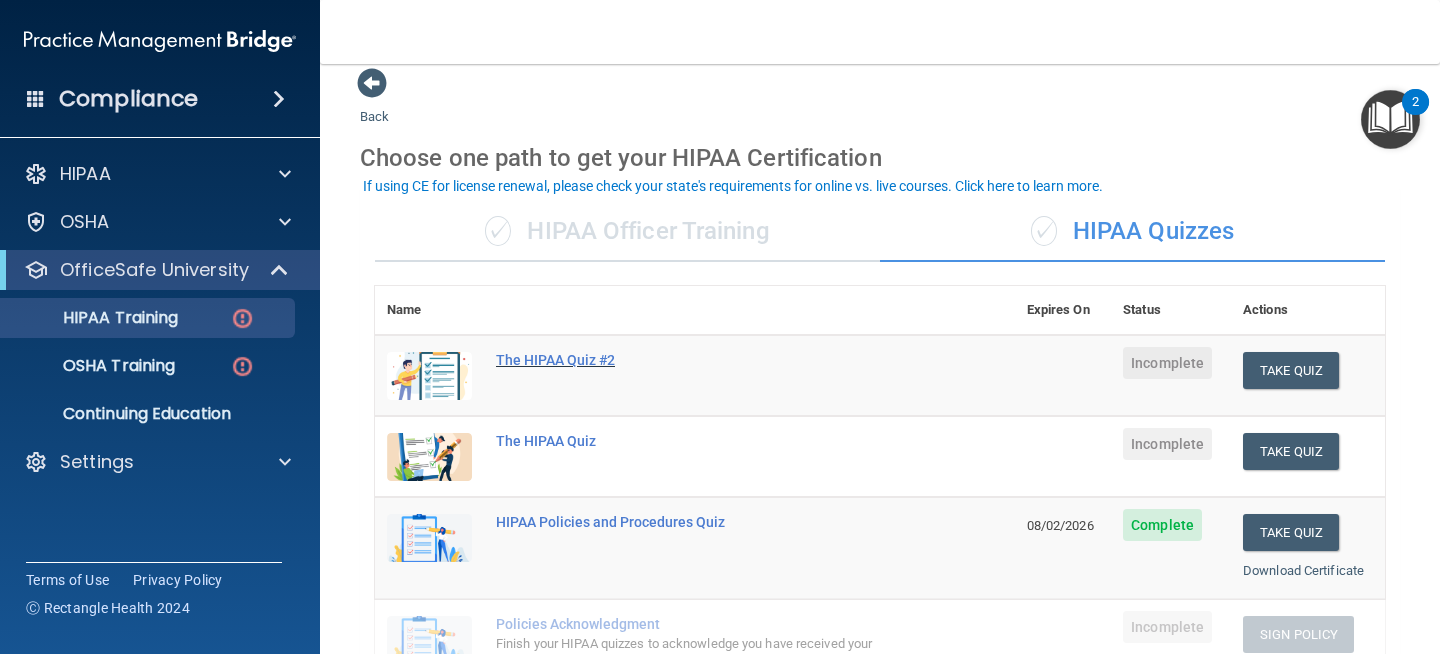 click on "The HIPAA Quiz #2" at bounding box center (705, 360) 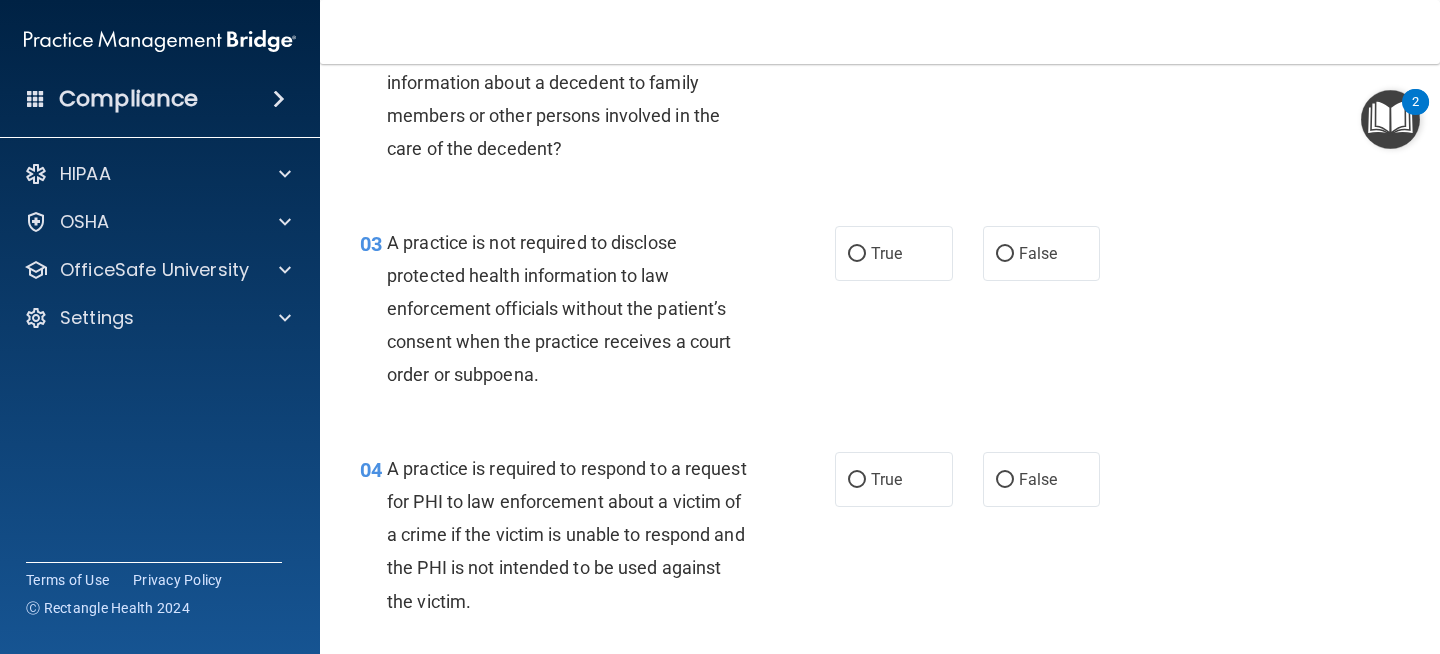 scroll, scrollTop: 0, scrollLeft: 0, axis: both 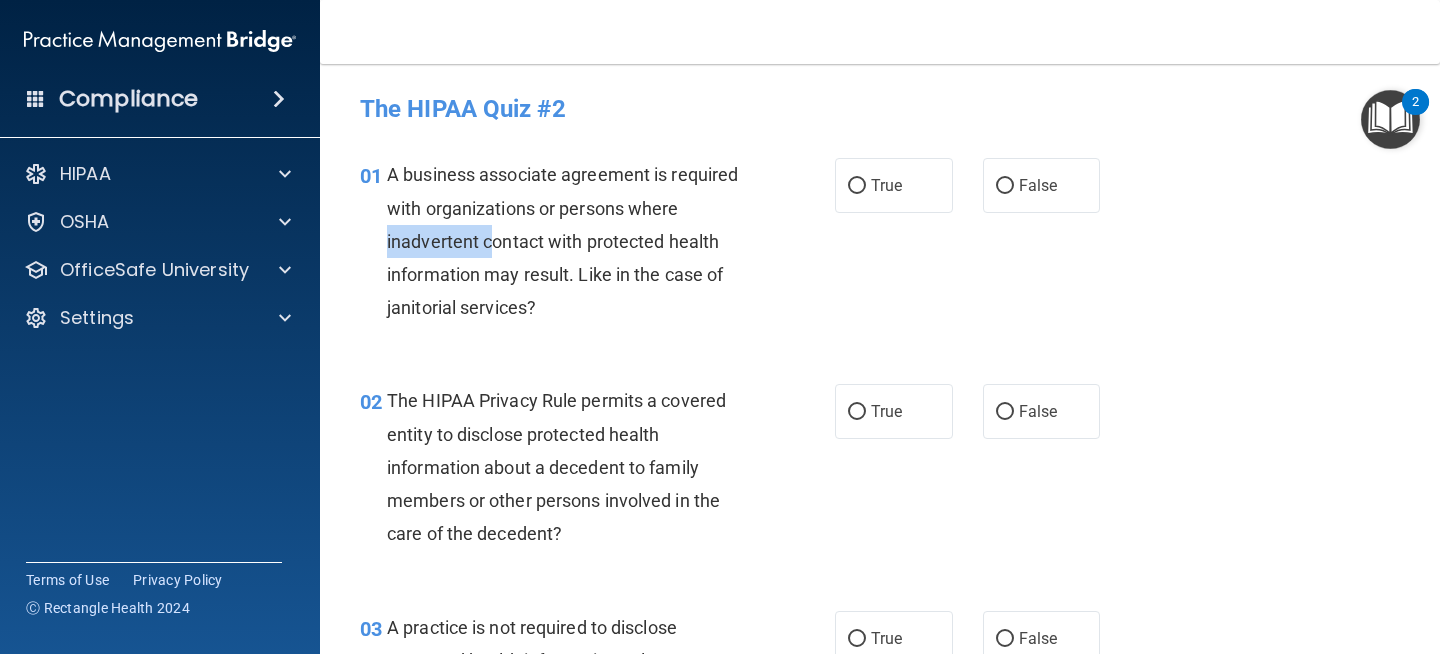 drag, startPoint x: 488, startPoint y: 238, endPoint x: 365, endPoint y: 238, distance: 123 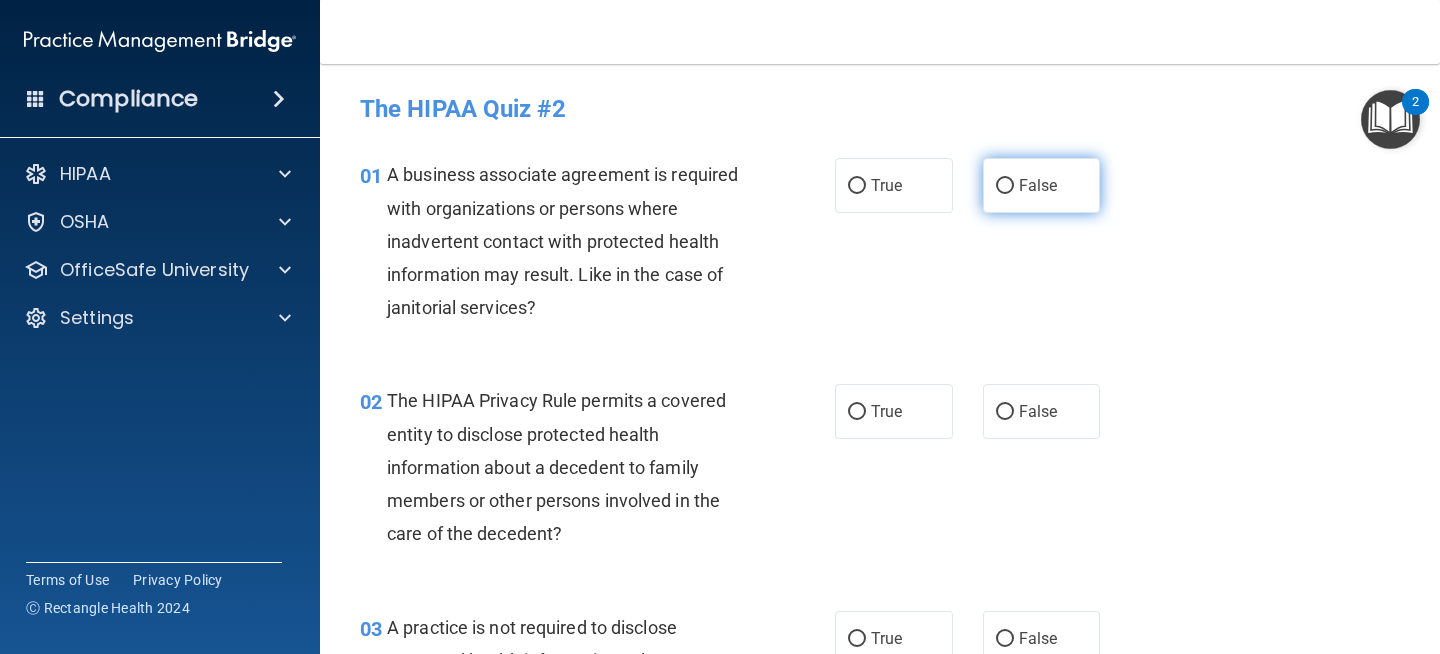 click on "False" at bounding box center [1042, 185] 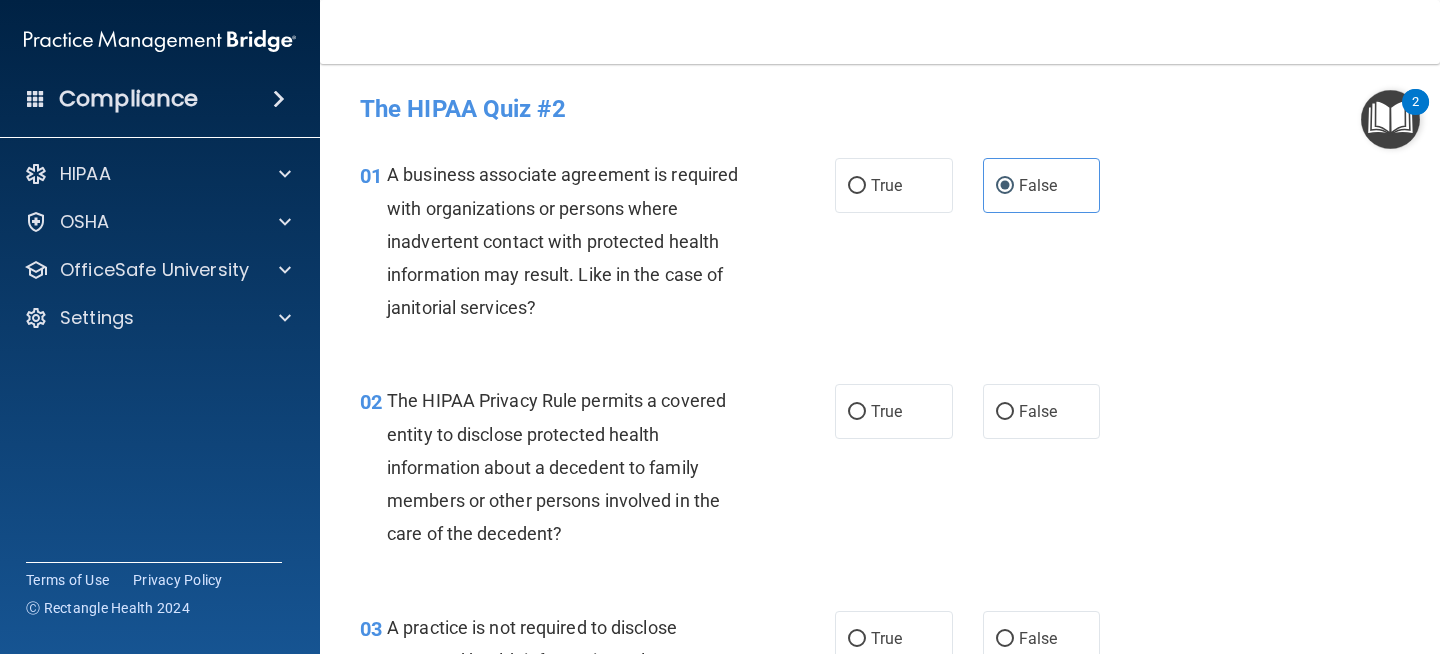 click on "01       A business associate agreement is required with organizations or persons where inadvertent contact with protected health information may result.  Like in the case of janitorial services?                 True           False" at bounding box center [880, 246] 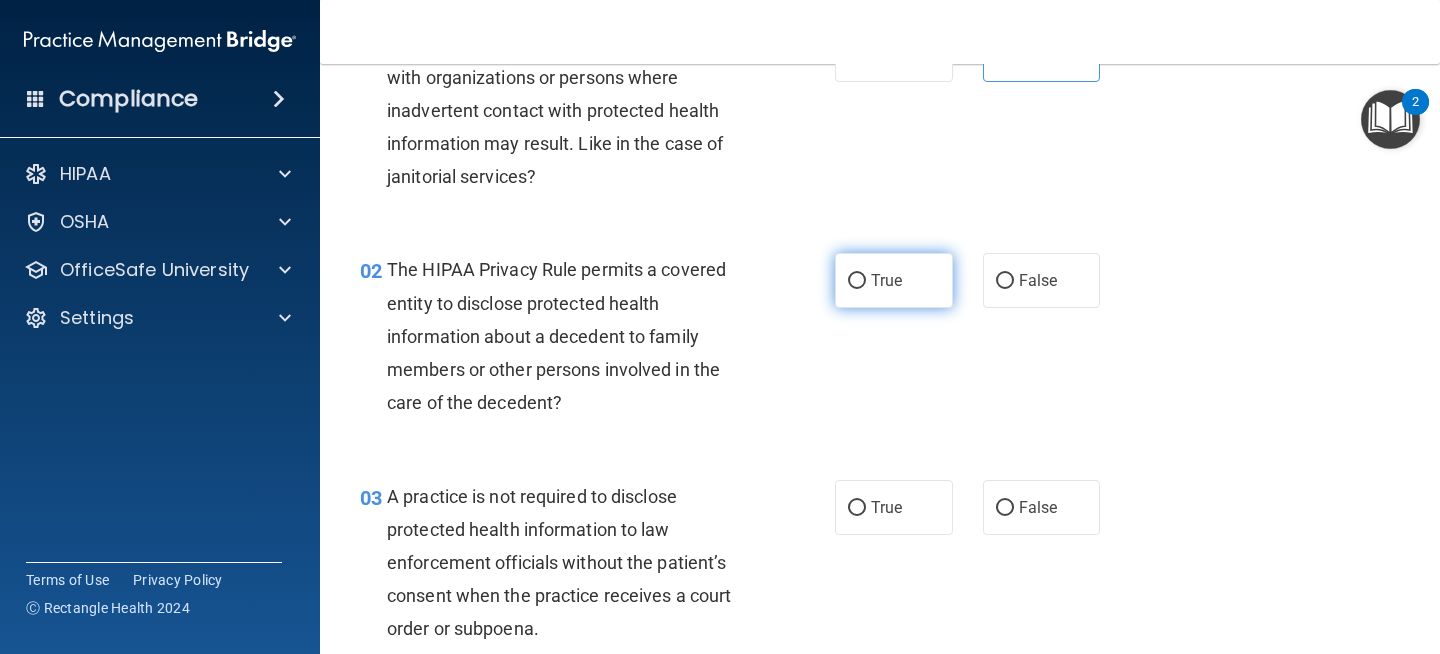 scroll, scrollTop: 134, scrollLeft: 0, axis: vertical 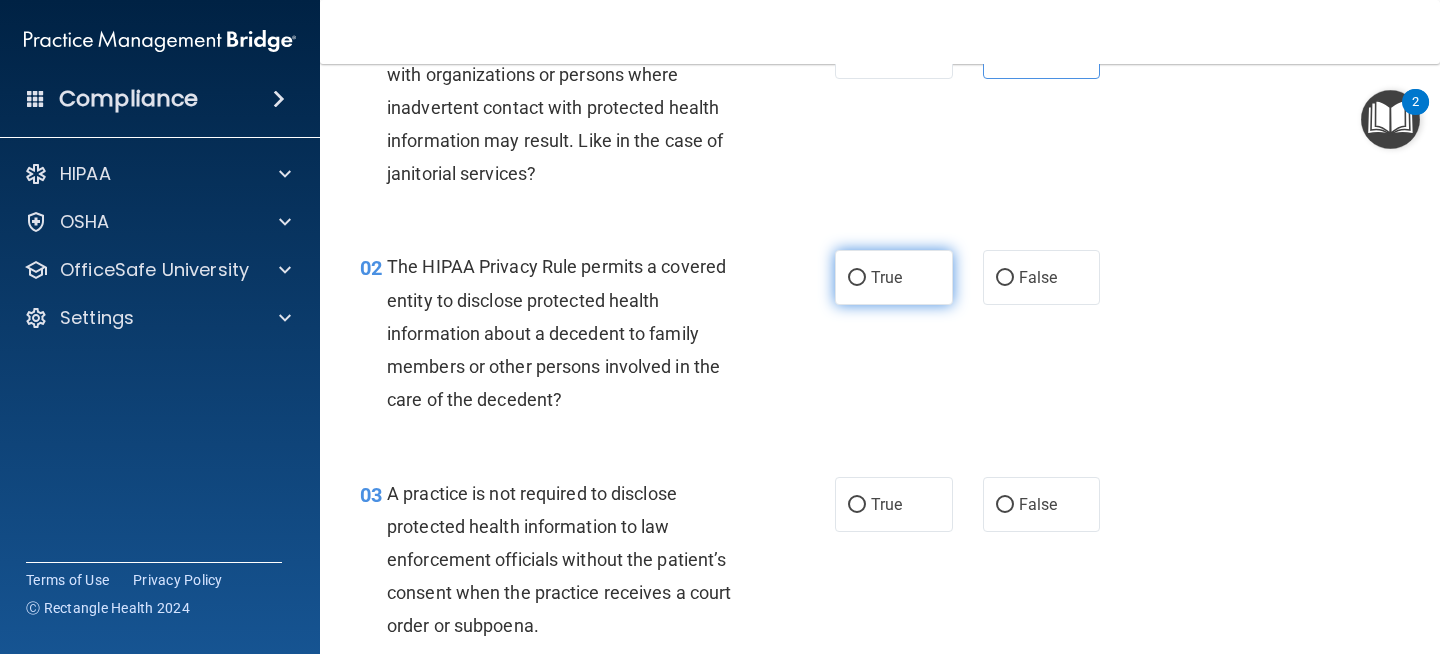 click on "True" at bounding box center (857, 278) 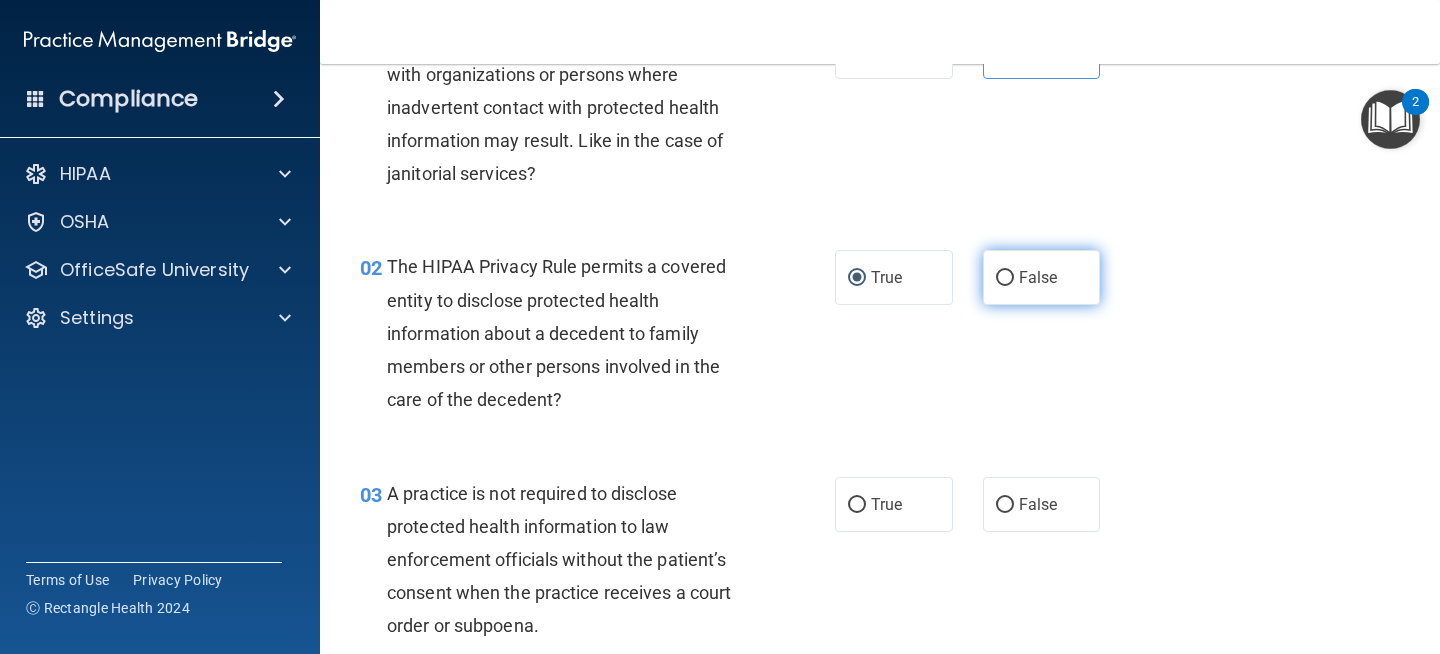 click on "False" at bounding box center [1042, 277] 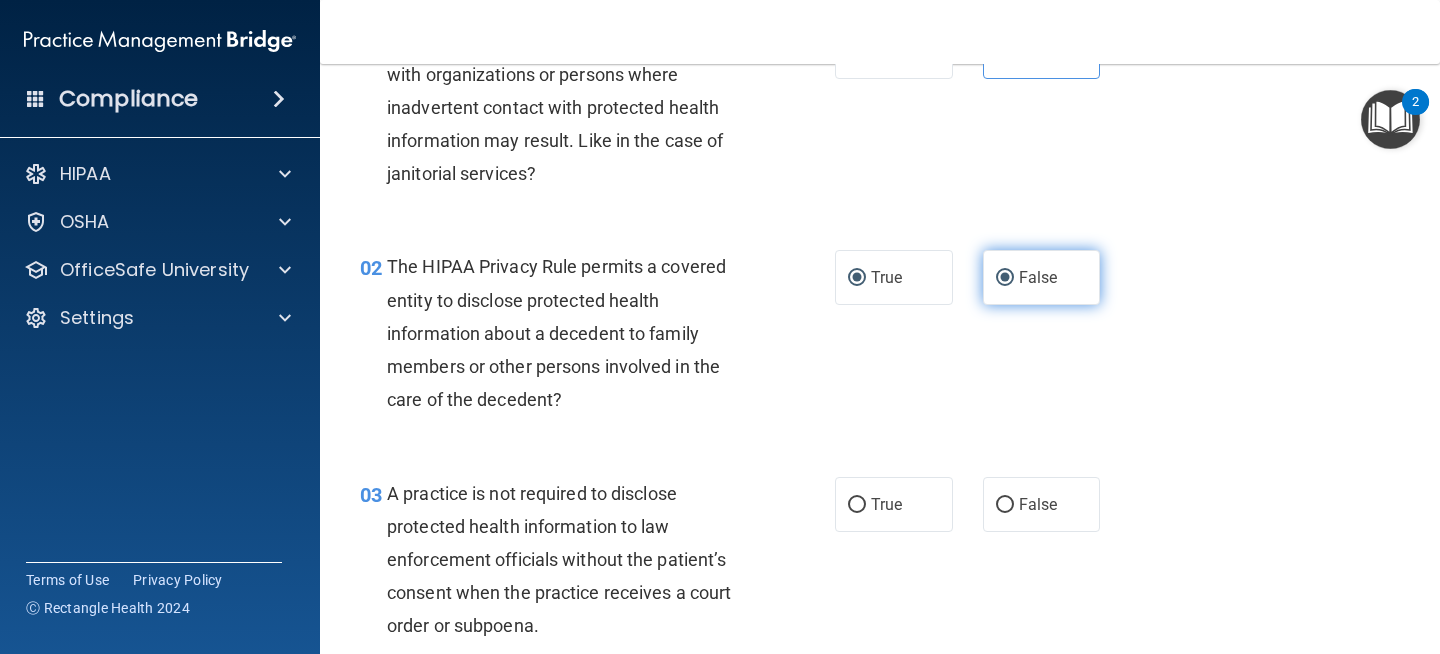 radio on "false" 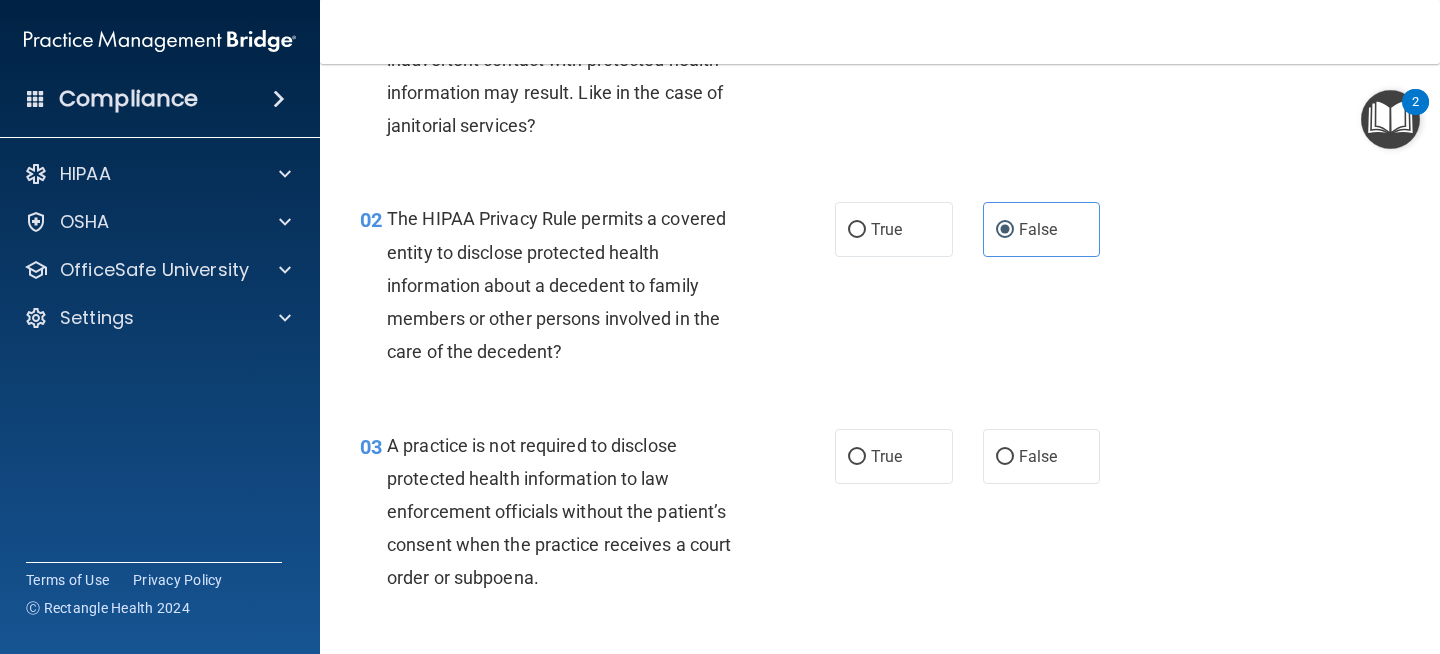 scroll, scrollTop: 186, scrollLeft: 0, axis: vertical 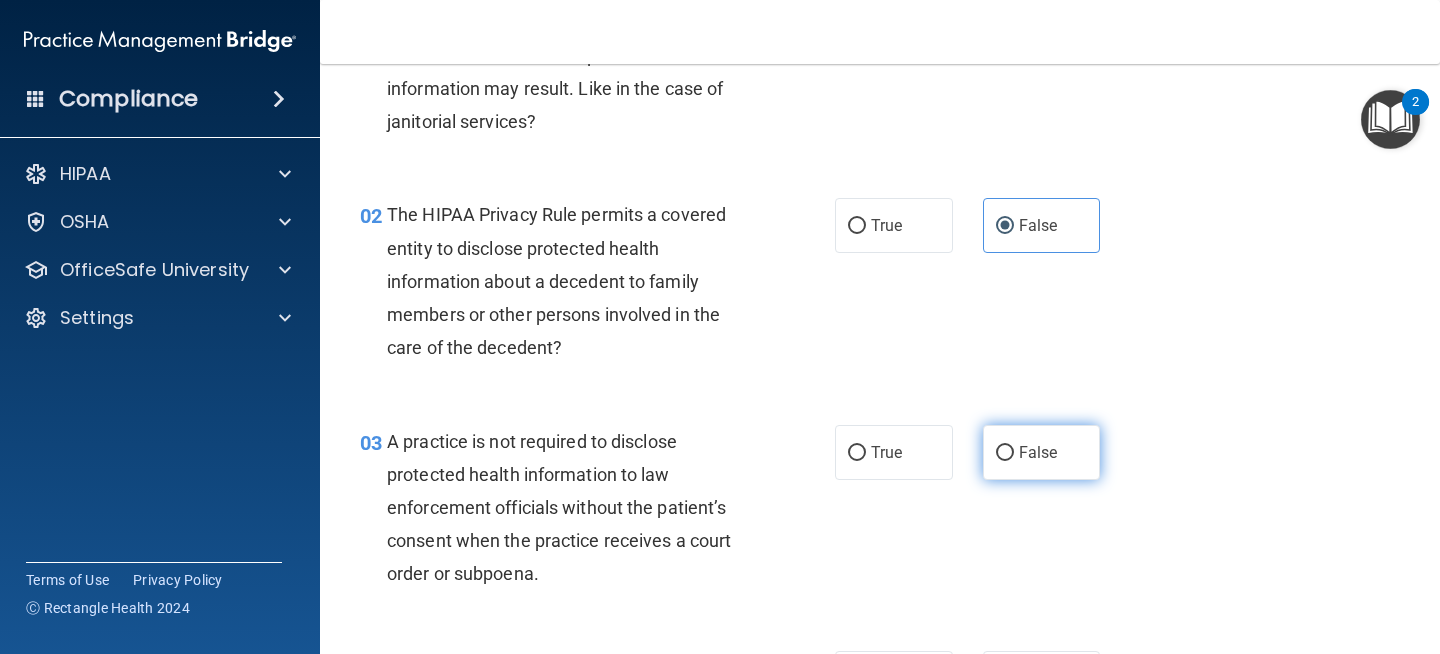 click on "False" at bounding box center (1038, 452) 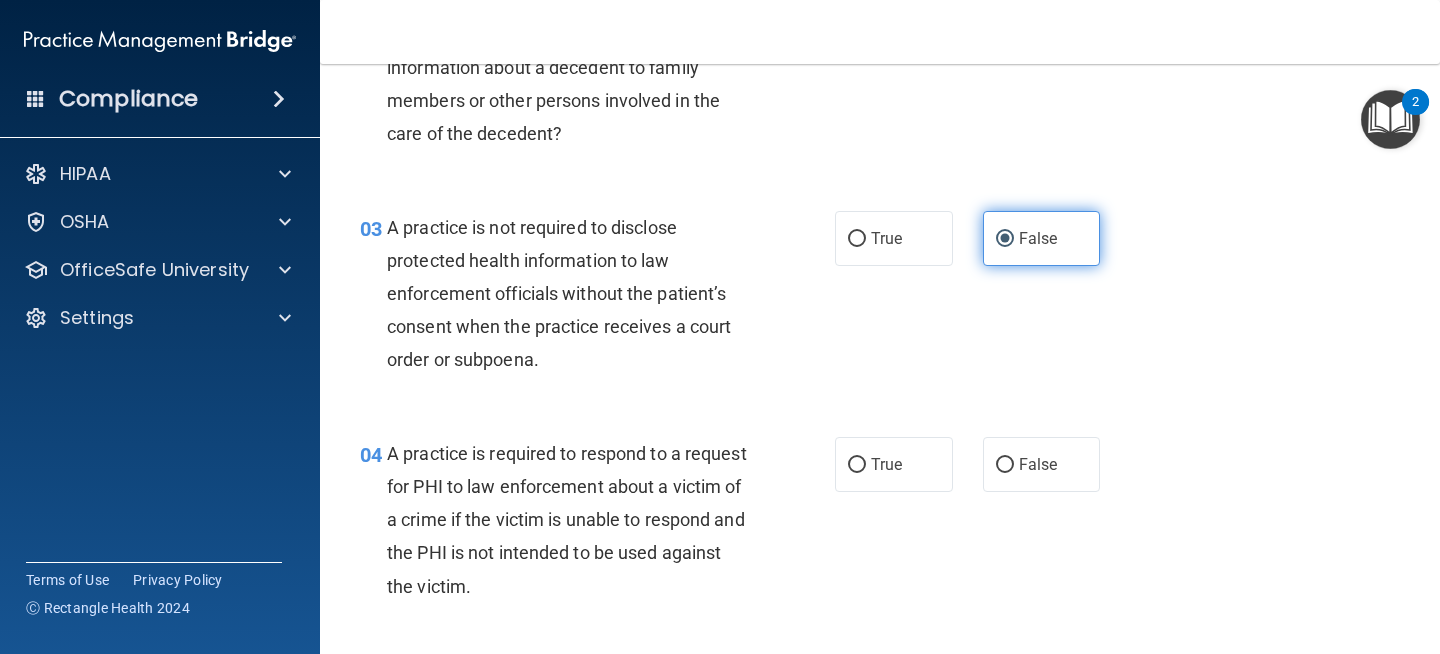 scroll, scrollTop: 407, scrollLeft: 0, axis: vertical 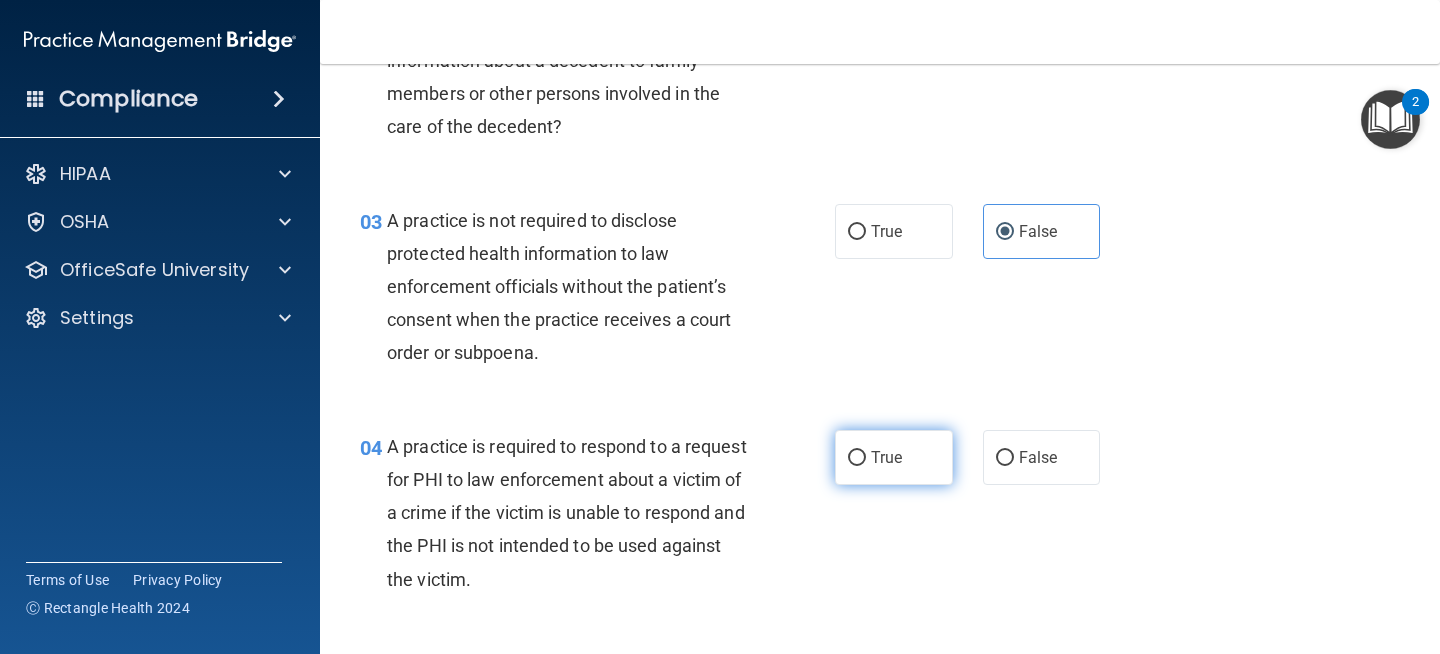 click on "True" at bounding box center [886, 457] 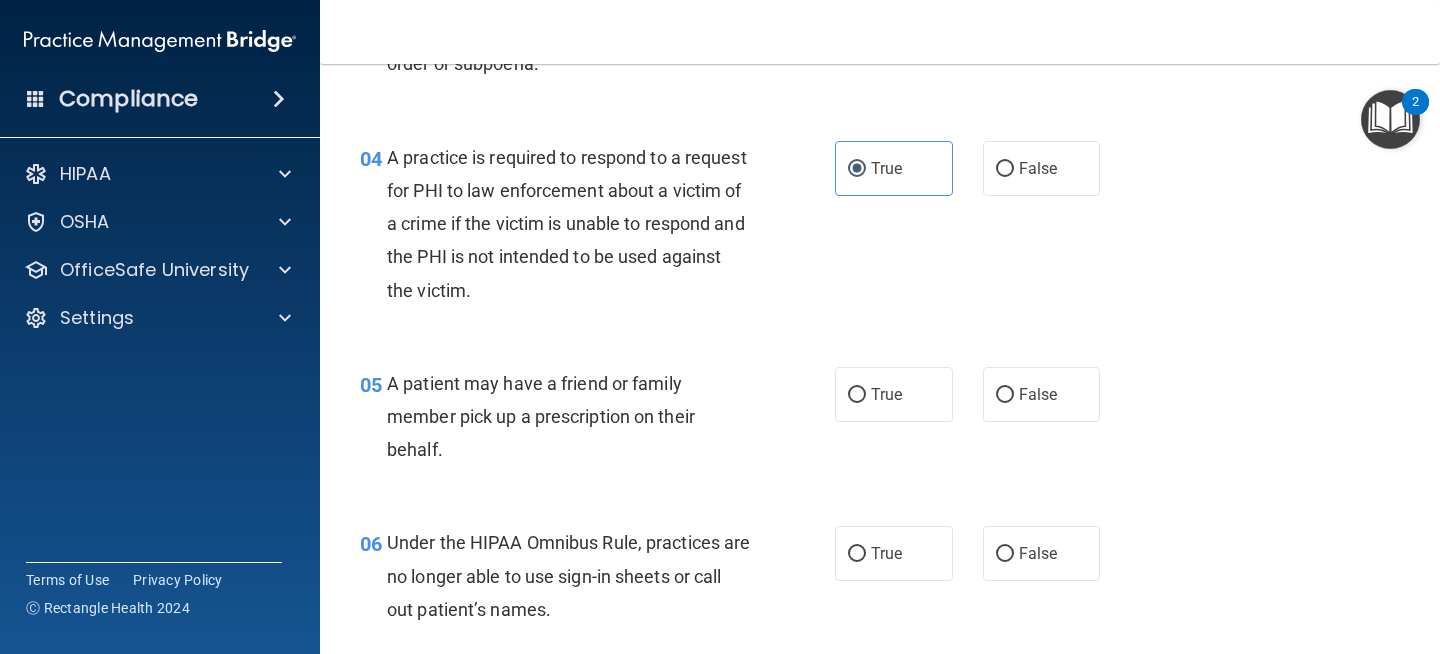 scroll, scrollTop: 701, scrollLeft: 0, axis: vertical 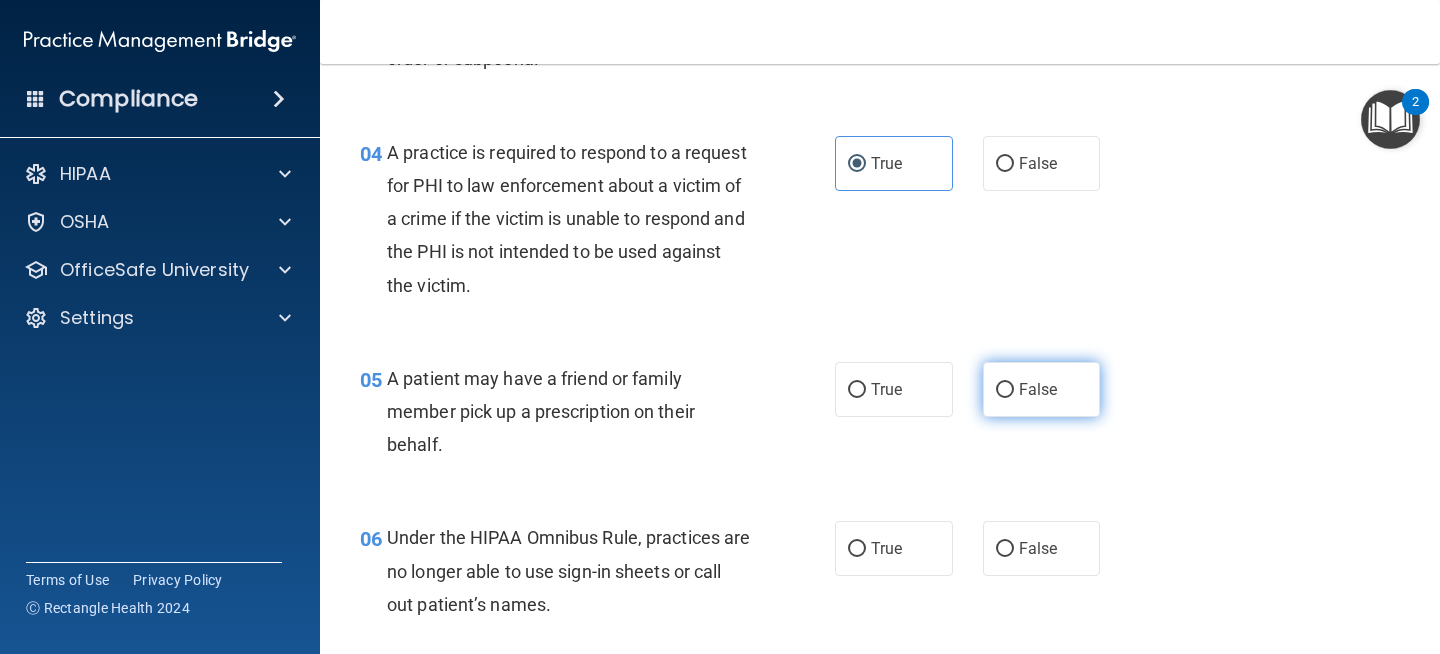 click on "False" at bounding box center (1042, 389) 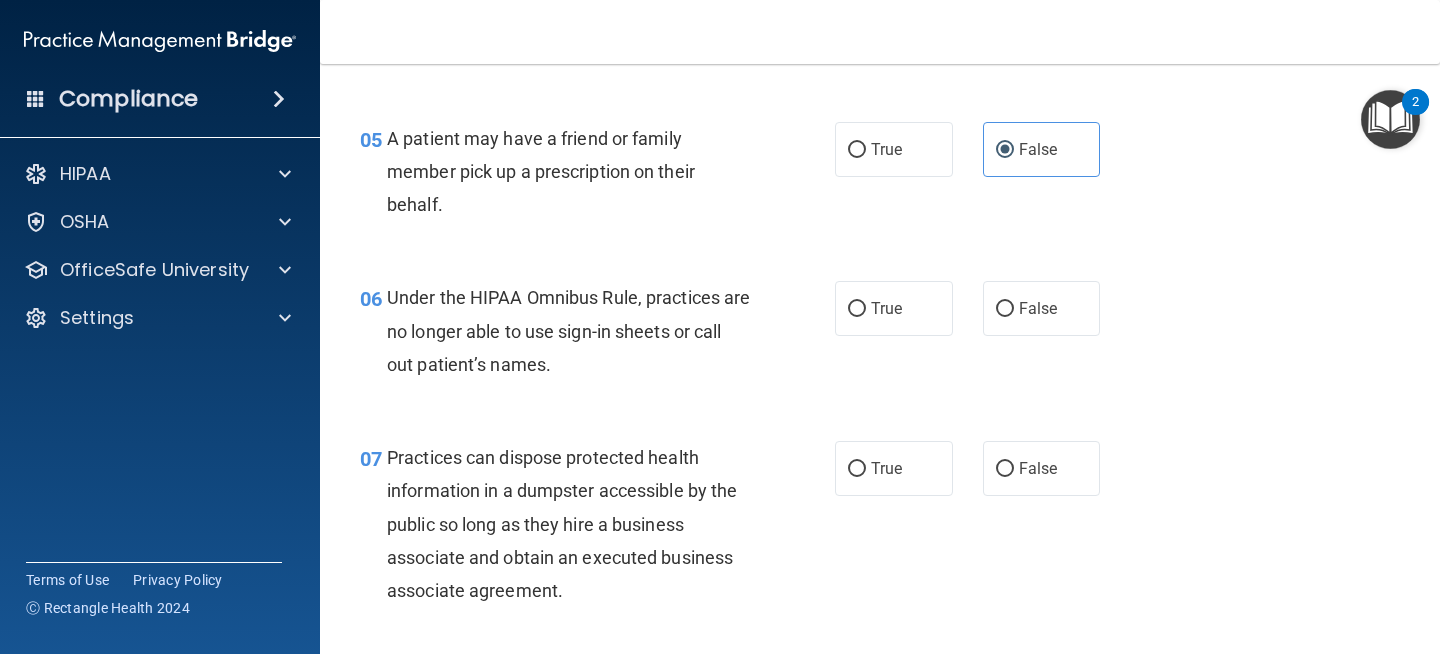 scroll, scrollTop: 980, scrollLeft: 0, axis: vertical 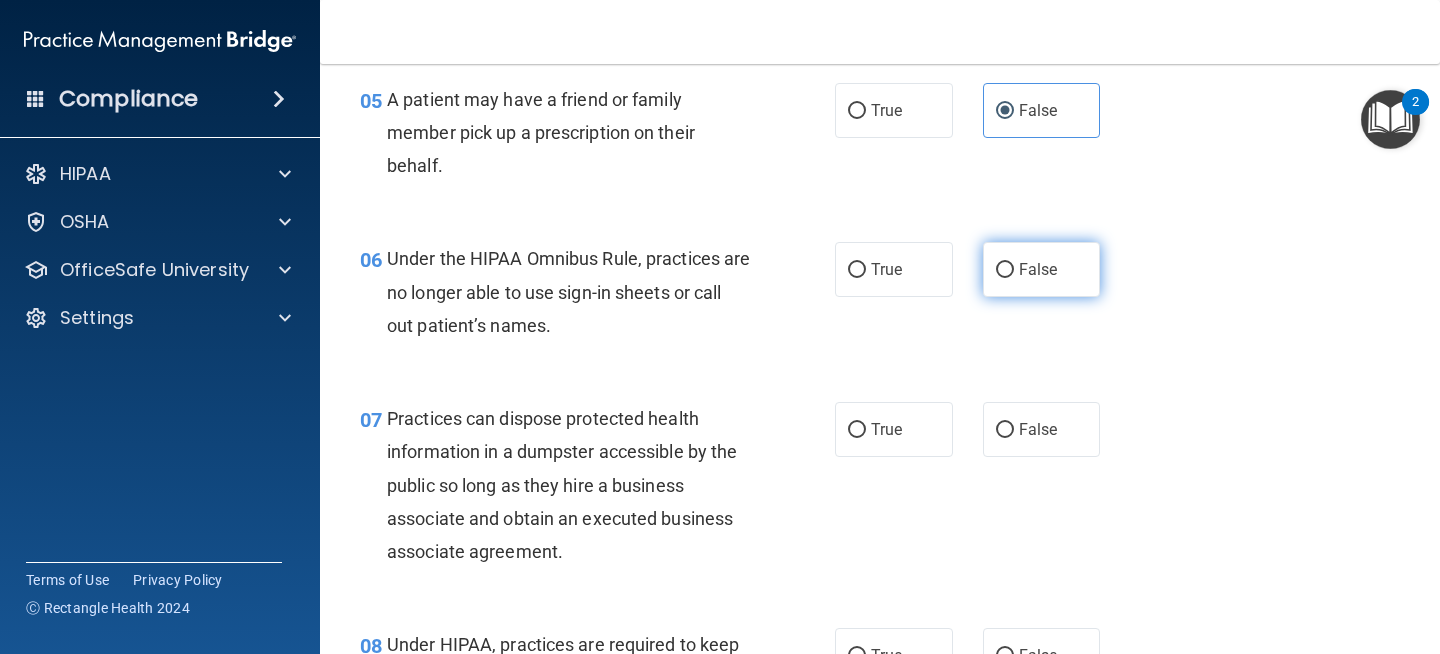 click on "False" at bounding box center [1038, 269] 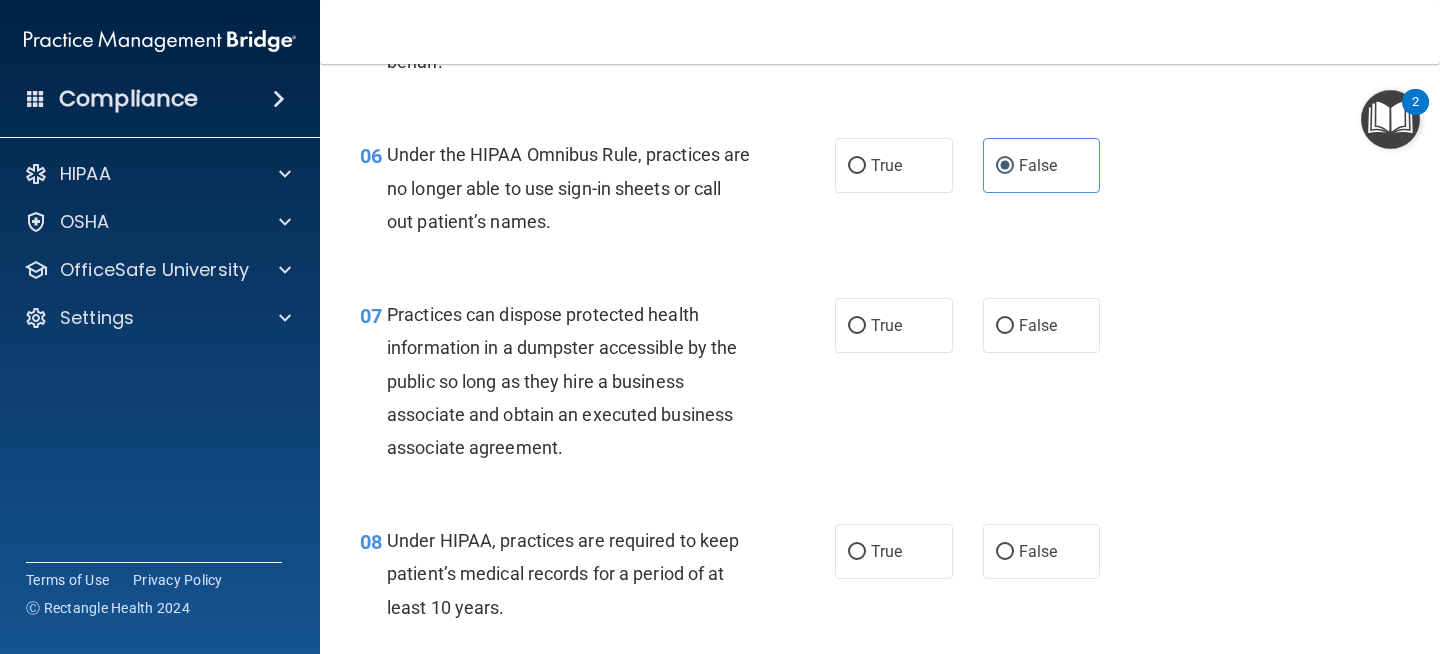 scroll, scrollTop: 1141, scrollLeft: 0, axis: vertical 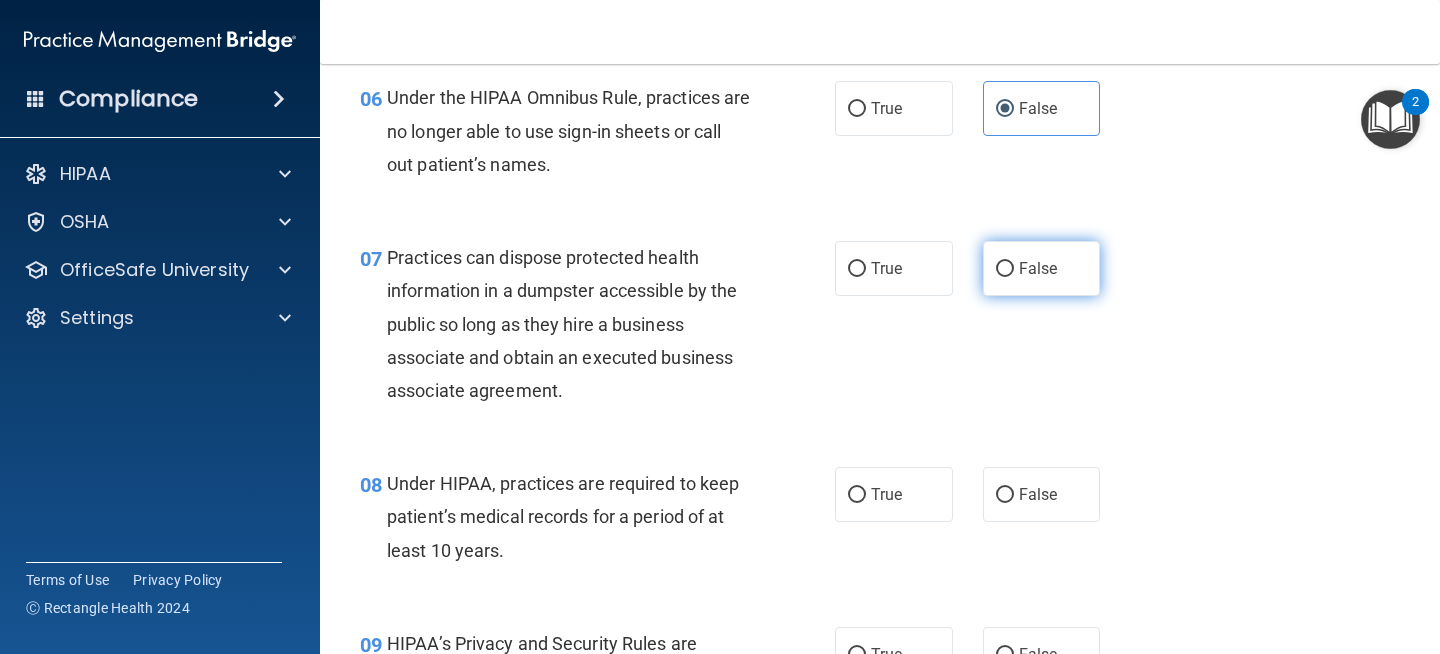 click on "False" at bounding box center [1042, 268] 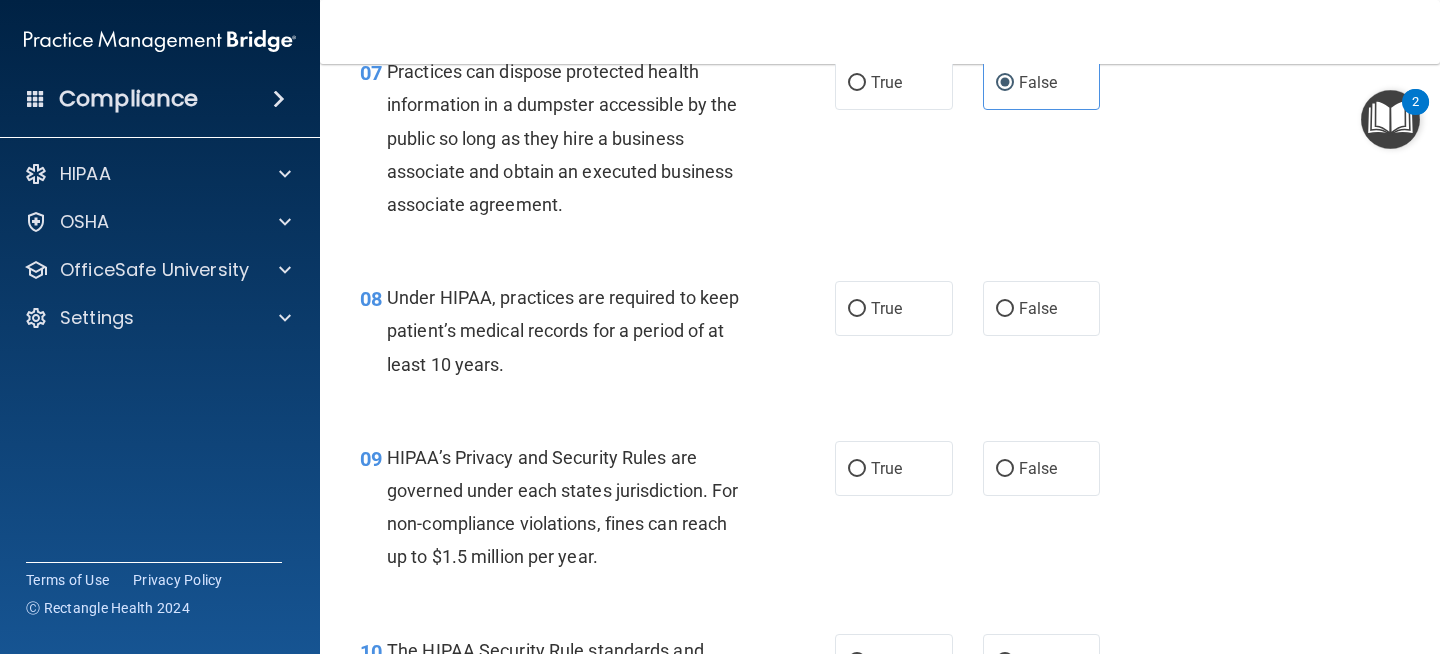 scroll, scrollTop: 1328, scrollLeft: 0, axis: vertical 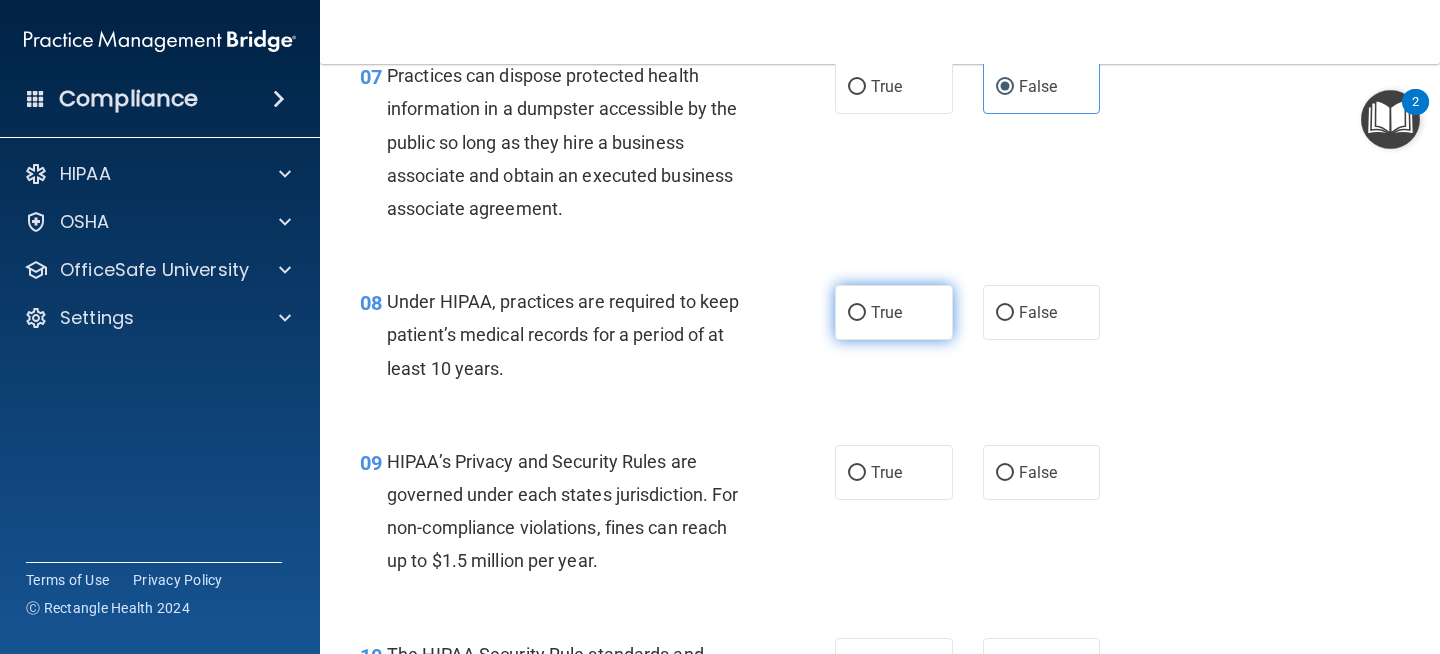 click on "True" at bounding box center (894, 312) 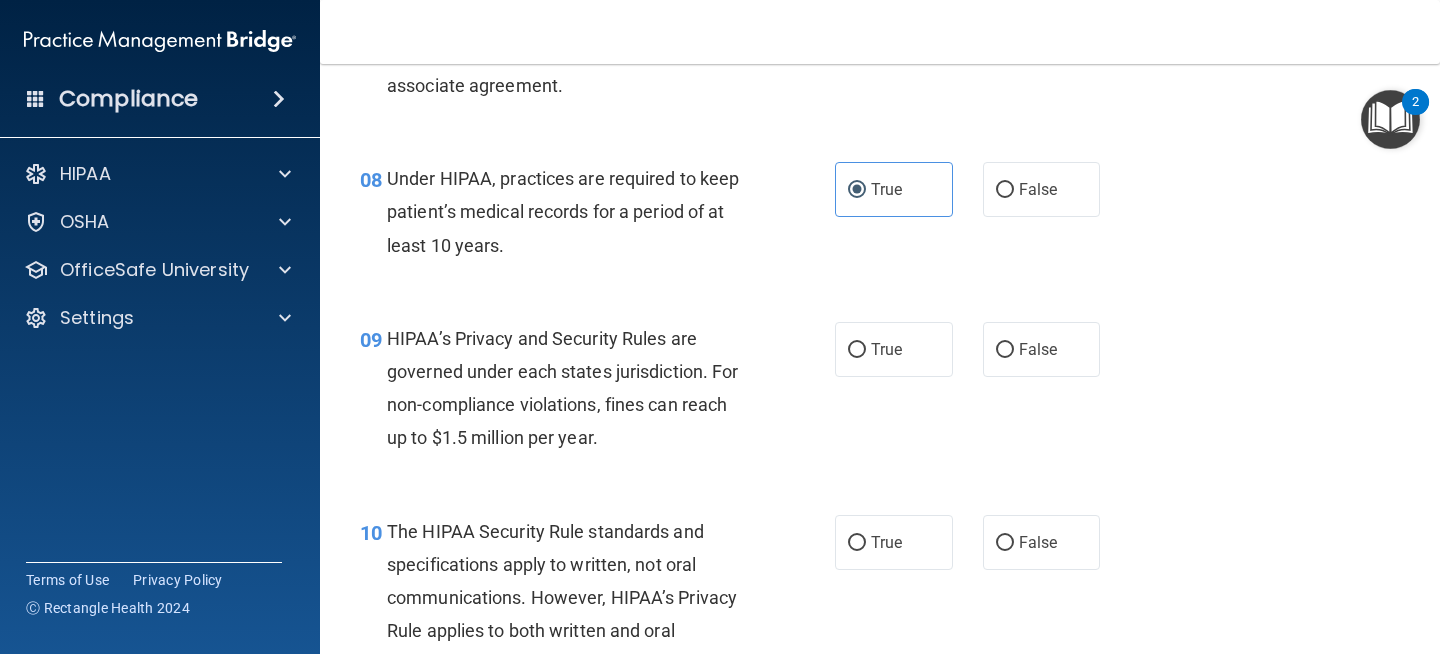 scroll, scrollTop: 1449, scrollLeft: 0, axis: vertical 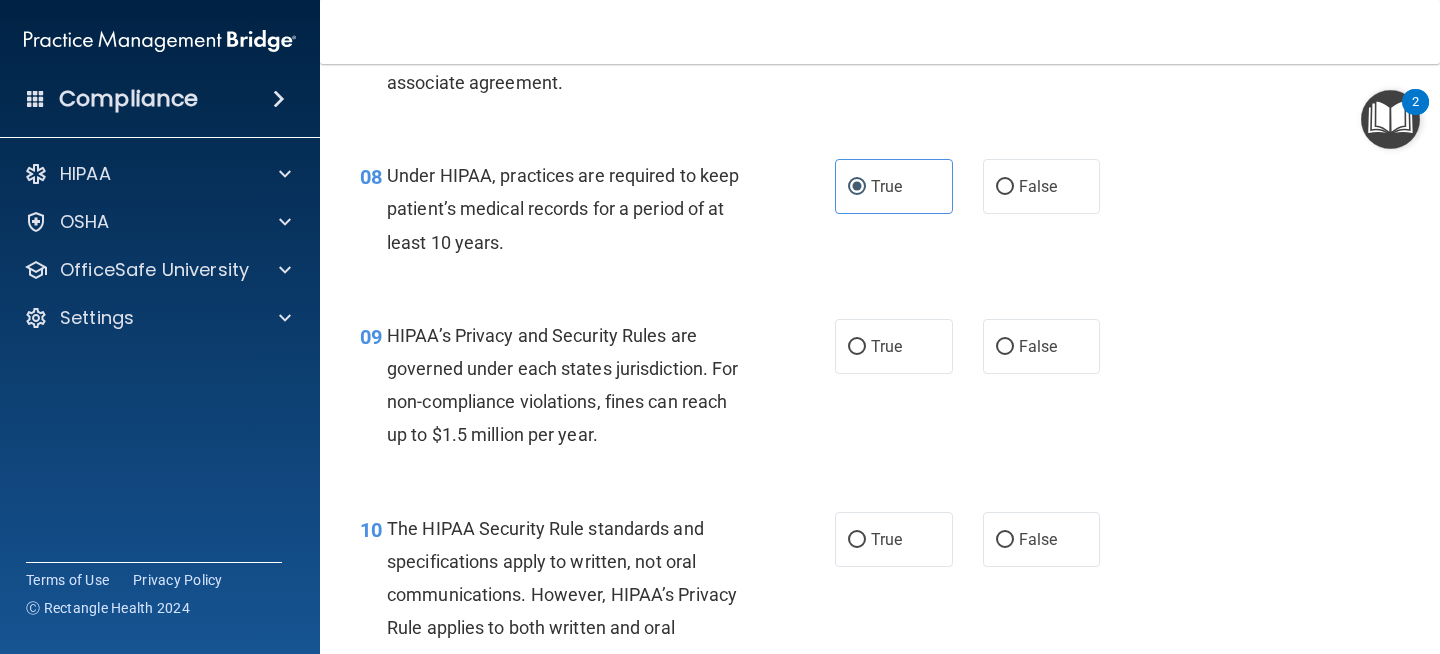 click on "HIPAA’s Privacy and Security Rules are governed under each states jurisdiction.  For non-compliance violations, fines can reach up to $1.5 million per year." at bounding box center (562, 385) 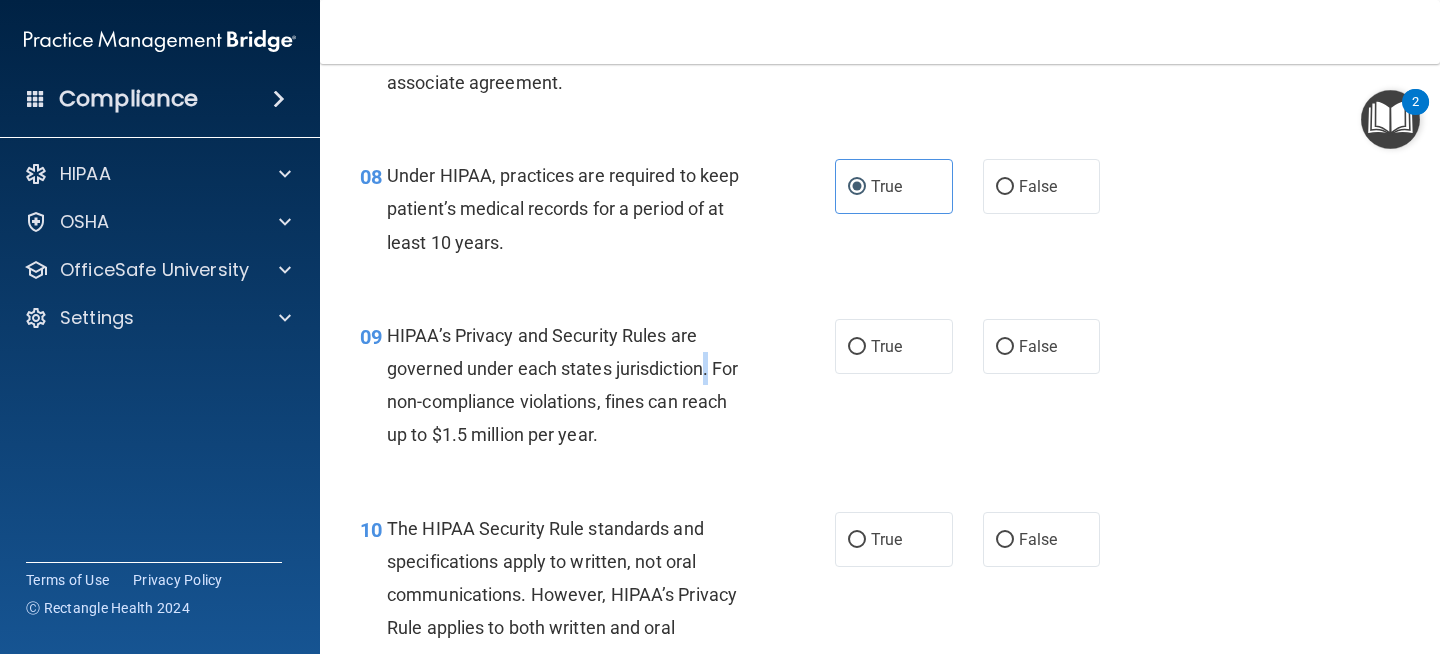 click on "HIPAA’s Privacy and Security Rules are governed under each states jurisdiction.  For non-compliance violations, fines can reach up to $1.5 million per year." at bounding box center [562, 385] 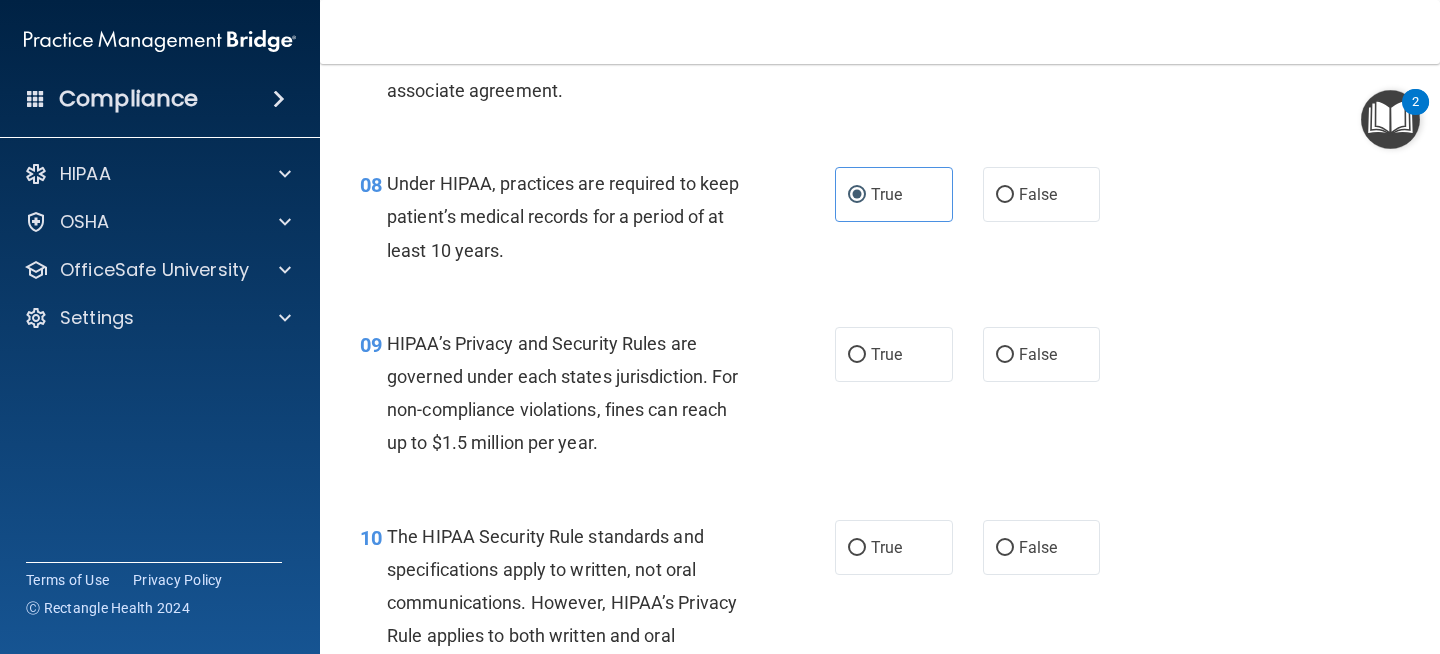 click on "HIPAA’s Privacy and Security Rules are governed under each states jurisdiction.  For non-compliance violations, fines can reach up to $1.5 million per year." at bounding box center [562, 393] 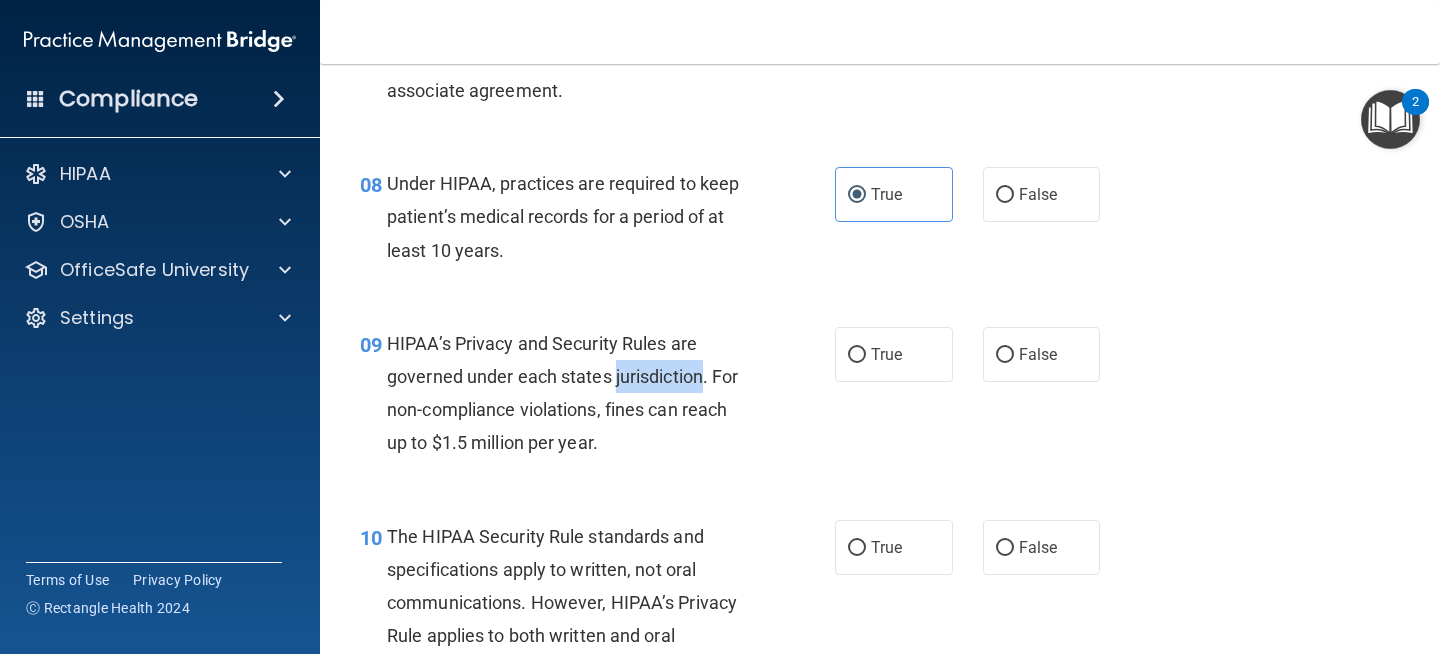 click on "HIPAA’s Privacy and Security Rules are governed under each states jurisdiction.  For non-compliance violations, fines can reach up to $1.5 million per year." at bounding box center (562, 393) 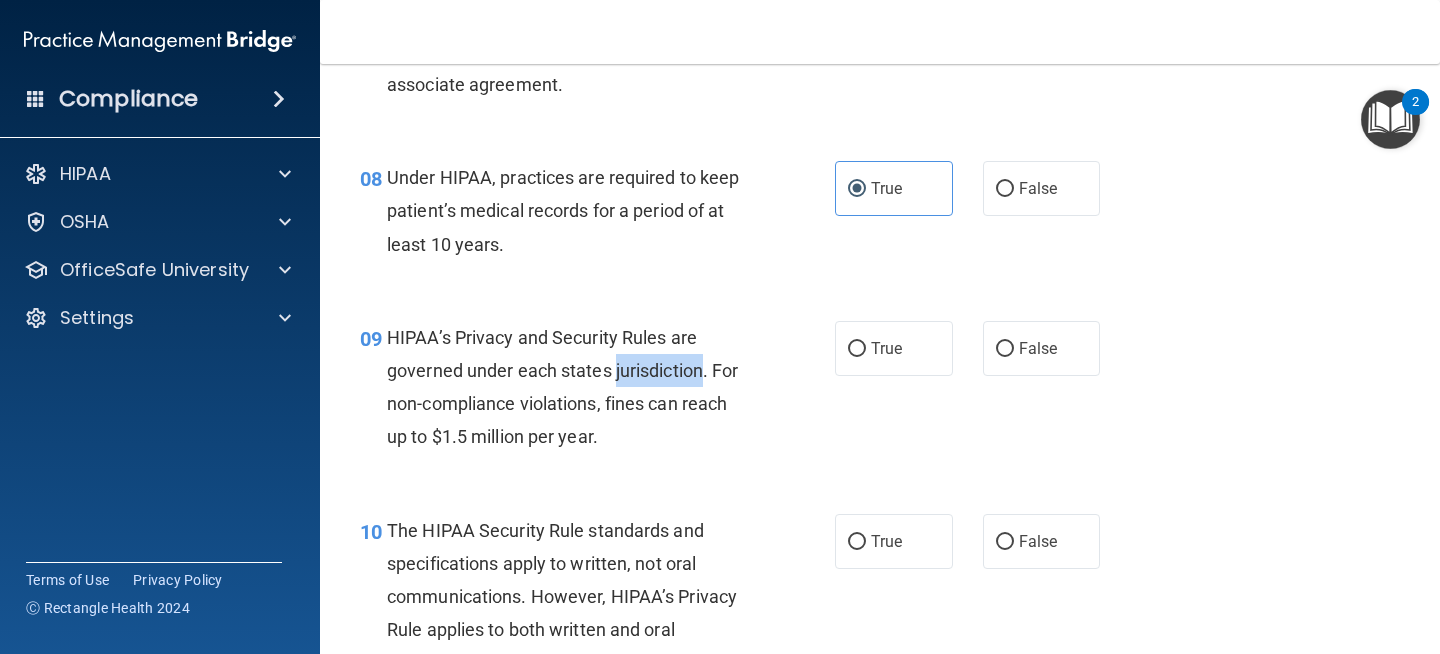 scroll, scrollTop: 1449, scrollLeft: 0, axis: vertical 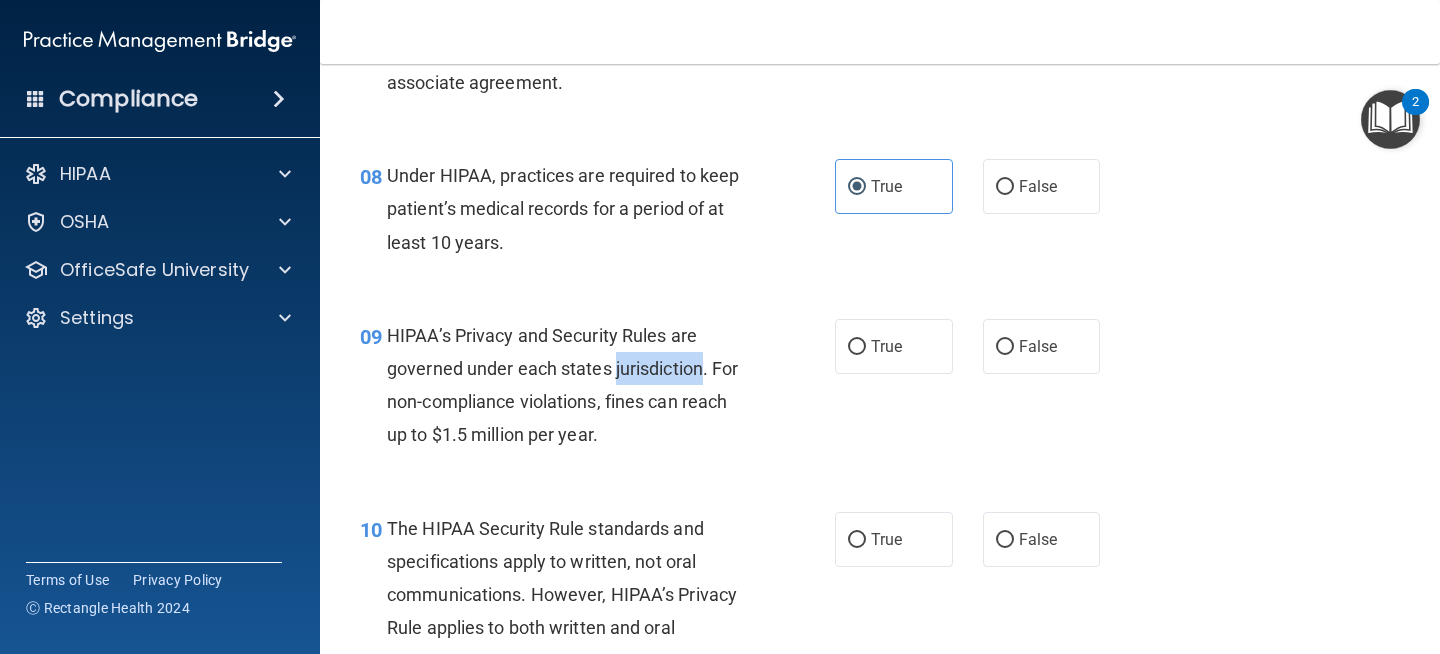 copy on "jurisdiction" 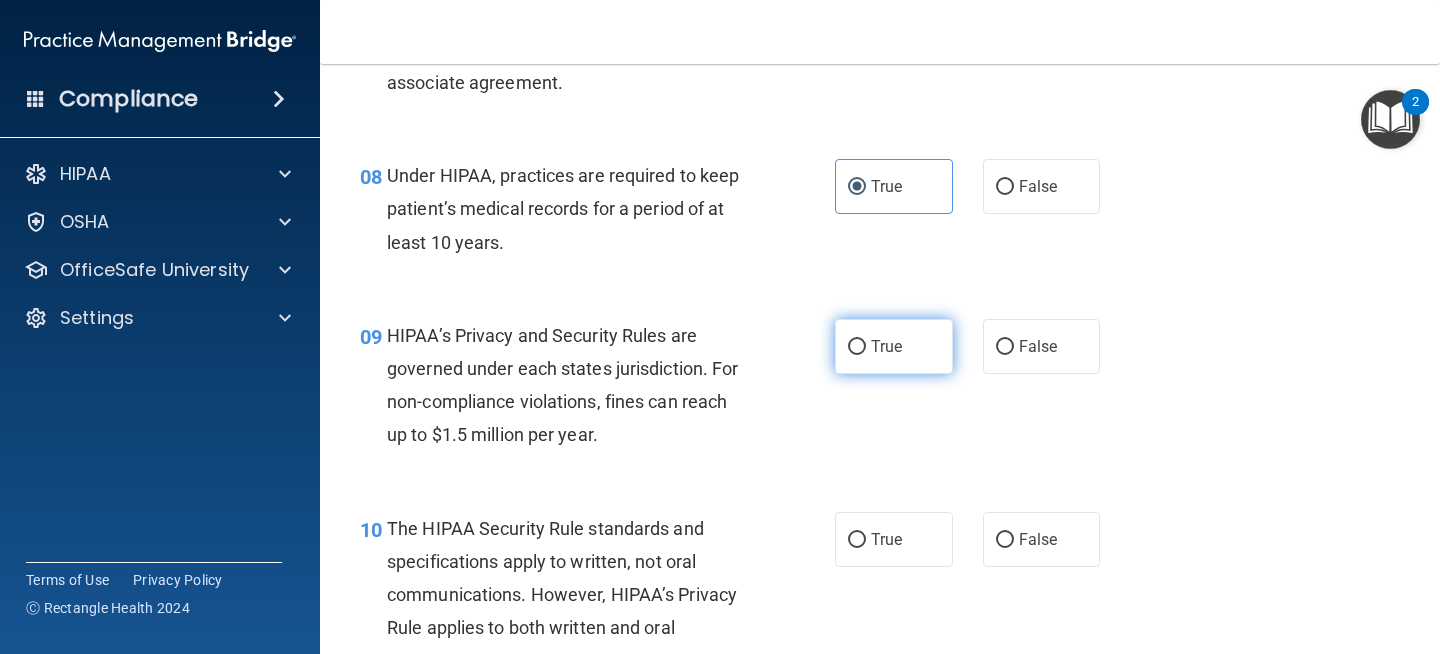 click on "True" at bounding box center [894, 346] 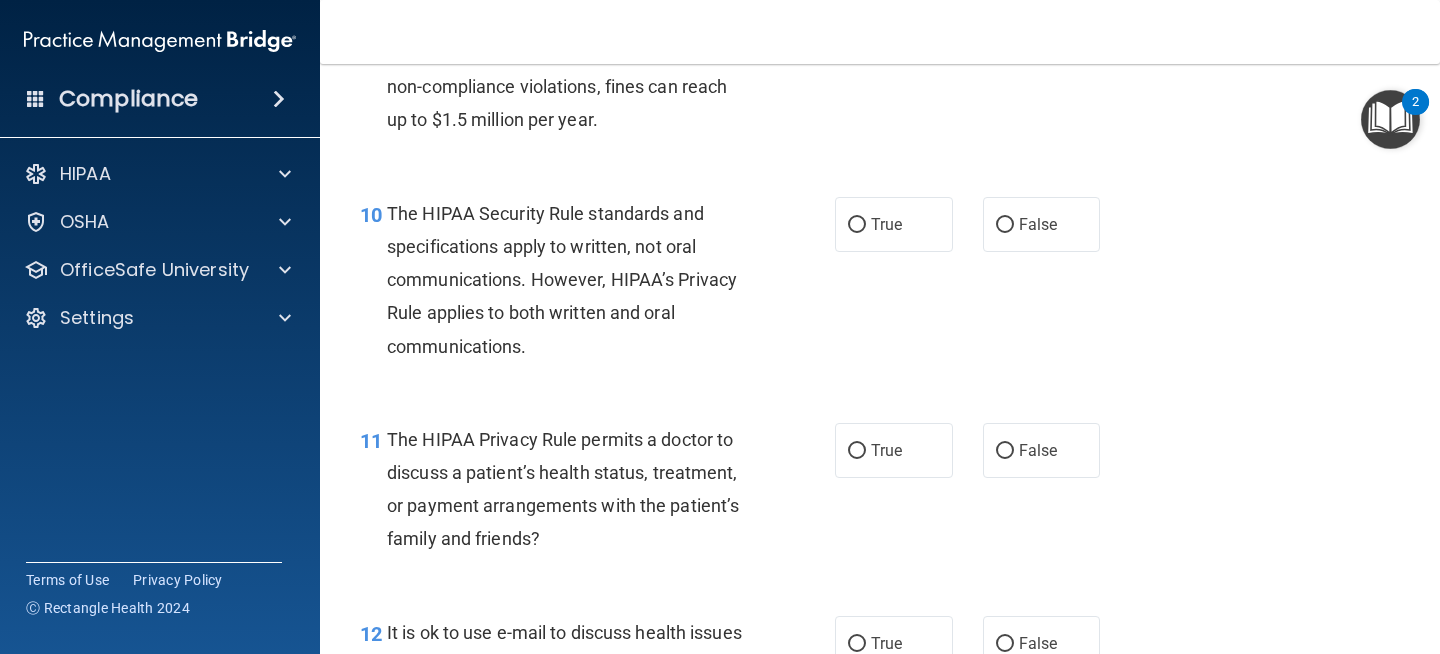 scroll, scrollTop: 1772, scrollLeft: 0, axis: vertical 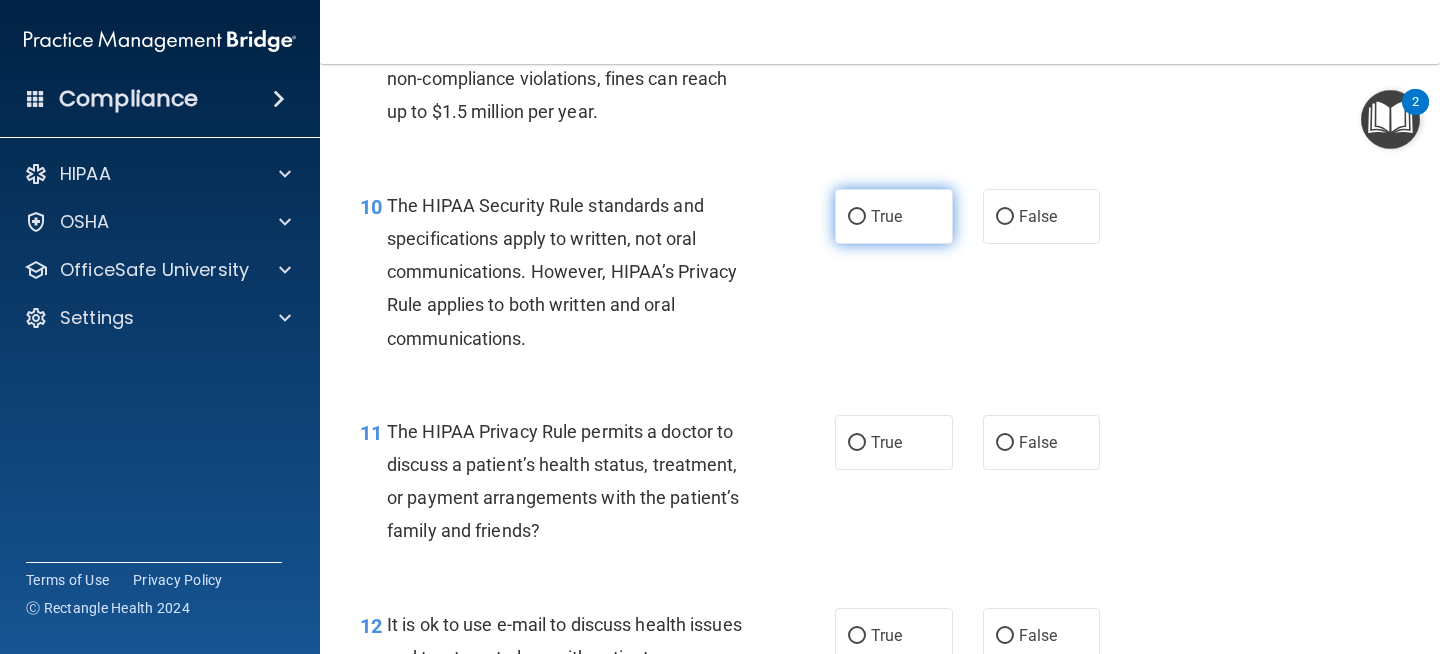 click on "True" at bounding box center (894, 216) 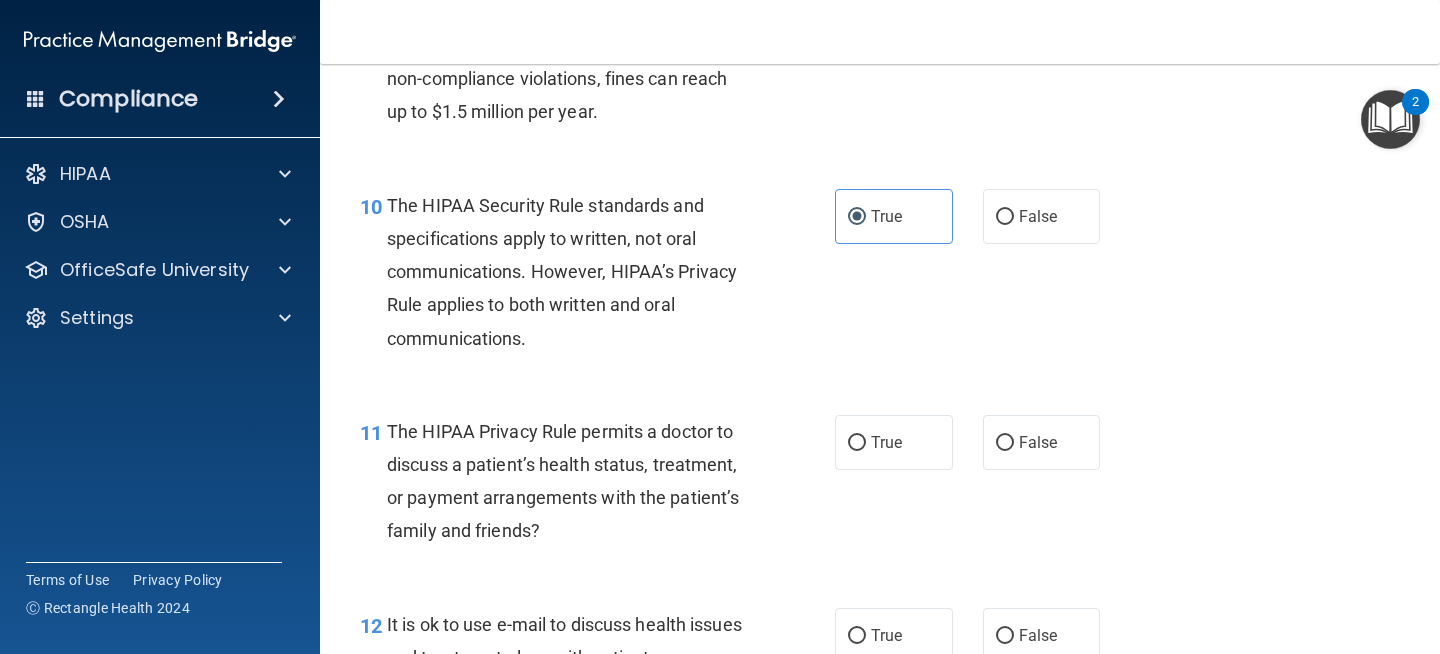 scroll, scrollTop: 1773, scrollLeft: 0, axis: vertical 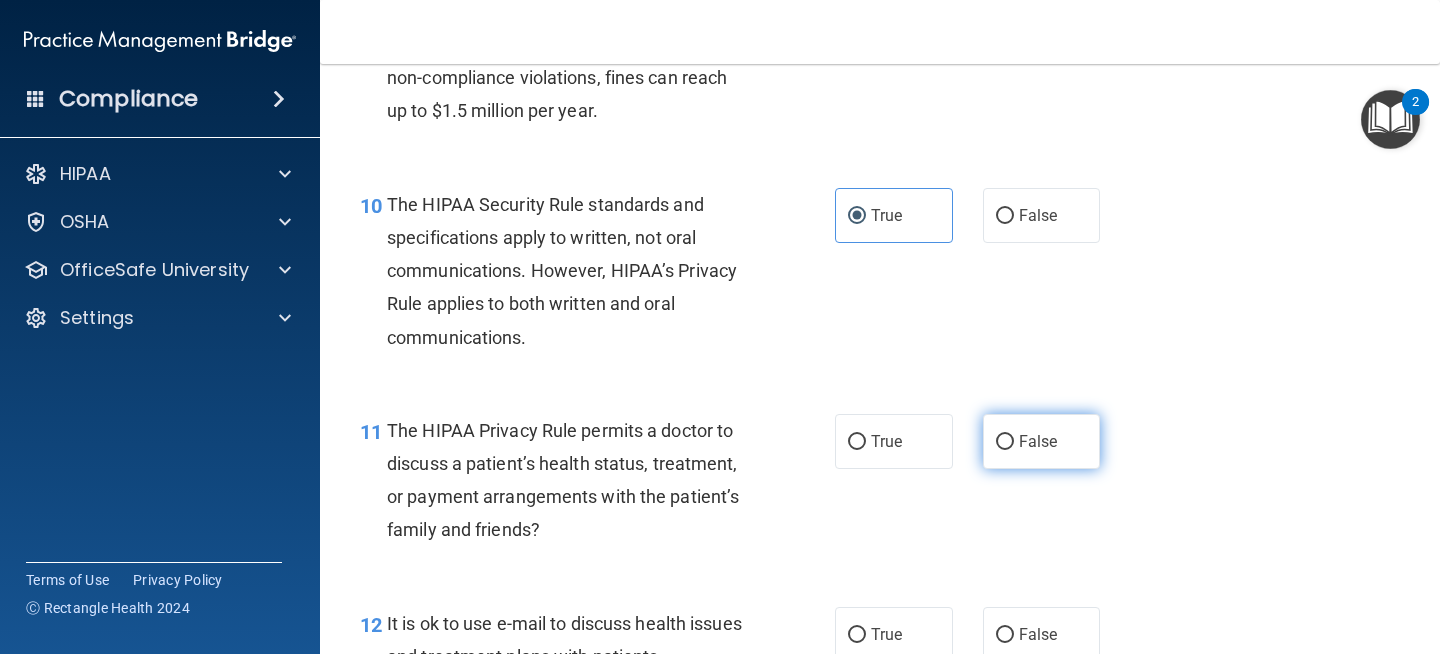 click on "False" at bounding box center (1038, 441) 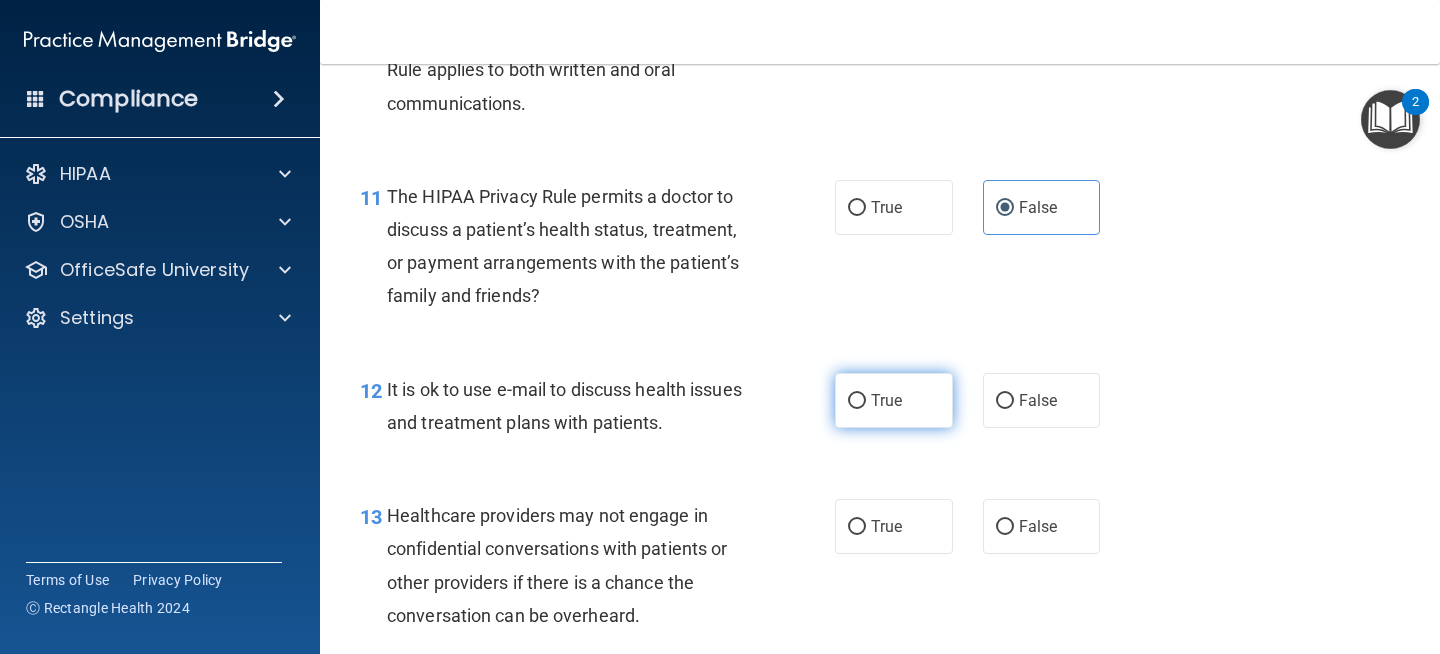 scroll, scrollTop: 2003, scrollLeft: 0, axis: vertical 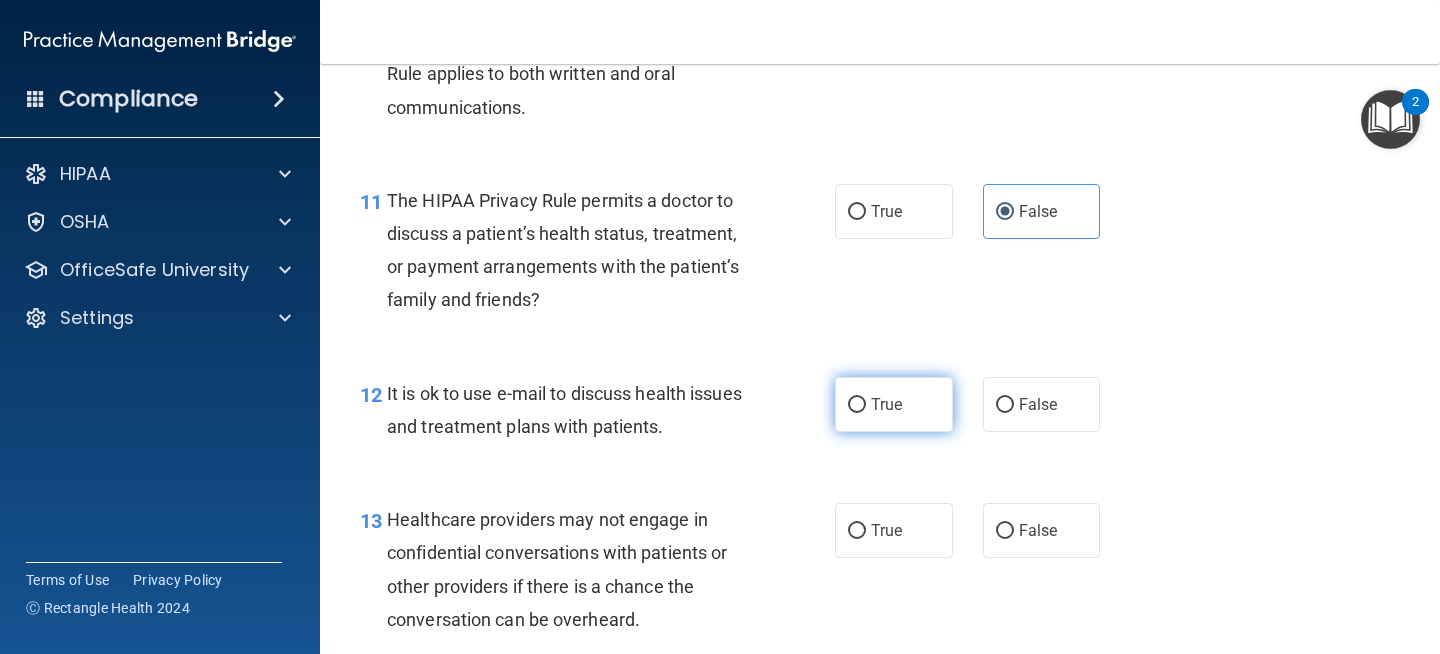 click on "True" at bounding box center [886, 404] 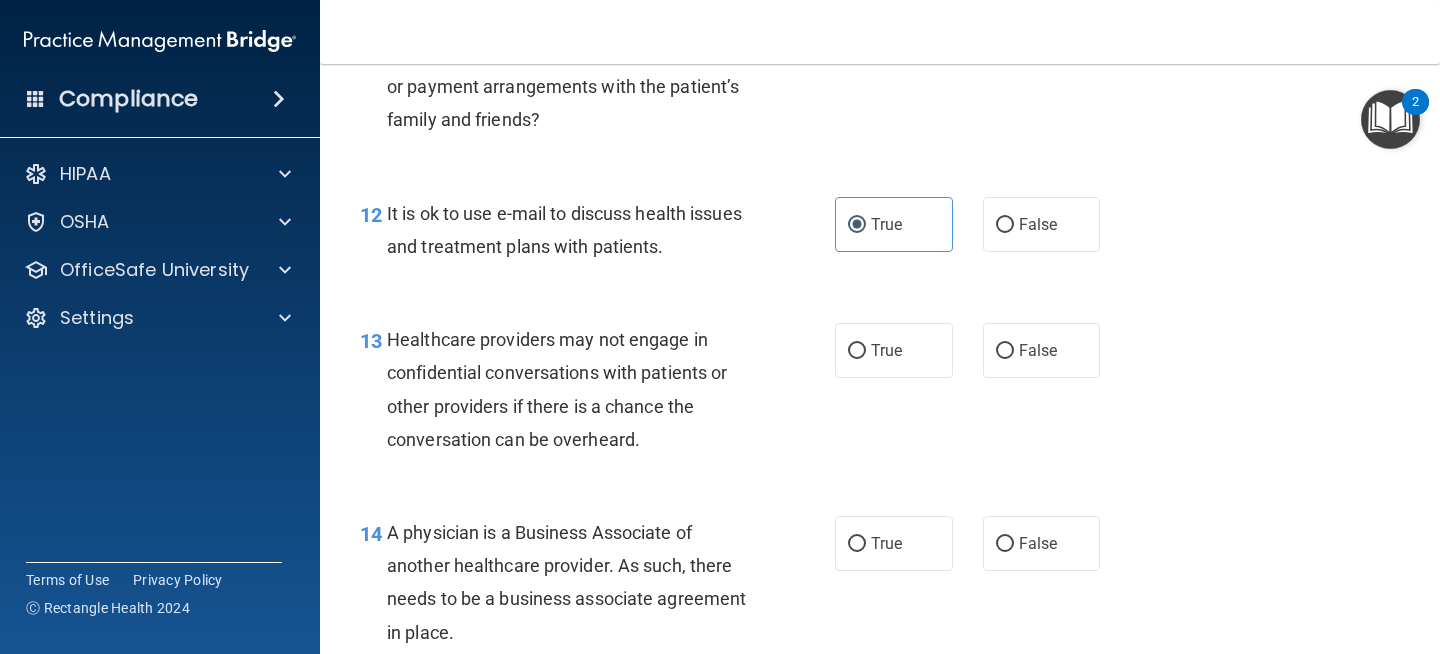 scroll, scrollTop: 2196, scrollLeft: 0, axis: vertical 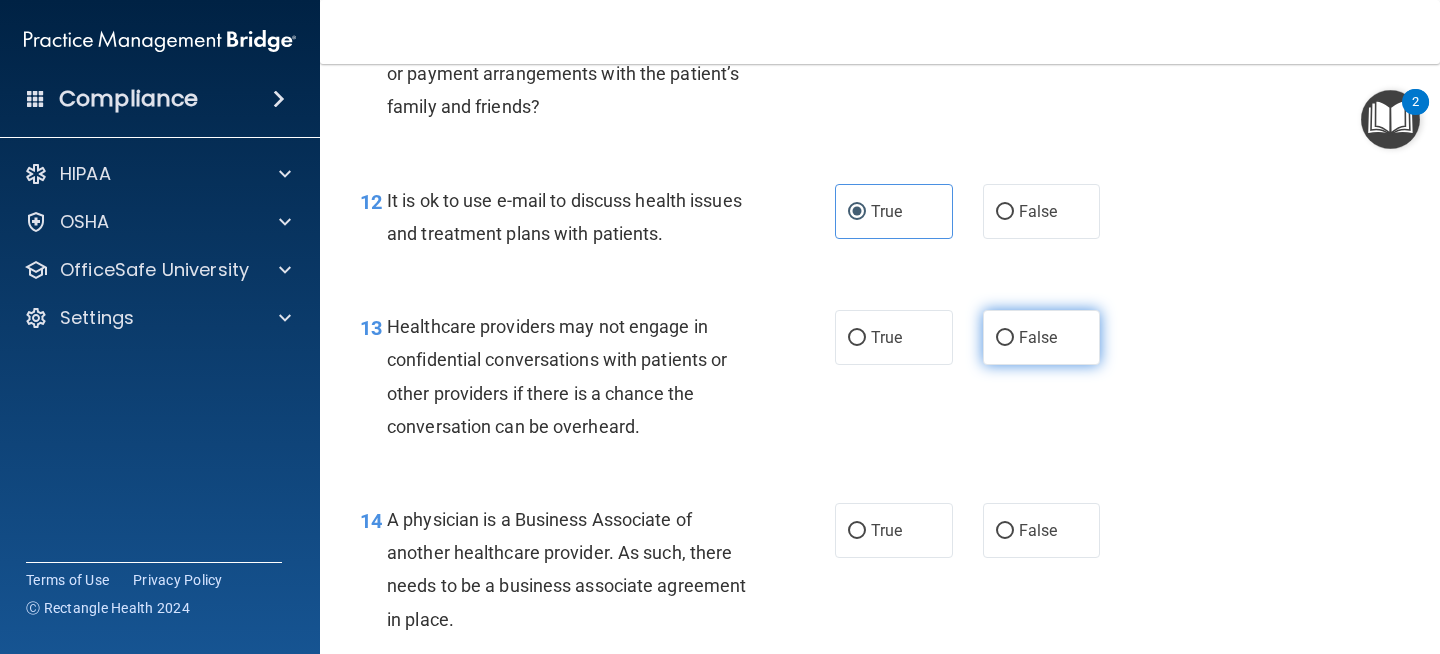 click on "False" at bounding box center [1042, 337] 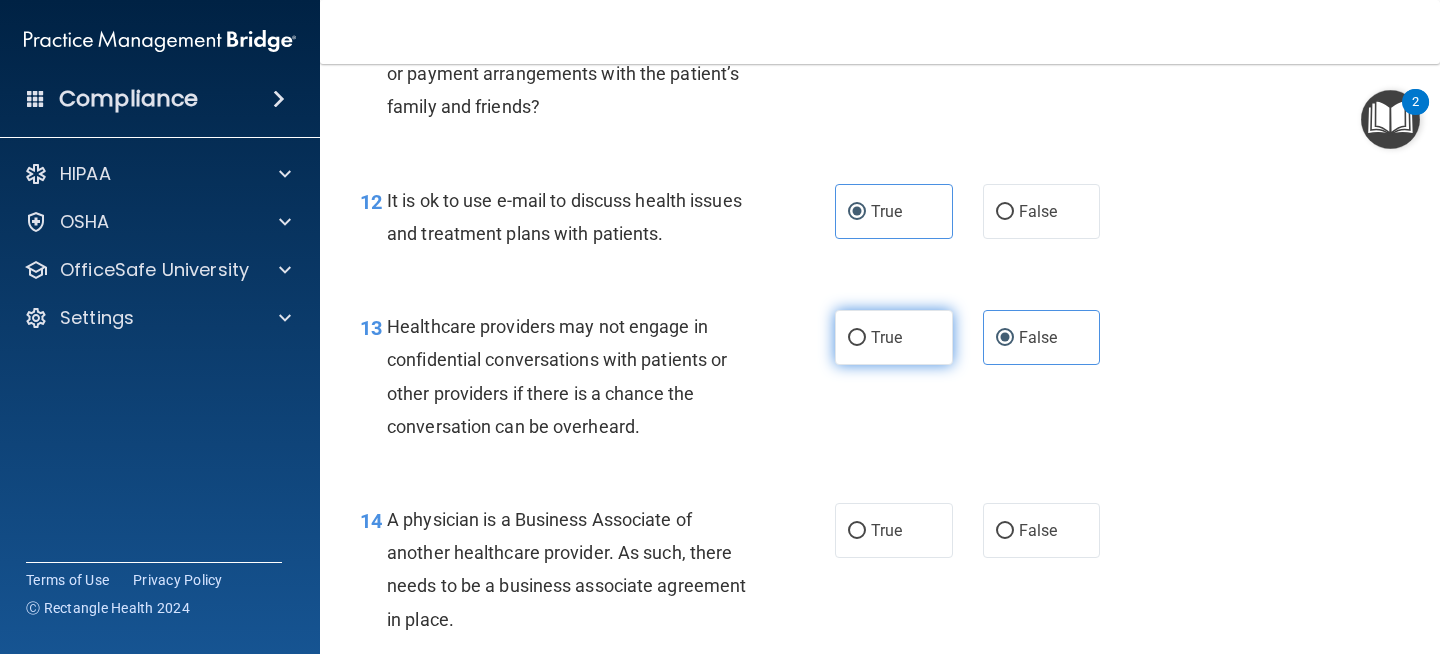 click on "True" at bounding box center (894, 337) 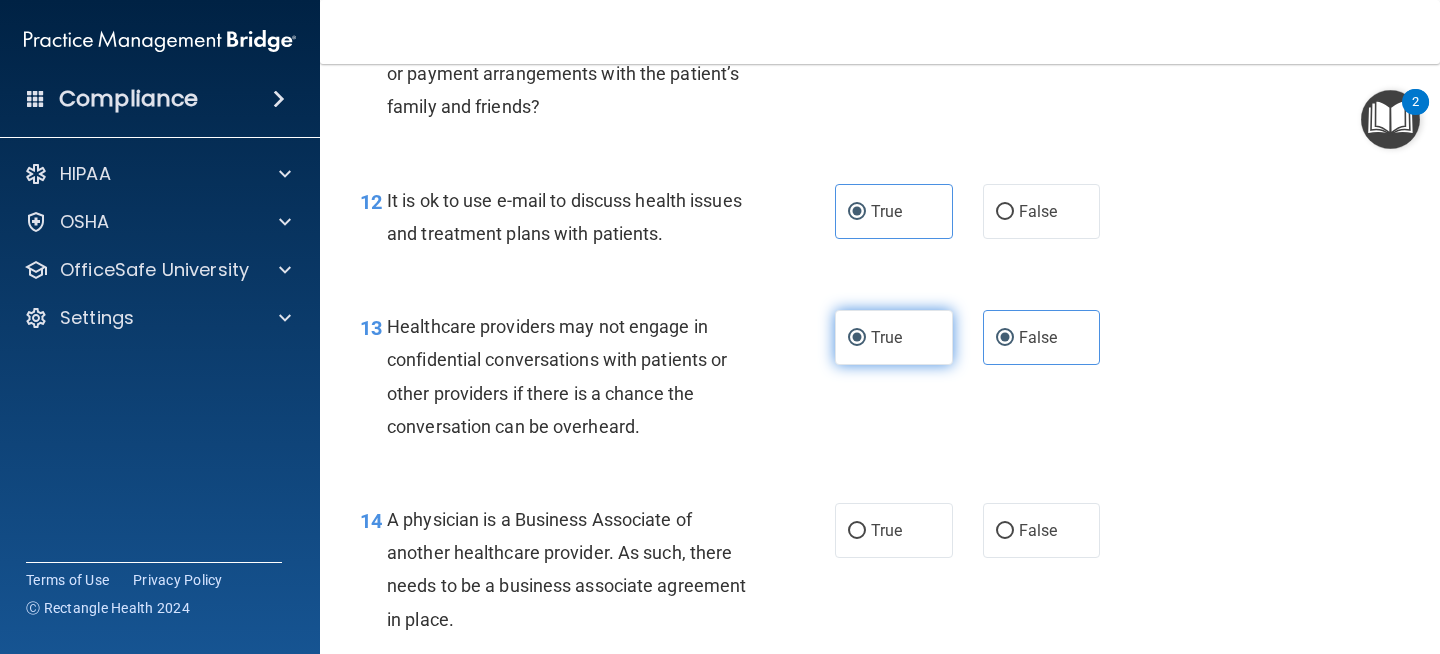 radio on "false" 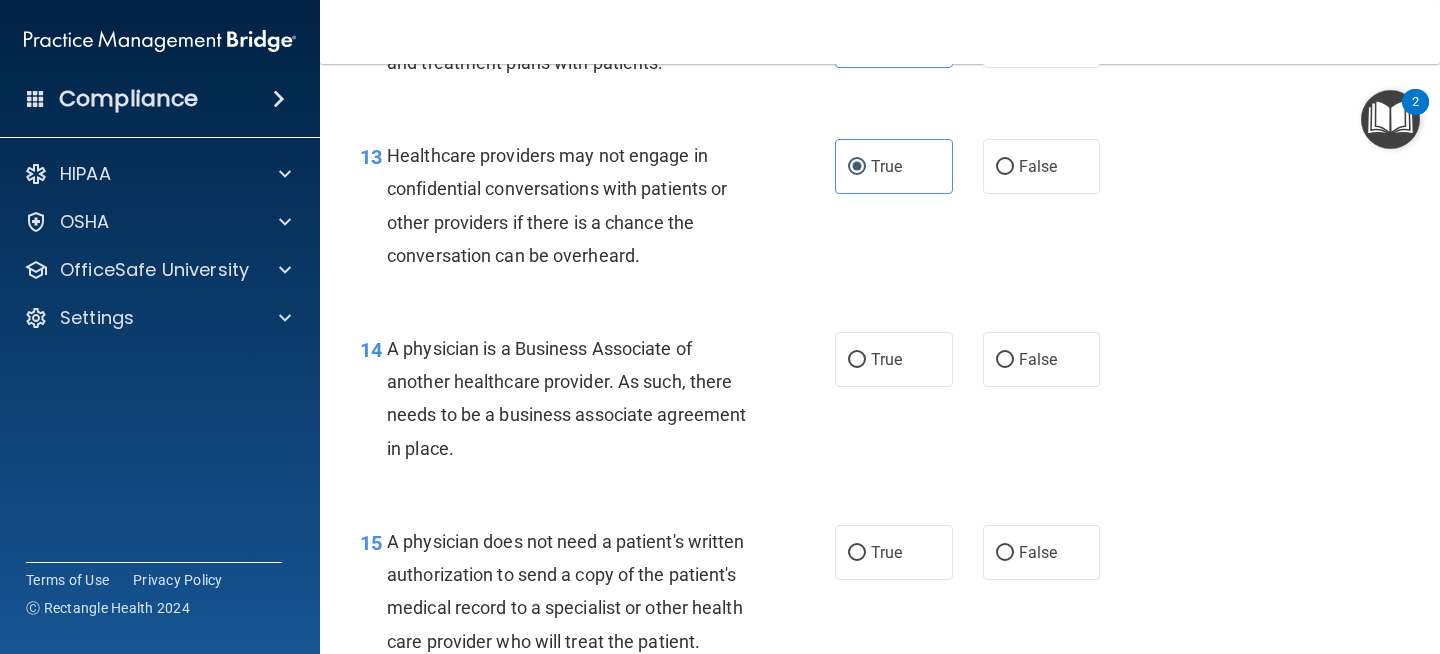 scroll, scrollTop: 2419, scrollLeft: 0, axis: vertical 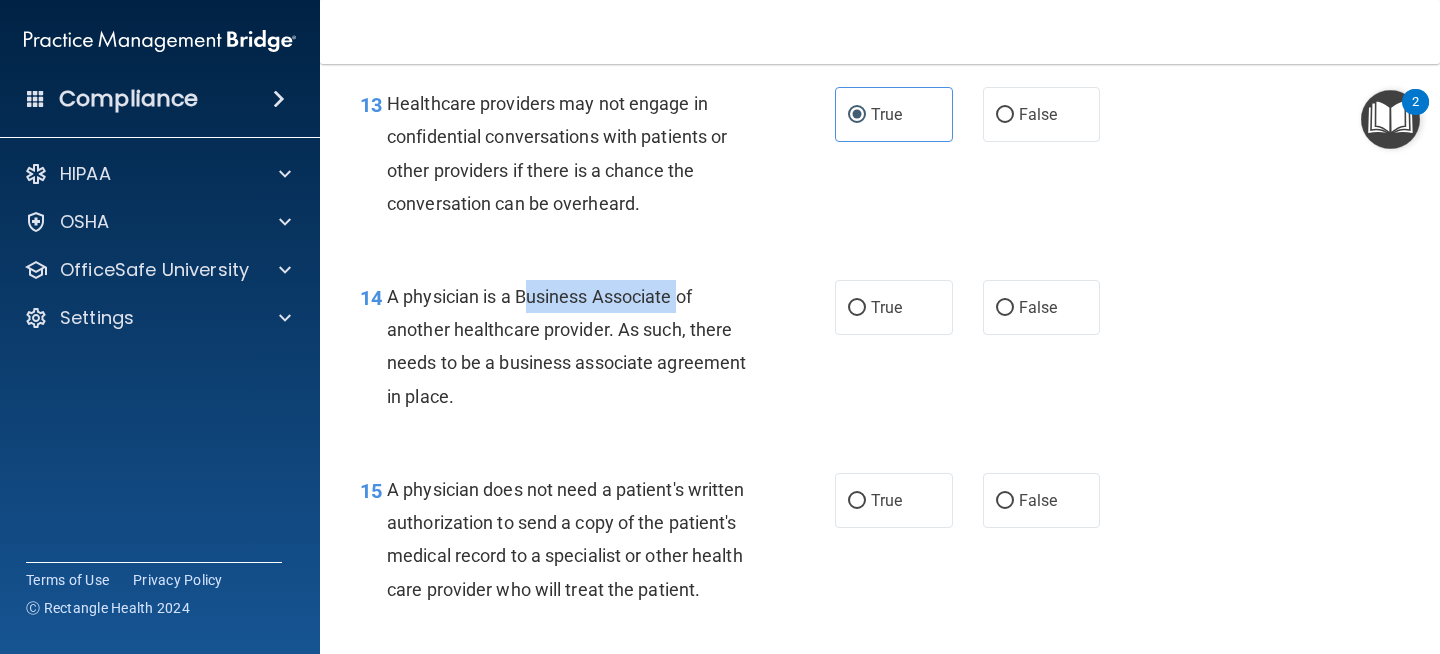 drag, startPoint x: 521, startPoint y: 293, endPoint x: 676, endPoint y: 283, distance: 155.32225 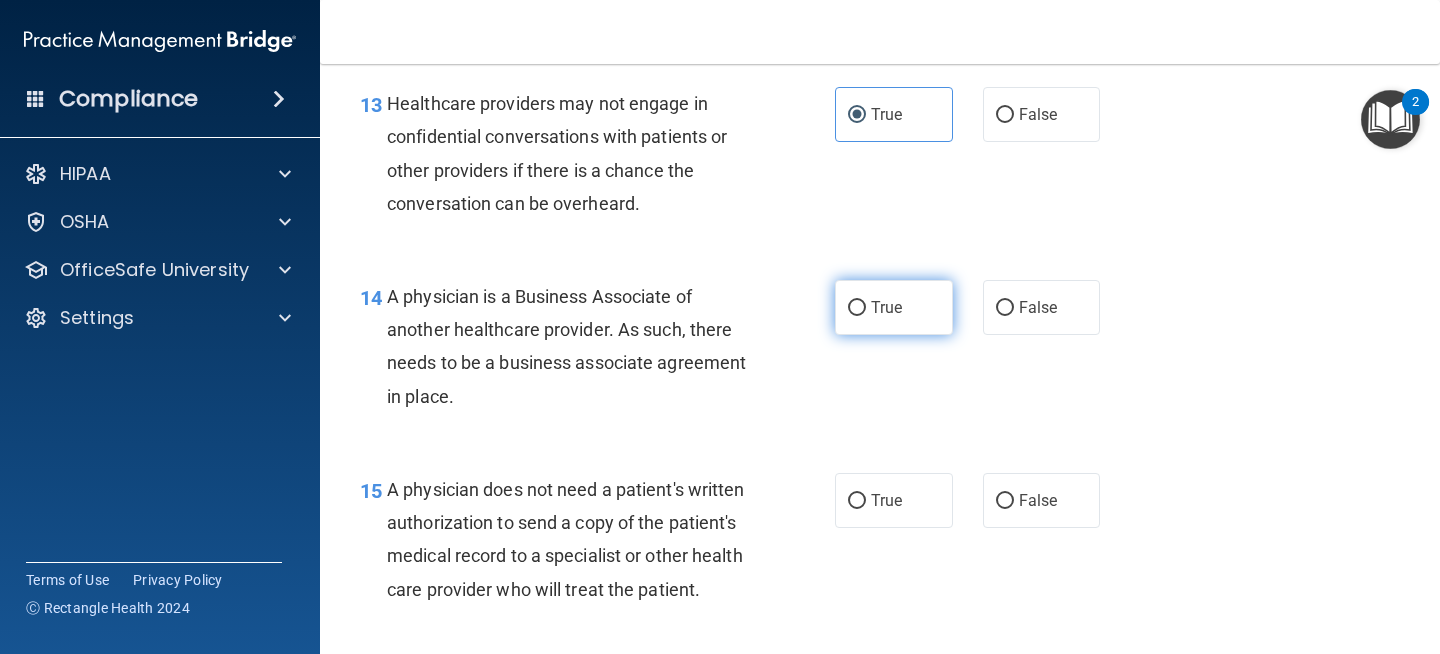 click on "True" at bounding box center (894, 307) 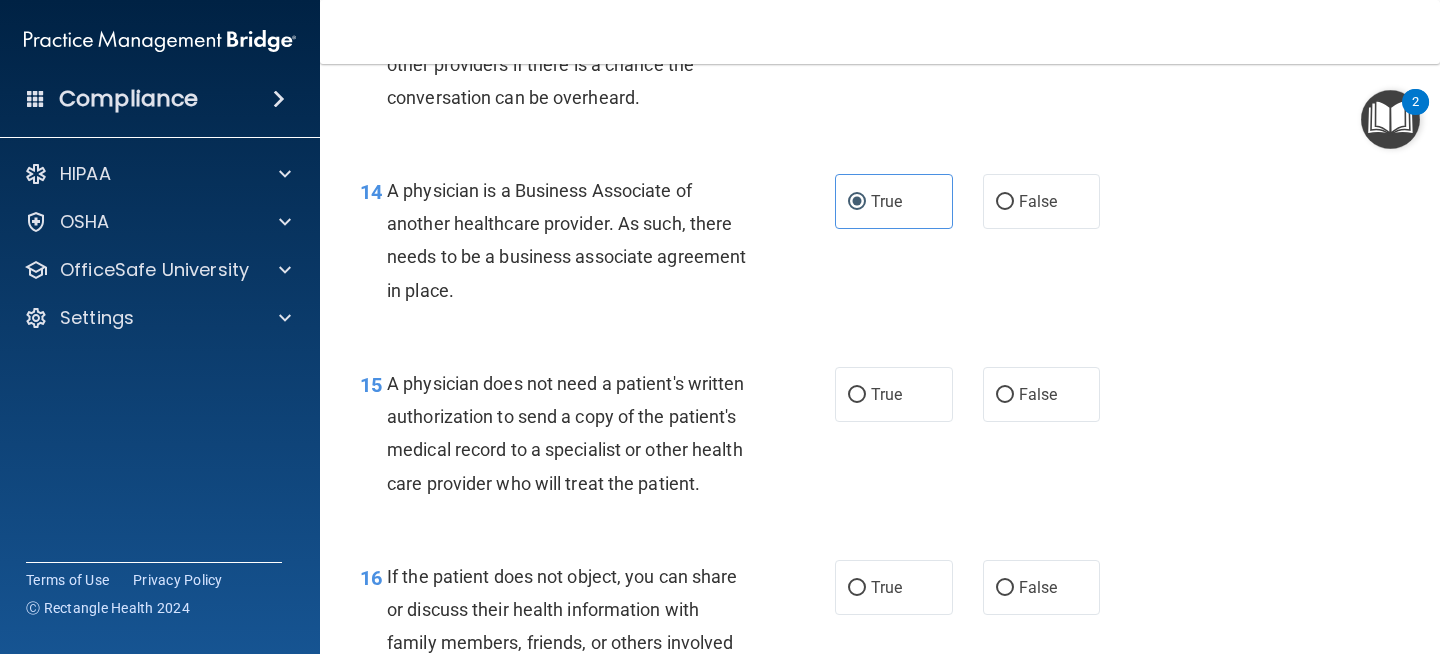 scroll, scrollTop: 2531, scrollLeft: 0, axis: vertical 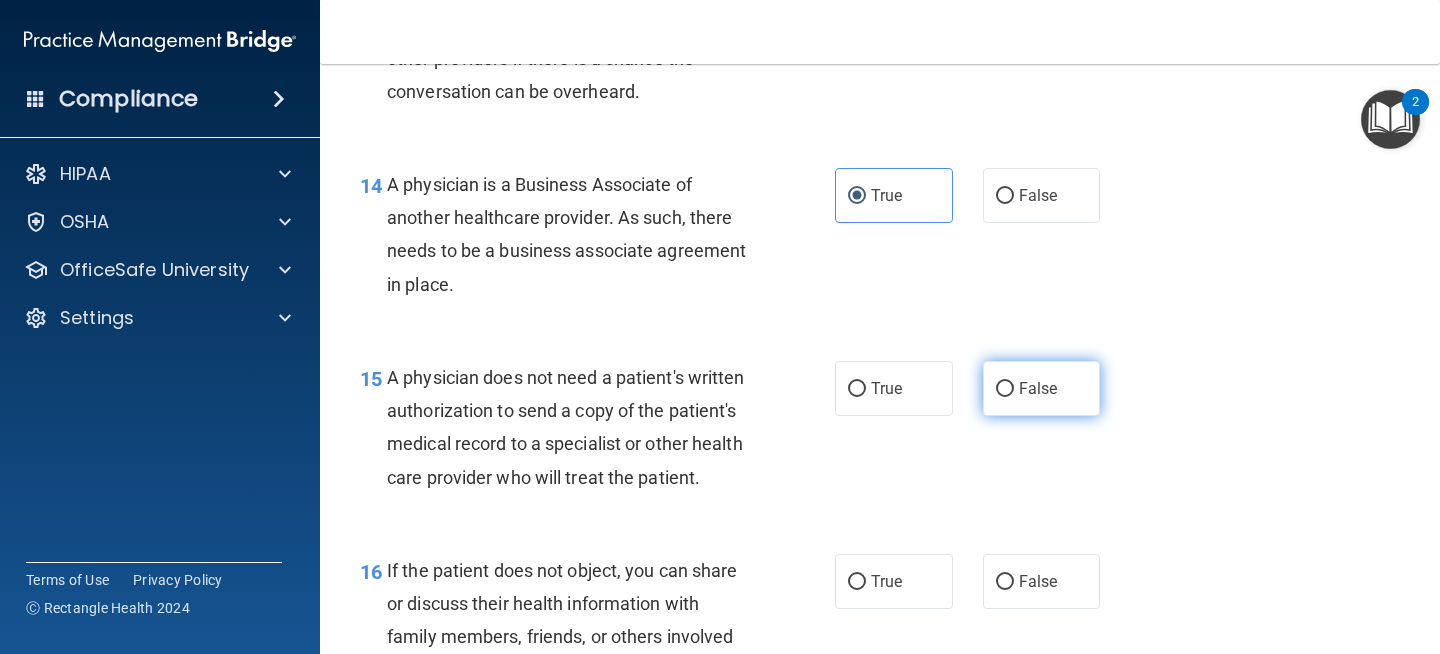 click on "False" at bounding box center [1038, 388] 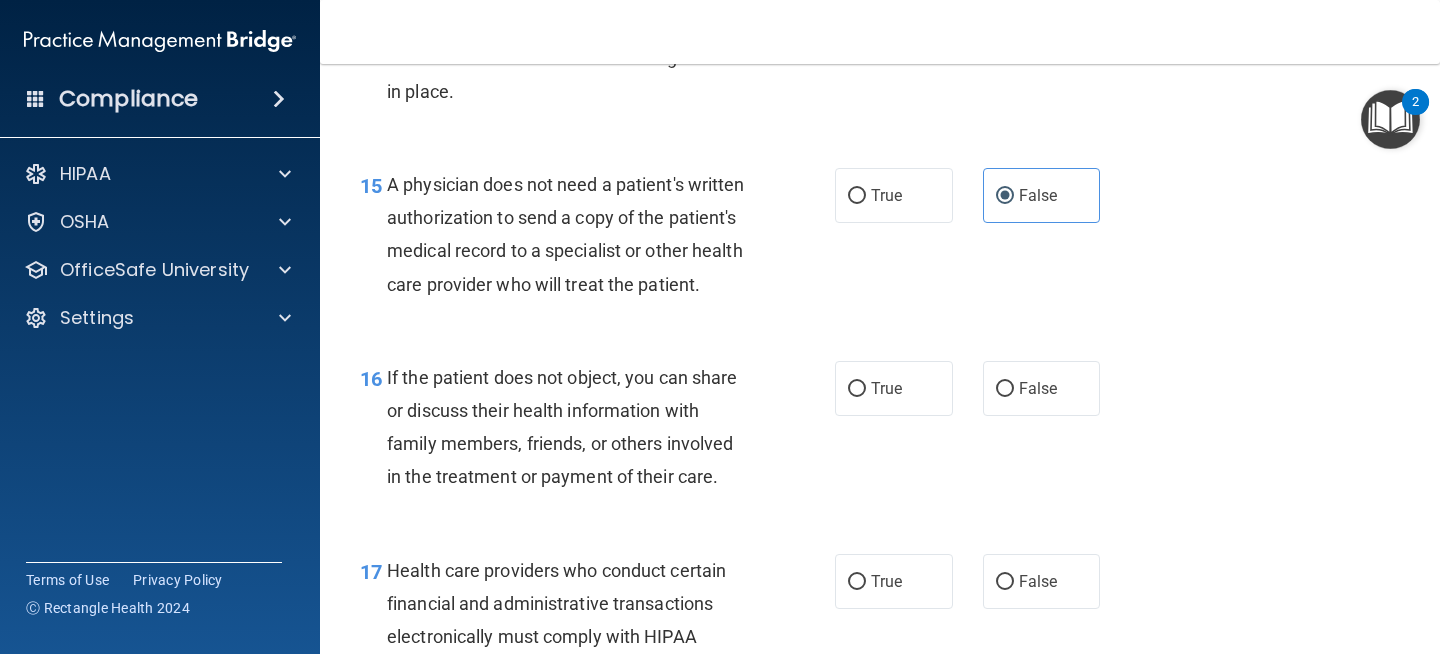 scroll, scrollTop: 2726, scrollLeft: 0, axis: vertical 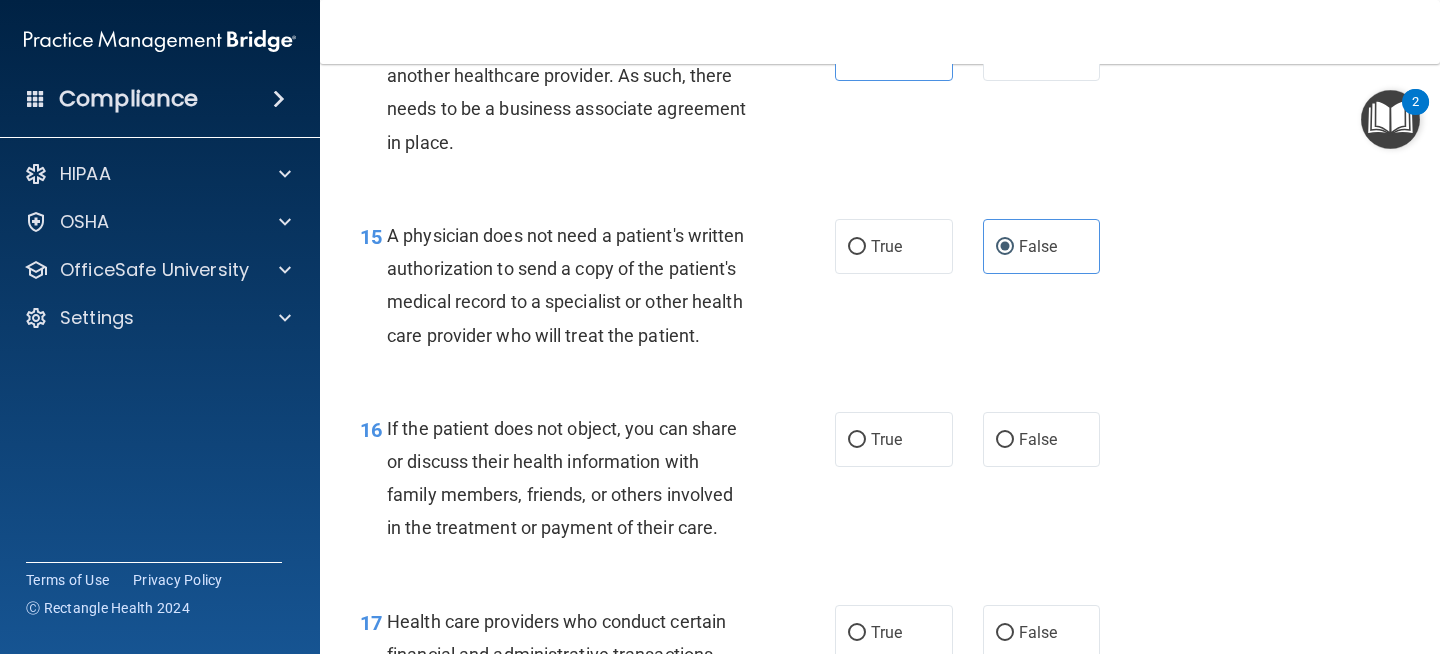 click on "16       If the patient does not object, you can share or discuss their health information with family members, friends, or others involved in the treatment or payment of their care." at bounding box center (597, 483) 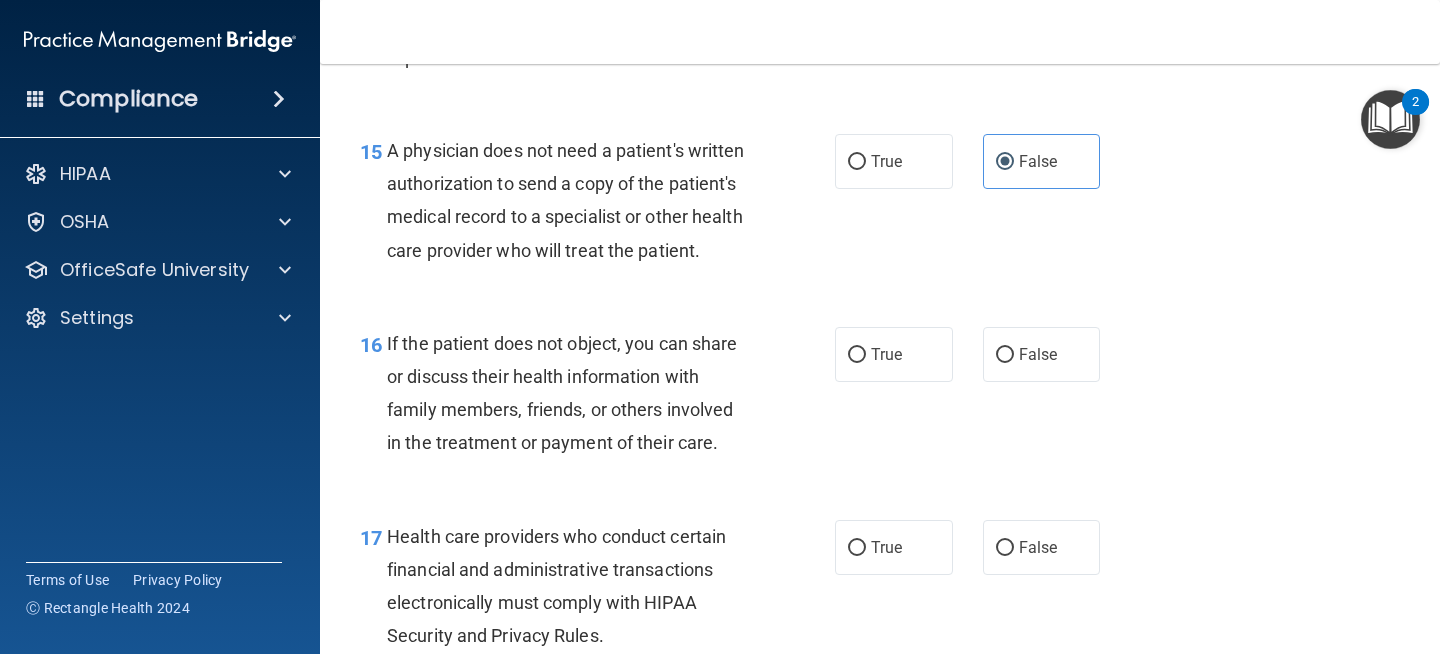 scroll, scrollTop: 2755, scrollLeft: 0, axis: vertical 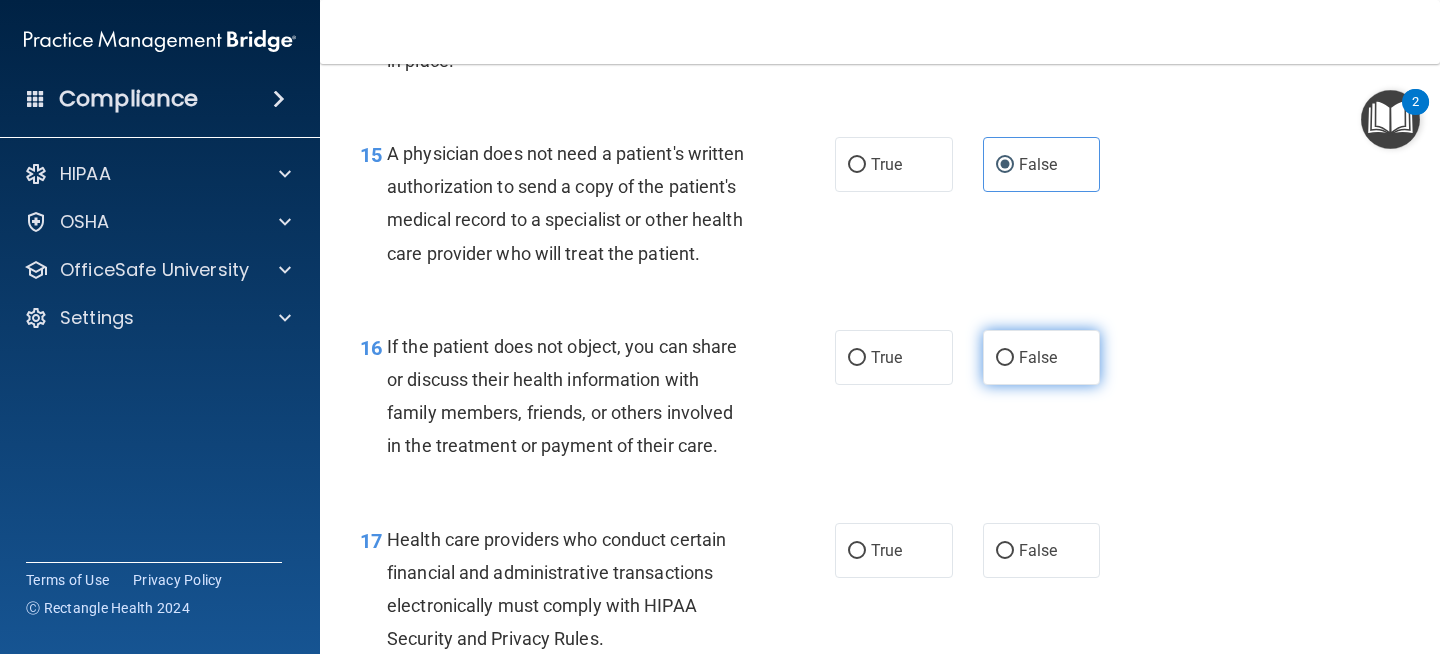 click on "False" at bounding box center (1005, 358) 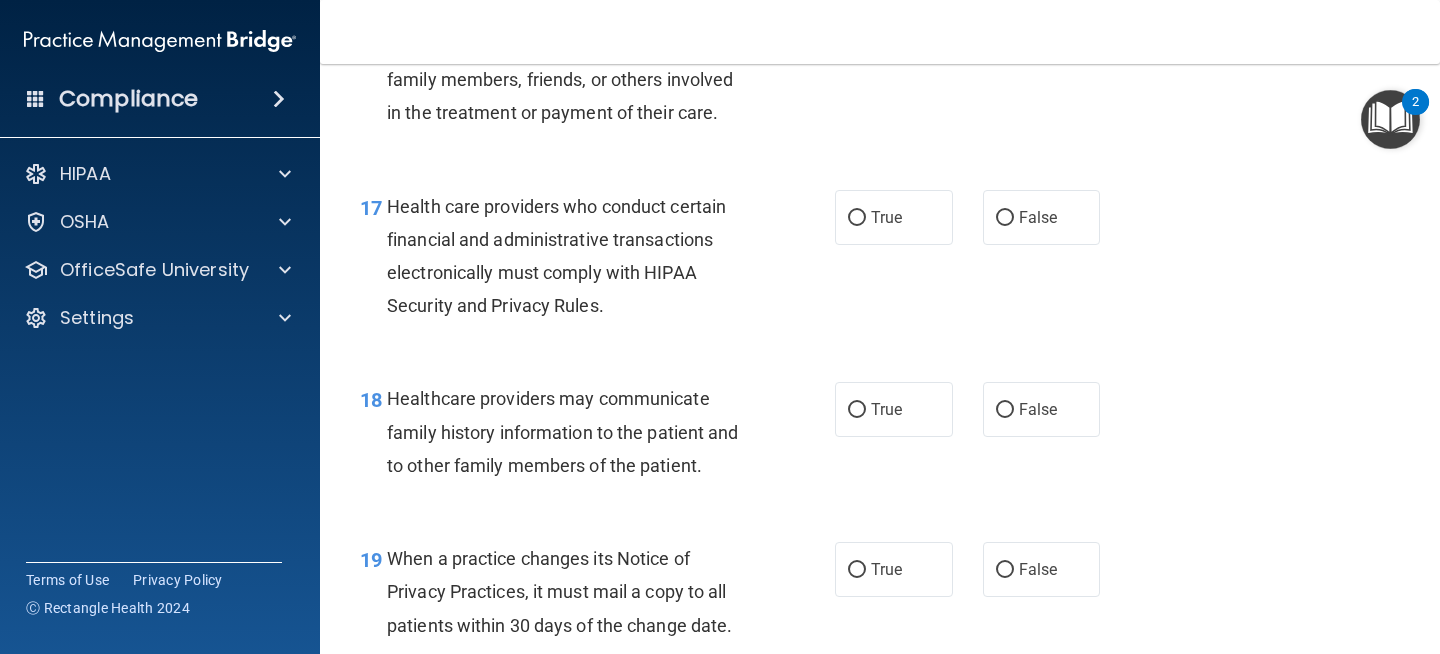 scroll, scrollTop: 3086, scrollLeft: 0, axis: vertical 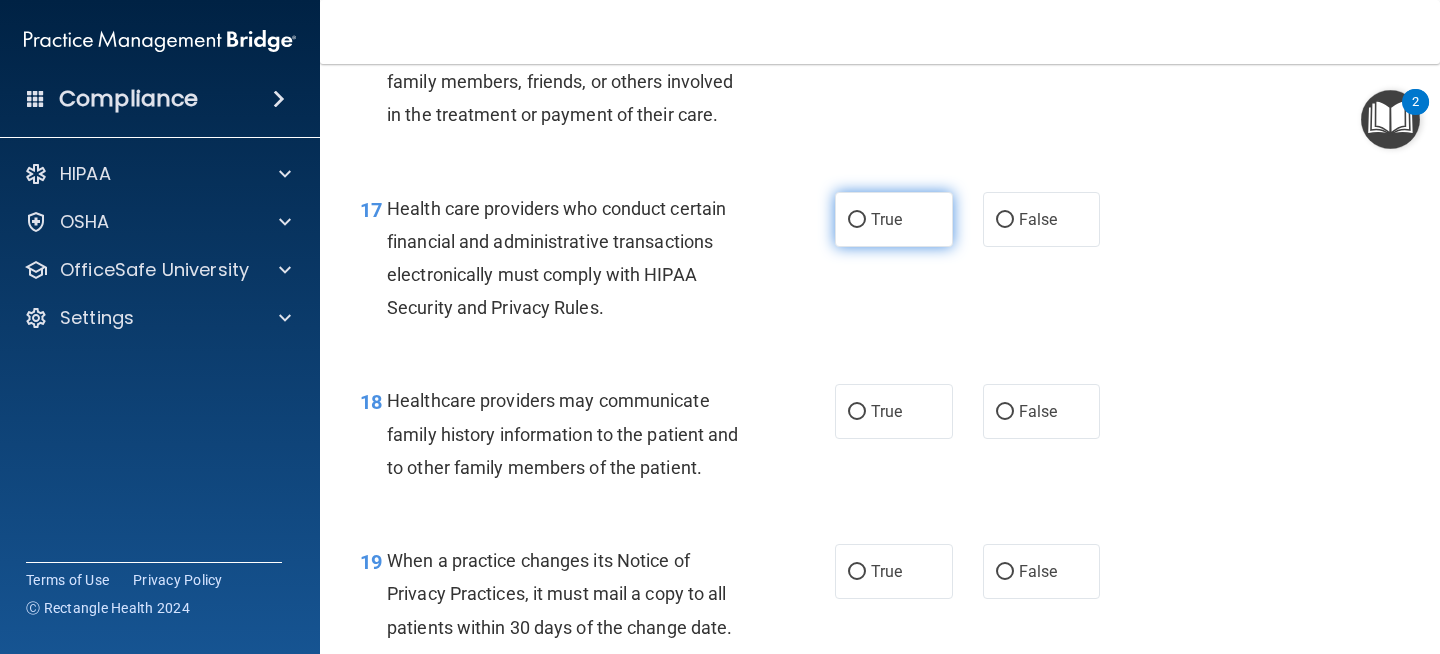 click on "True" at bounding box center [894, 219] 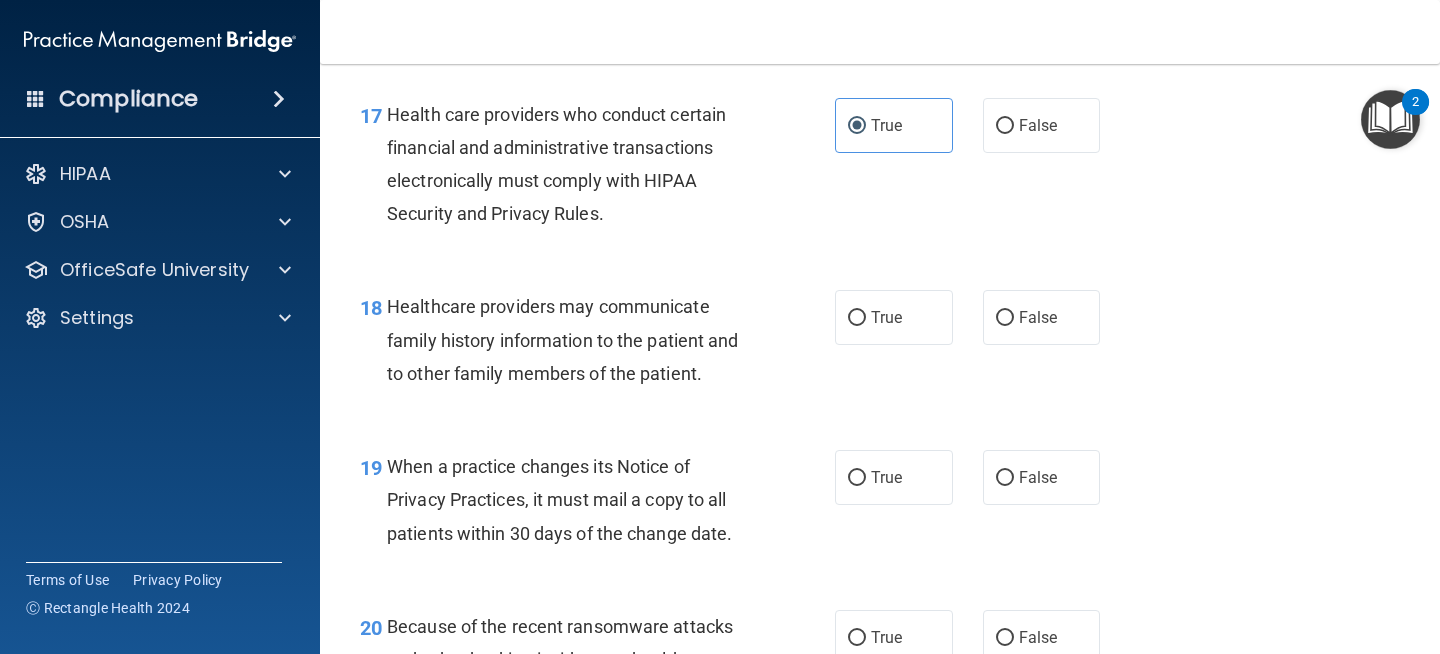 scroll, scrollTop: 3202, scrollLeft: 0, axis: vertical 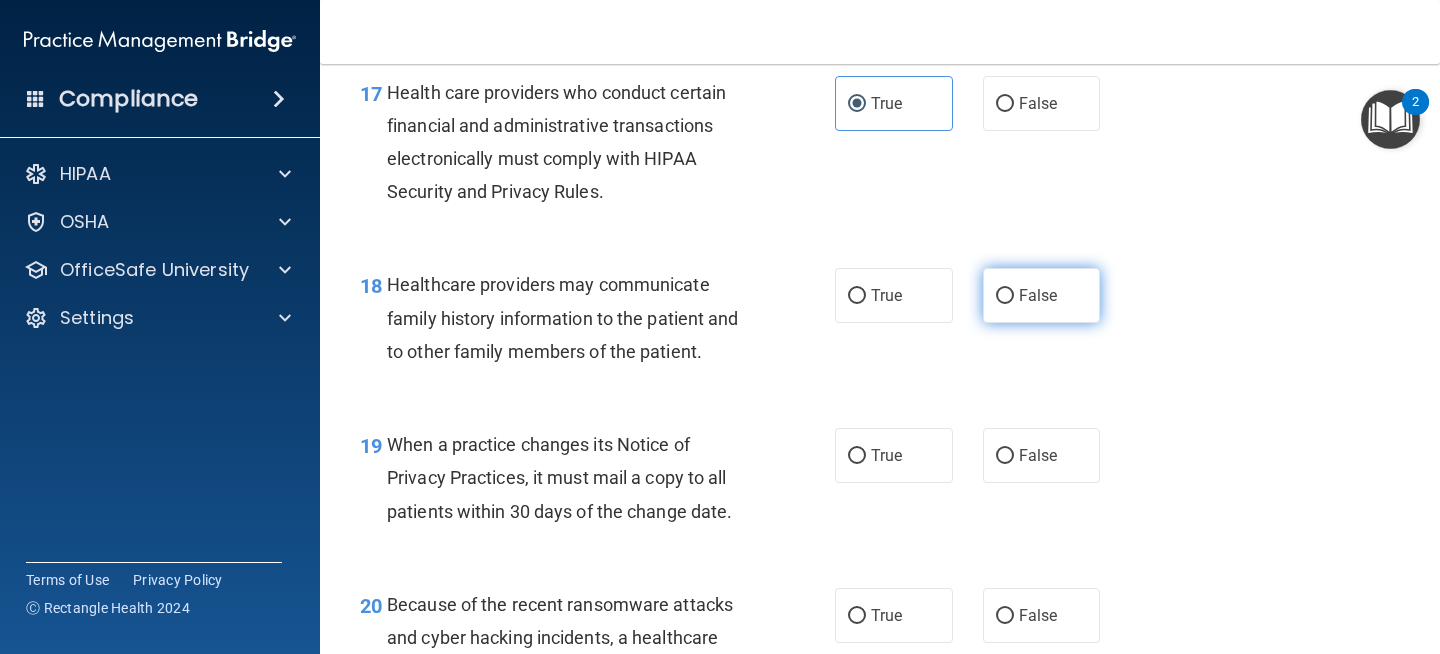 click on "False" at bounding box center [1042, 295] 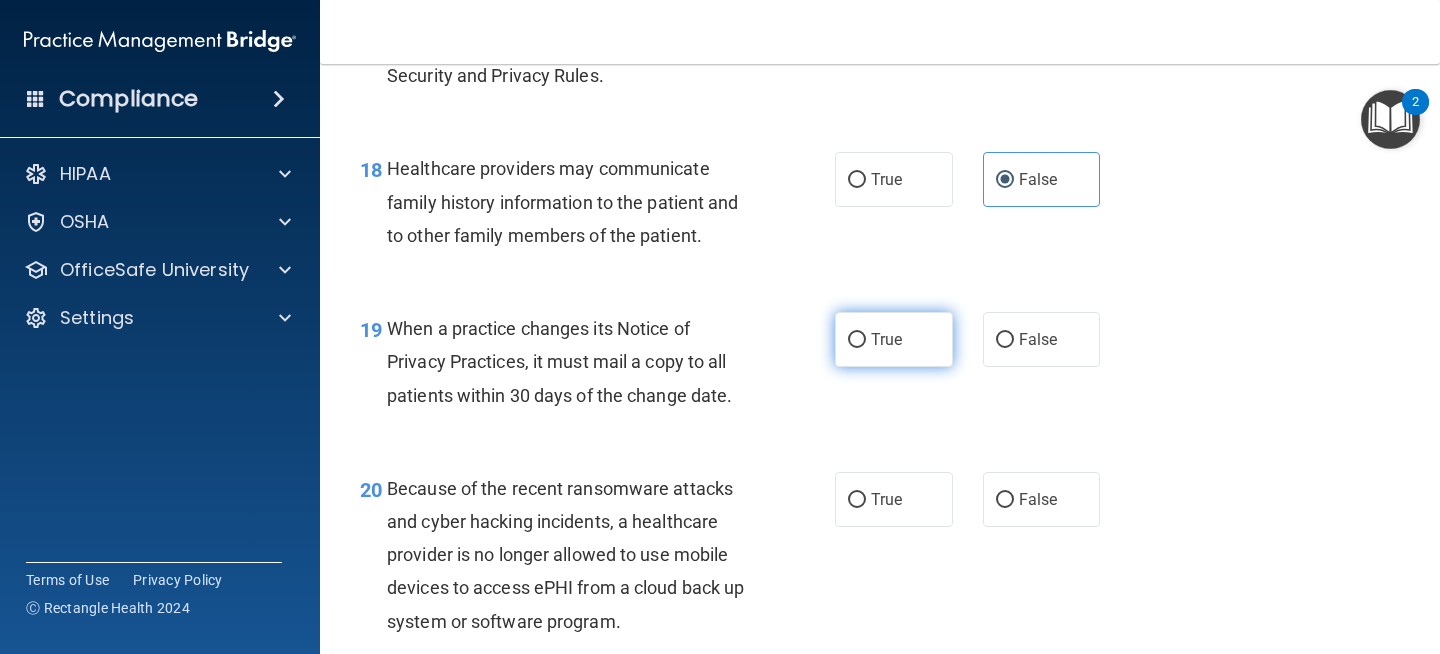 scroll, scrollTop: 3316, scrollLeft: 0, axis: vertical 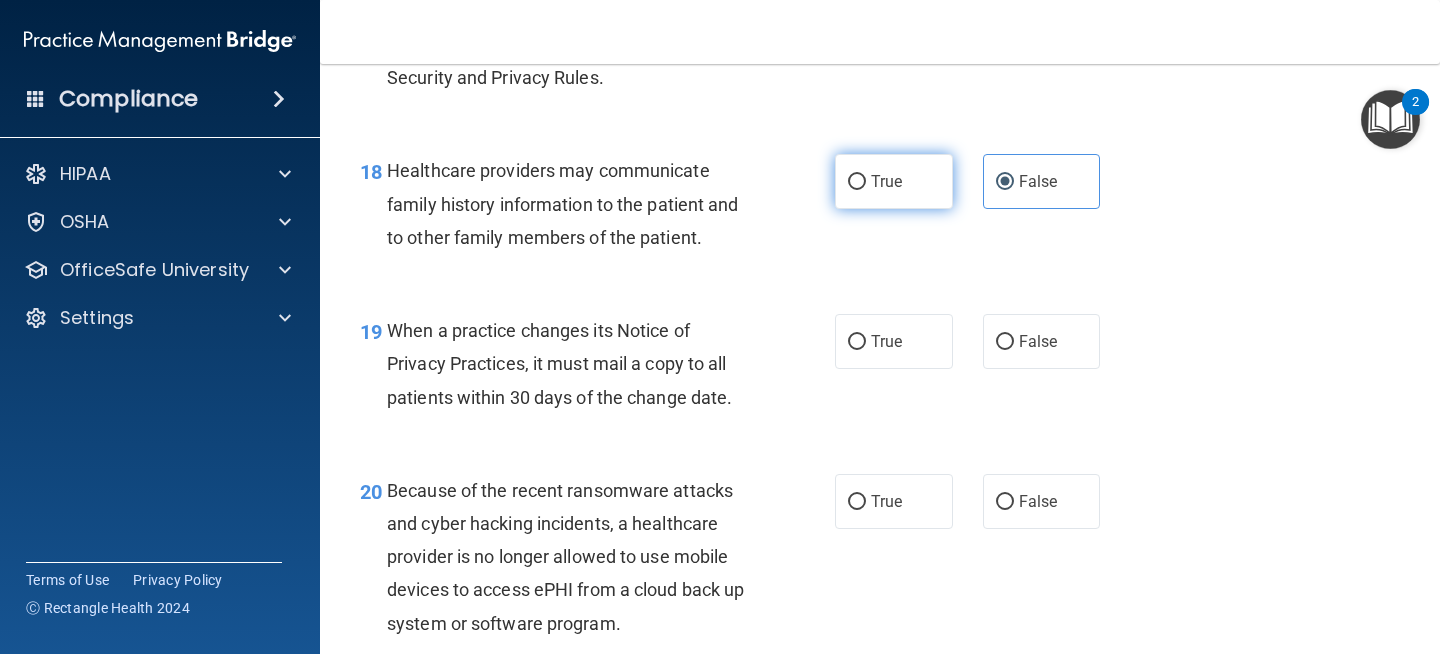 click on "True" at bounding box center [894, 181] 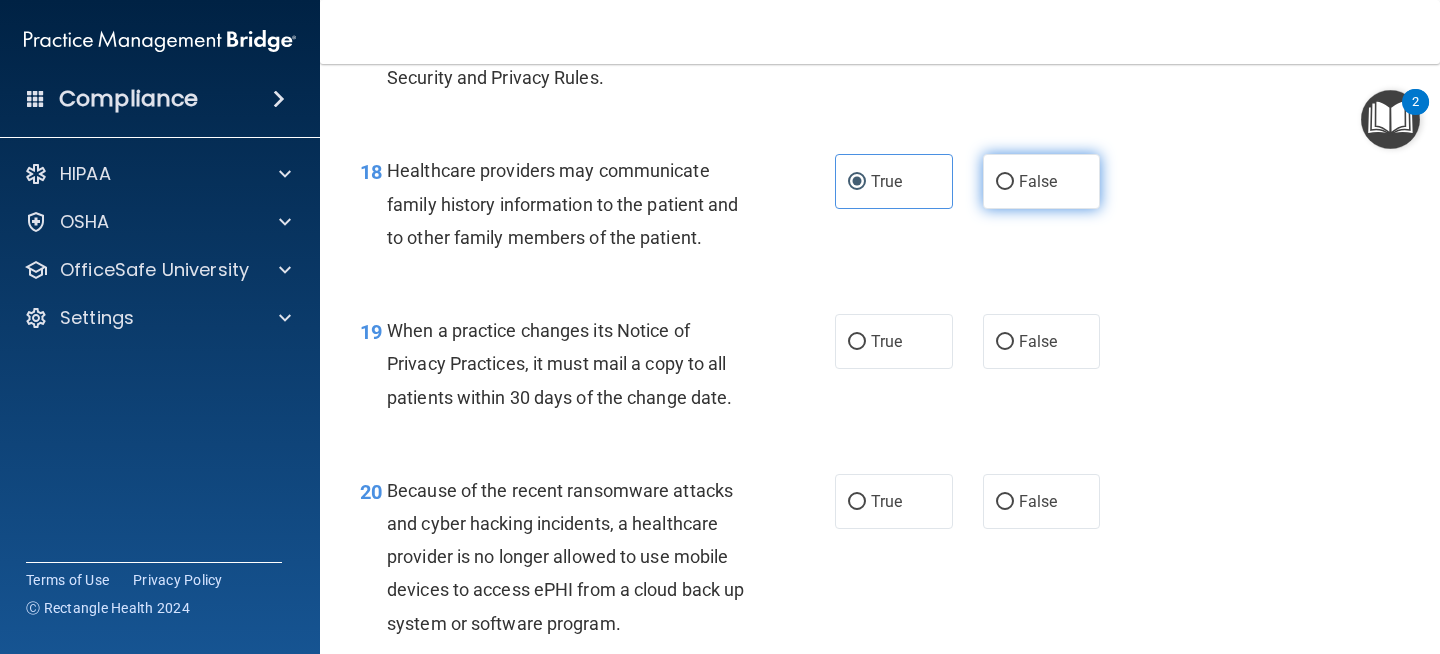 click on "False" at bounding box center [1042, 181] 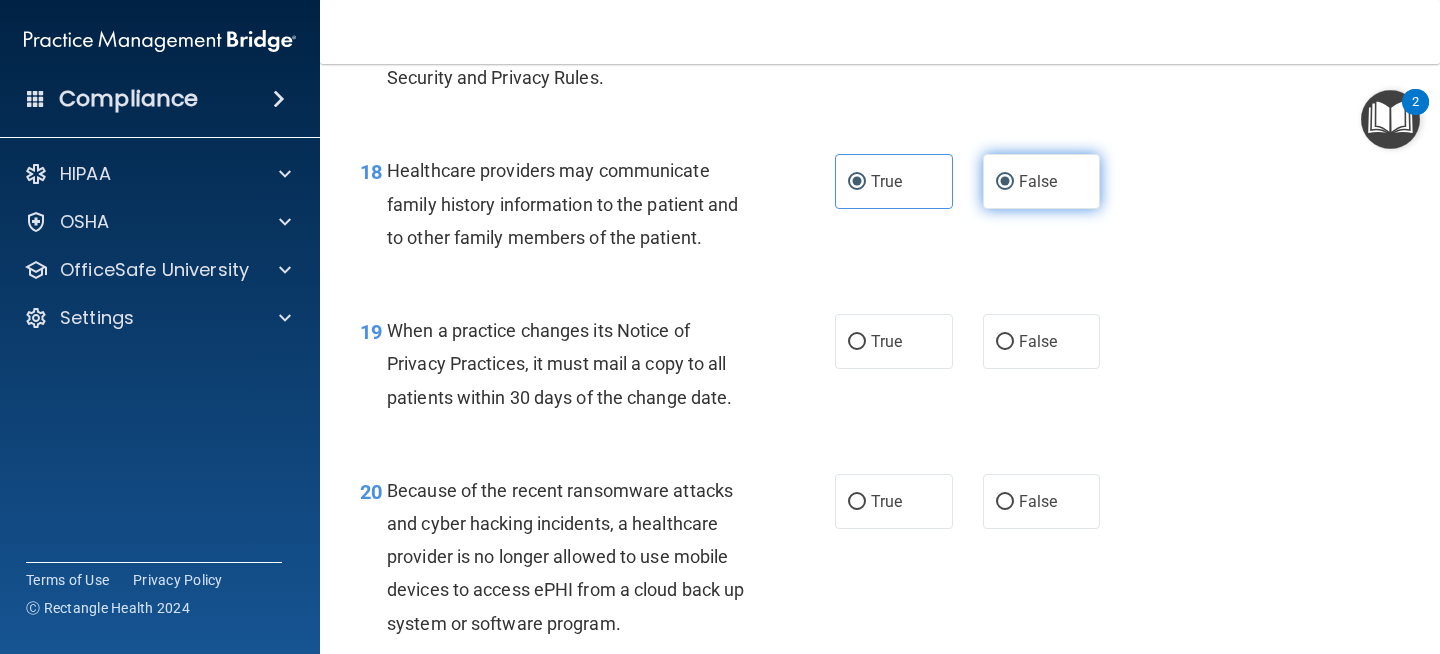radio on "false" 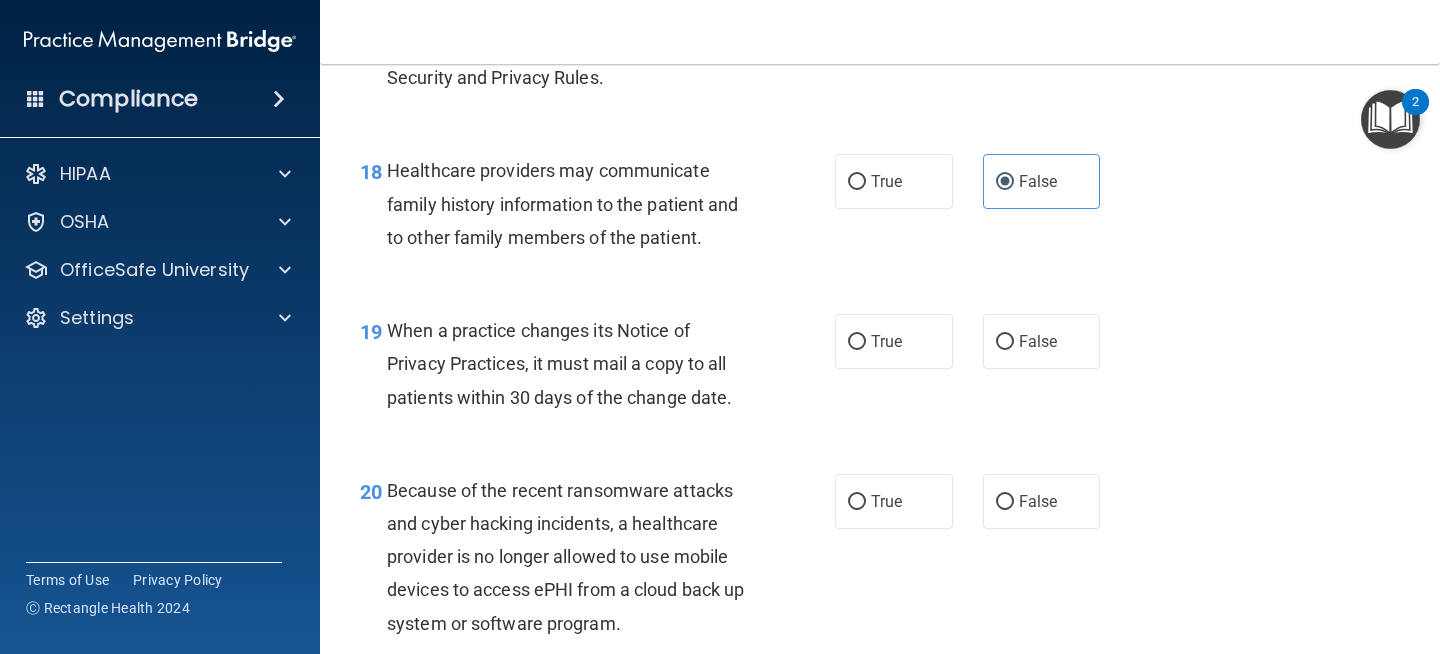 click on "18       Healthcare providers may communicate family history information to the patient and to other family members of the patient.                 True           False" at bounding box center [880, 209] 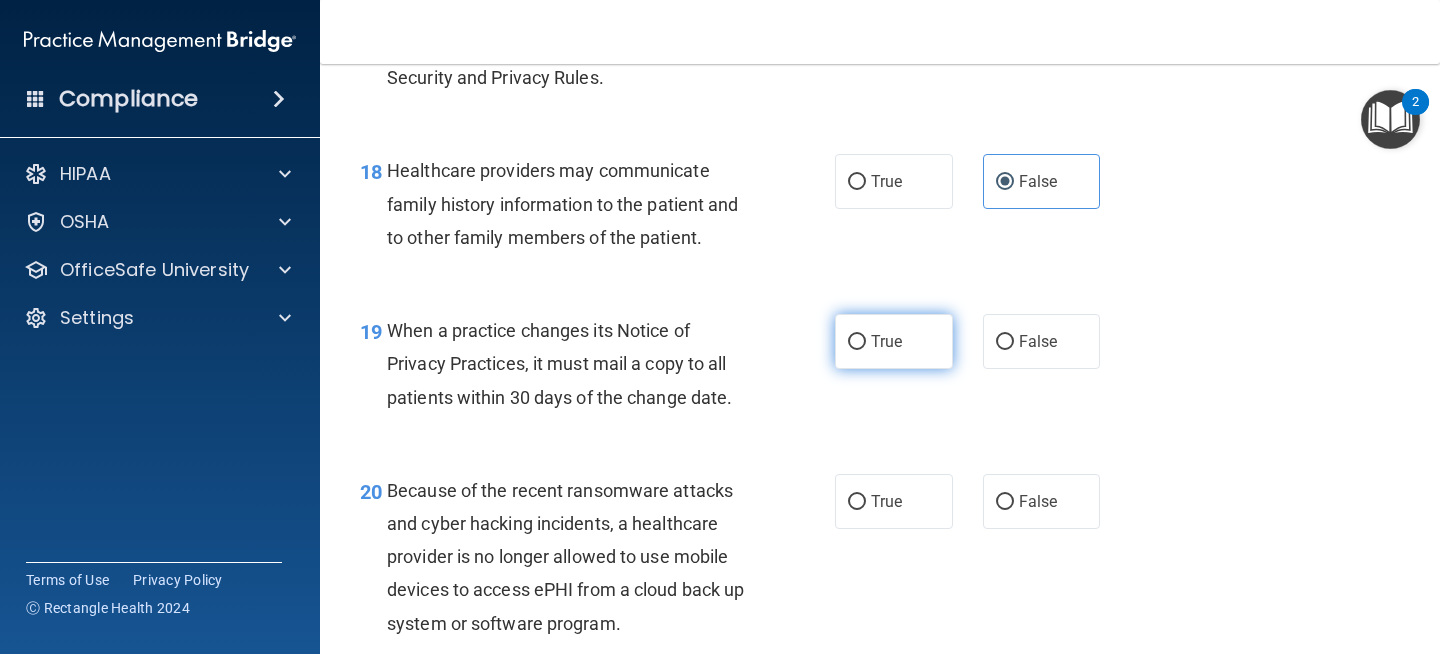 click on "True" at bounding box center (857, 342) 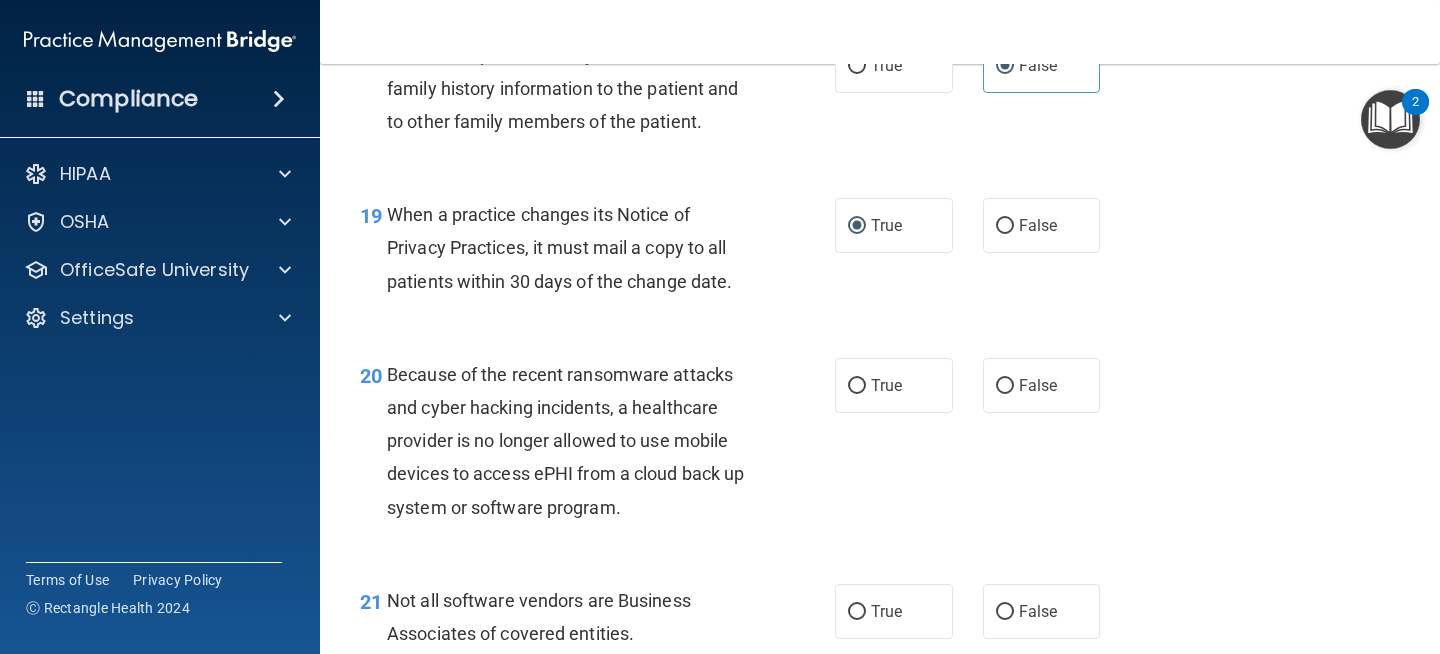 scroll, scrollTop: 3444, scrollLeft: 0, axis: vertical 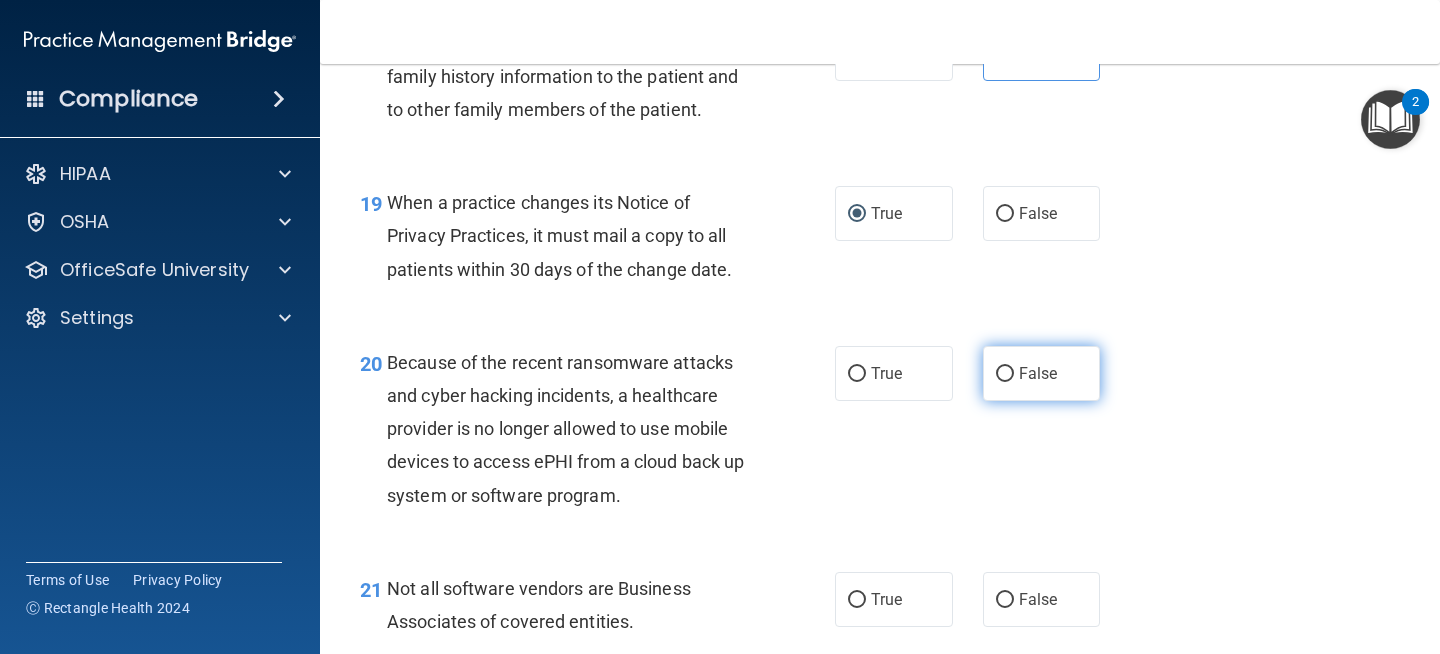 click on "False" at bounding box center [1042, 373] 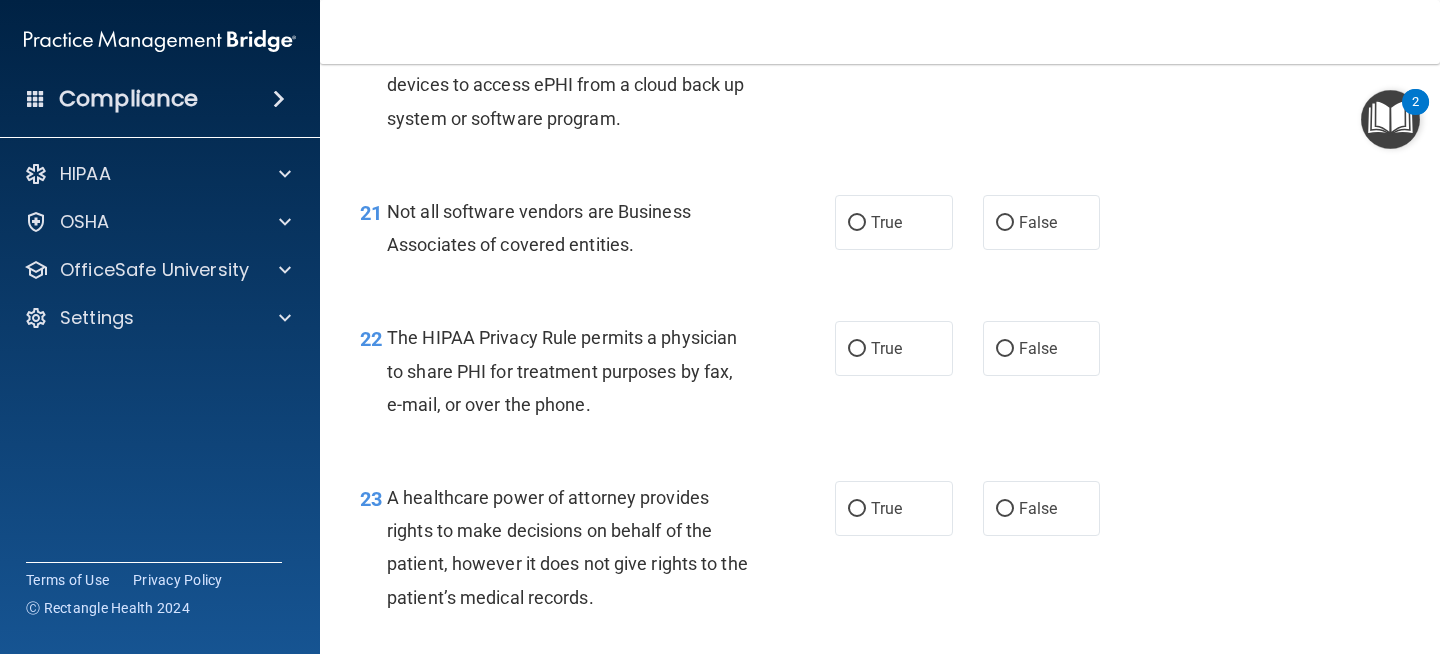 scroll, scrollTop: 3818, scrollLeft: 0, axis: vertical 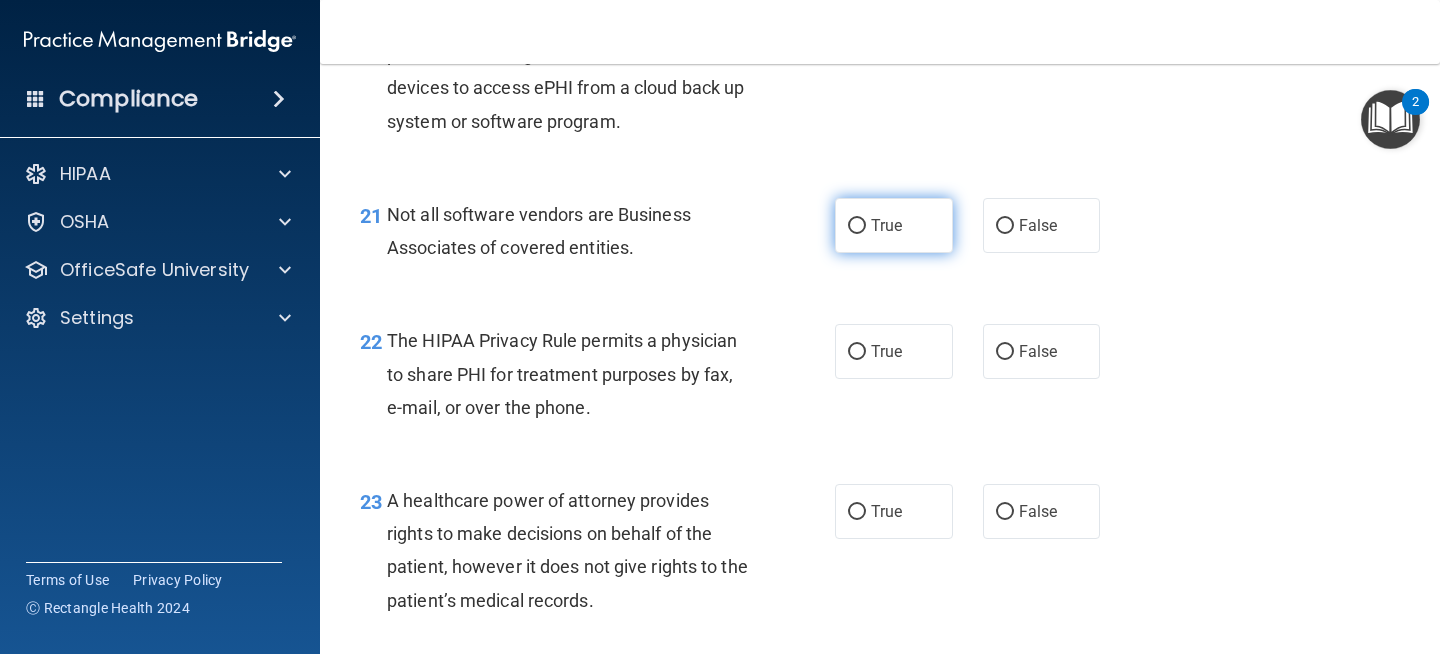 click on "True" at bounding box center (857, 226) 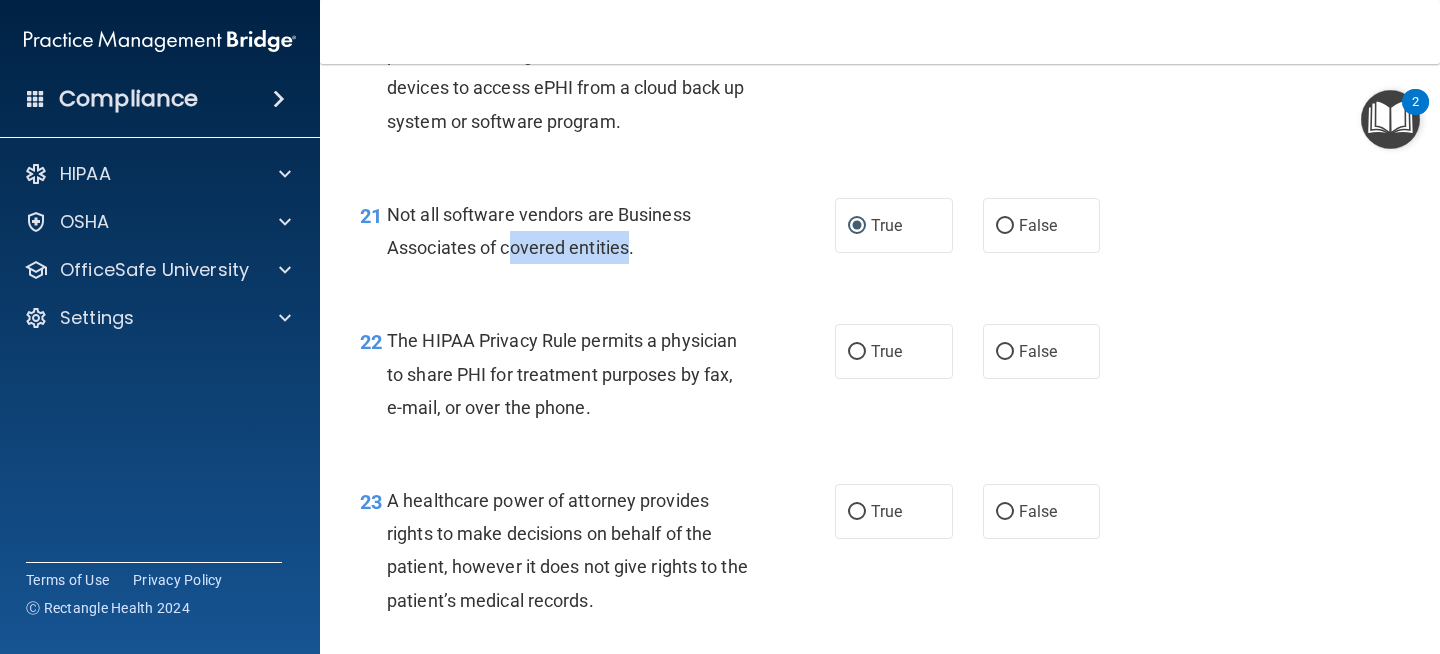 drag, startPoint x: 510, startPoint y: 249, endPoint x: 629, endPoint y: 245, distance: 119.06721 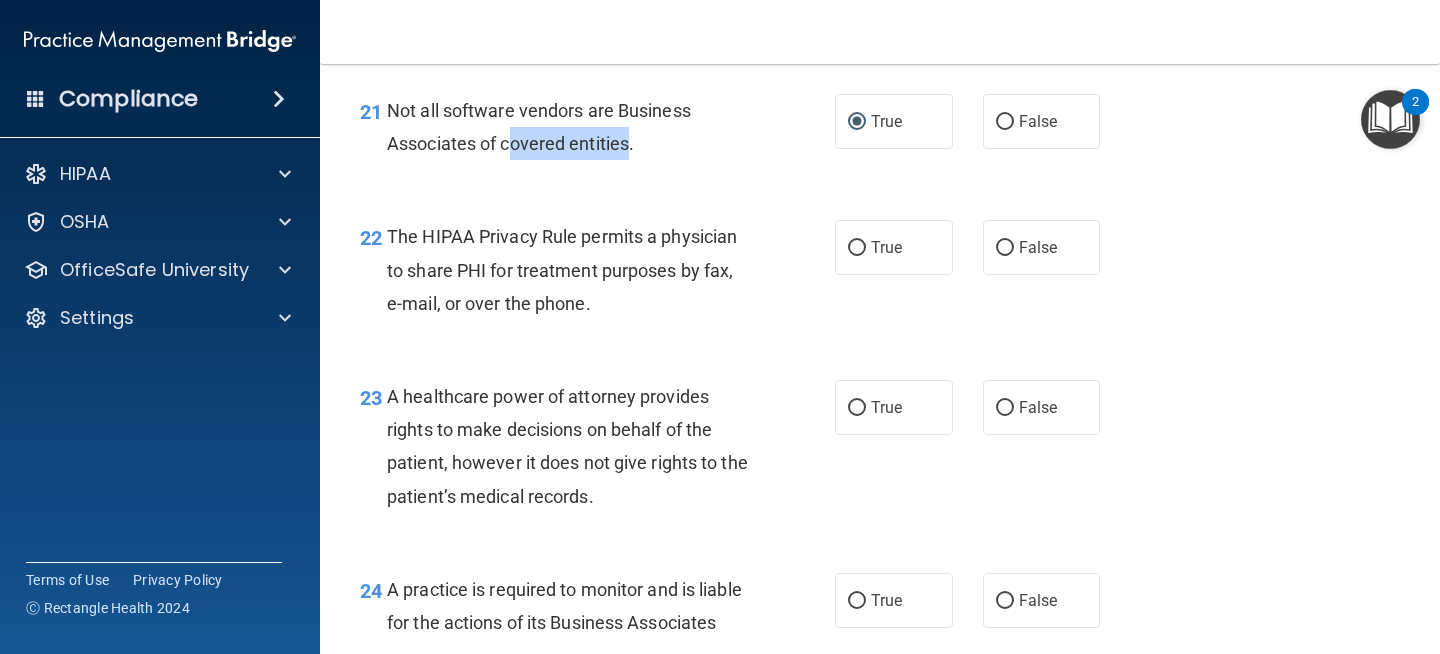 scroll, scrollTop: 3924, scrollLeft: 0, axis: vertical 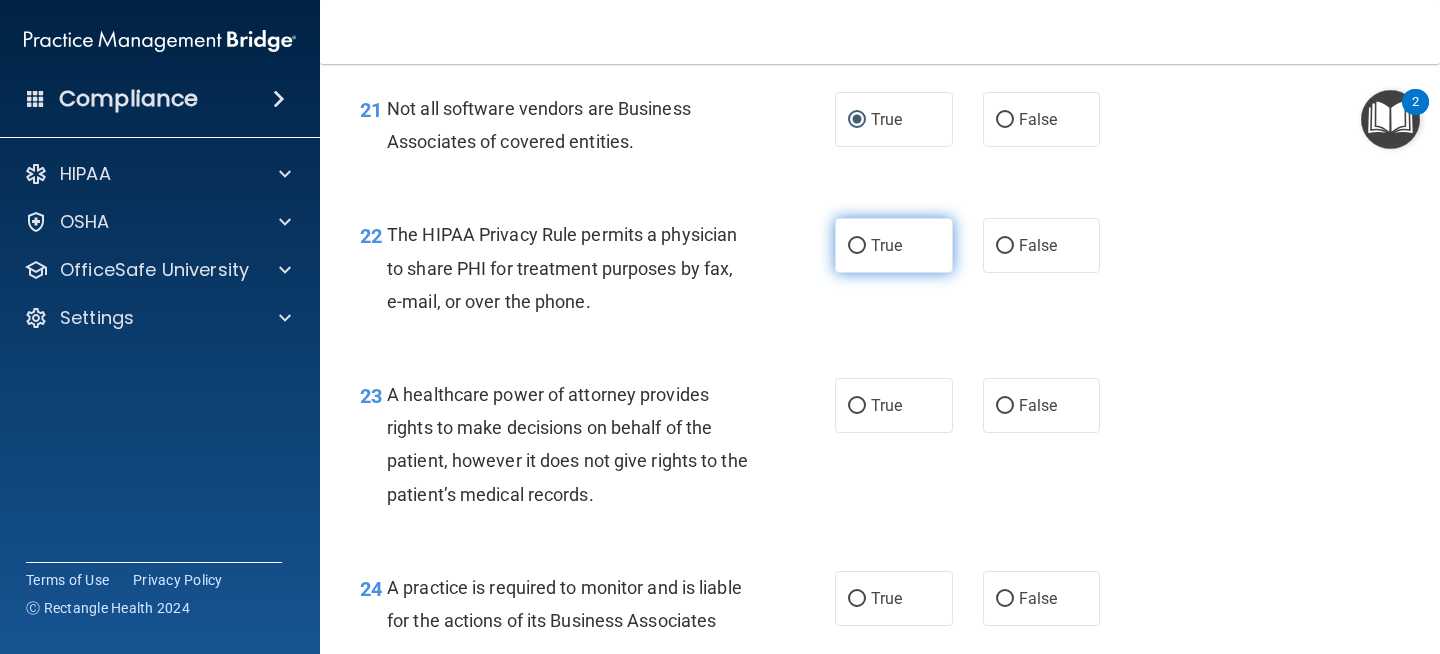 click on "True" at bounding box center [894, 245] 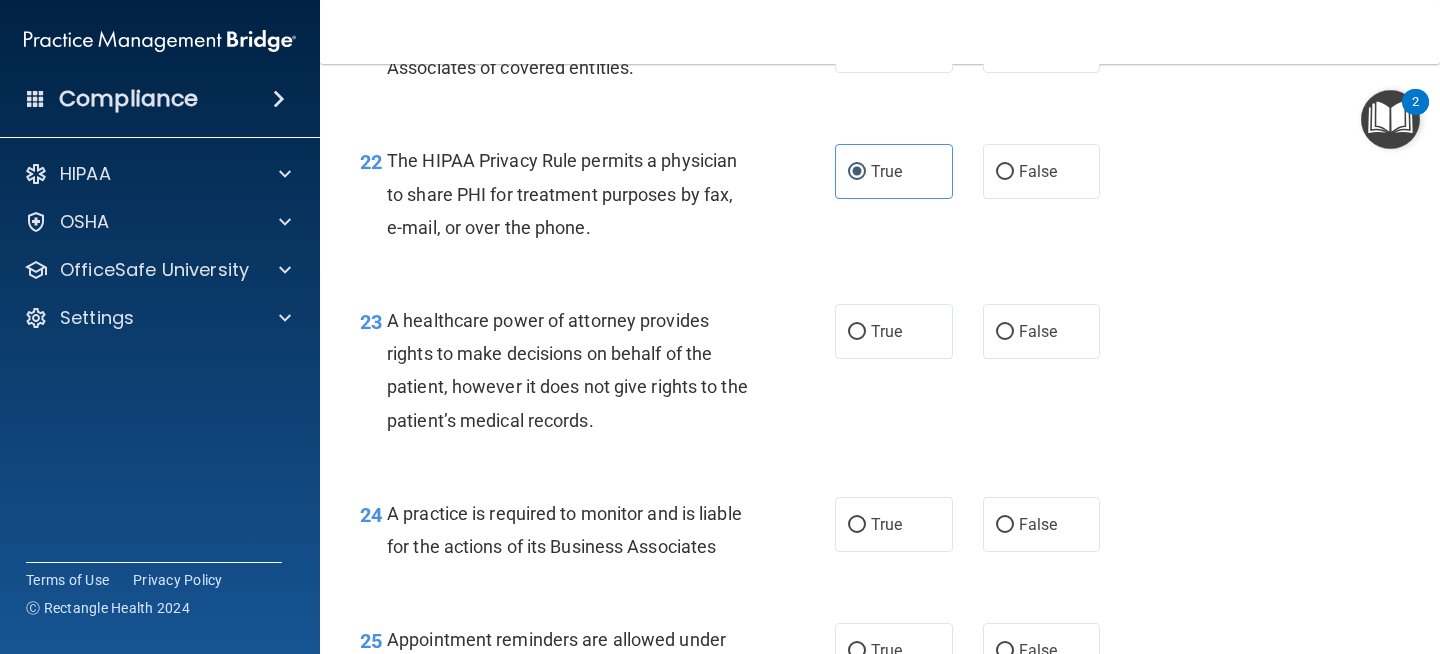 scroll, scrollTop: 4023, scrollLeft: 0, axis: vertical 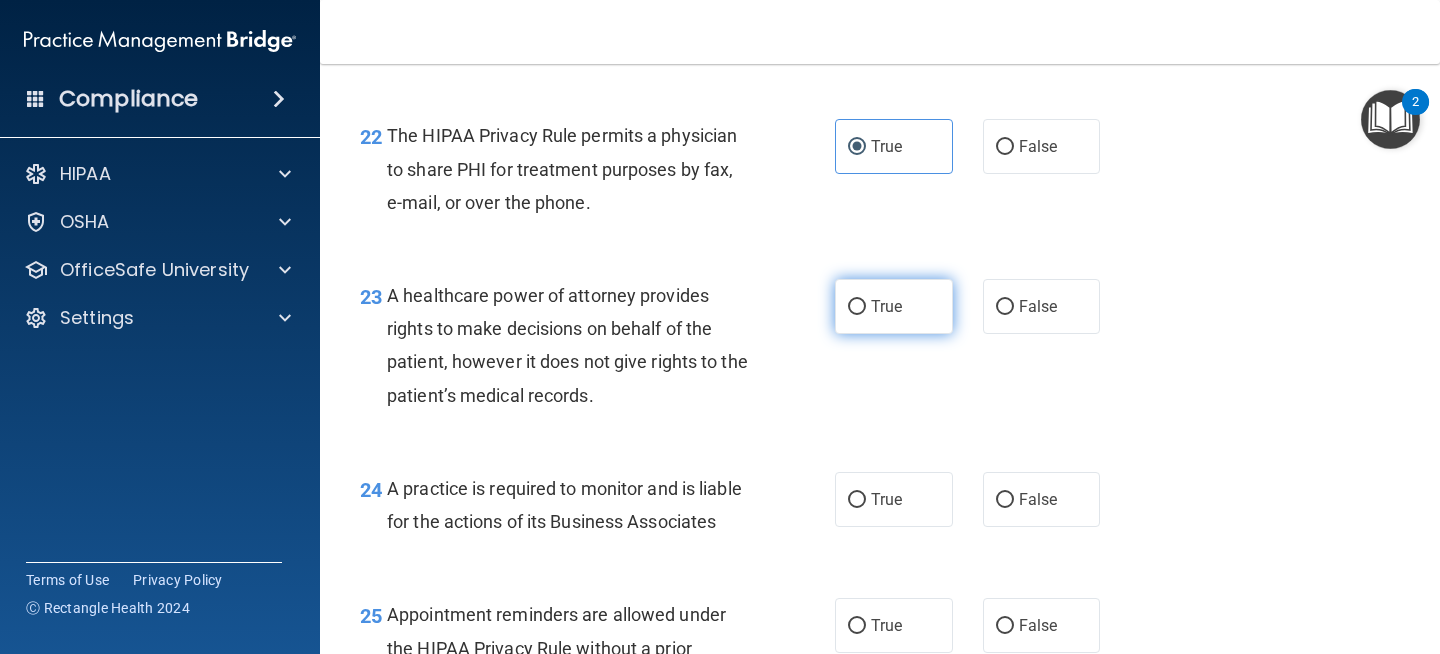 click on "True" at bounding box center [894, 306] 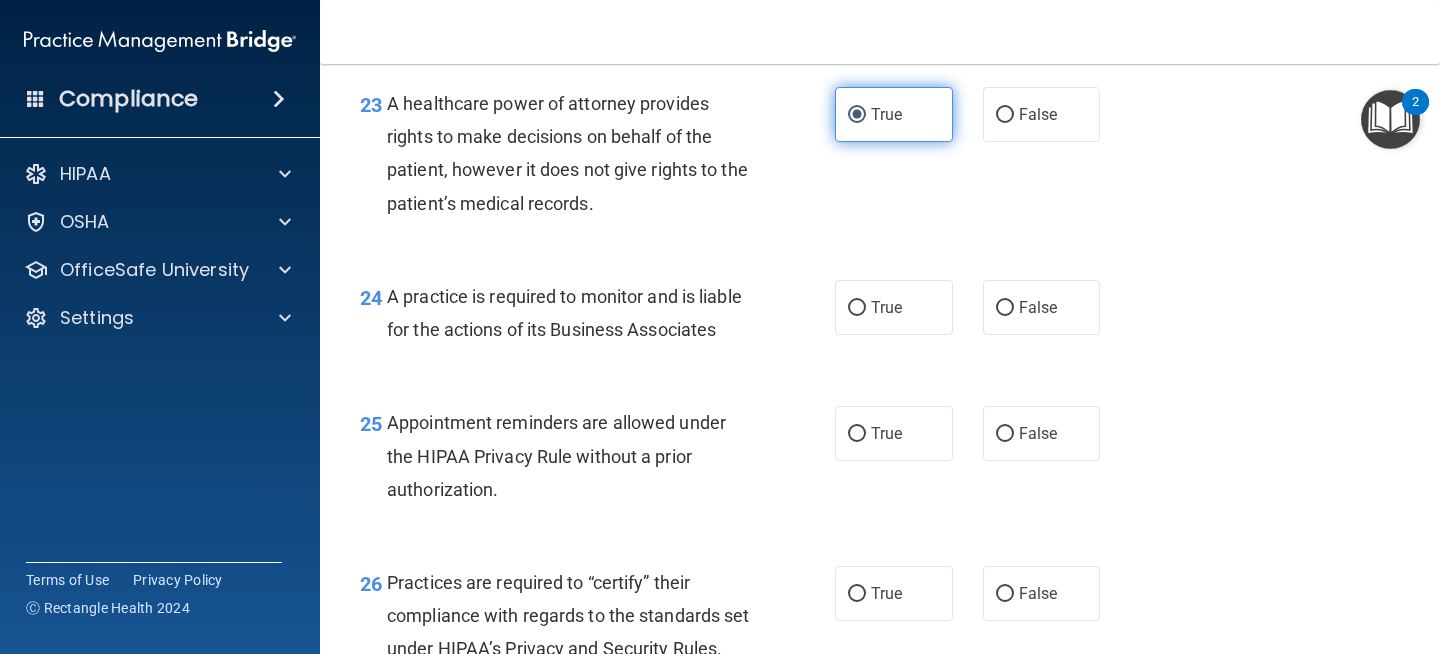 scroll, scrollTop: 4221, scrollLeft: 0, axis: vertical 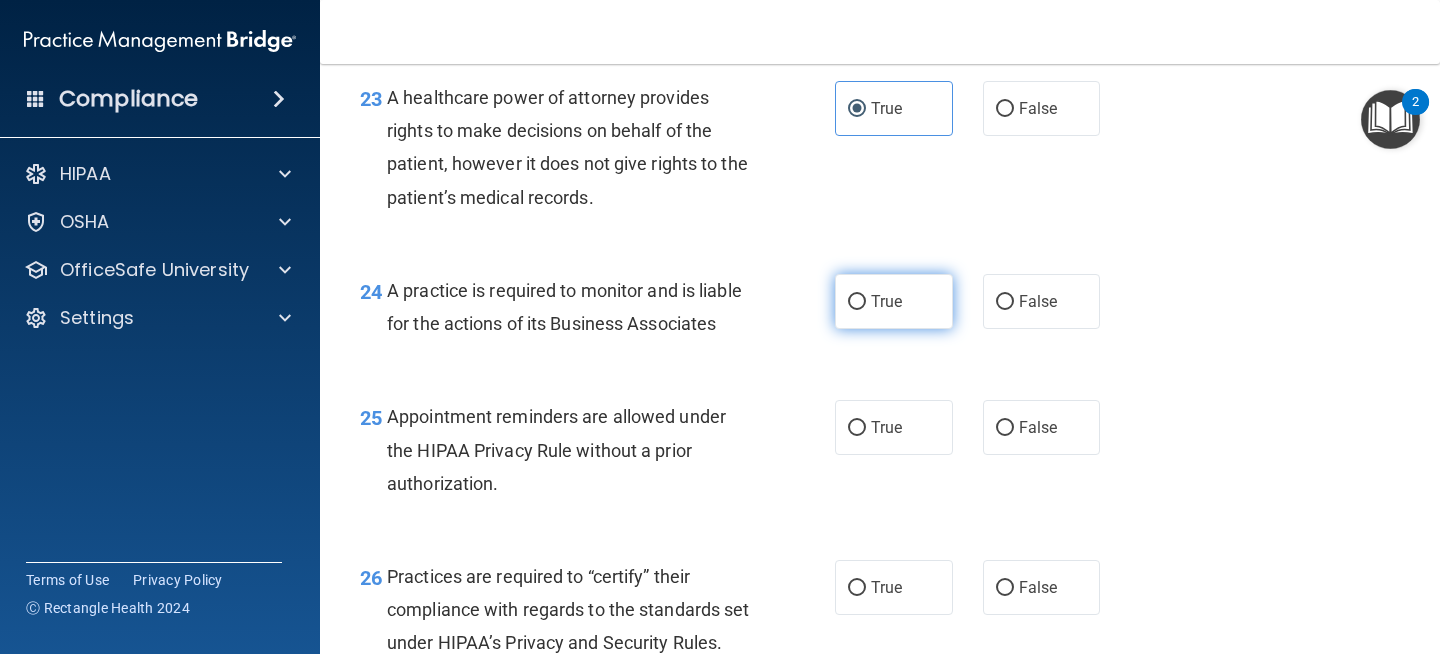 click on "True" at bounding box center (894, 301) 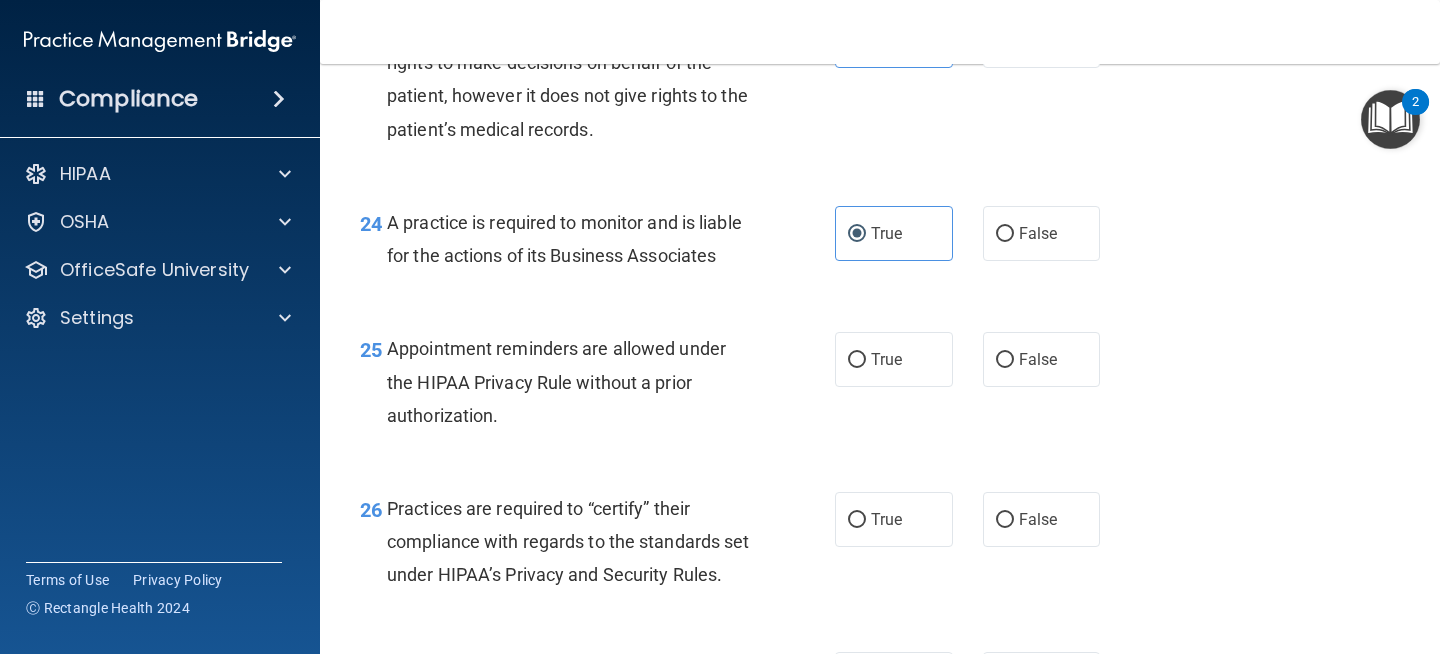 scroll, scrollTop: 4293, scrollLeft: 0, axis: vertical 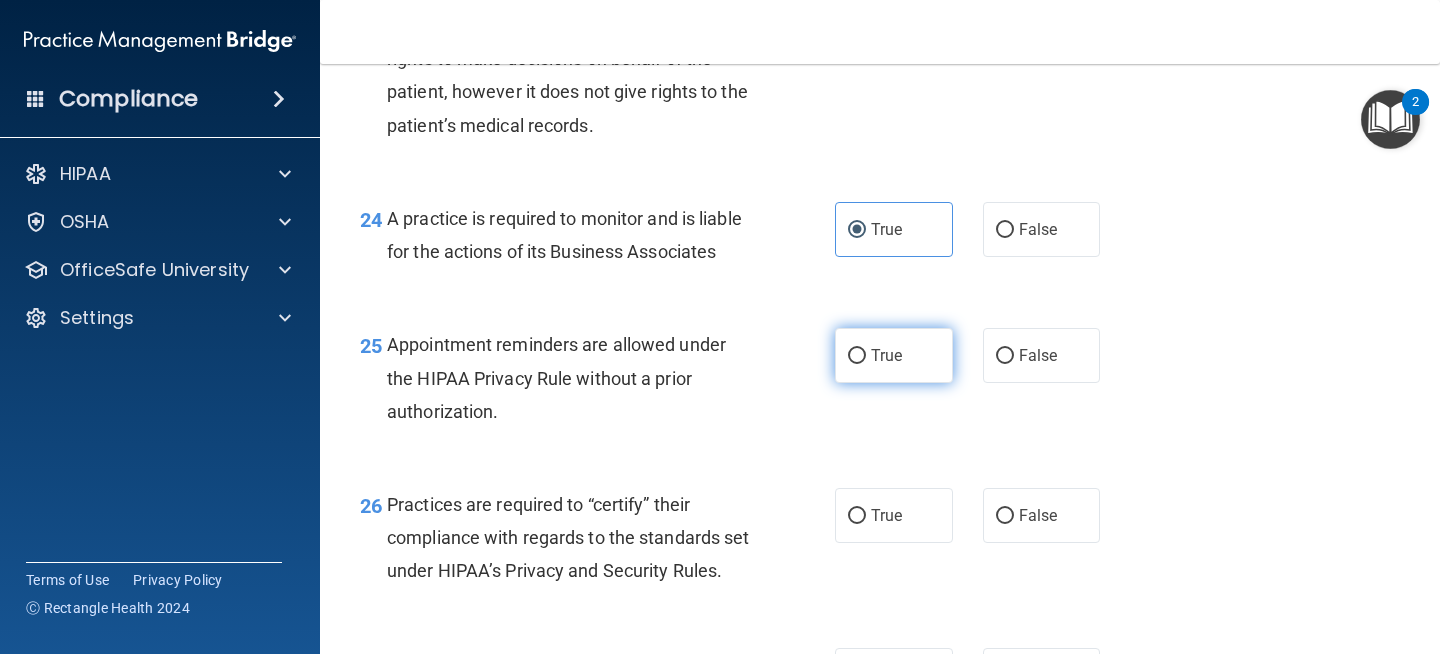 click on "True" at bounding box center [857, 356] 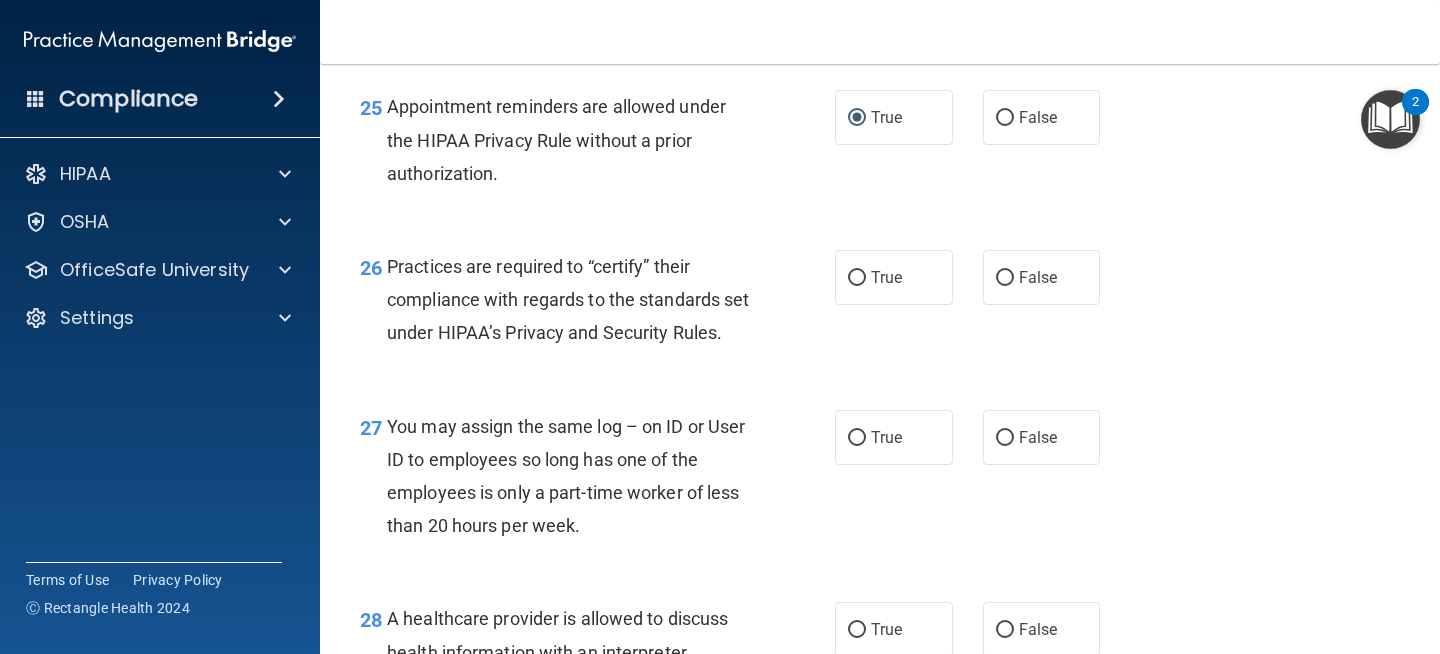 scroll, scrollTop: 4527, scrollLeft: 0, axis: vertical 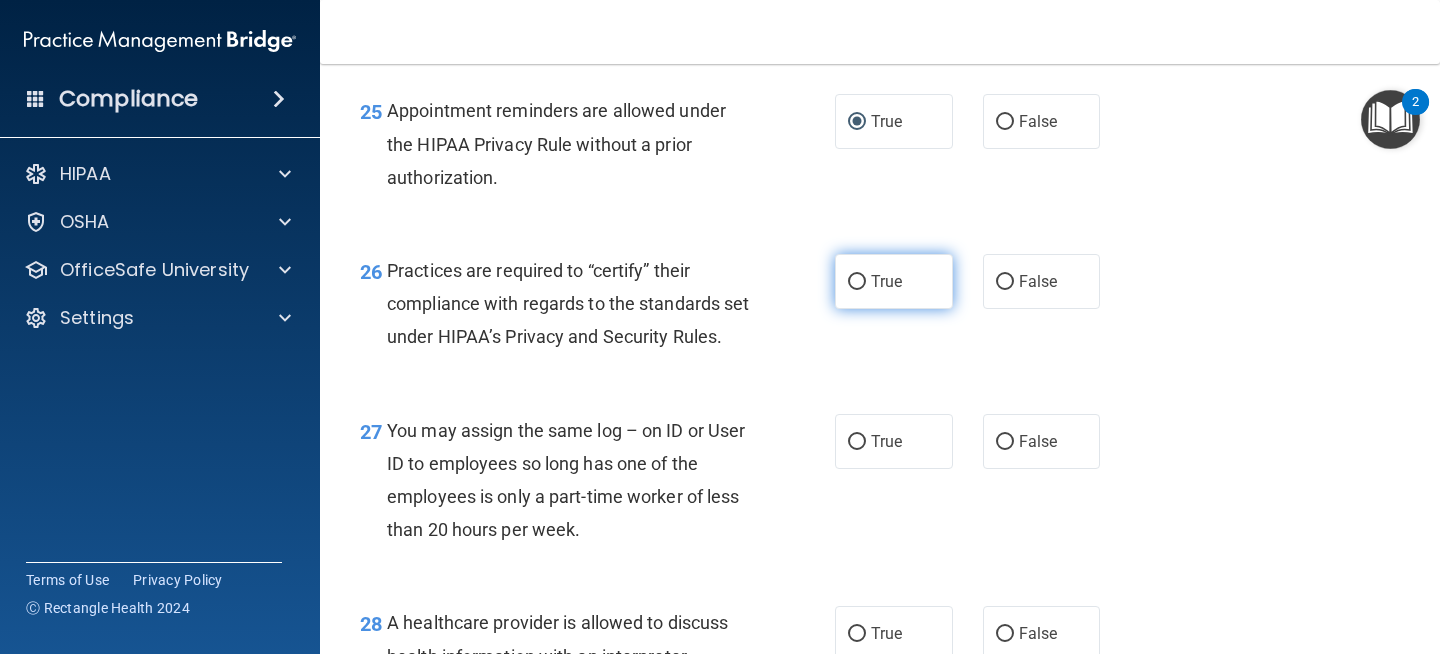 click on "True" at bounding box center [894, 281] 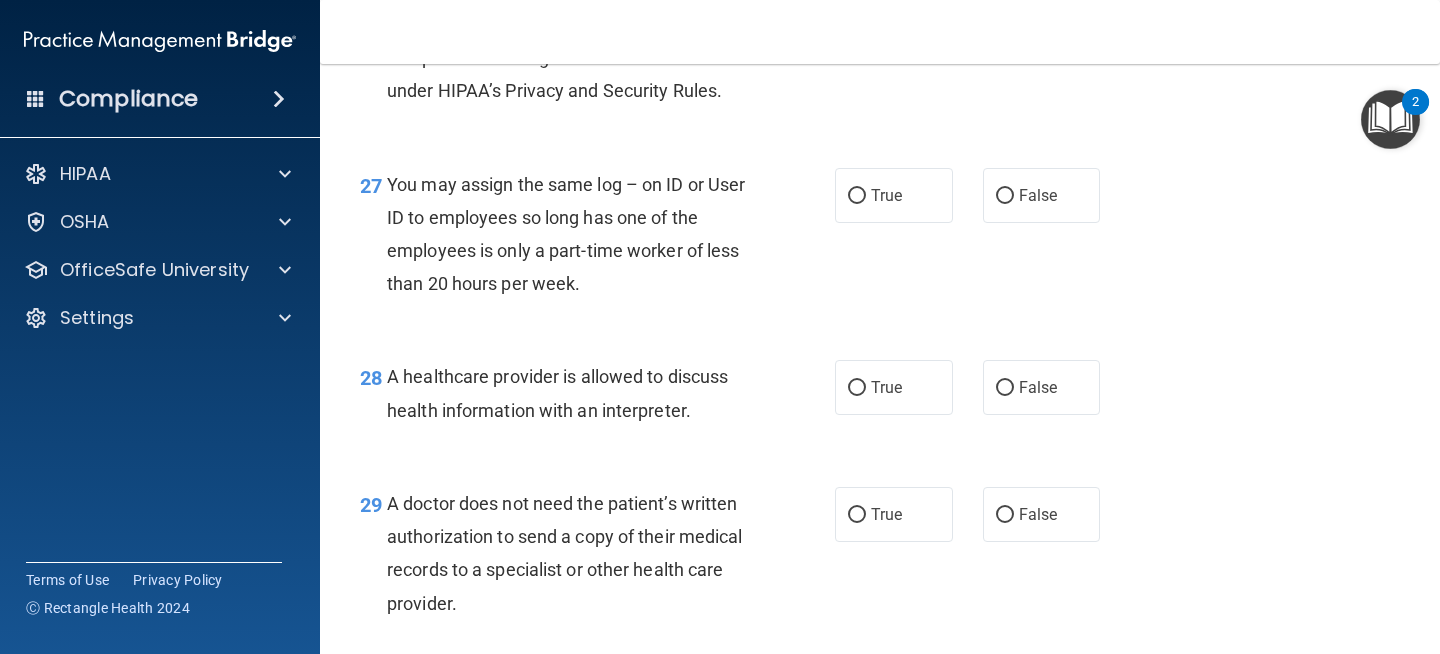 scroll, scrollTop: 4774, scrollLeft: 0, axis: vertical 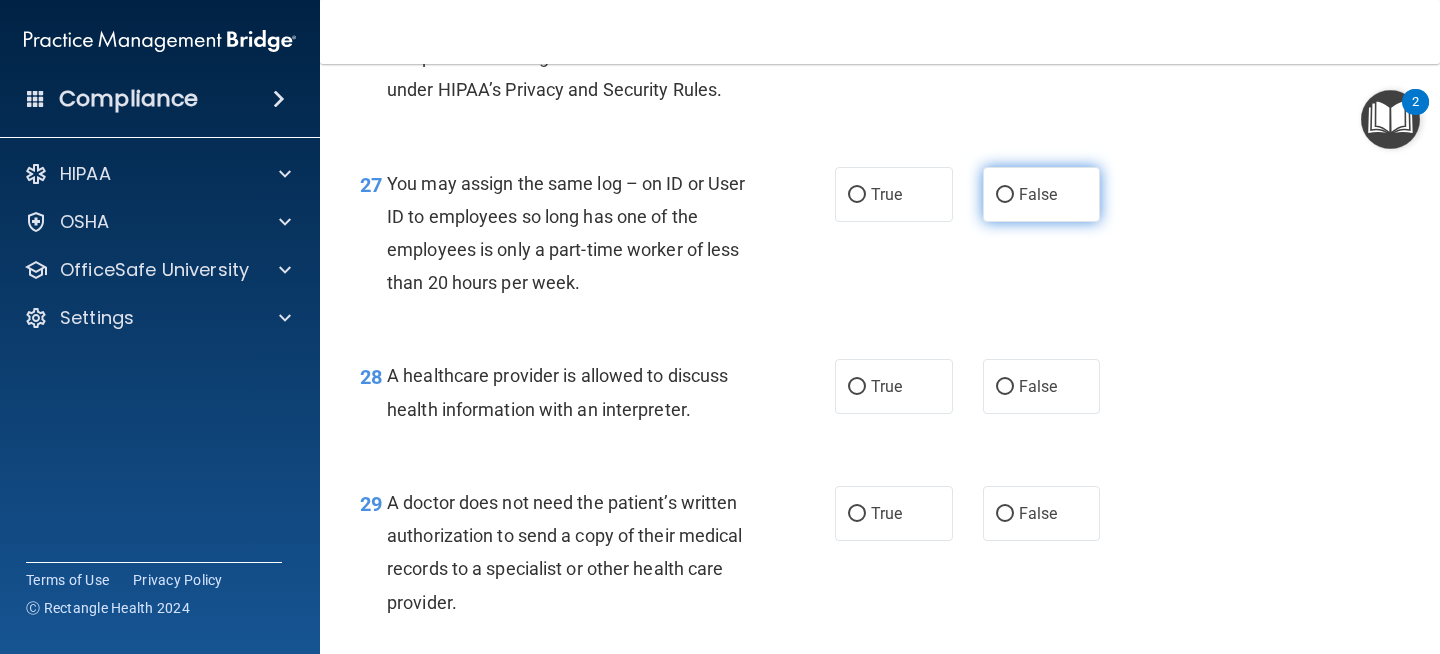 click on "False" at bounding box center [1042, 194] 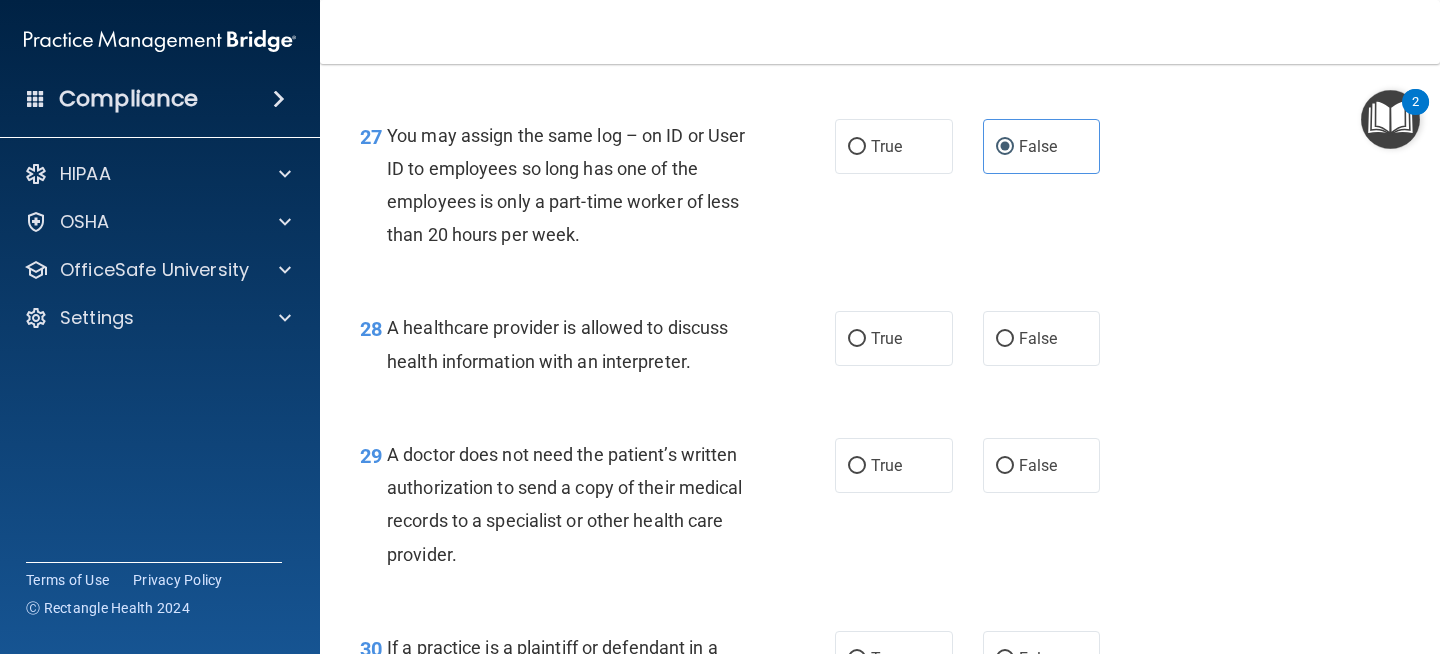scroll, scrollTop: 4903, scrollLeft: 0, axis: vertical 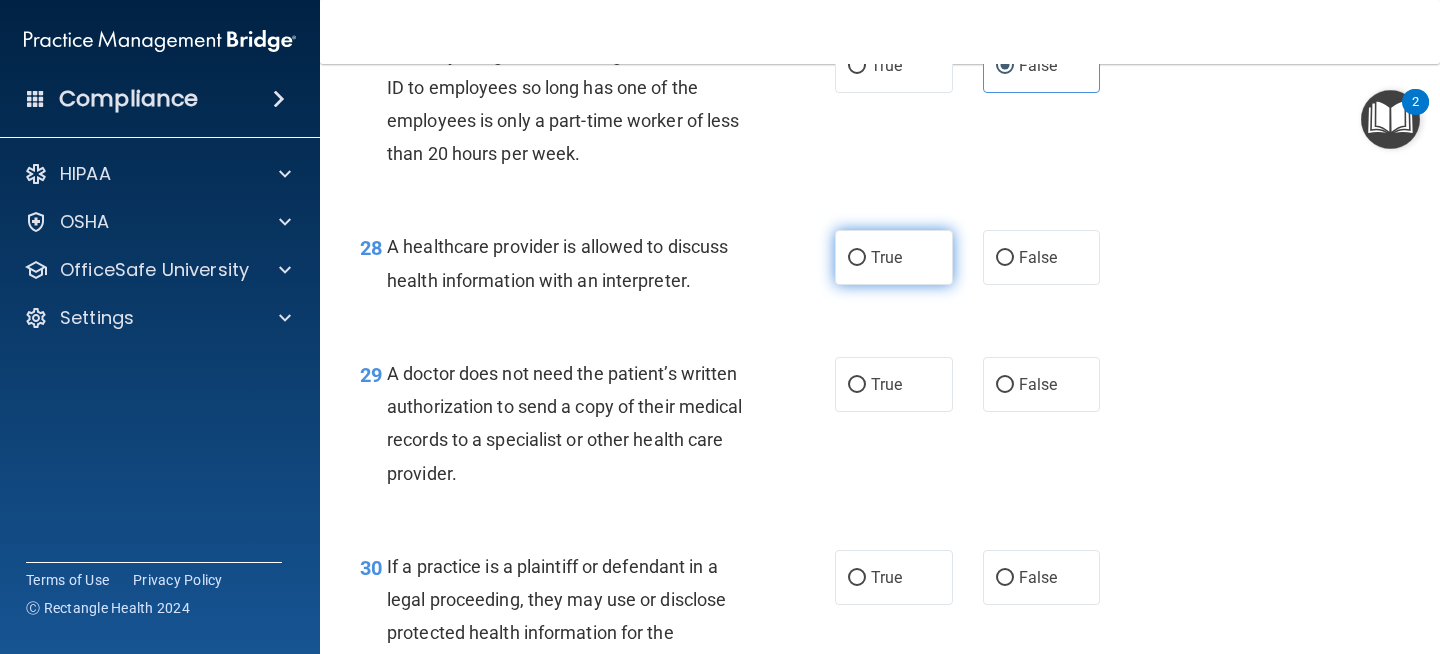click on "True" at bounding box center (894, 257) 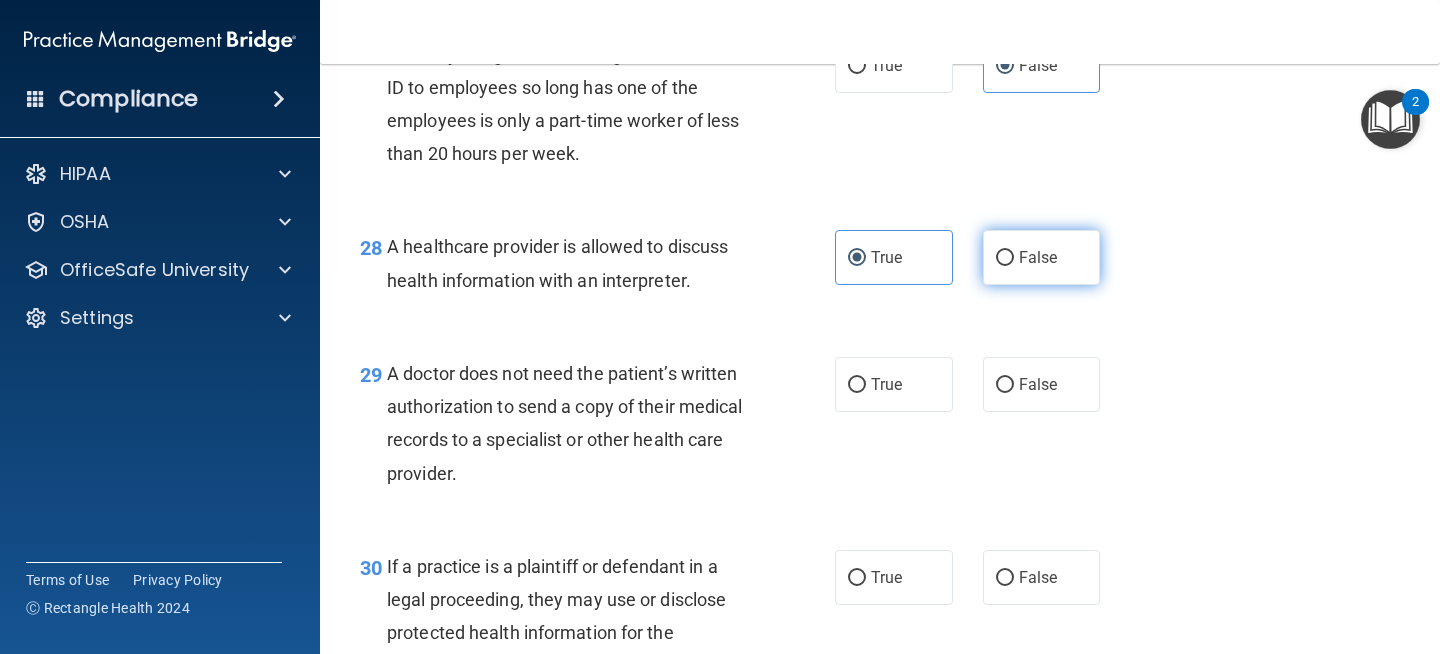 drag, startPoint x: 1098, startPoint y: 290, endPoint x: 1084, endPoint y: 295, distance: 14.866069 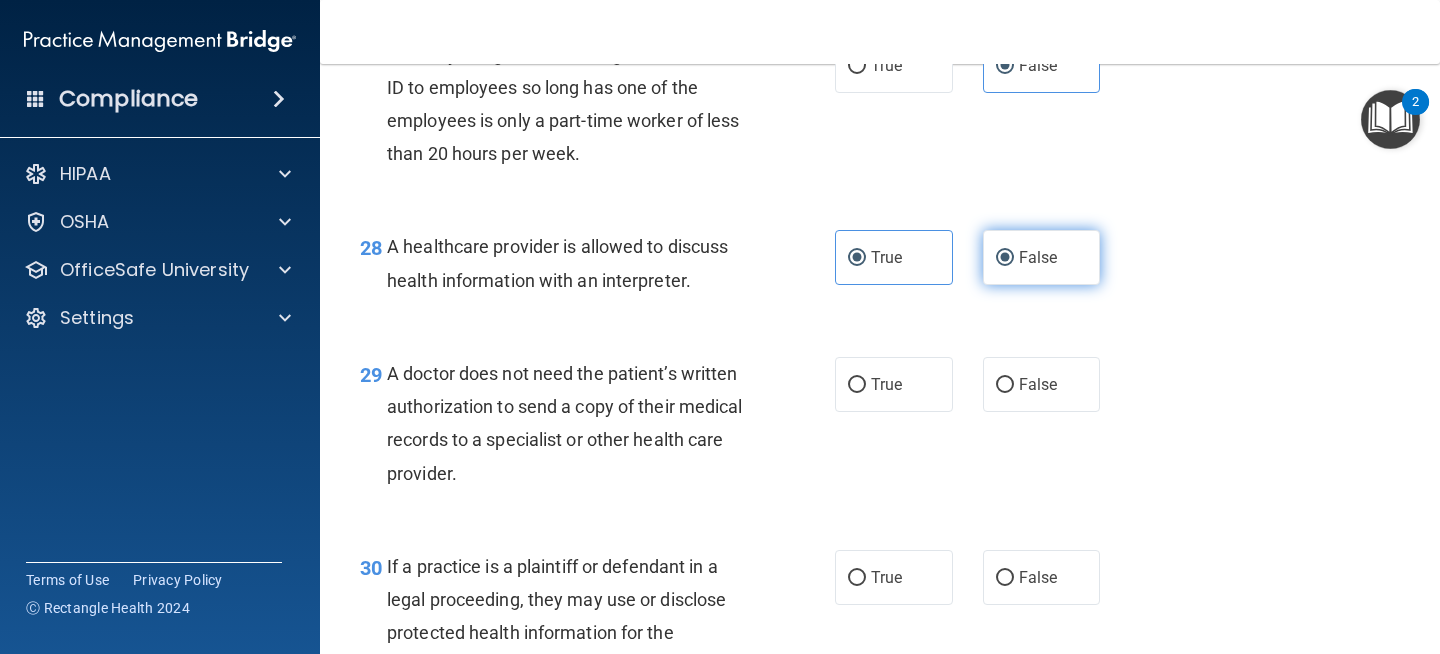 radio on "false" 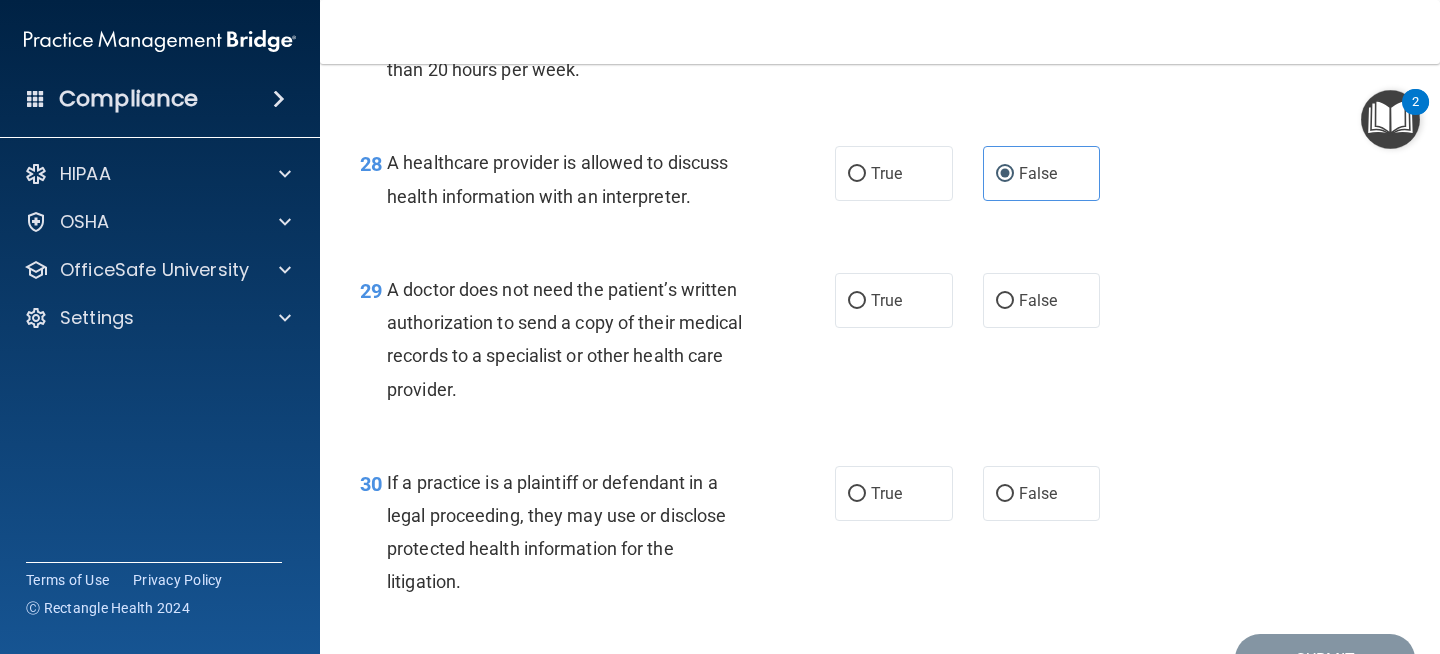 scroll, scrollTop: 4991, scrollLeft: 0, axis: vertical 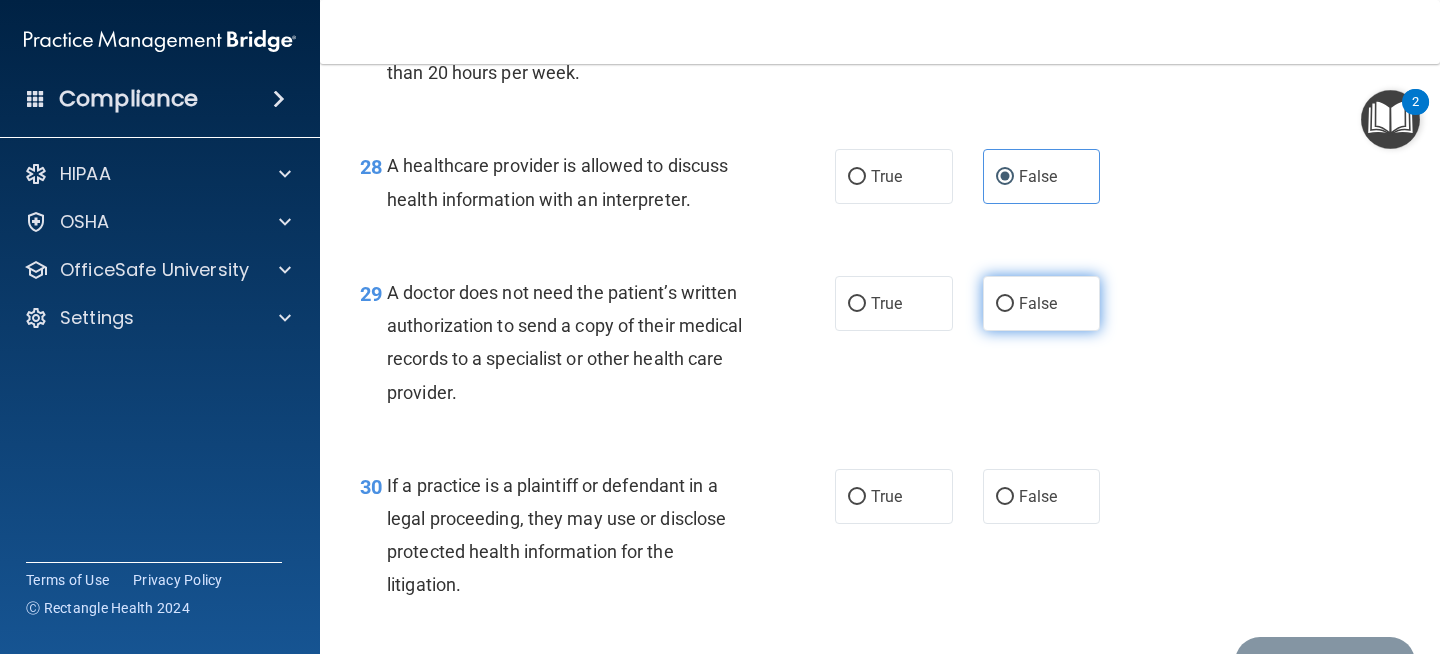 click on "False" at bounding box center (1042, 303) 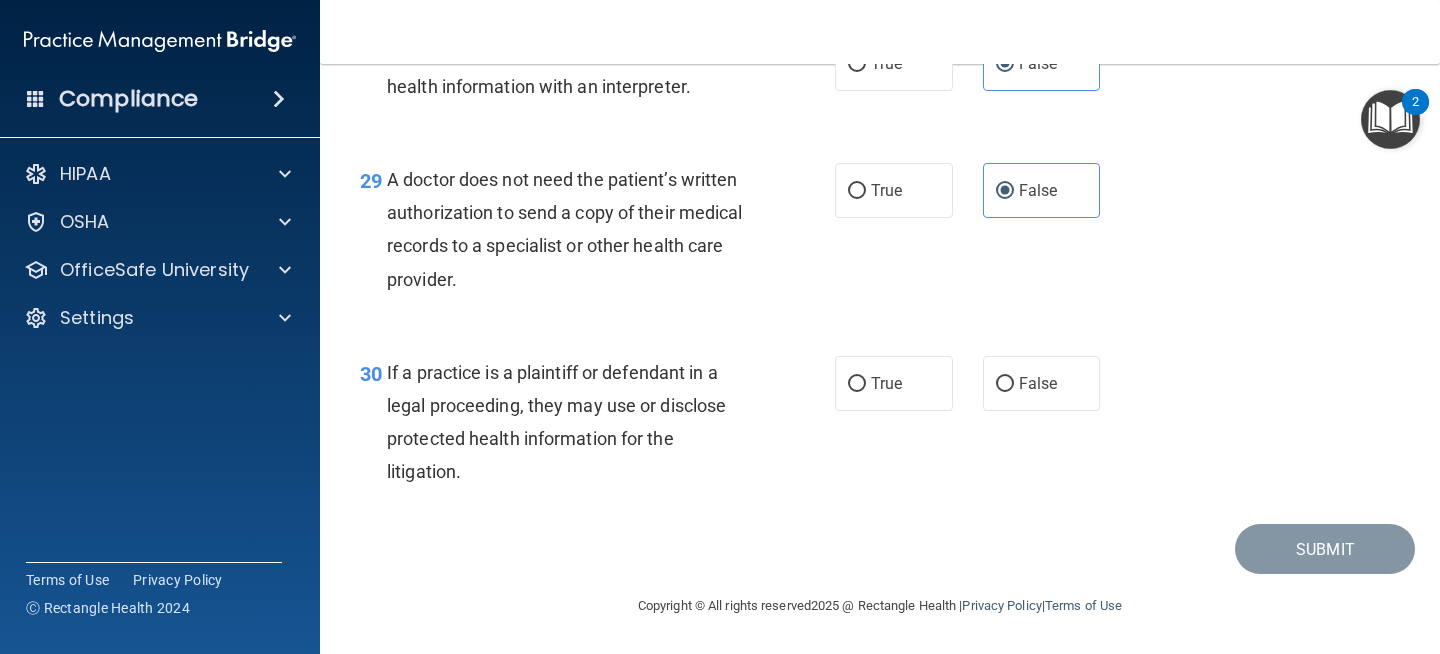 scroll, scrollTop: 5108, scrollLeft: 0, axis: vertical 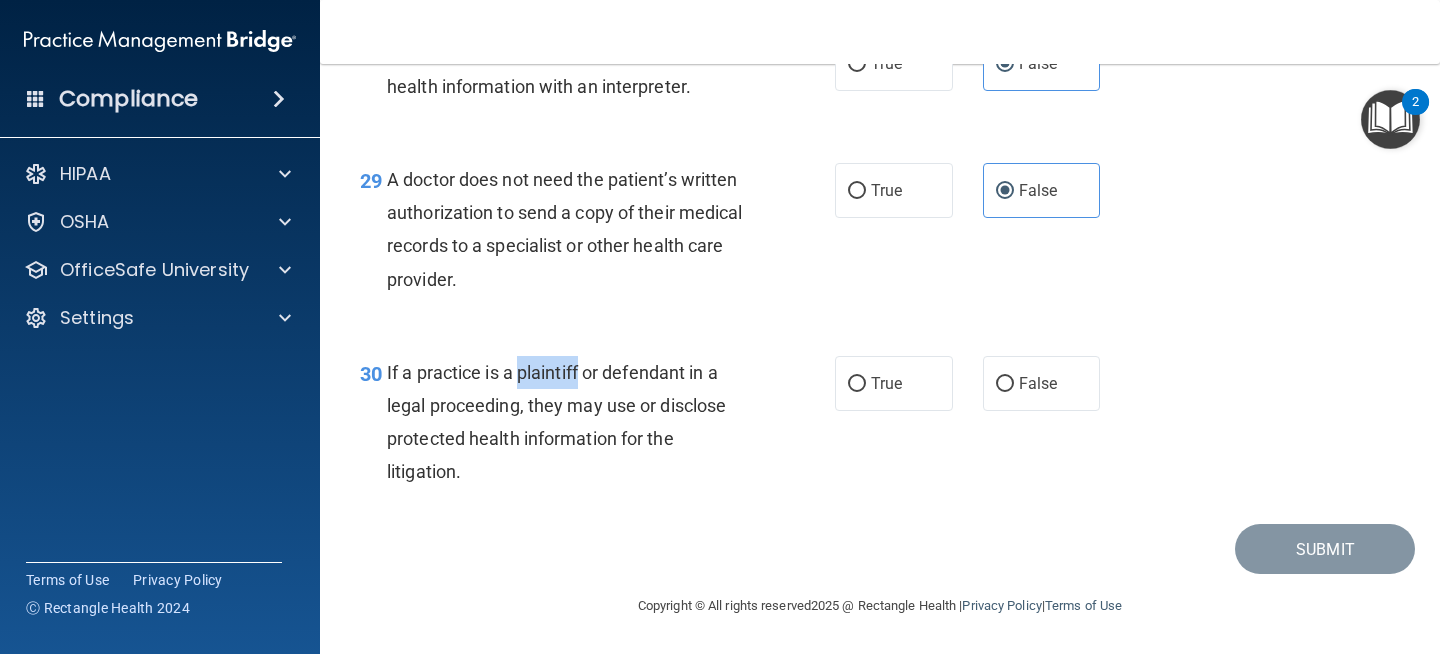 click on "If a practice is a plaintiff or defendant in a legal proceeding, they may use or disclose protected health information for the litigation." at bounding box center [556, 422] 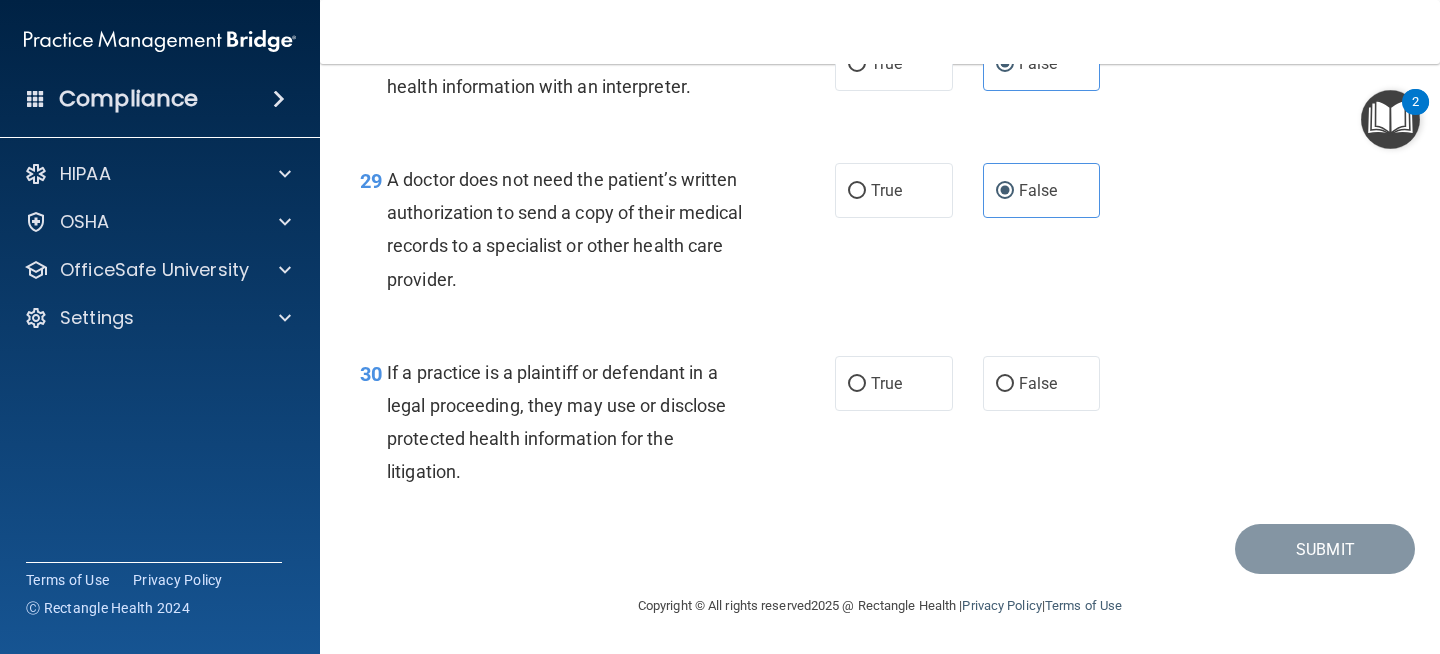click on "If a practice is a plaintiff or defendant in a legal proceeding, they may use or disclose protected health information for the litigation." at bounding box center (556, 422) 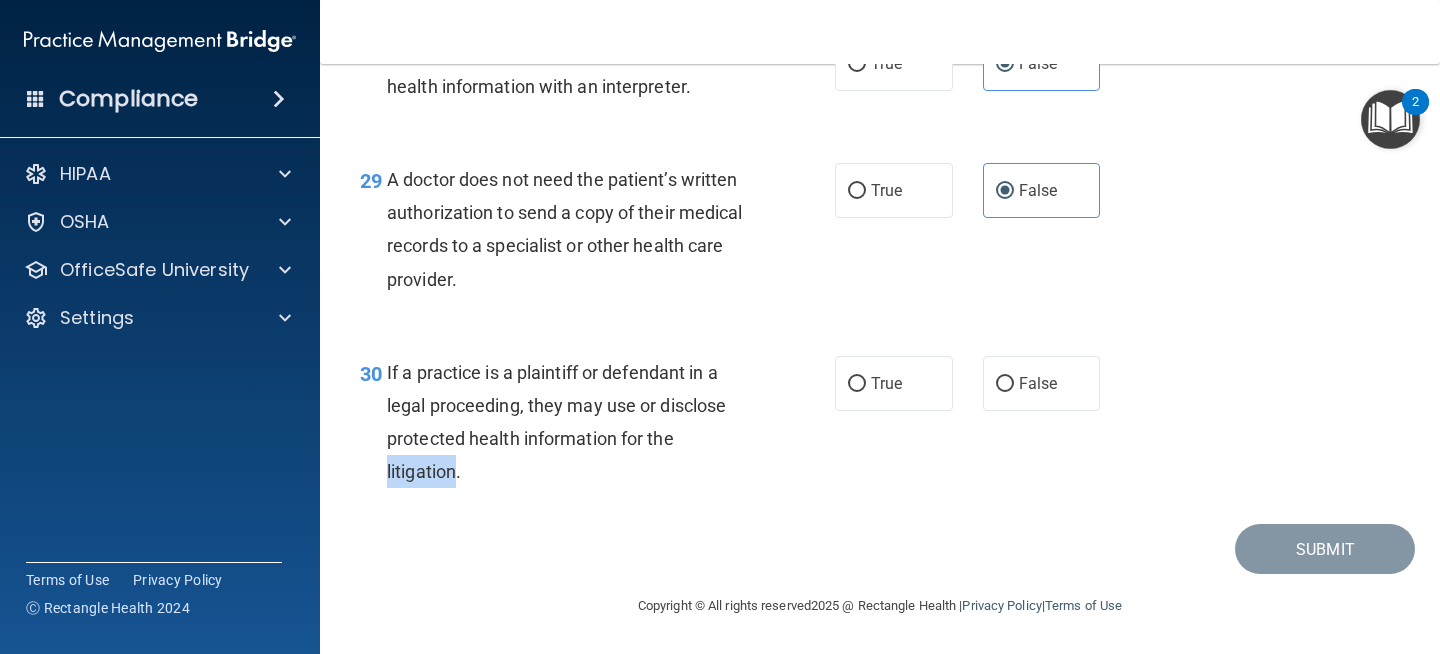 click on "If a practice is a plaintiff or defendant in a legal proceeding, they may use or disclose protected health information for the litigation." at bounding box center (556, 422) 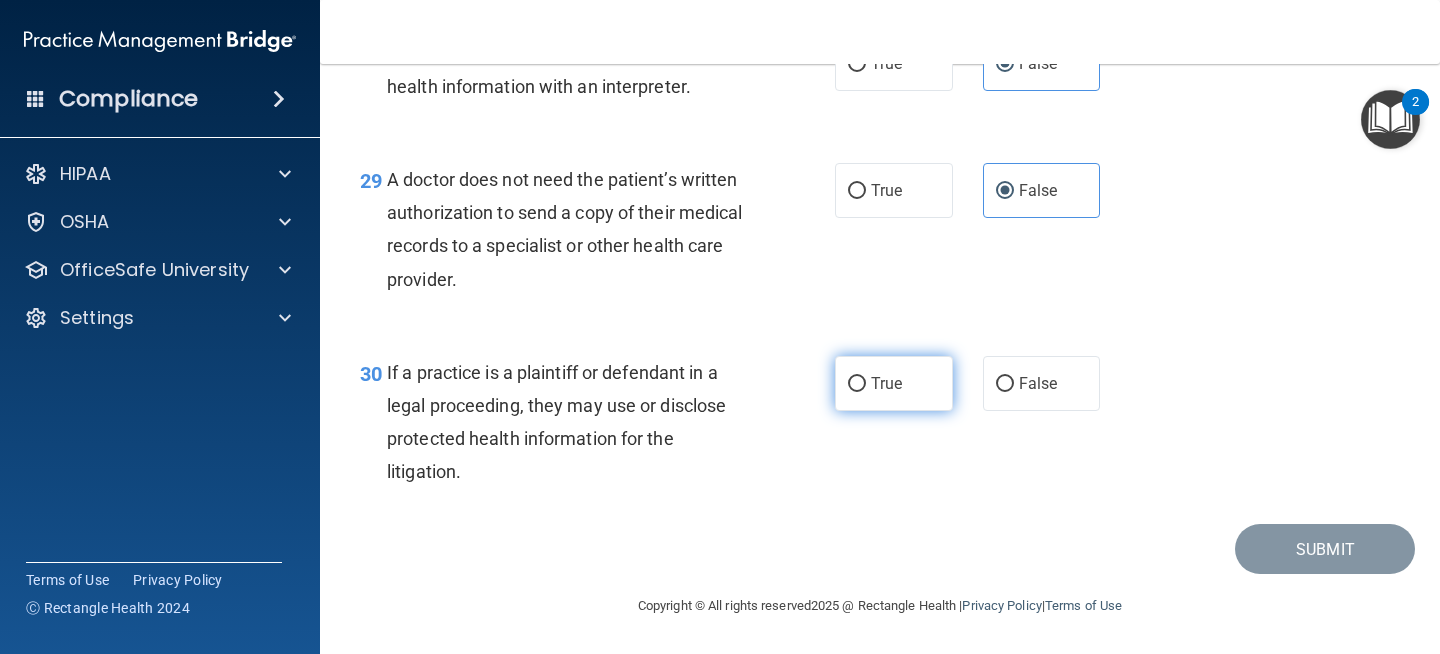 drag, startPoint x: 899, startPoint y: 415, endPoint x: 915, endPoint y: 433, distance: 24.083189 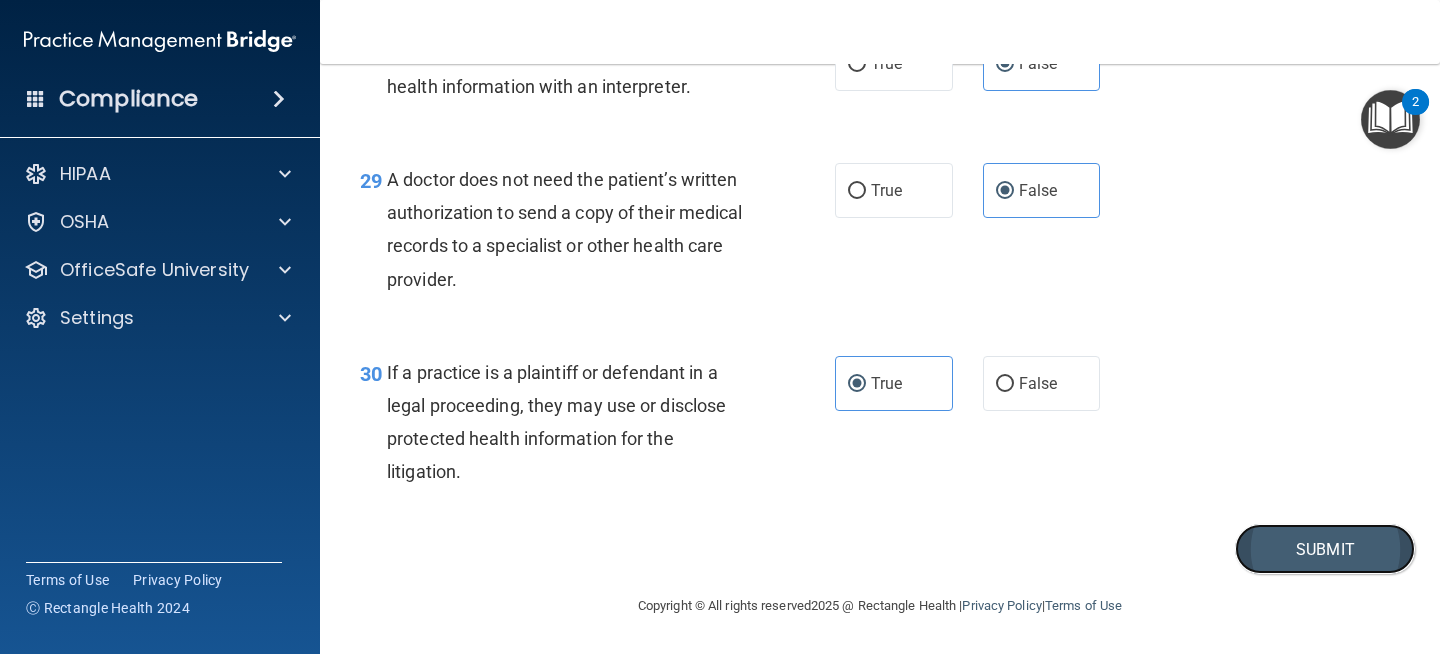click on "Submit" at bounding box center [1325, 549] 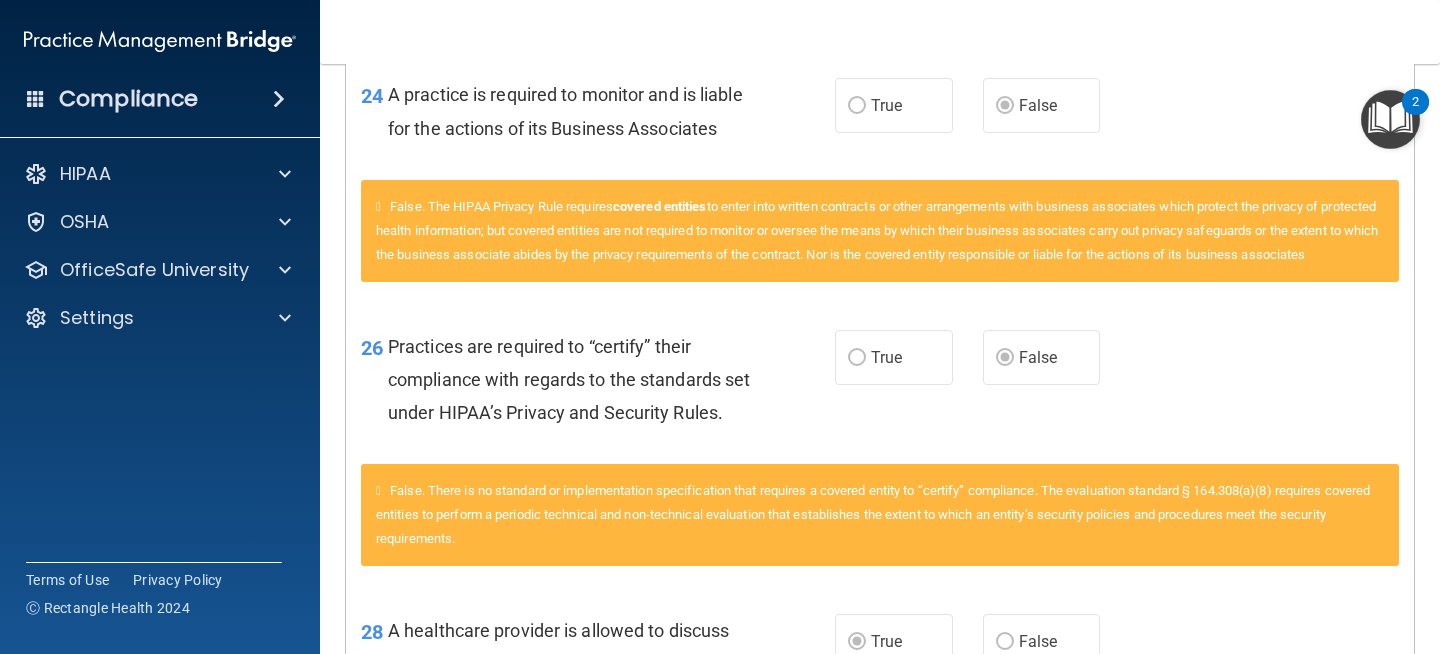 scroll, scrollTop: 3794, scrollLeft: 0, axis: vertical 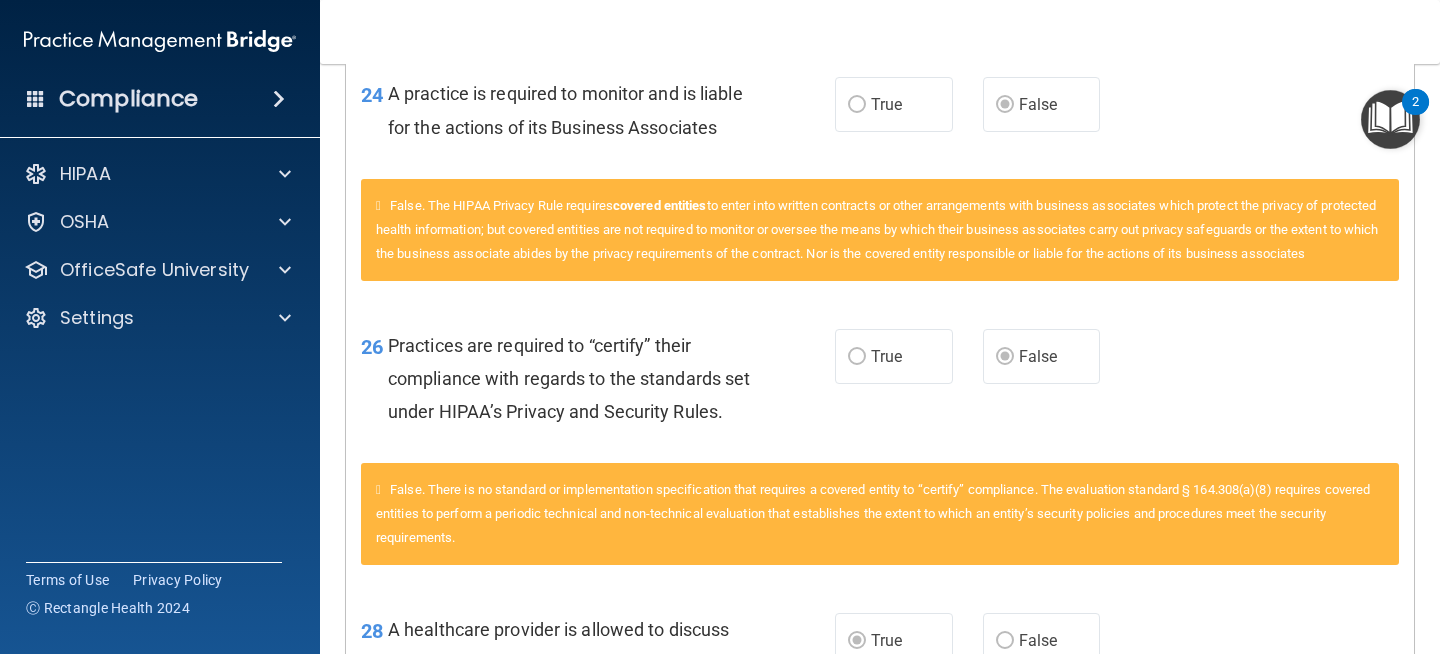 click on "Practices are required to “certify” their compliance with regards to the standards set under HIPAA’s Privacy and Security Rules." at bounding box center [569, 378] 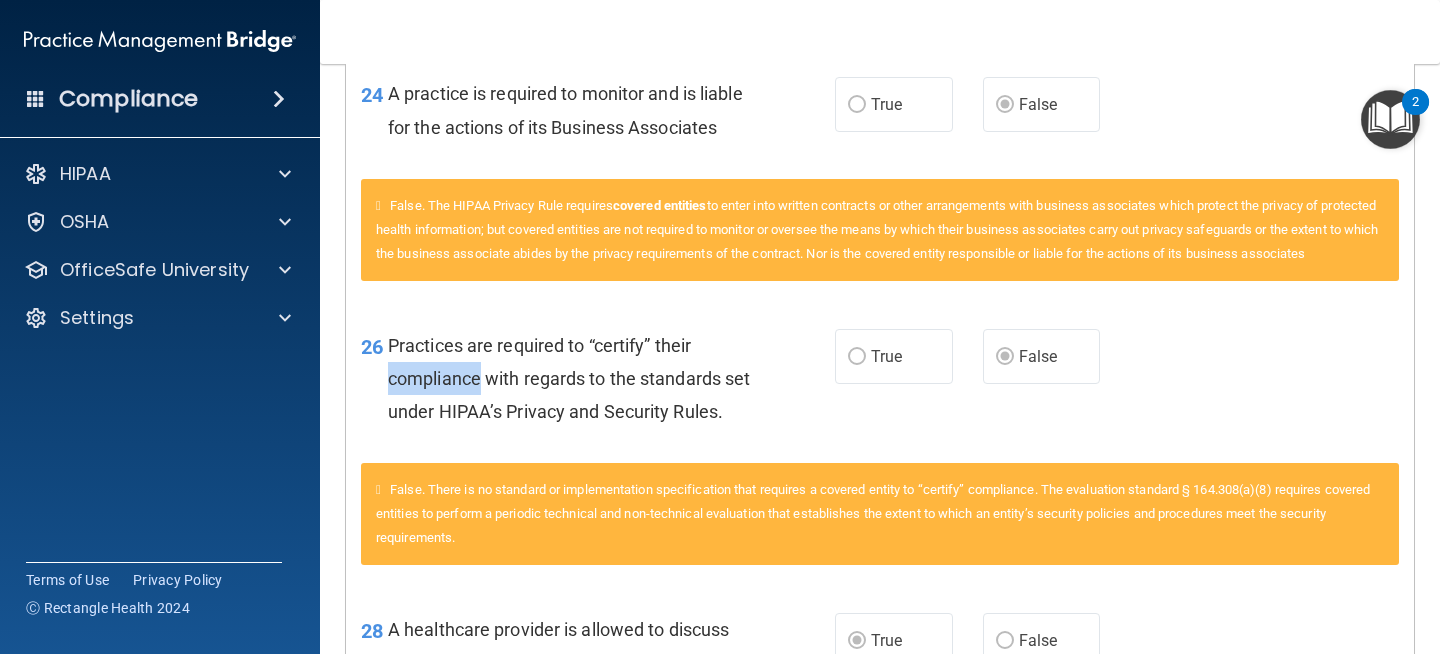 click on "Practices are required to “certify” their compliance with regards to the standards set under HIPAA’s Privacy and Security Rules." at bounding box center [569, 378] 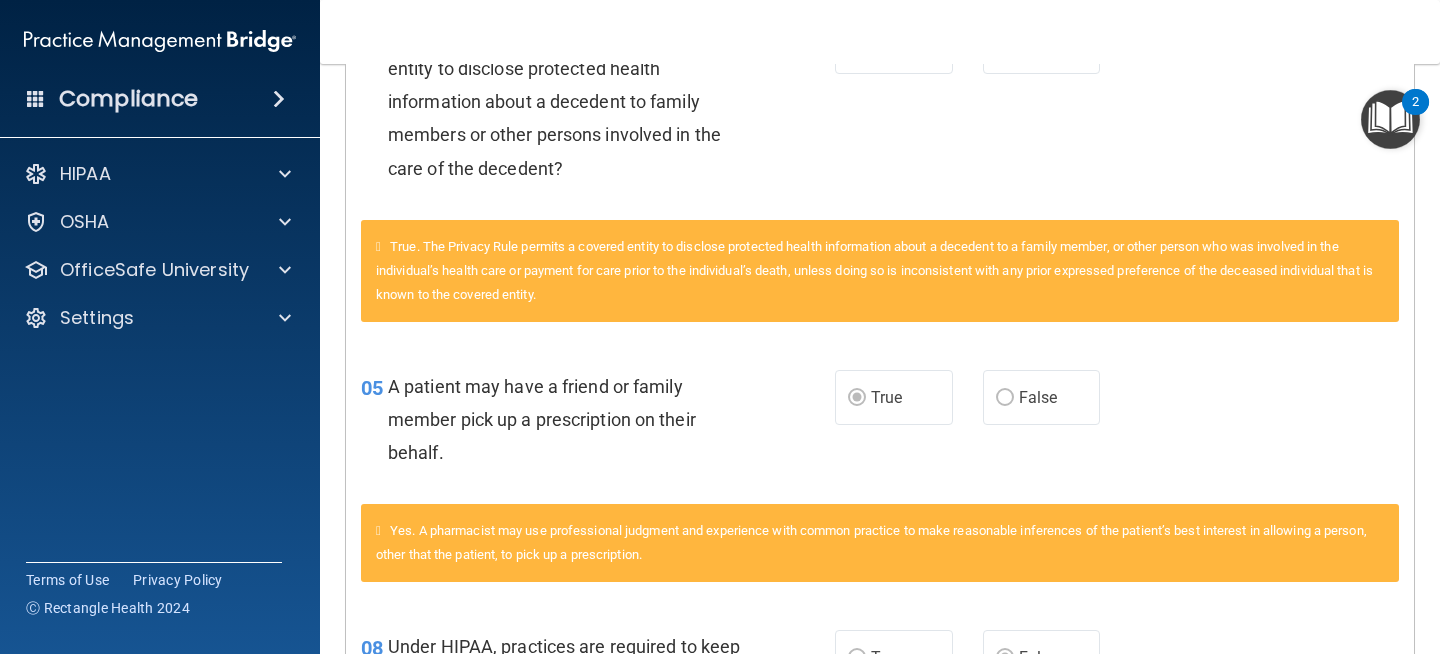 scroll, scrollTop: 0, scrollLeft: 0, axis: both 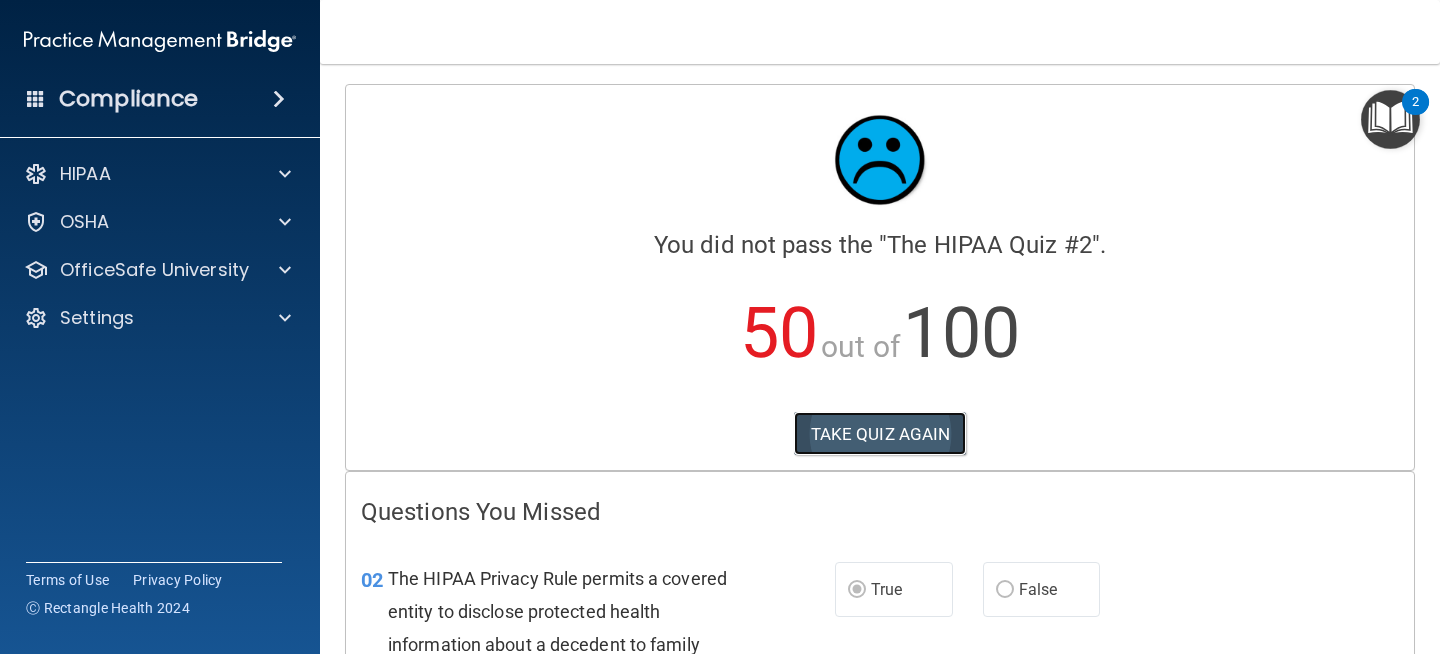 click on "TAKE QUIZ AGAIN" at bounding box center (880, 434) 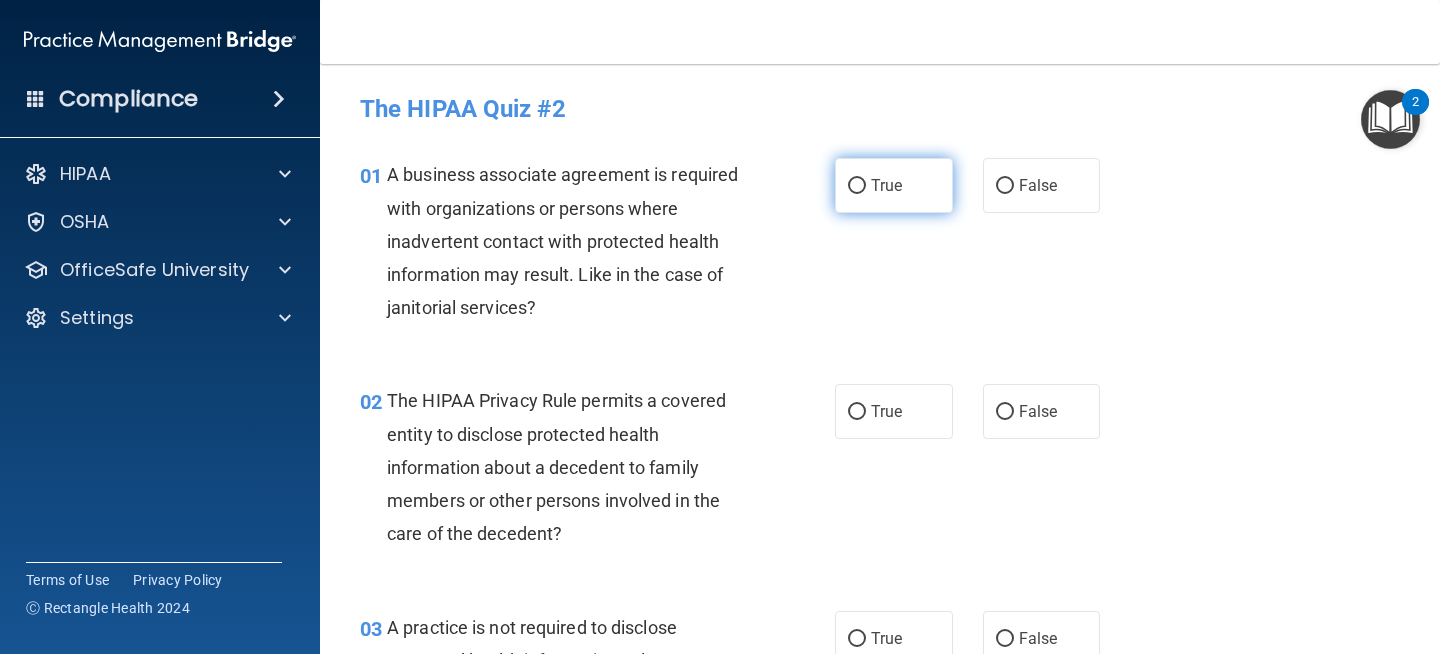 click on "True" at bounding box center (894, 185) 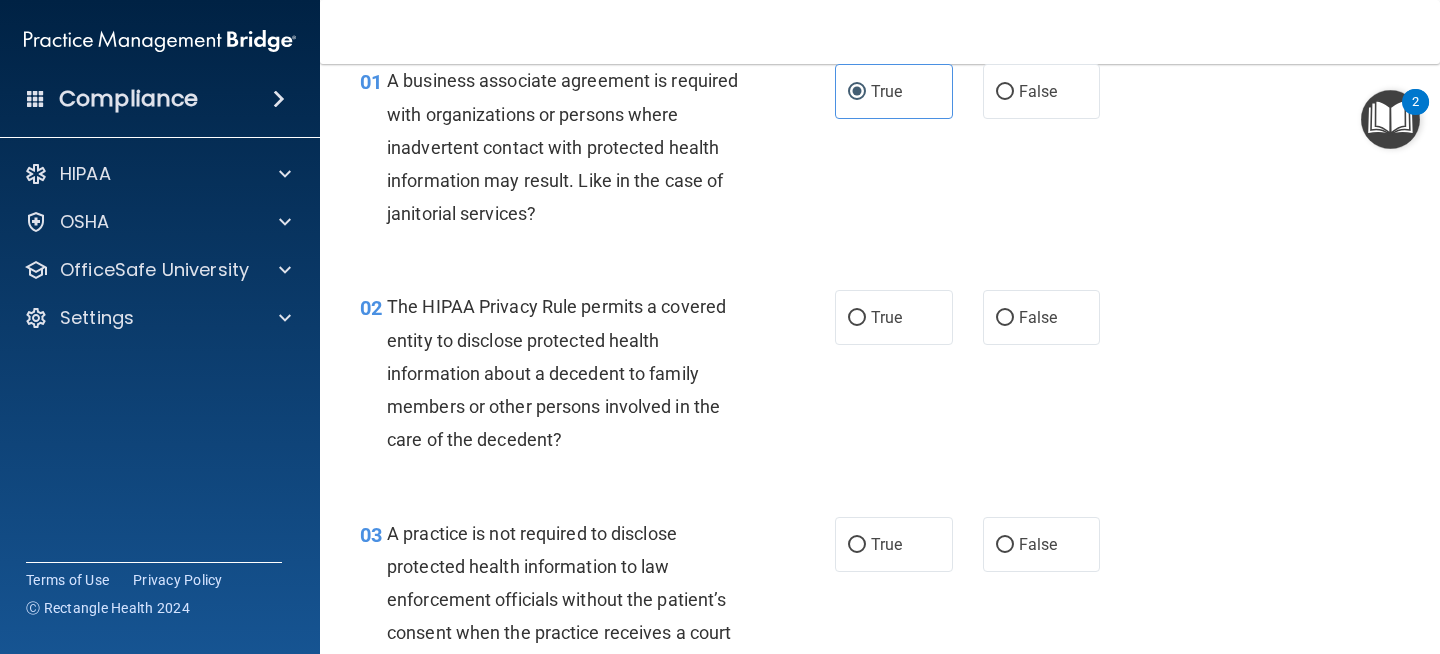scroll, scrollTop: 101, scrollLeft: 0, axis: vertical 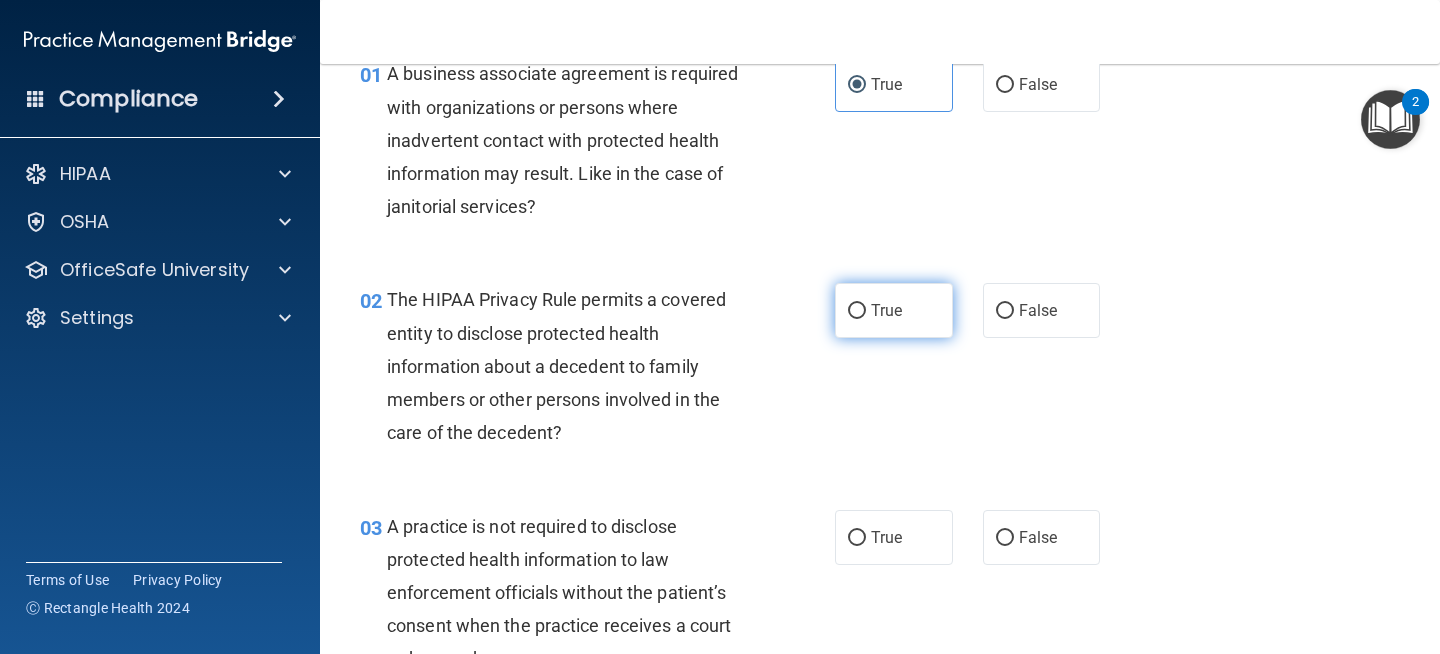 click on "True" at bounding box center [886, 310] 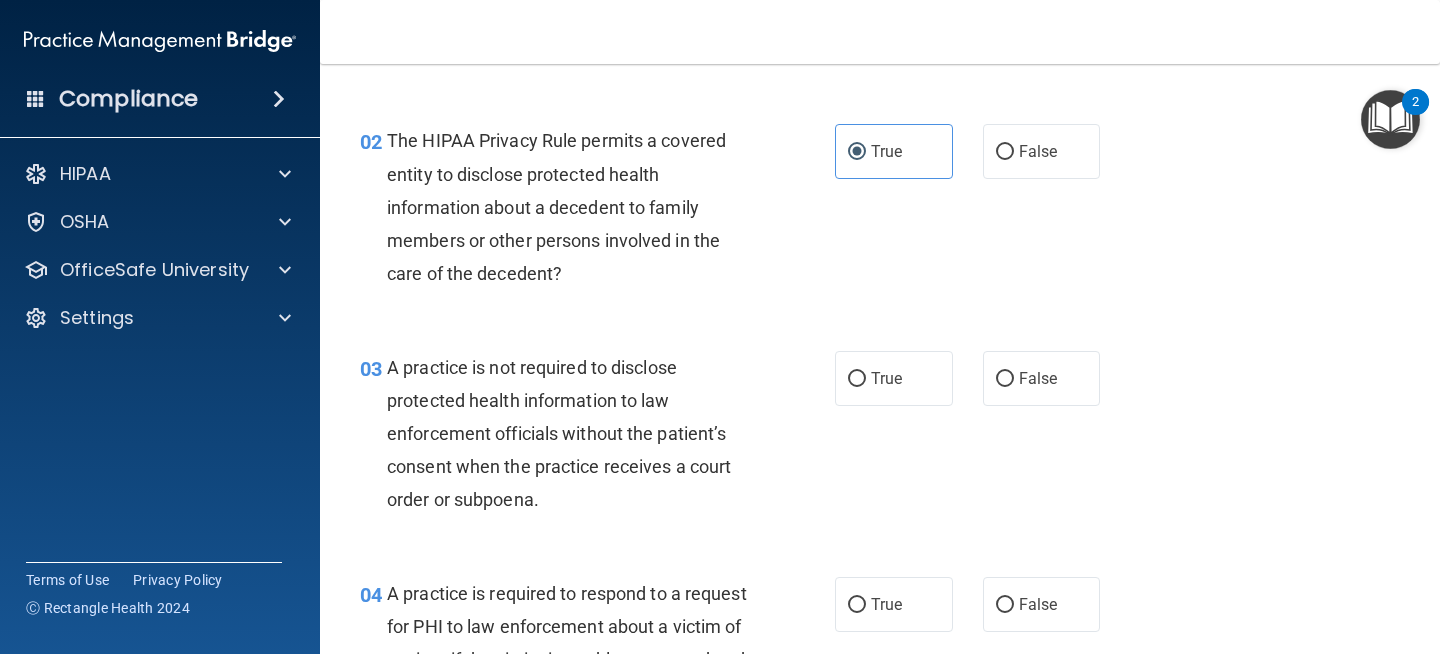 scroll, scrollTop: 265, scrollLeft: 0, axis: vertical 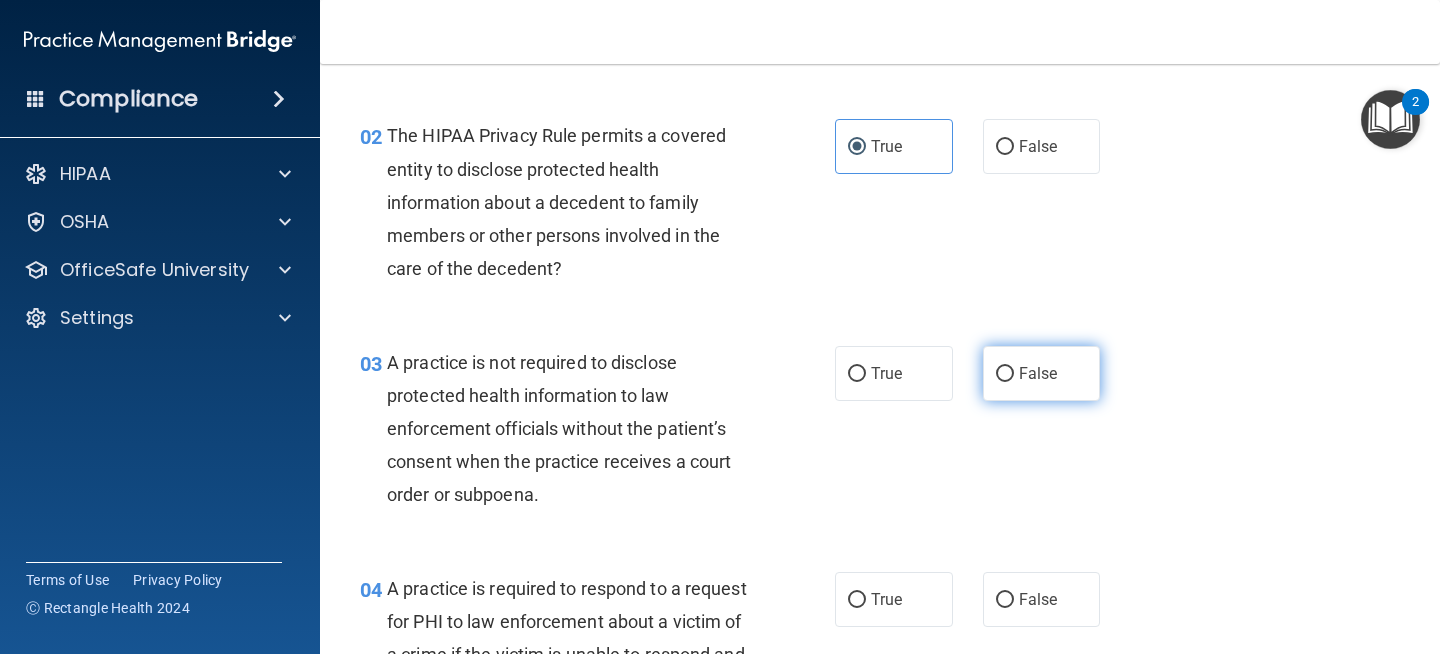 click on "False" at bounding box center [1038, 373] 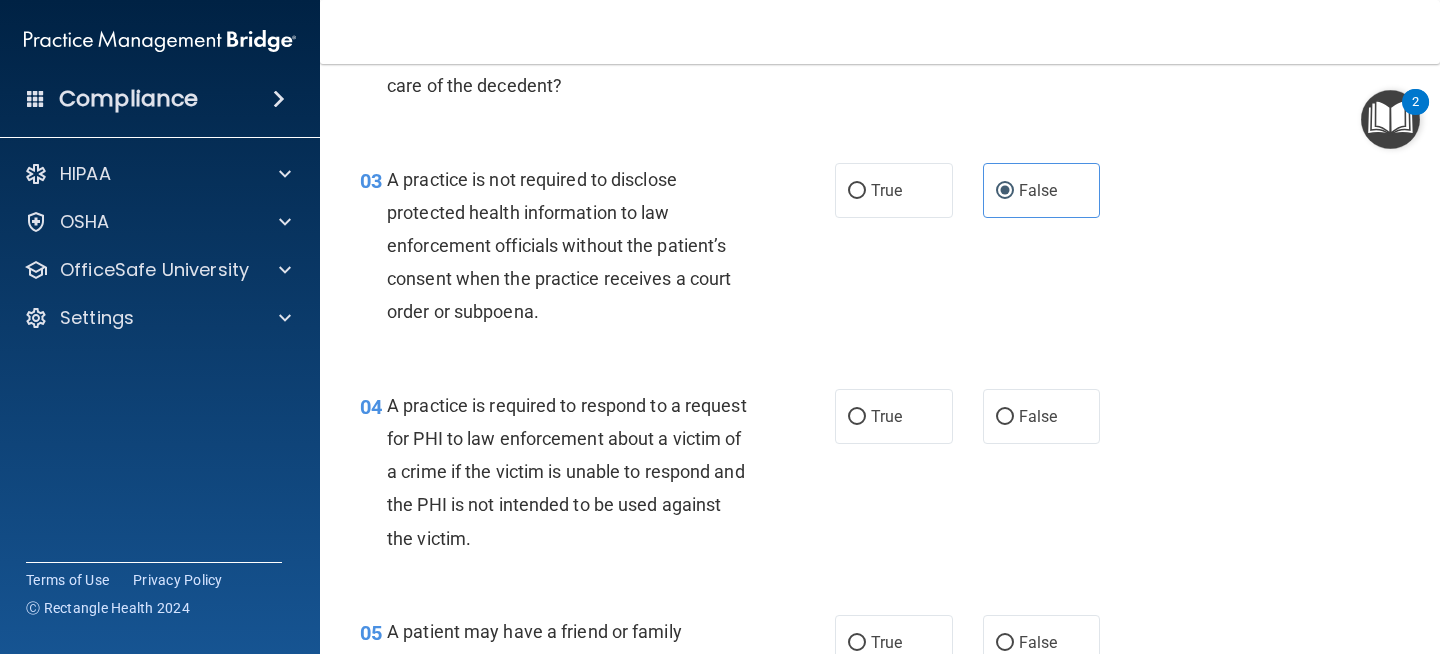 scroll, scrollTop: 445, scrollLeft: 0, axis: vertical 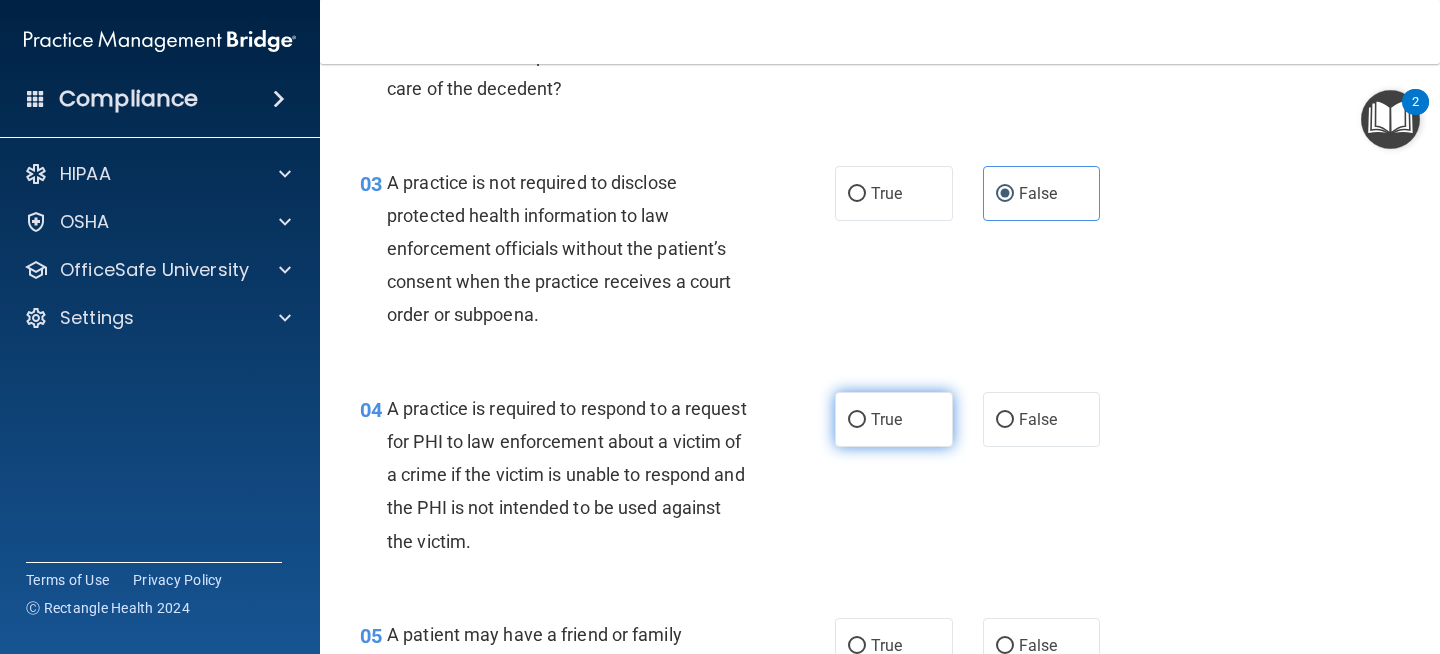 click on "True" at bounding box center [894, 419] 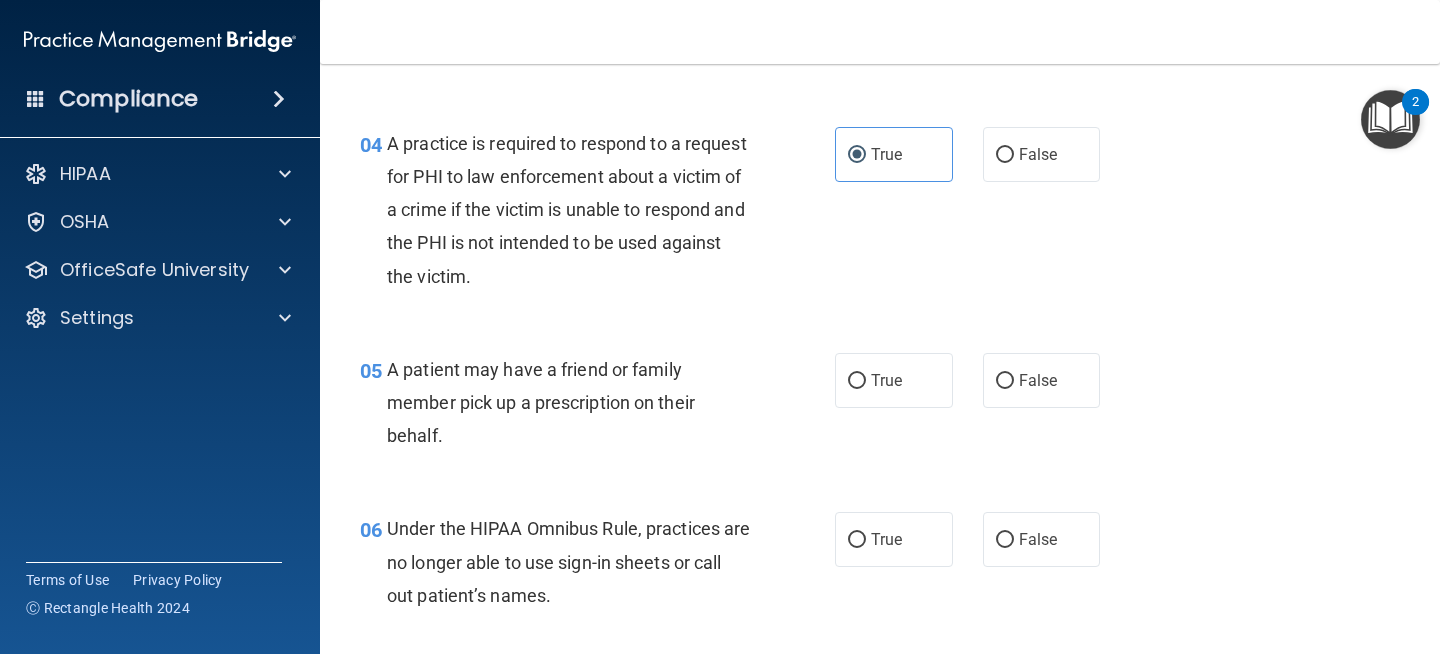 scroll, scrollTop: 712, scrollLeft: 0, axis: vertical 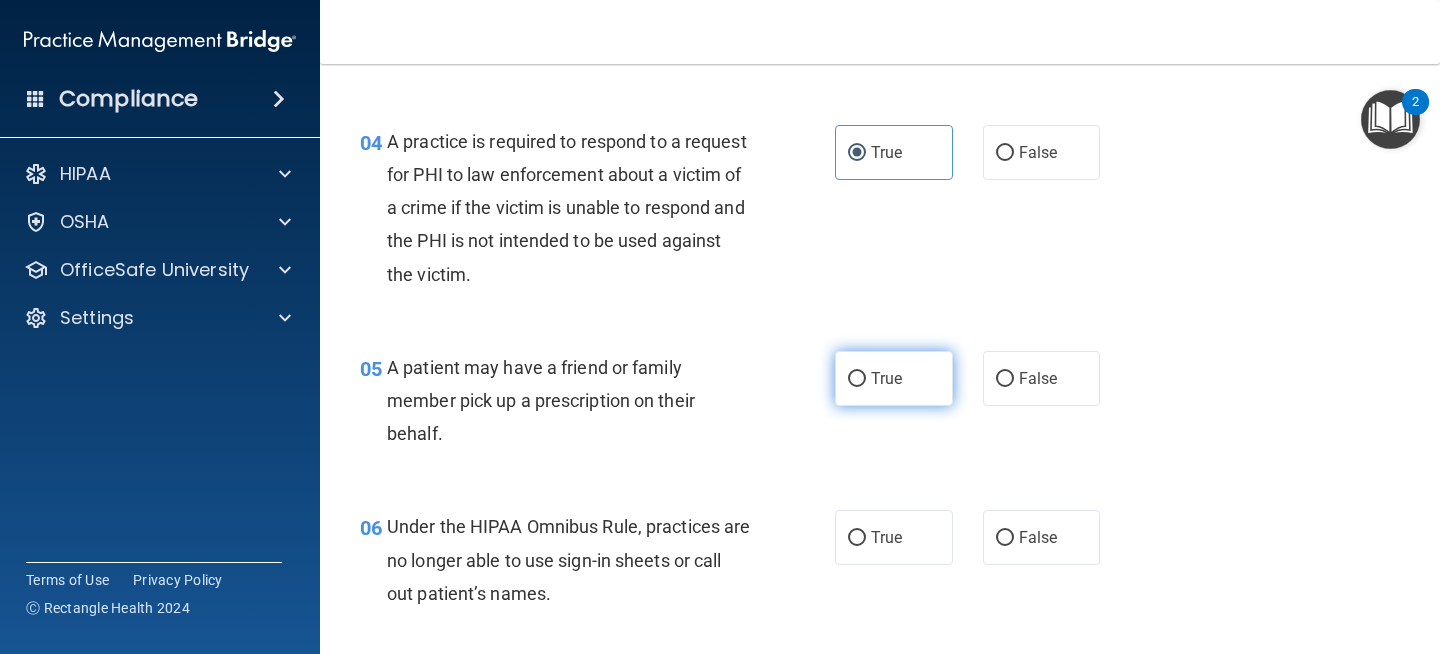 click on "True" at bounding box center [894, 378] 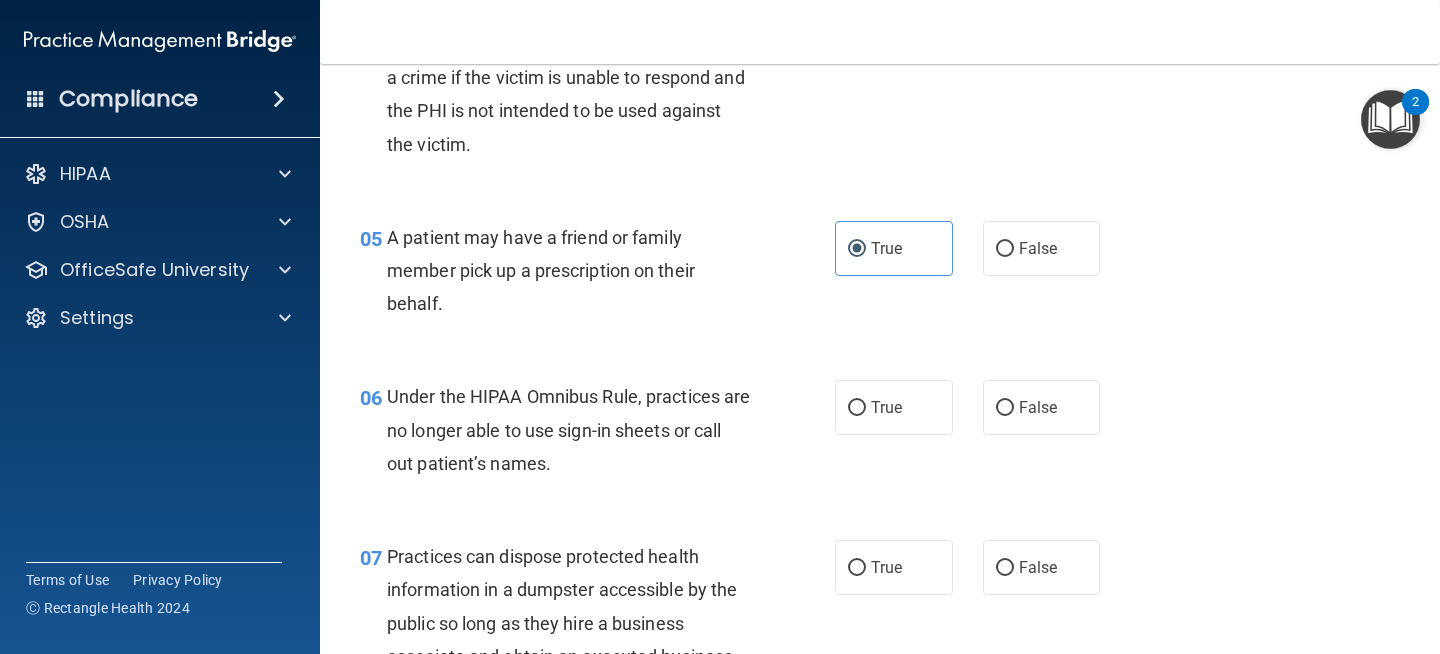 scroll, scrollTop: 849, scrollLeft: 0, axis: vertical 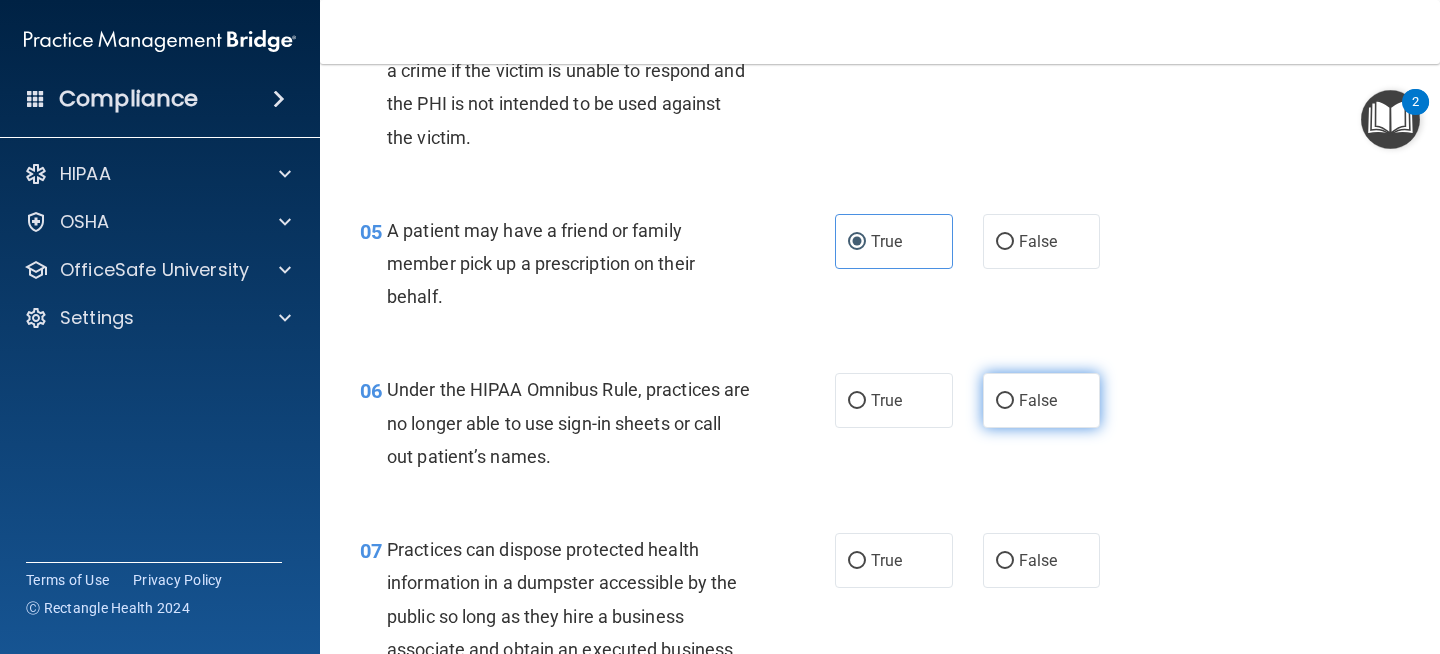 click on "False" at bounding box center (1038, 400) 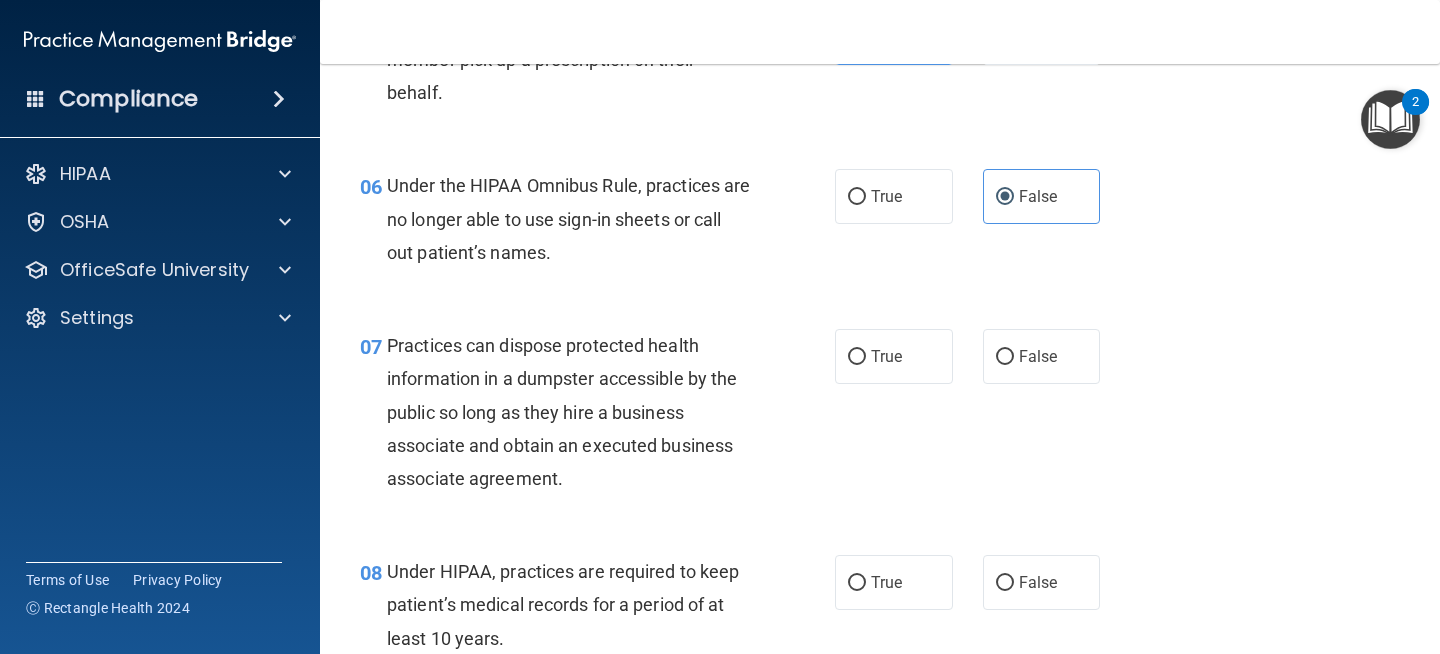 scroll, scrollTop: 1057, scrollLeft: 0, axis: vertical 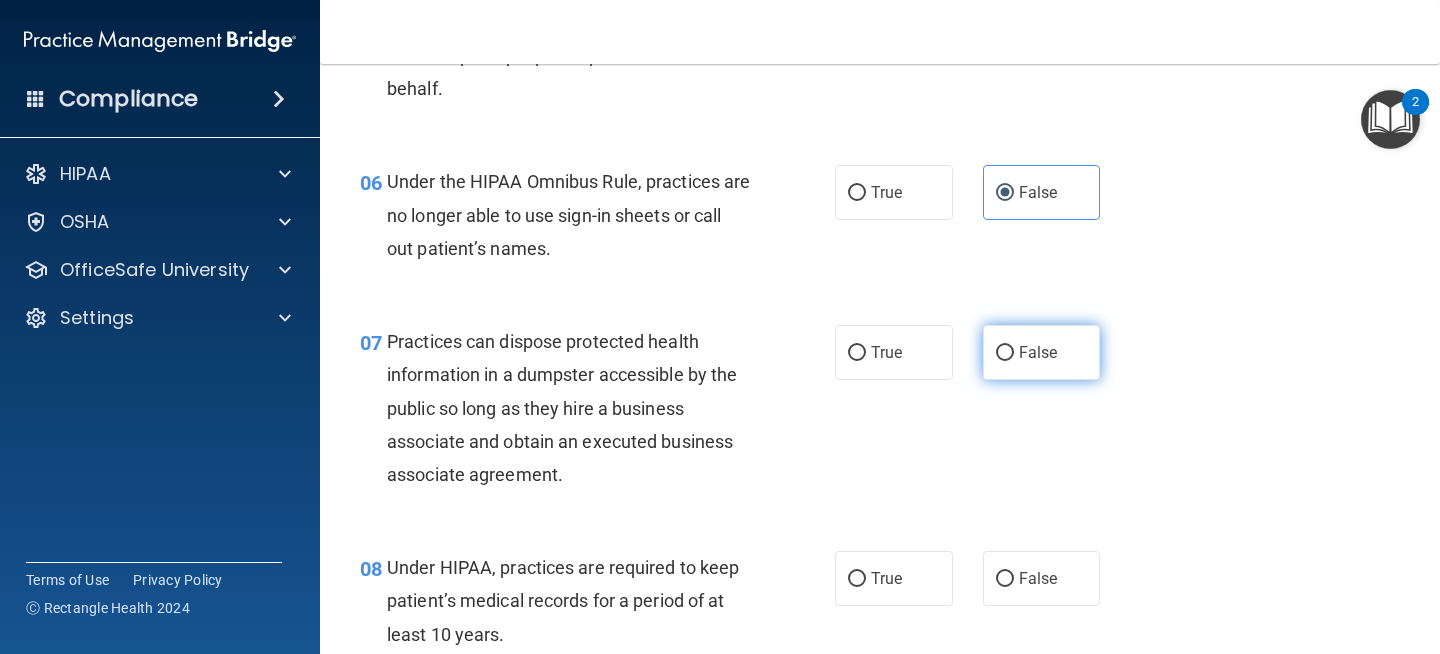 click on "False" at bounding box center (1038, 352) 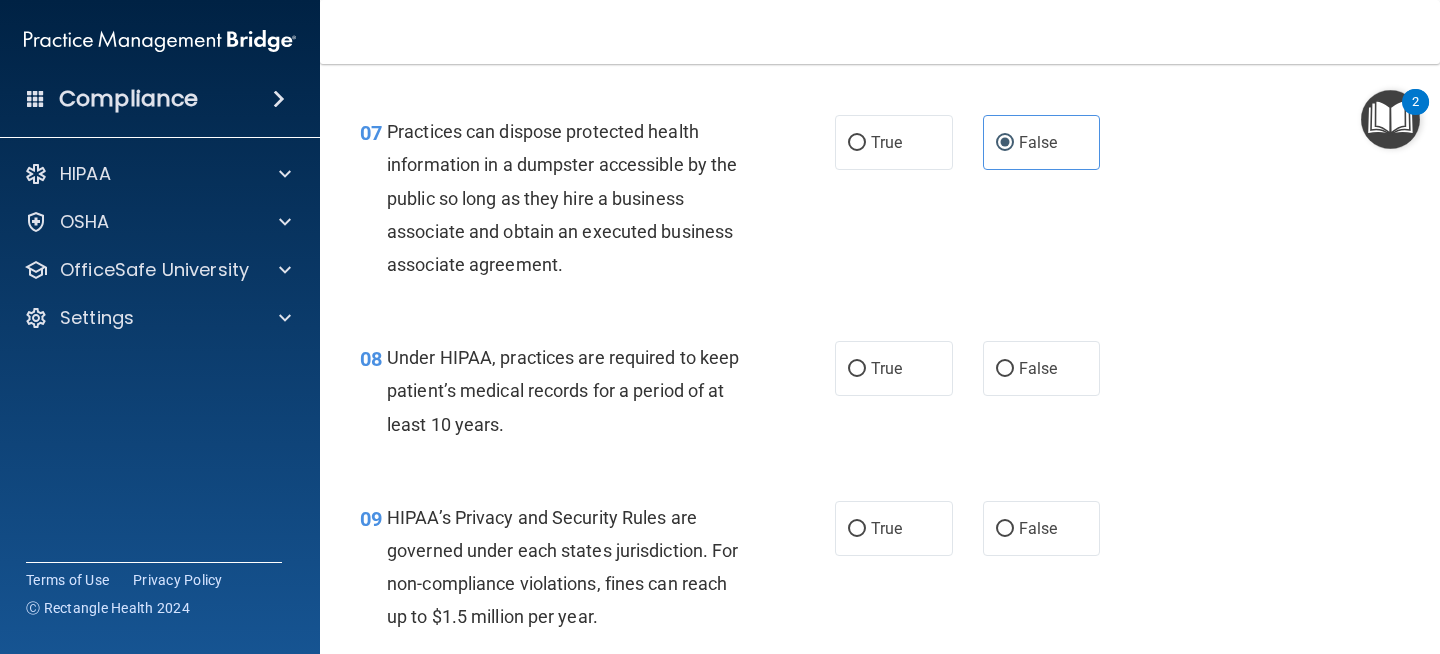 scroll, scrollTop: 1276, scrollLeft: 0, axis: vertical 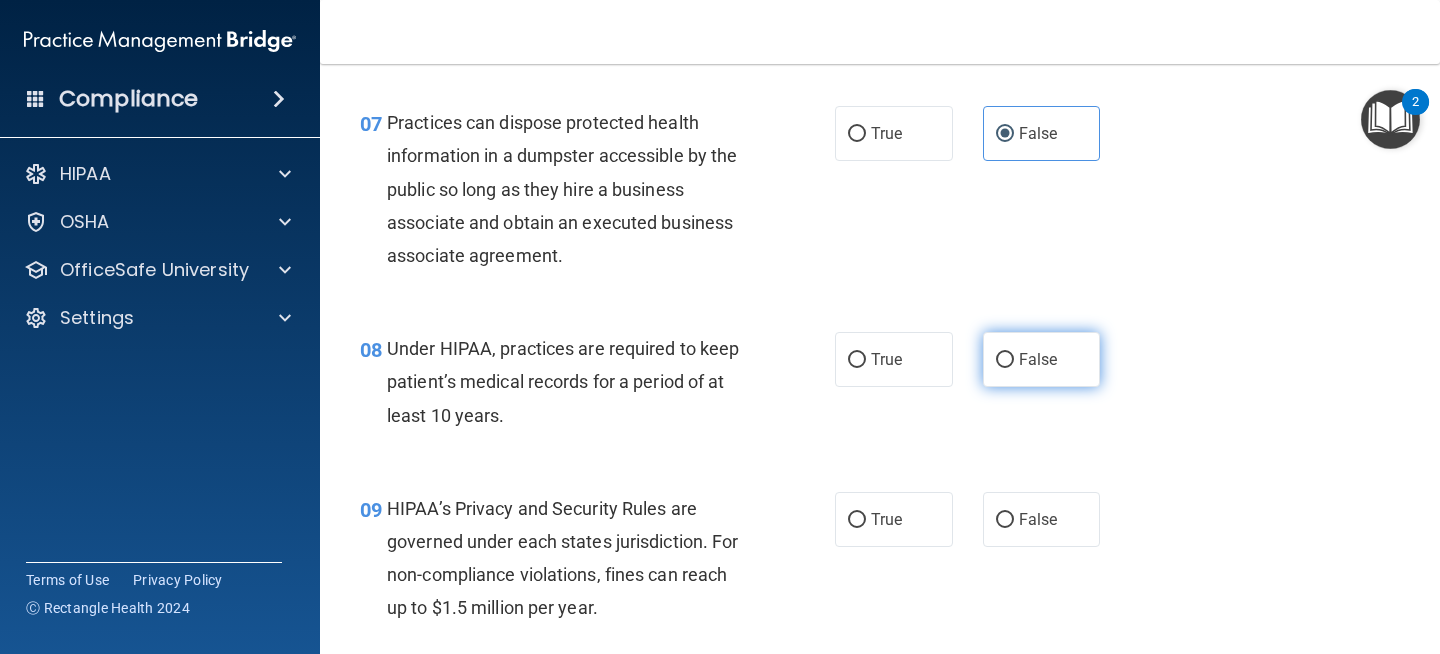 click on "False" at bounding box center (1038, 359) 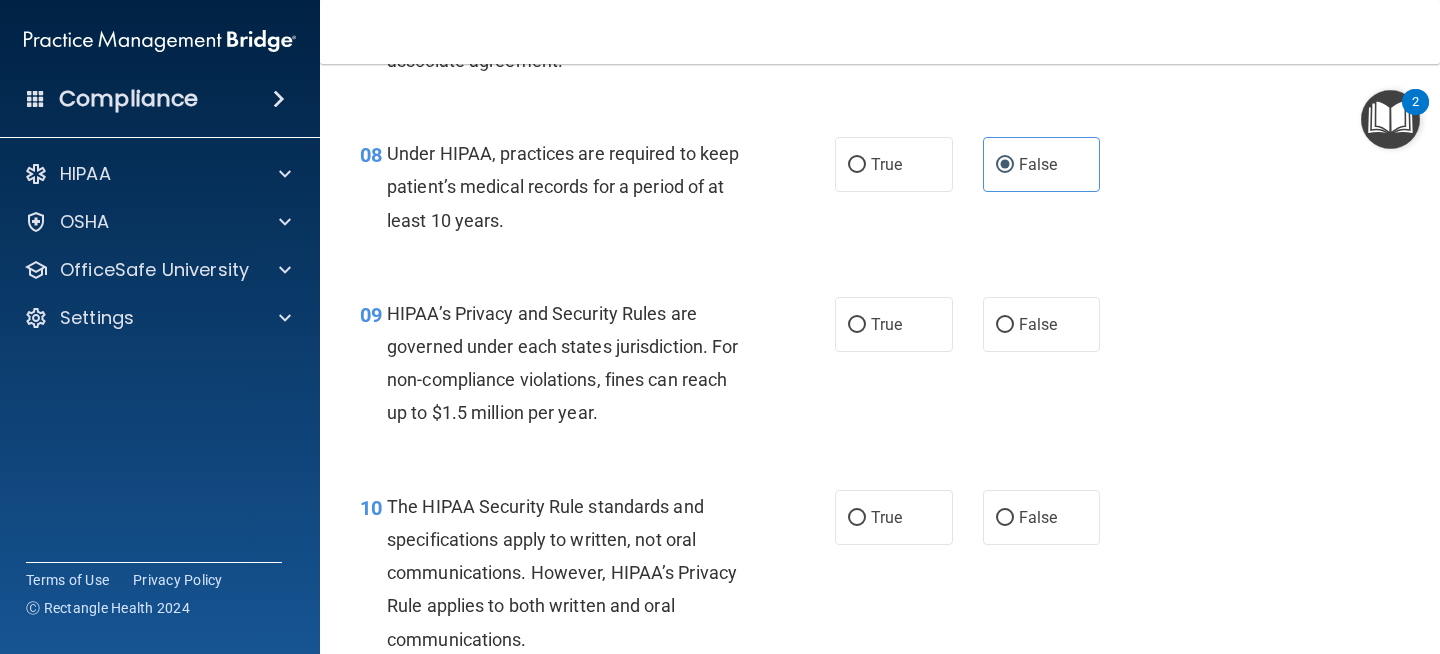 scroll, scrollTop: 1472, scrollLeft: 0, axis: vertical 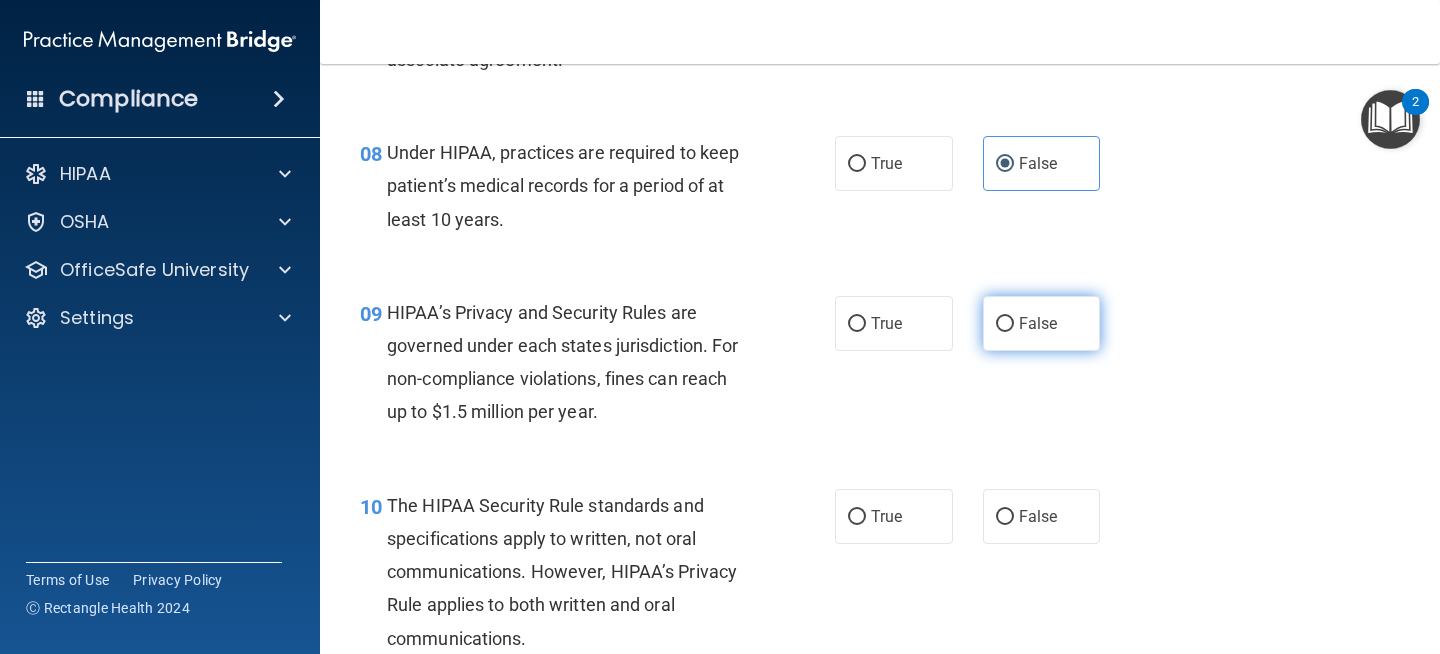 click on "False" at bounding box center [1042, 323] 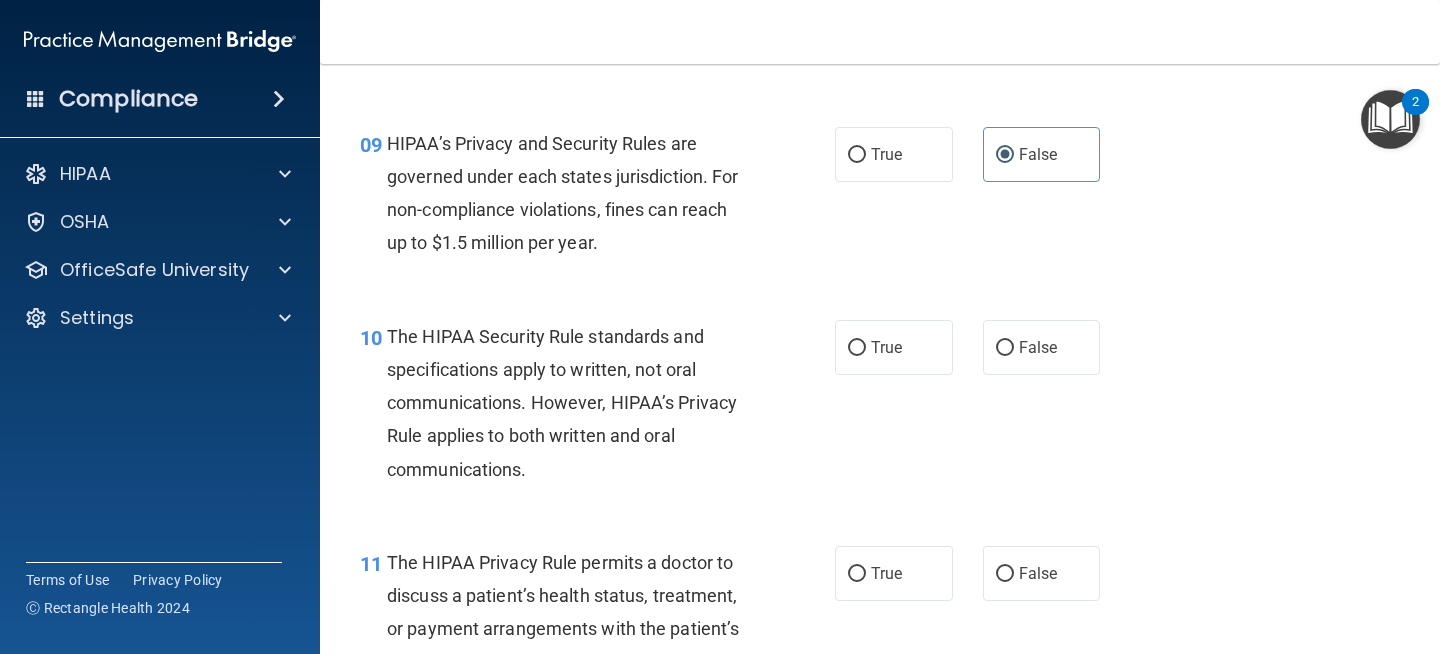 scroll, scrollTop: 1665, scrollLeft: 0, axis: vertical 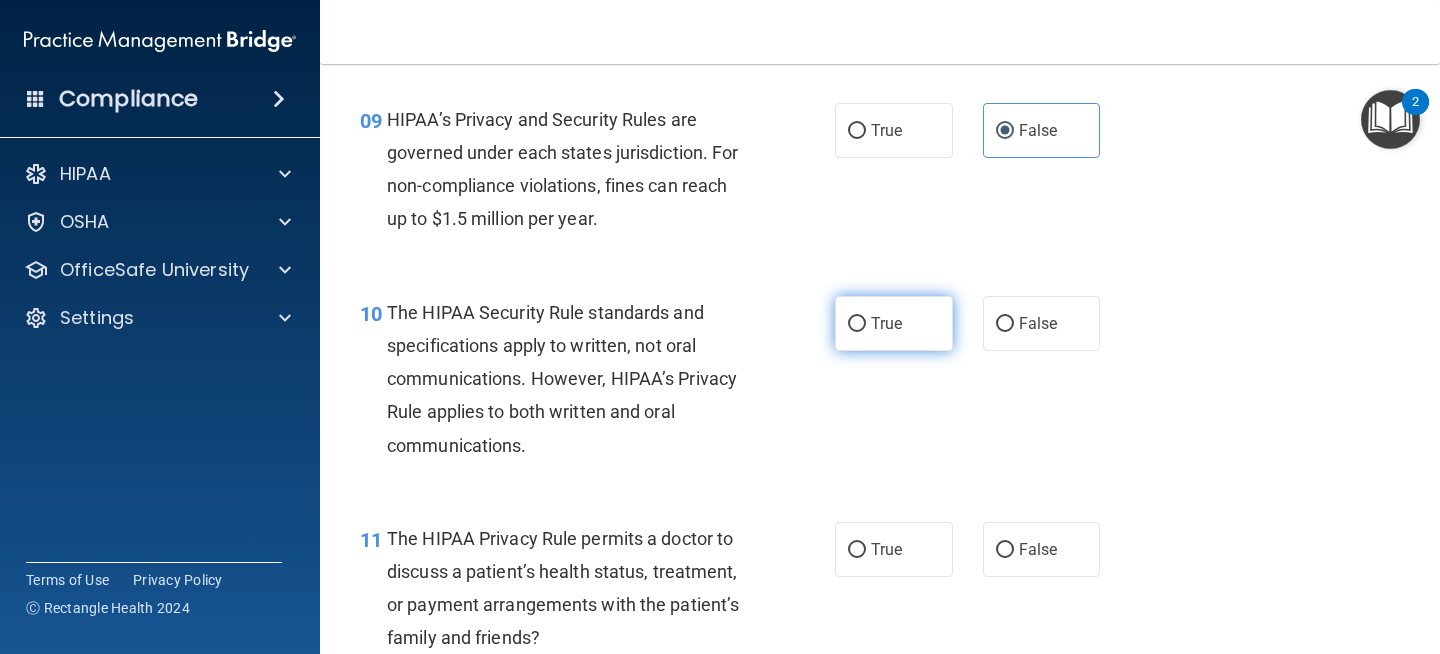 click on "True" at bounding box center [894, 323] 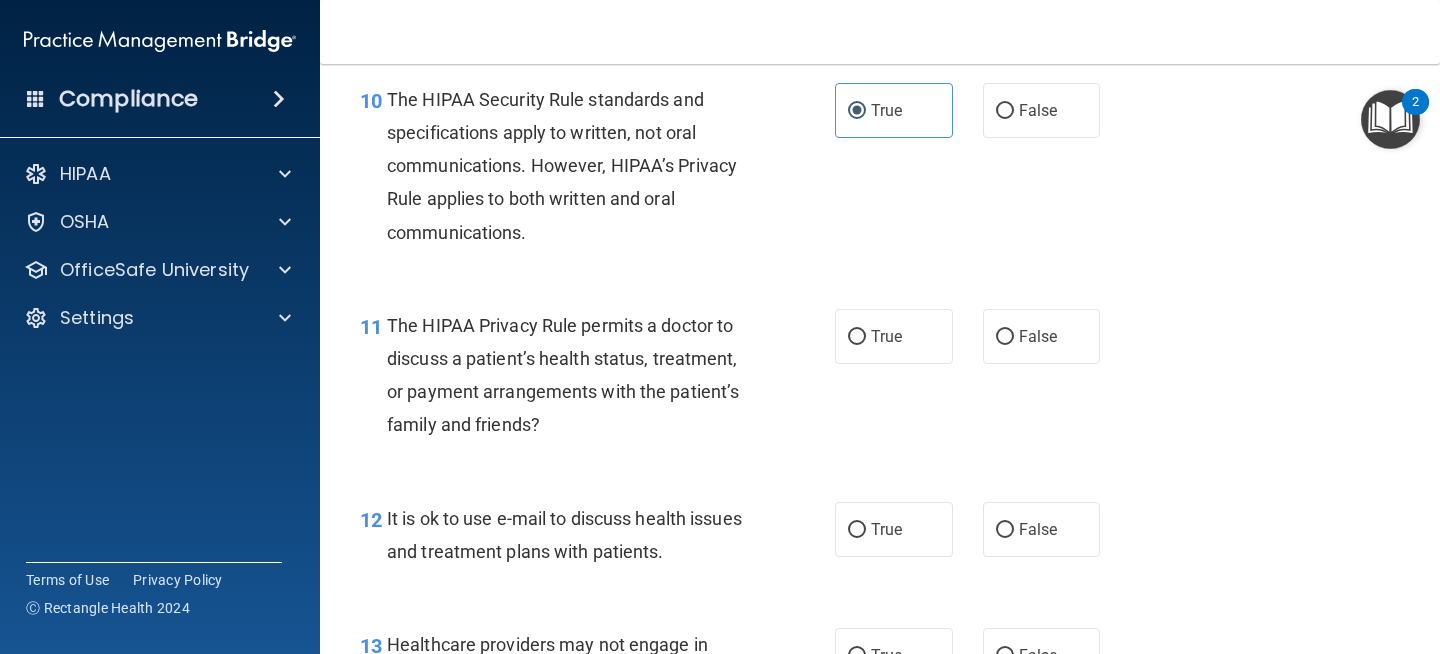 scroll, scrollTop: 1880, scrollLeft: 0, axis: vertical 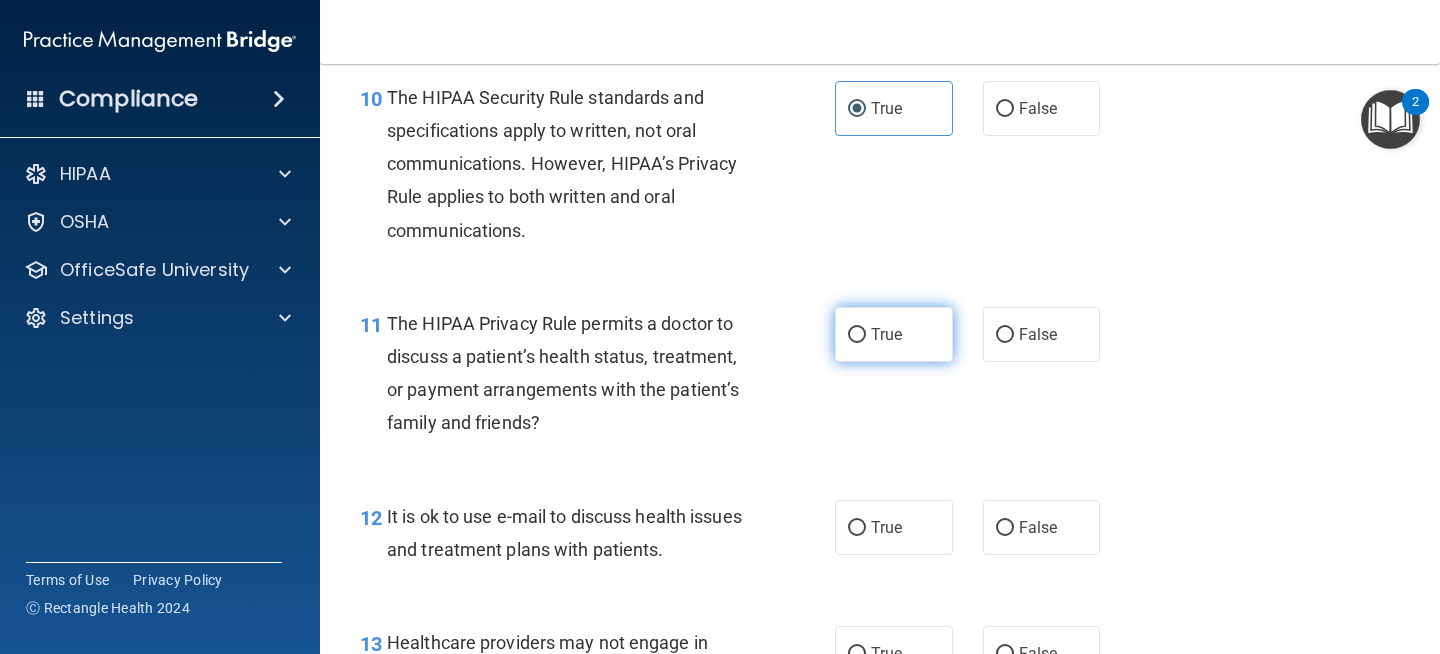 click on "True" at bounding box center [894, 334] 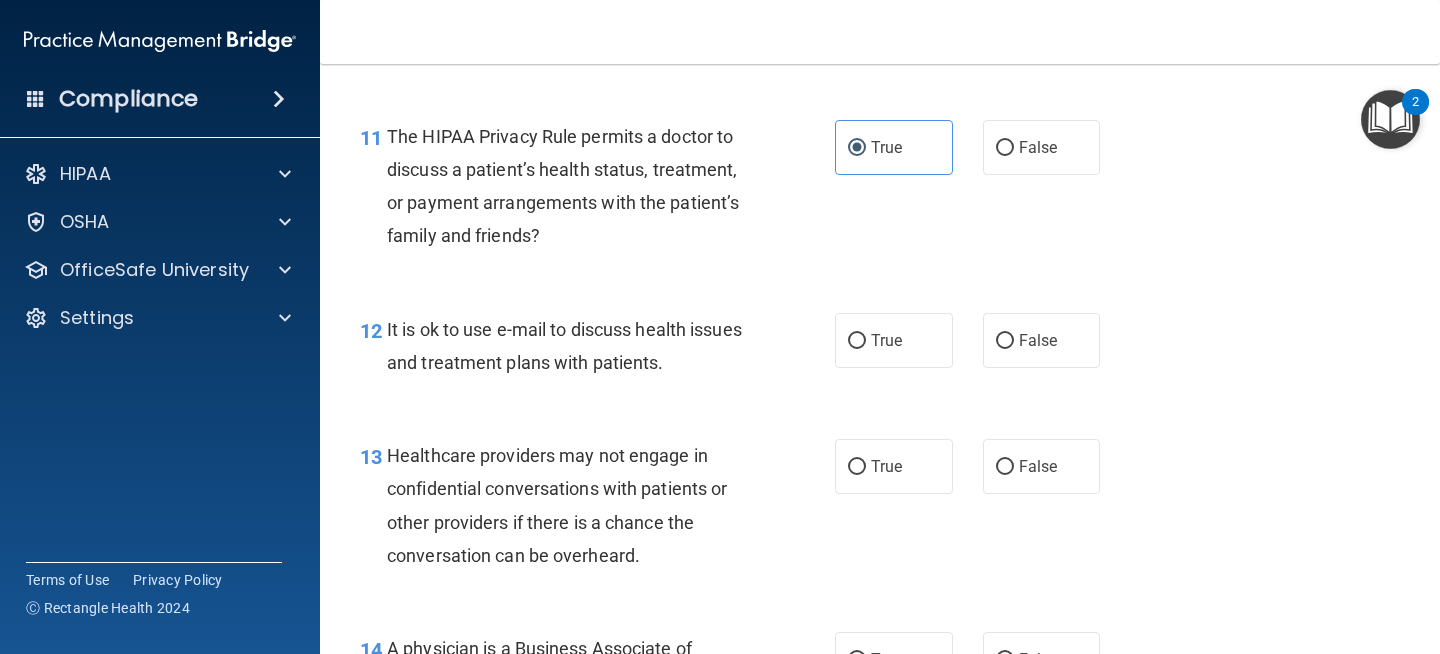 scroll, scrollTop: 2066, scrollLeft: 0, axis: vertical 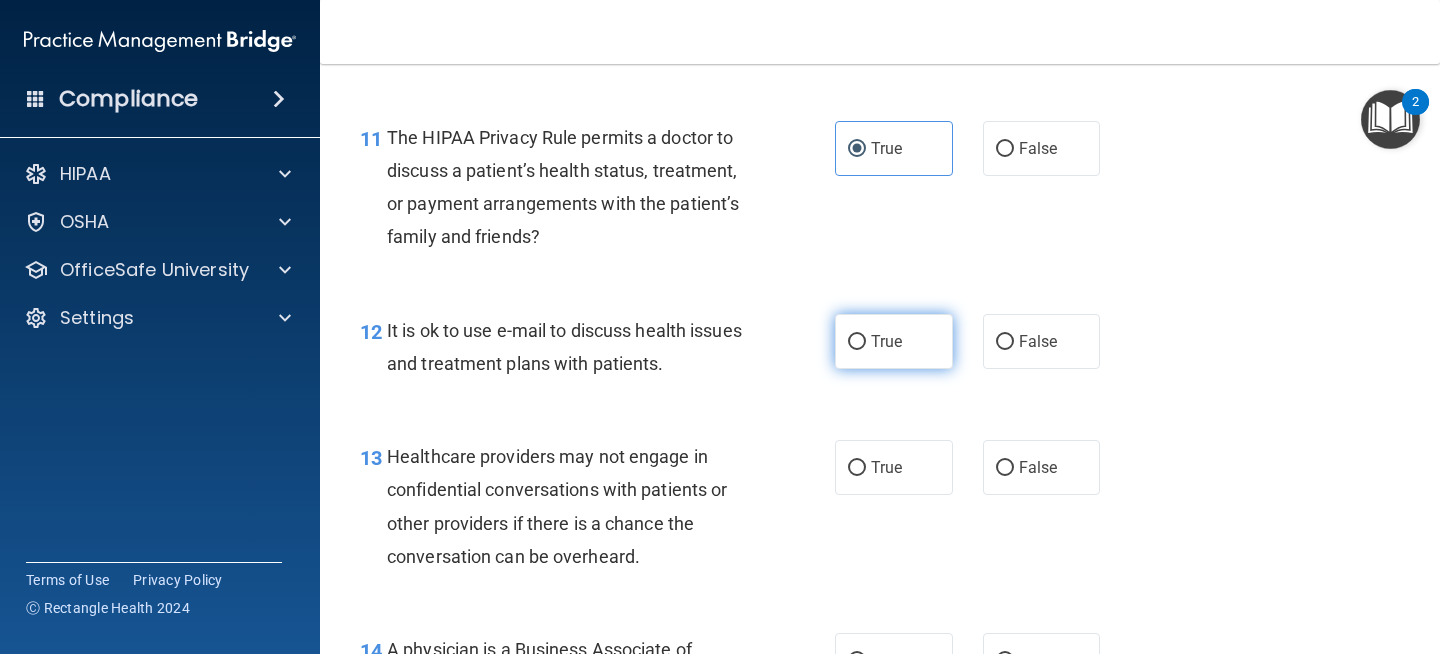 click on "True" at bounding box center [886, 341] 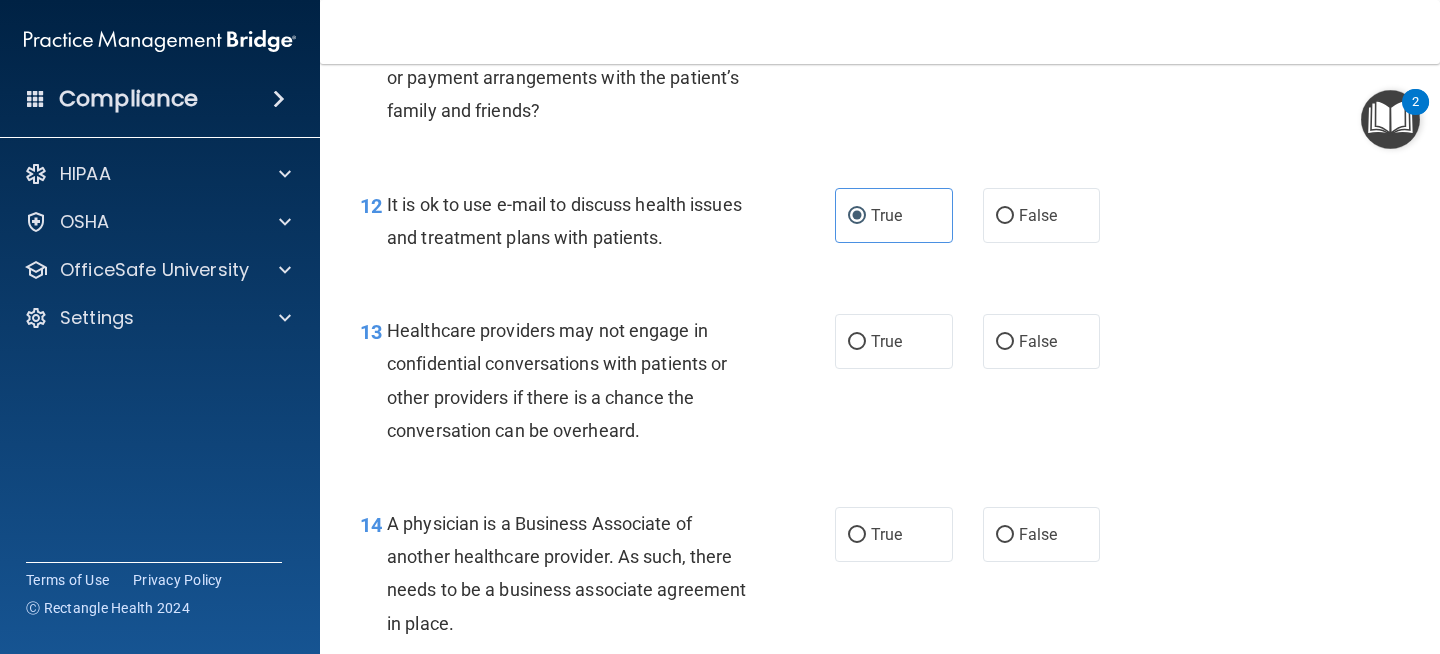 scroll, scrollTop: 2199, scrollLeft: 0, axis: vertical 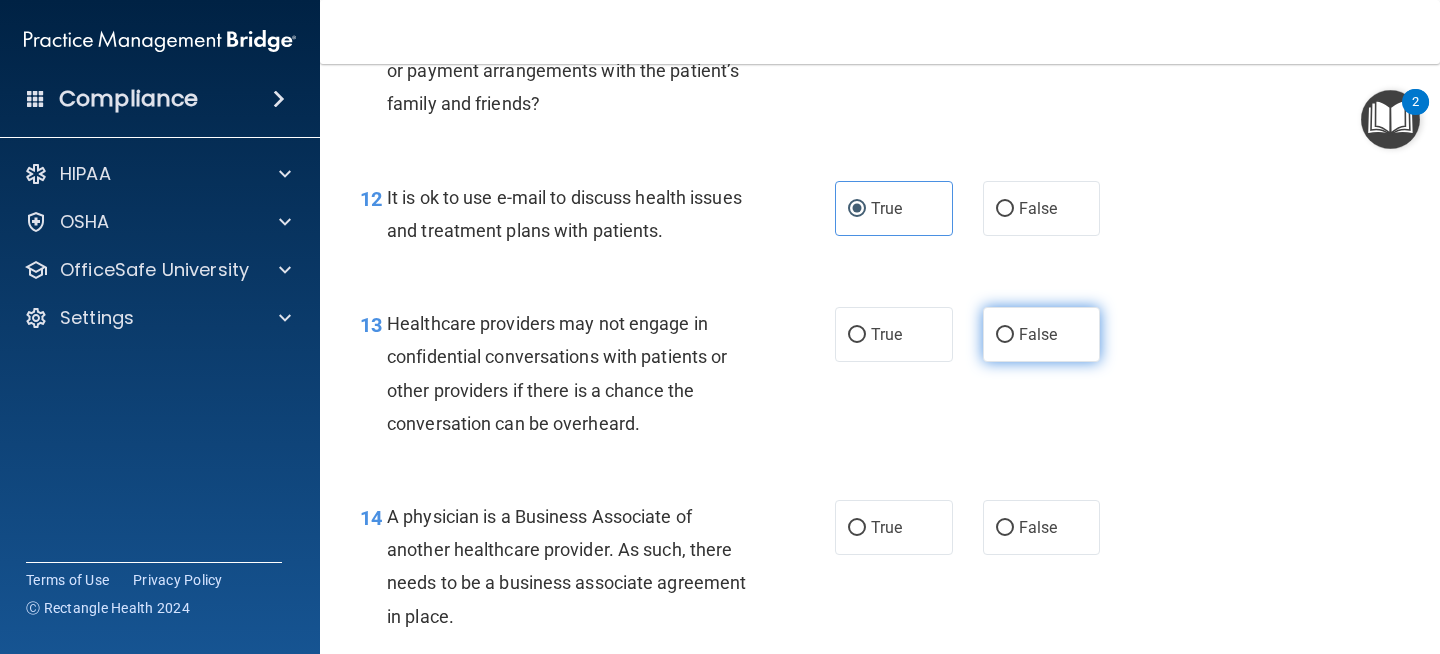 click on "False" at bounding box center [1042, 334] 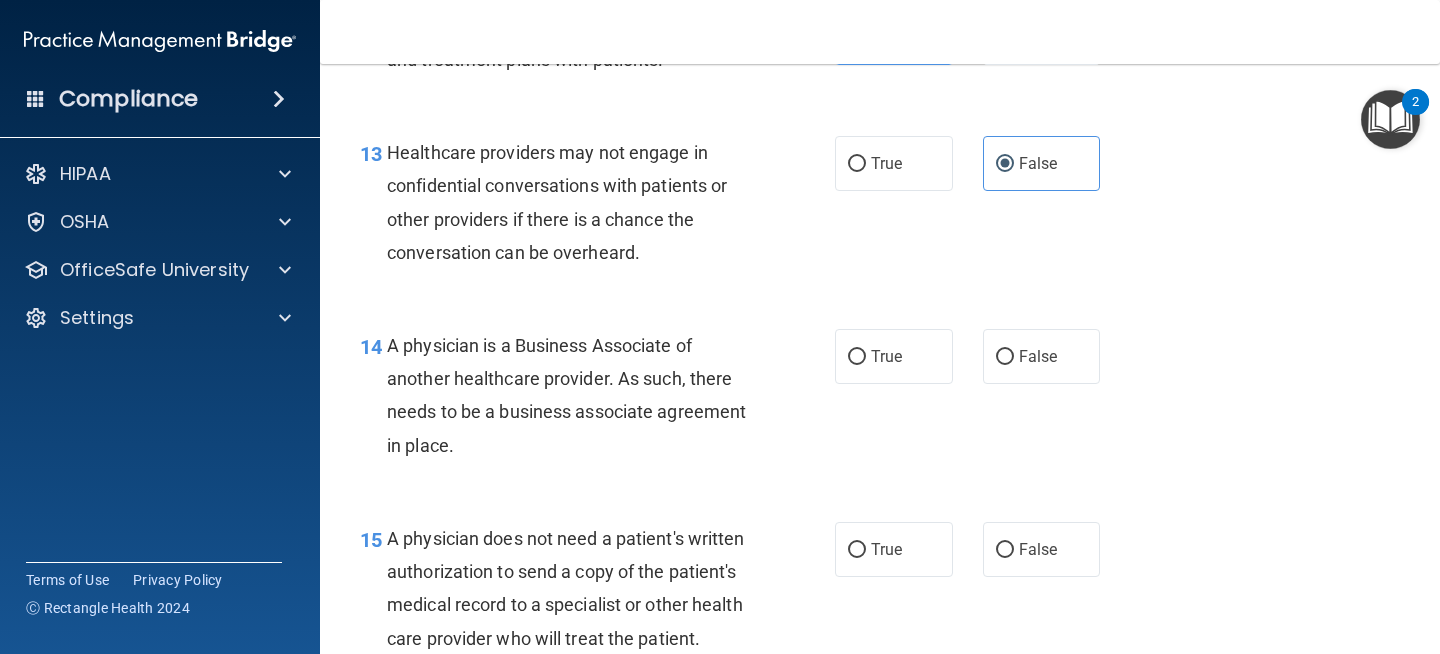 scroll, scrollTop: 2403, scrollLeft: 0, axis: vertical 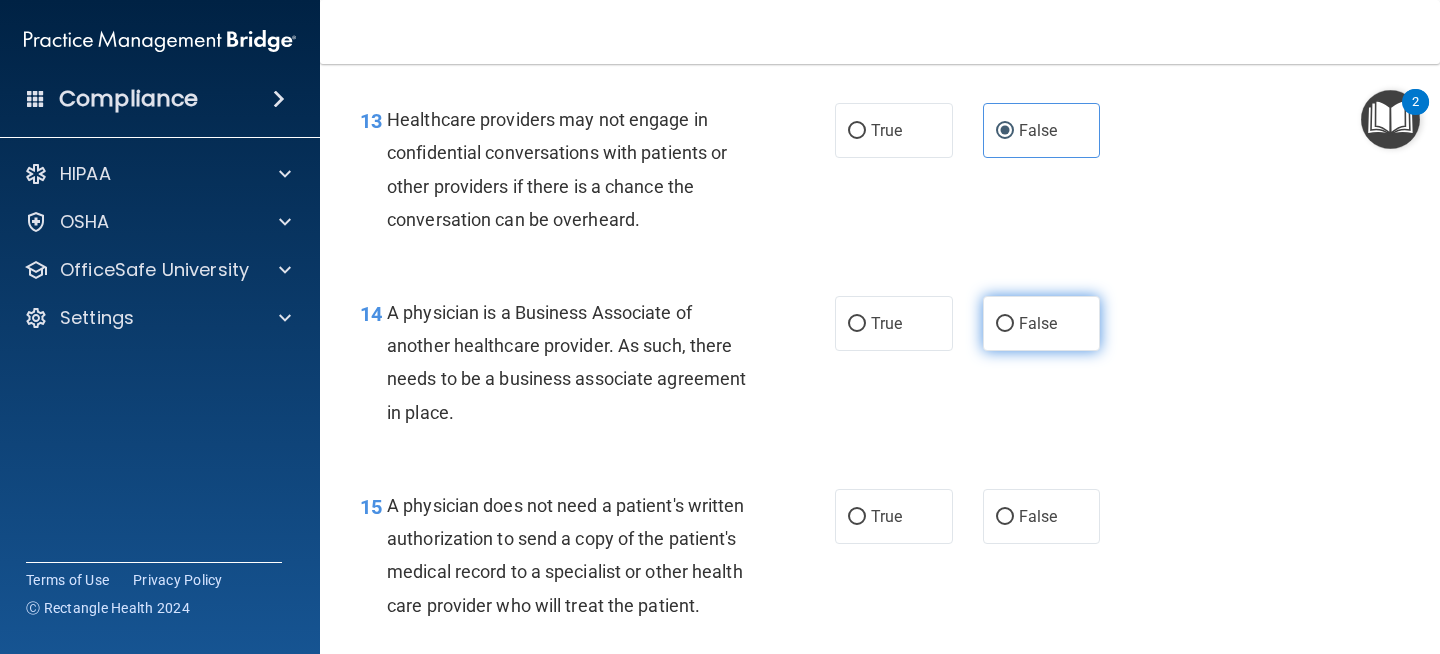 click on "False" at bounding box center (1038, 323) 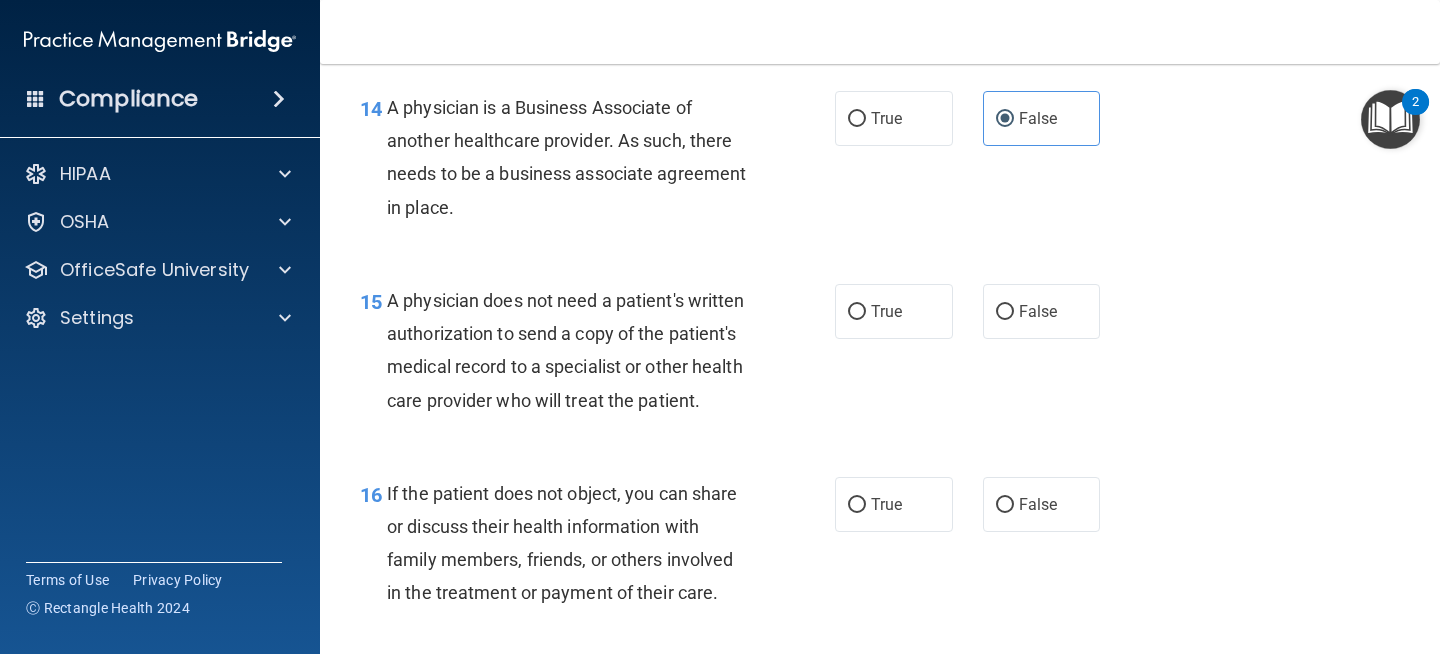 scroll, scrollTop: 2617, scrollLeft: 0, axis: vertical 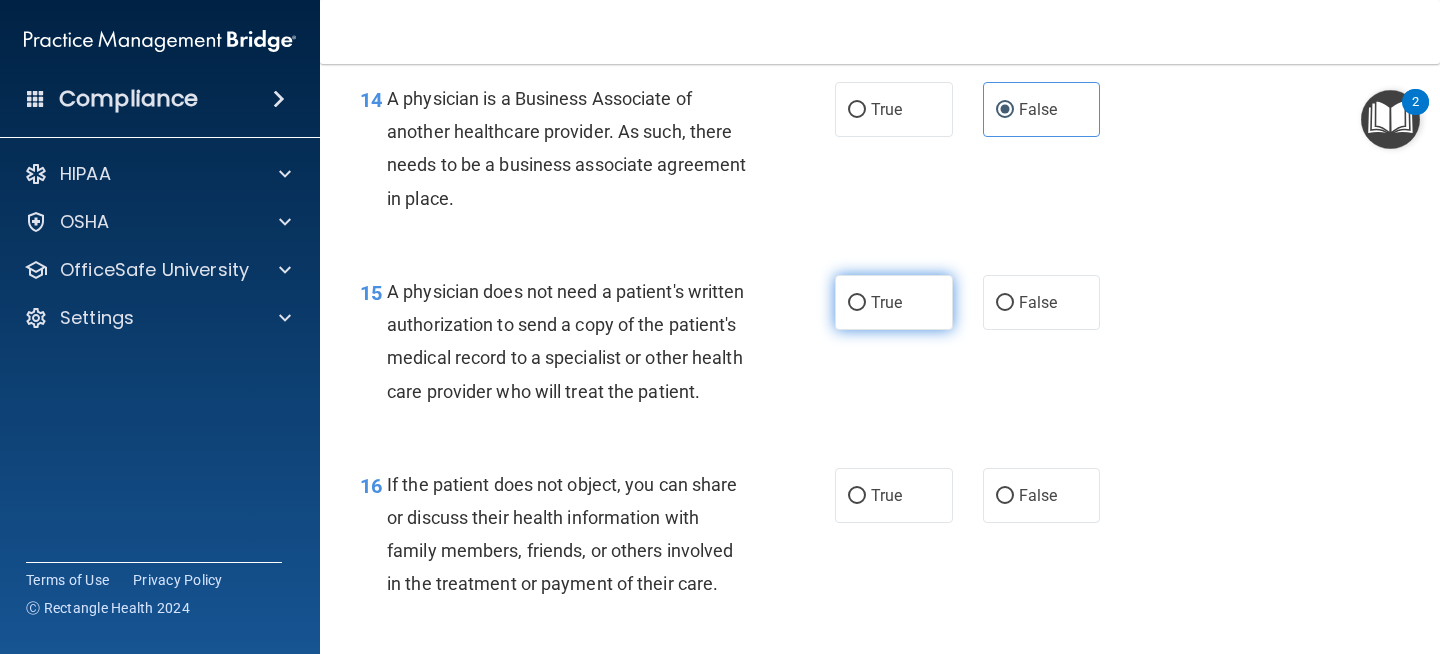 click on "True" at bounding box center (886, 302) 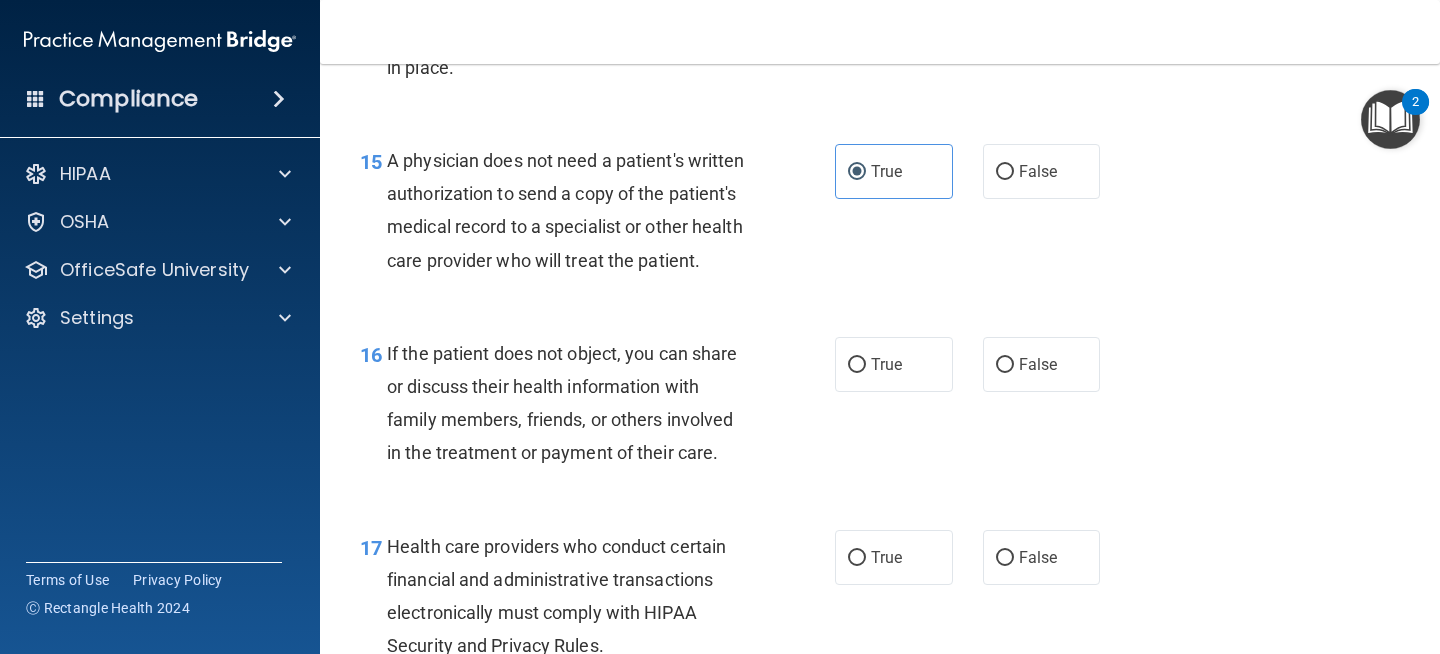 scroll, scrollTop: 2767, scrollLeft: 0, axis: vertical 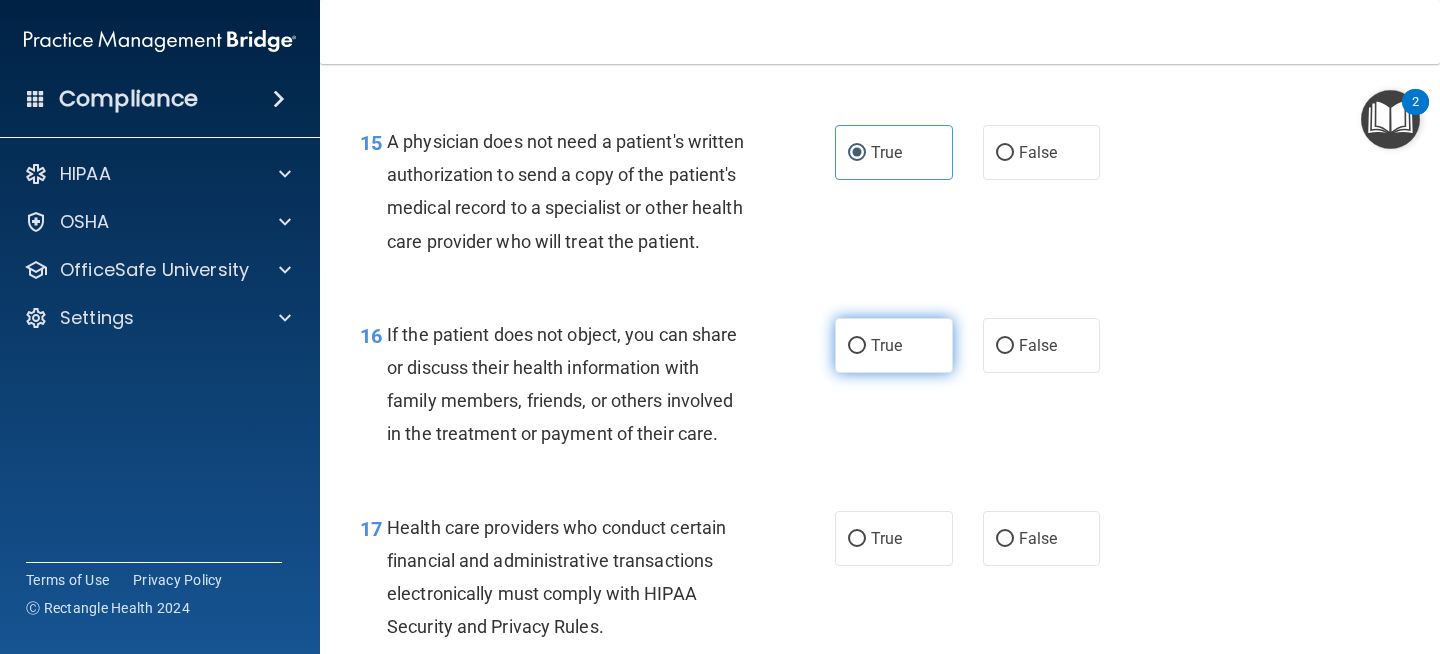 click on "True" at bounding box center [857, 346] 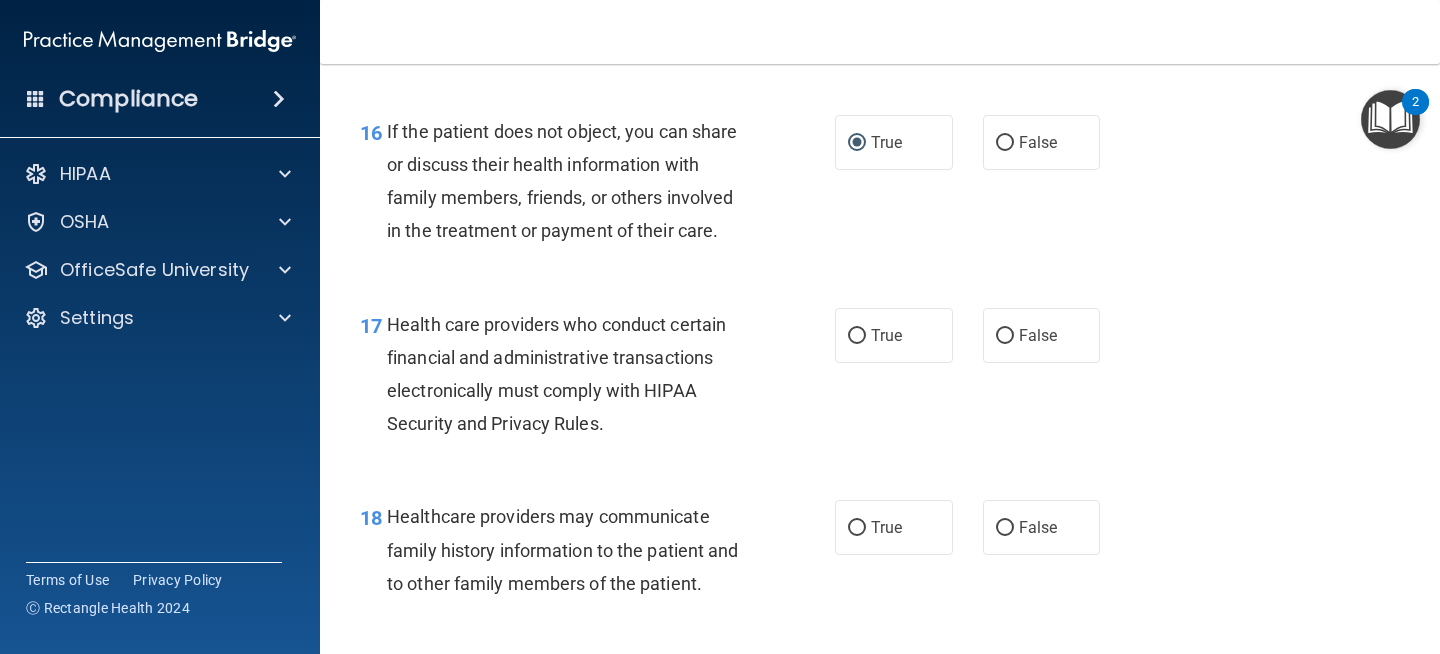 scroll, scrollTop: 2976, scrollLeft: 0, axis: vertical 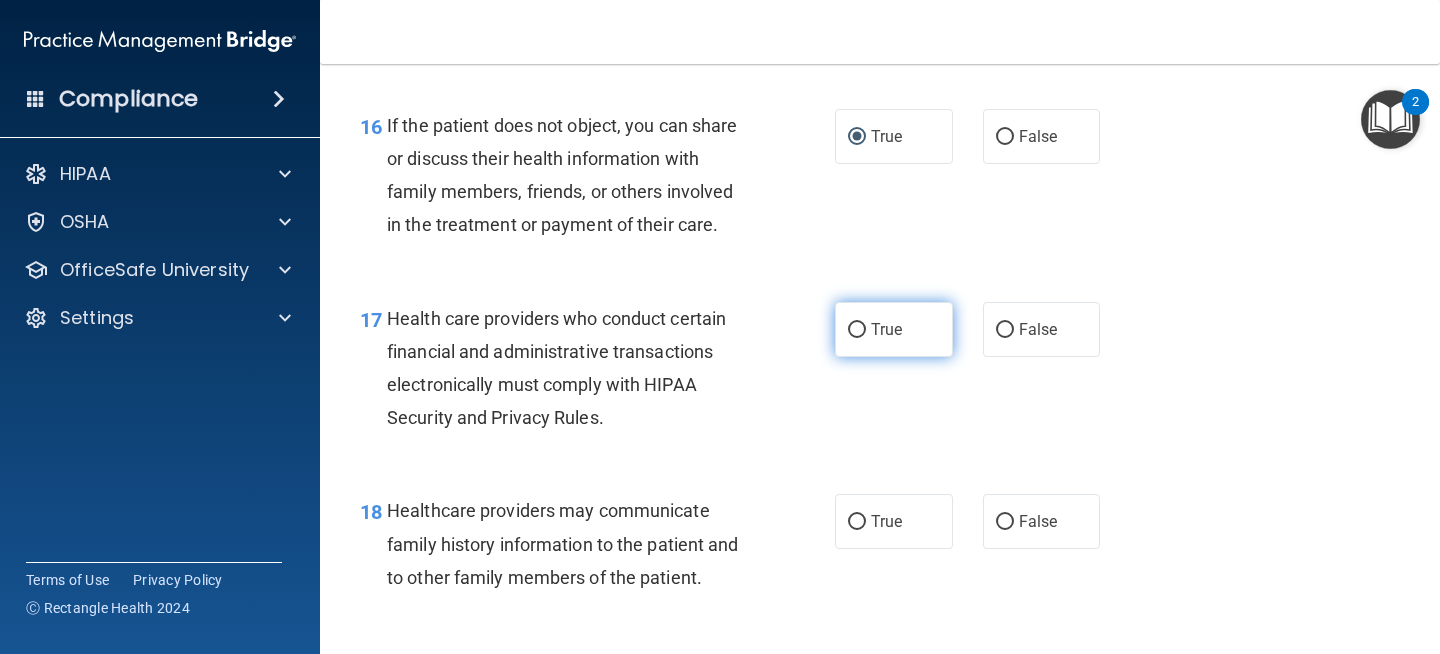 click on "True" at bounding box center (886, 329) 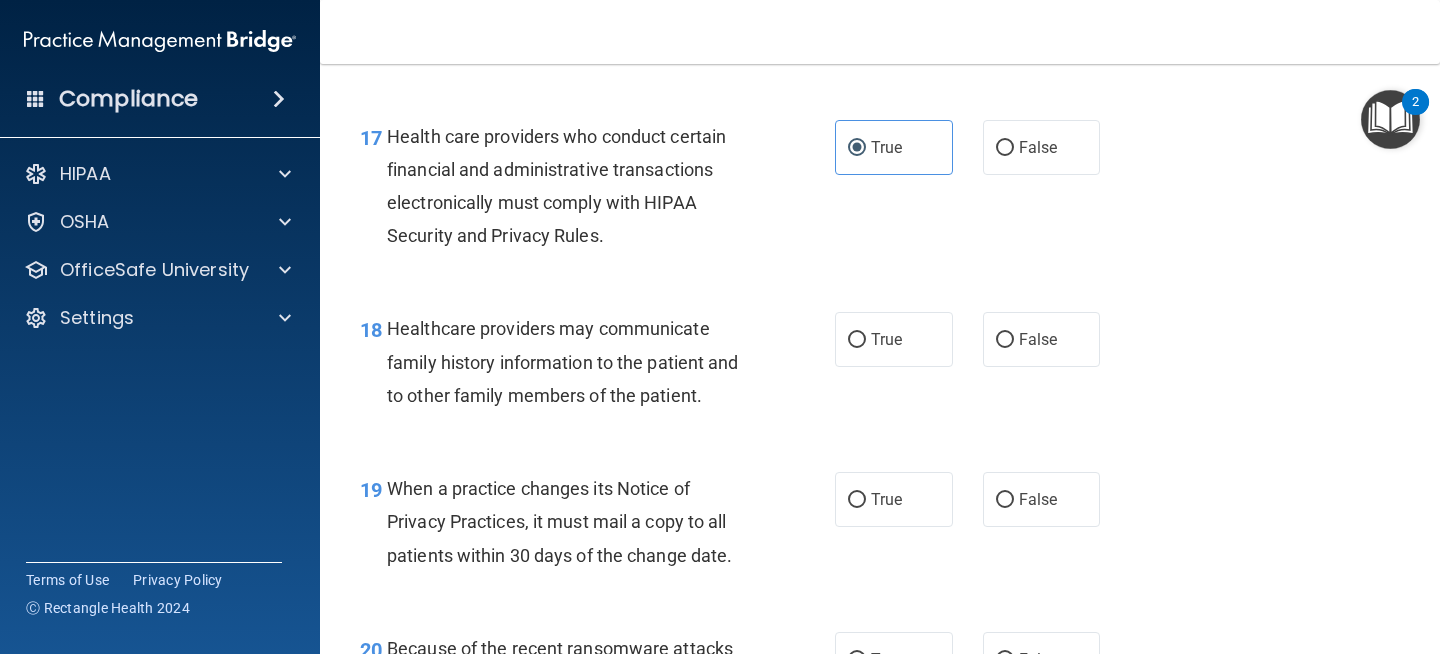 scroll, scrollTop: 3159, scrollLeft: 0, axis: vertical 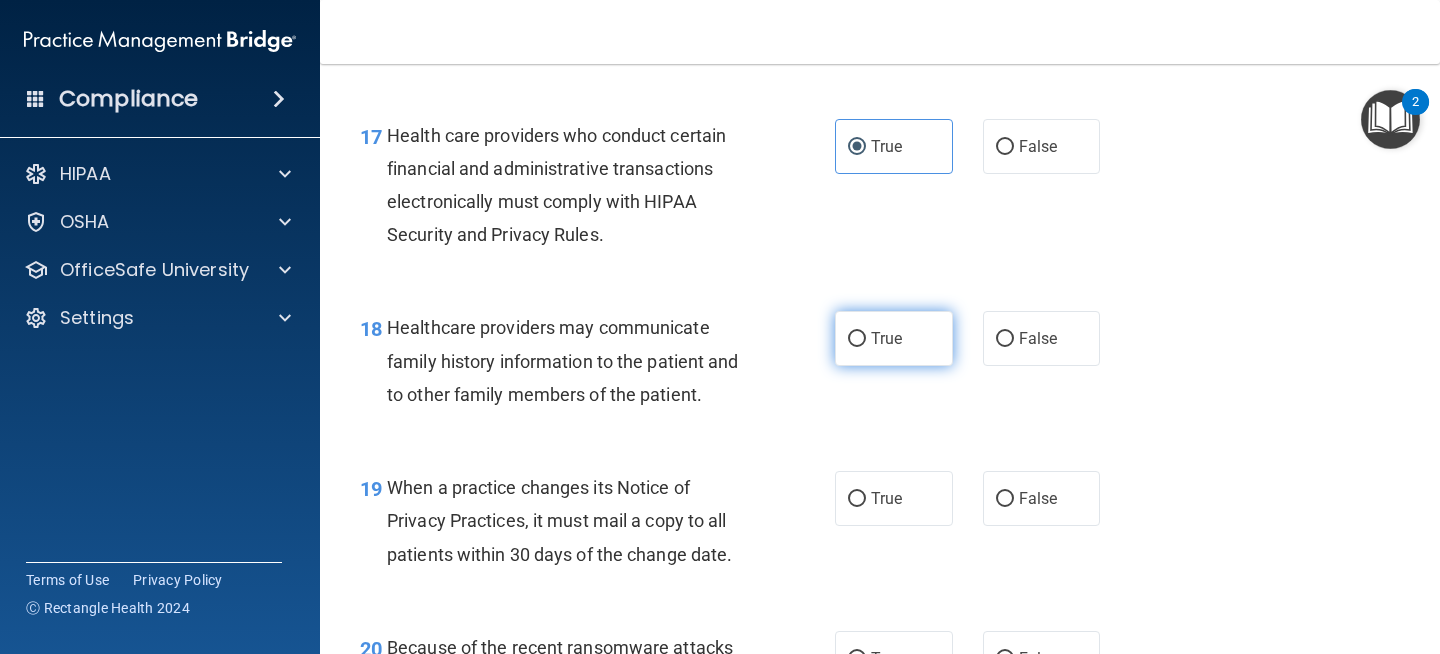 click on "True" at bounding box center [894, 338] 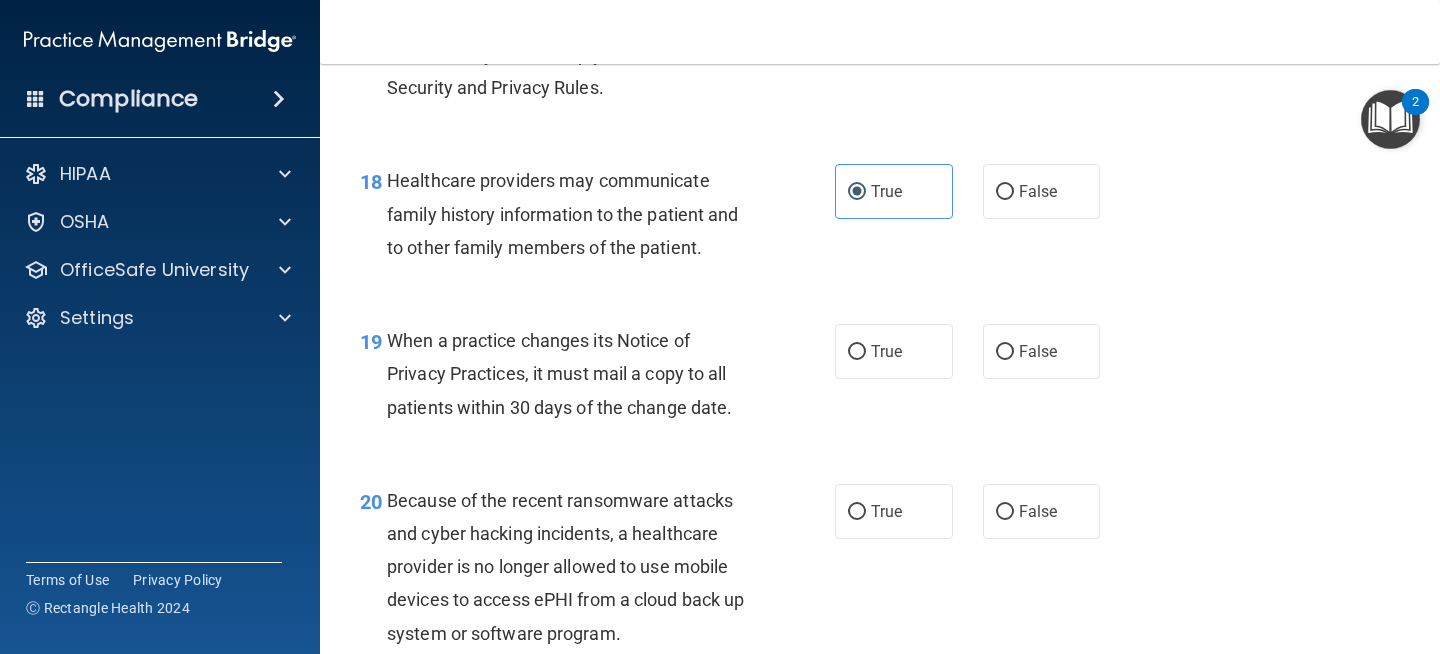 scroll, scrollTop: 3312, scrollLeft: 0, axis: vertical 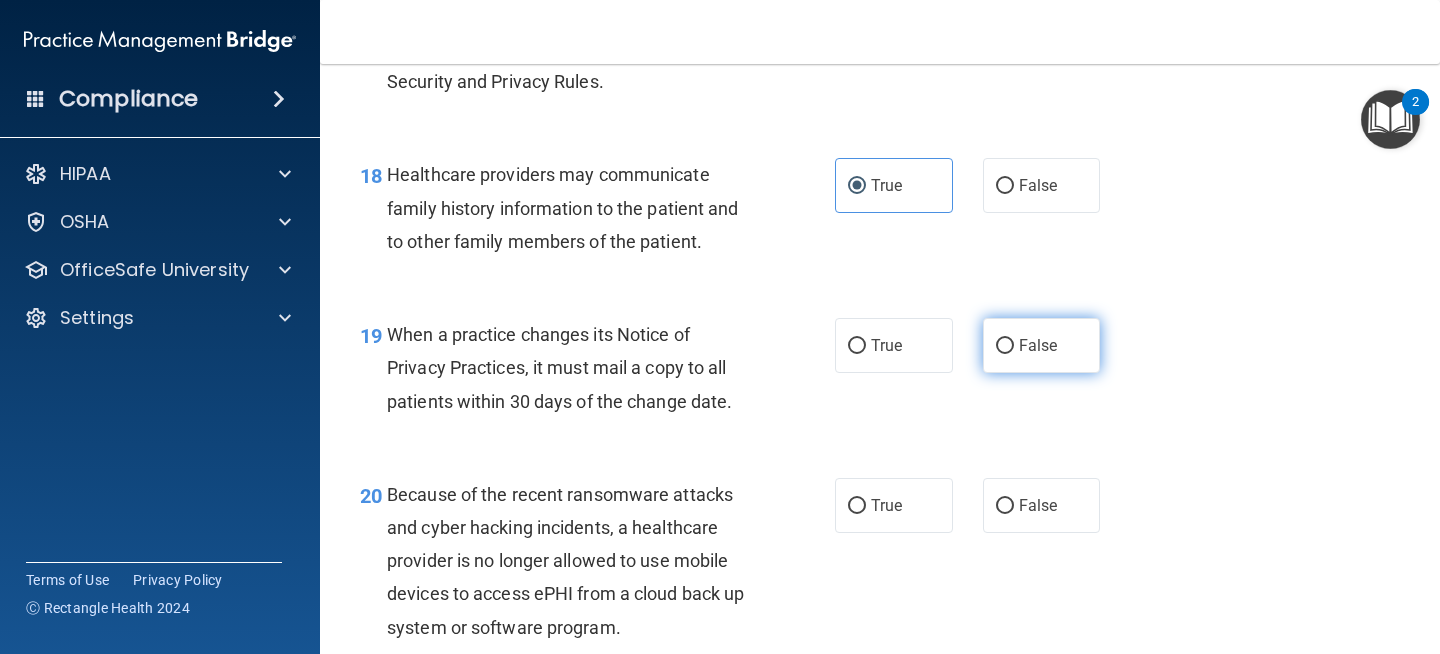 click on "False" at bounding box center [1042, 345] 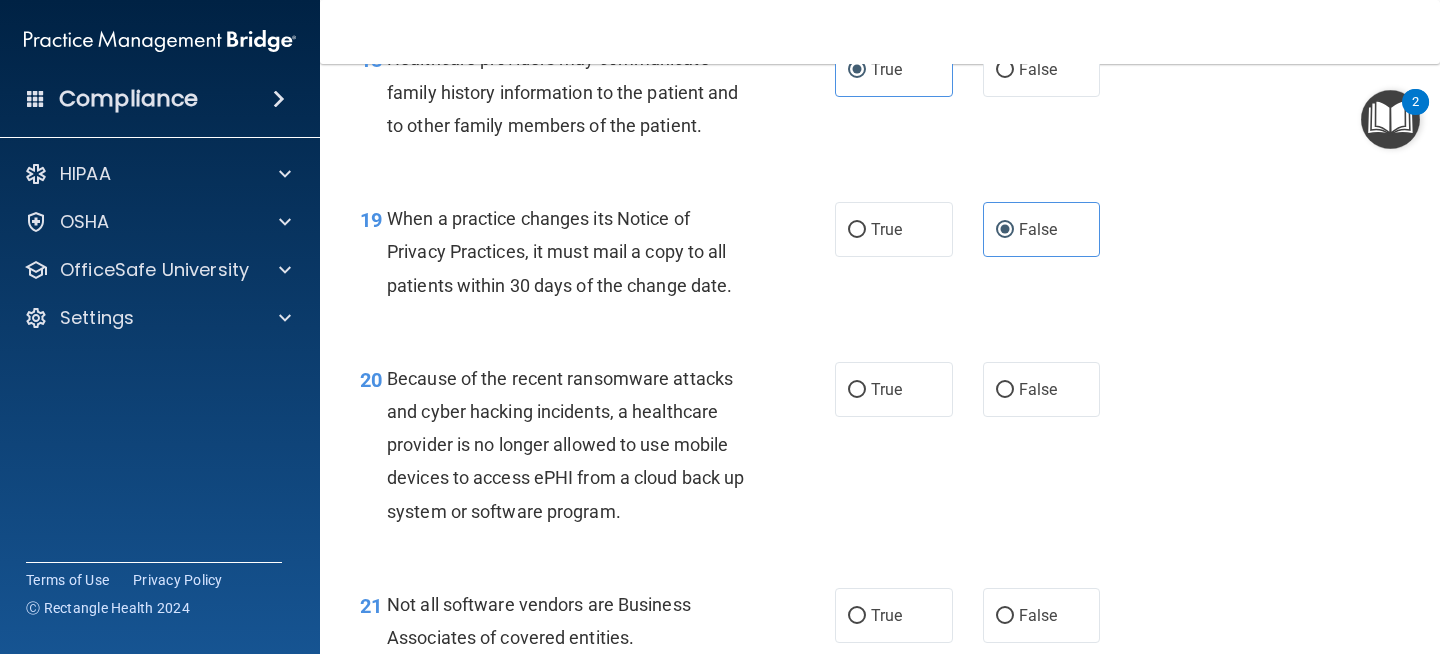scroll, scrollTop: 3448, scrollLeft: 0, axis: vertical 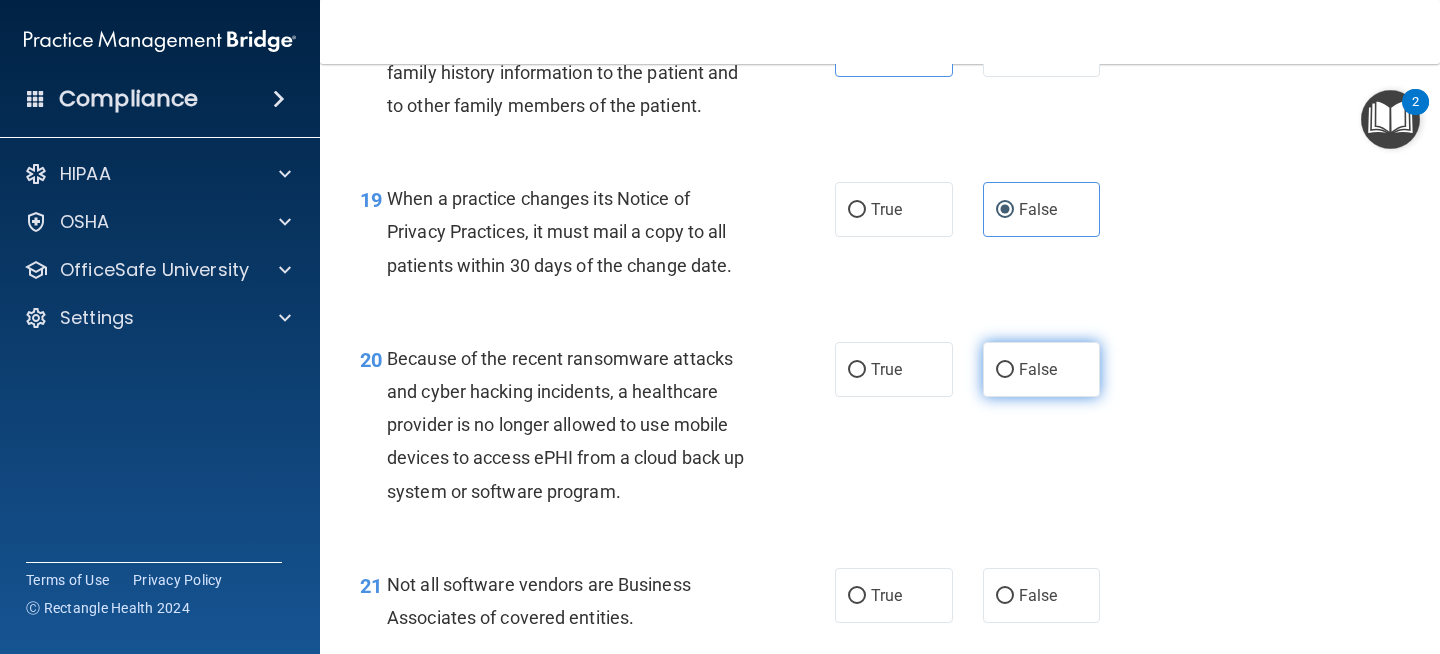 click on "False" at bounding box center (1005, 370) 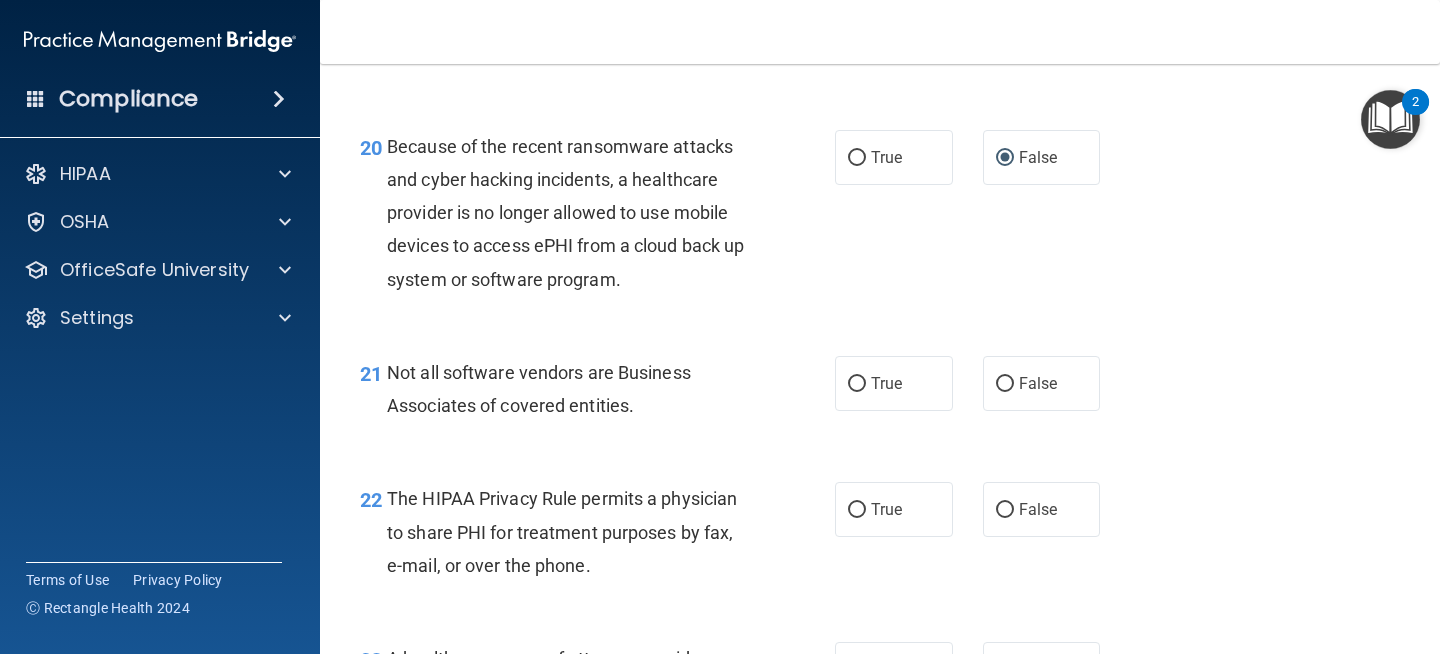 scroll, scrollTop: 3665, scrollLeft: 0, axis: vertical 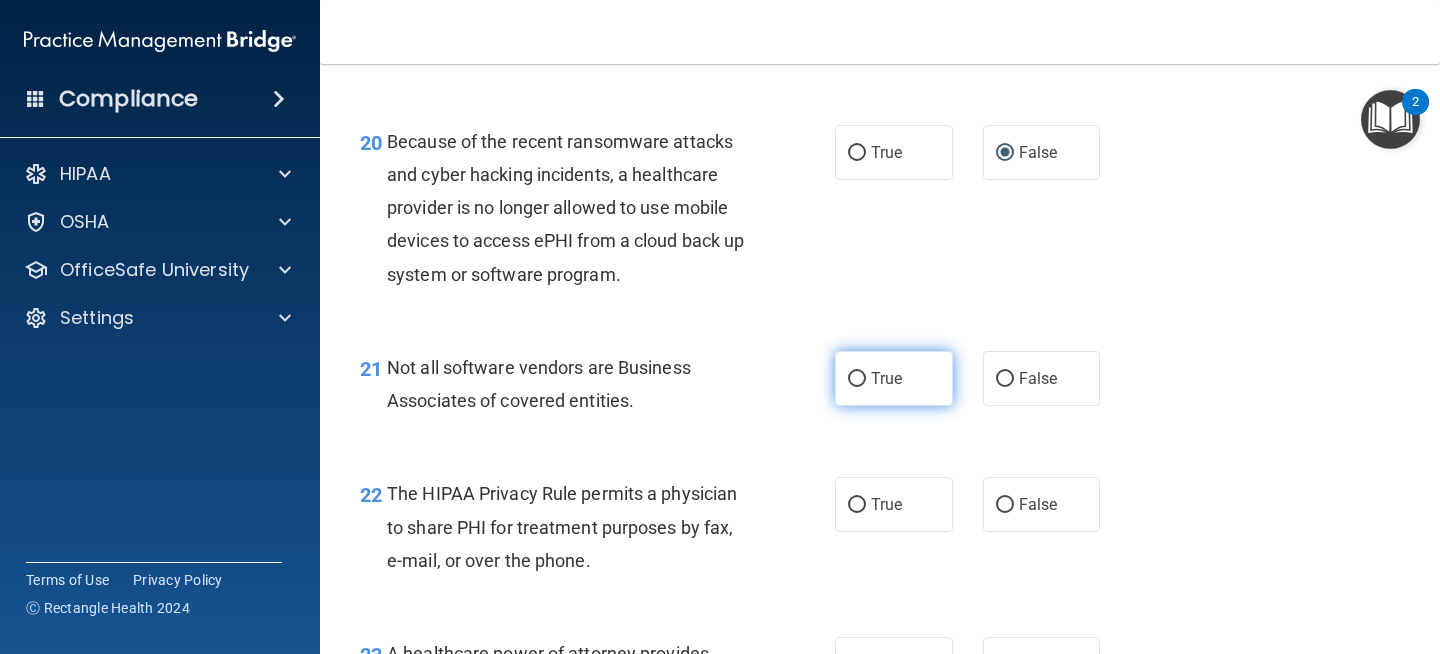 click on "True" at bounding box center (886, 378) 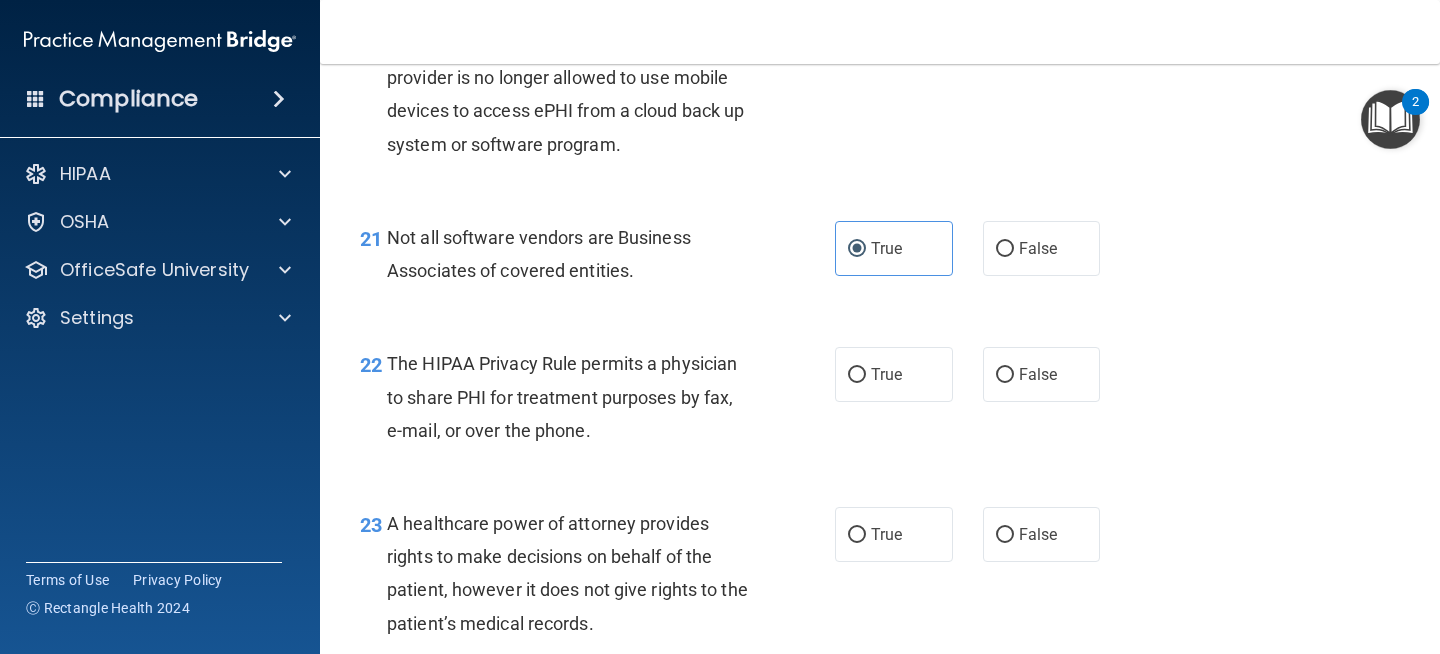 scroll, scrollTop: 3799, scrollLeft: 0, axis: vertical 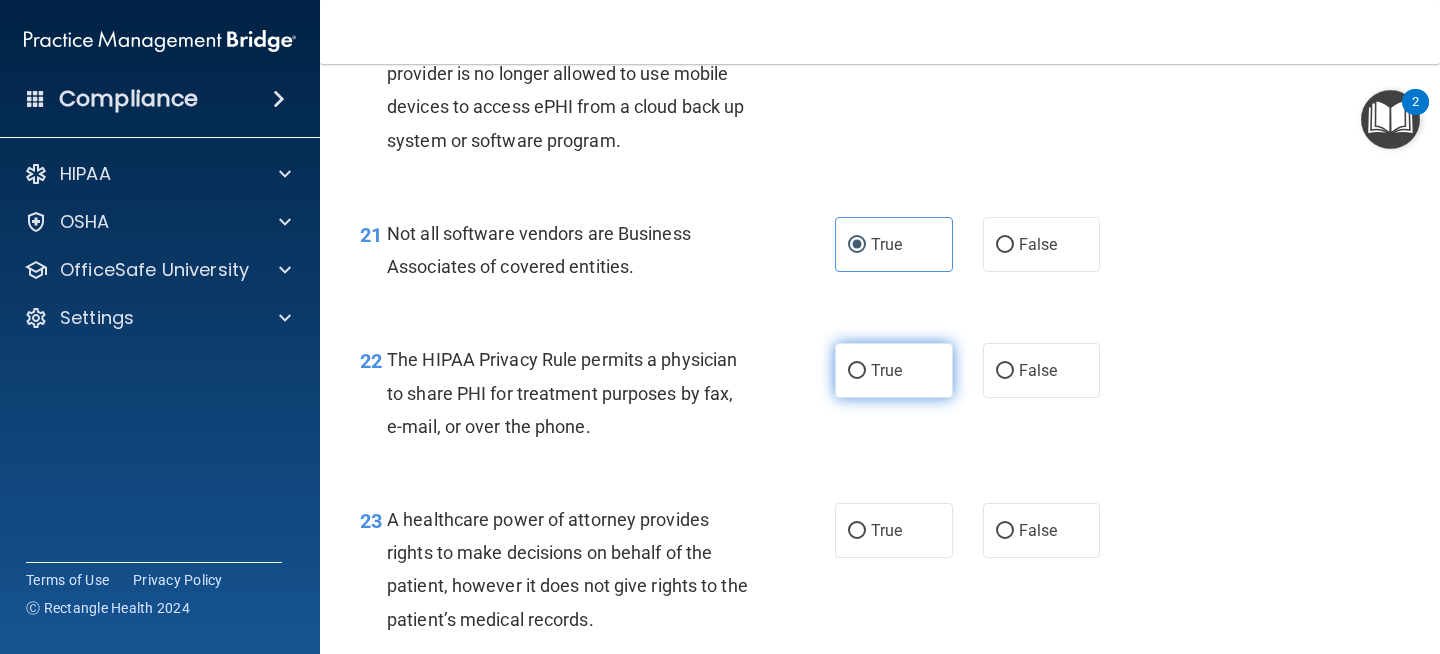 click on "True" at bounding box center (886, 370) 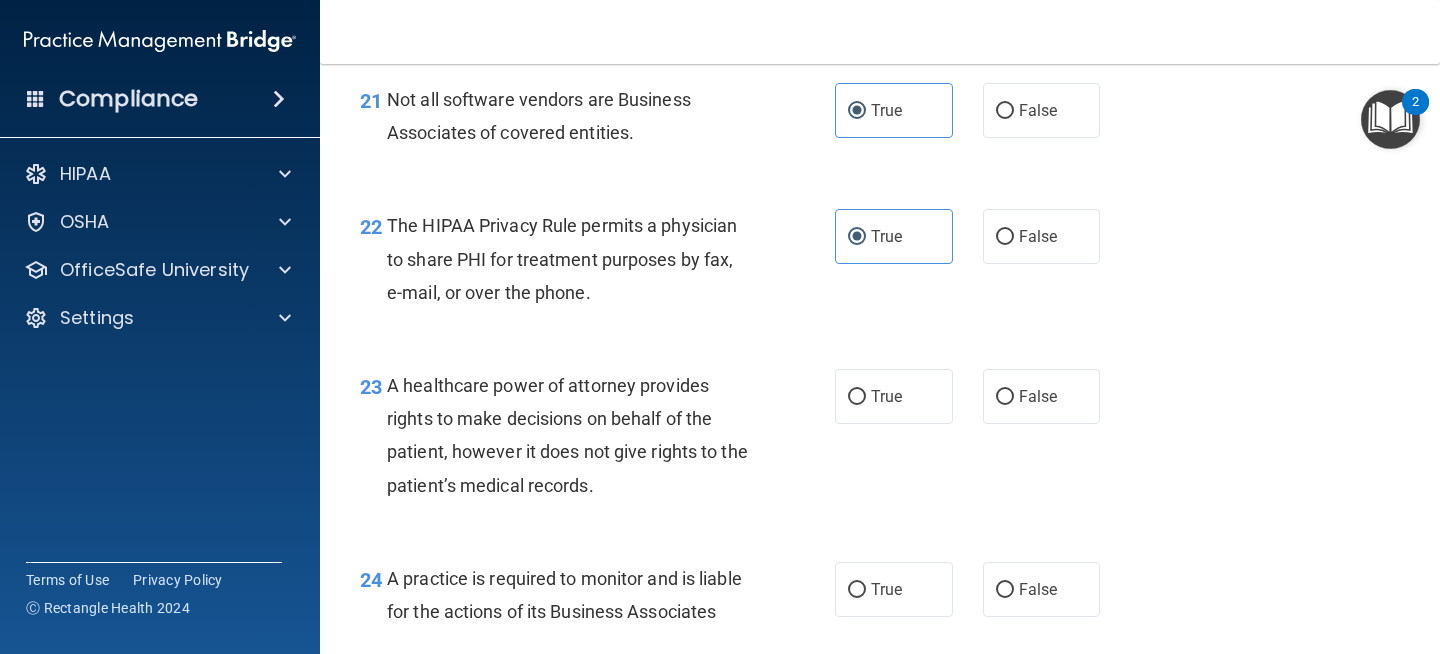 scroll, scrollTop: 3944, scrollLeft: 0, axis: vertical 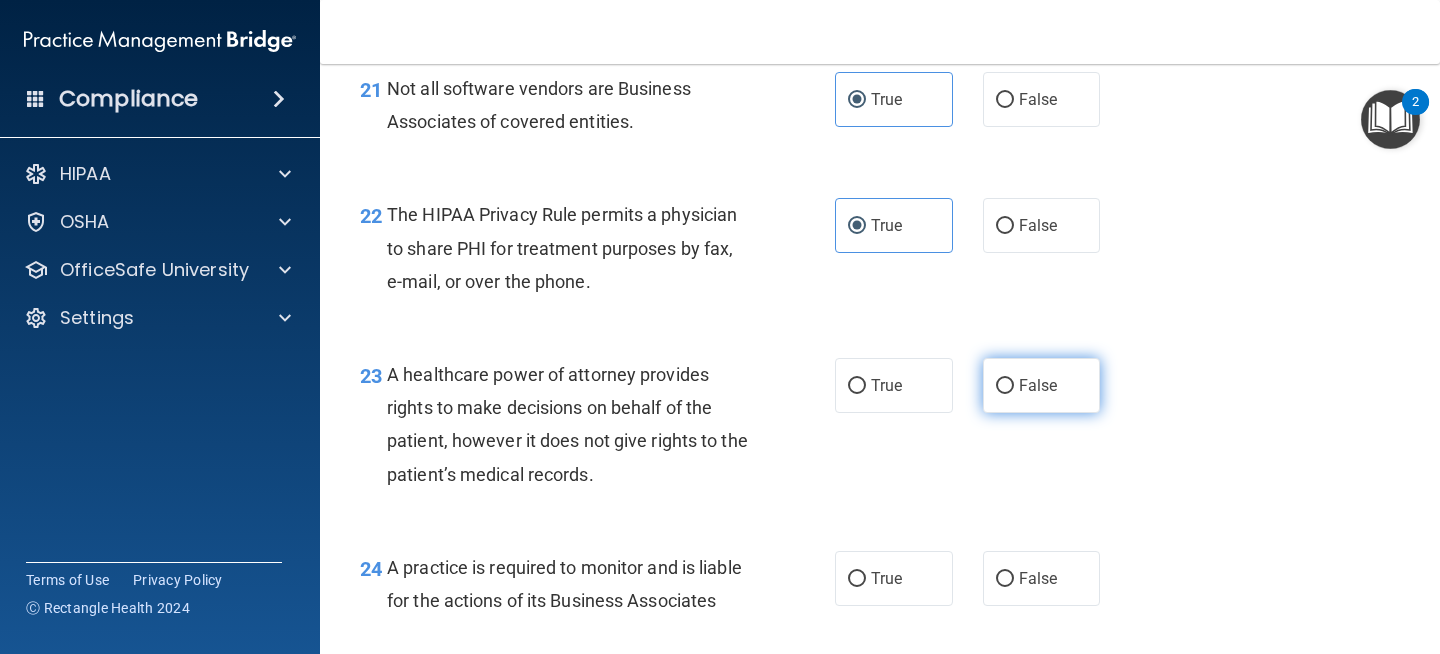 click on "False" at bounding box center (1038, 385) 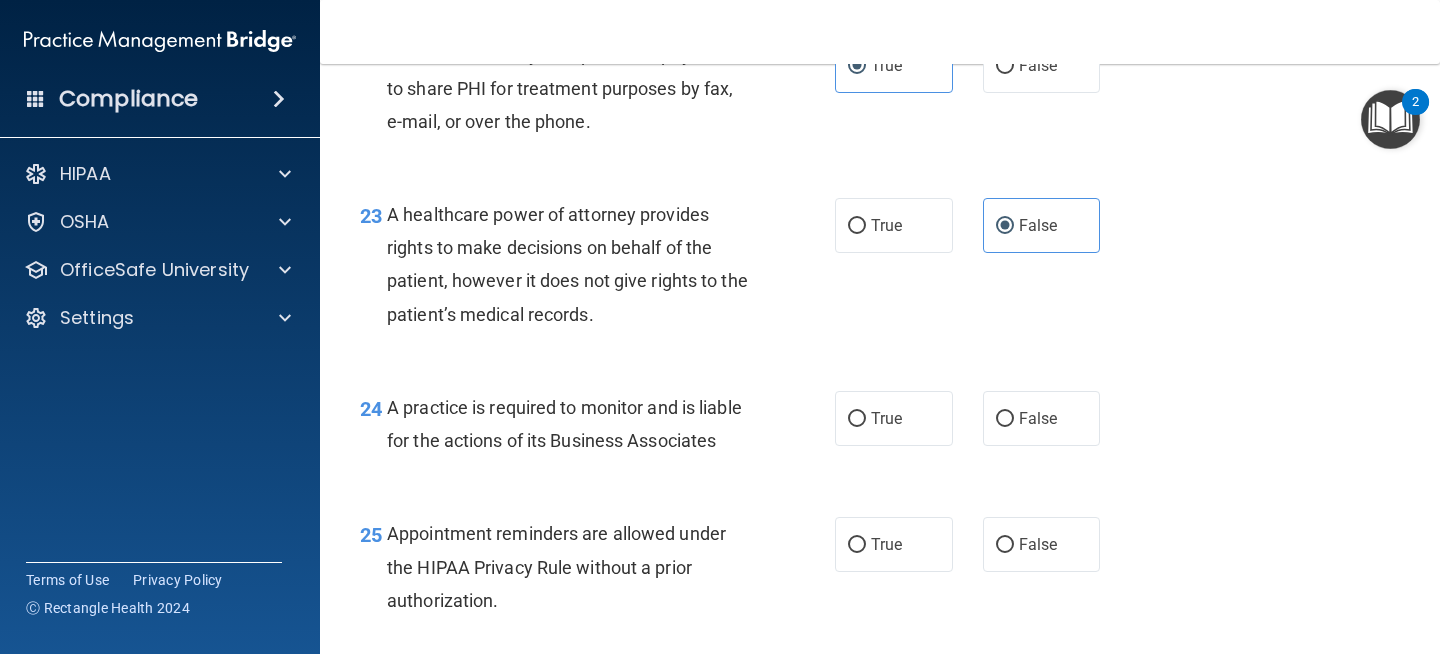 scroll, scrollTop: 4108, scrollLeft: 0, axis: vertical 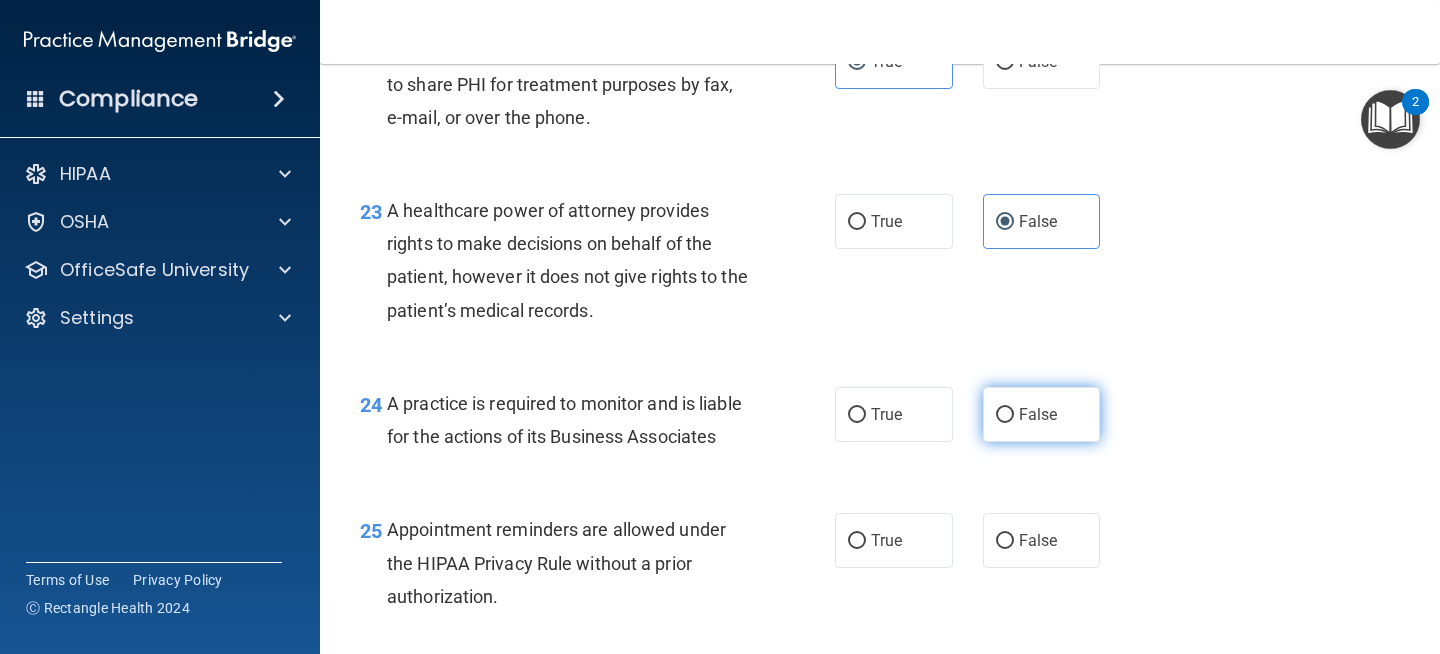 click on "False" at bounding box center (1042, 414) 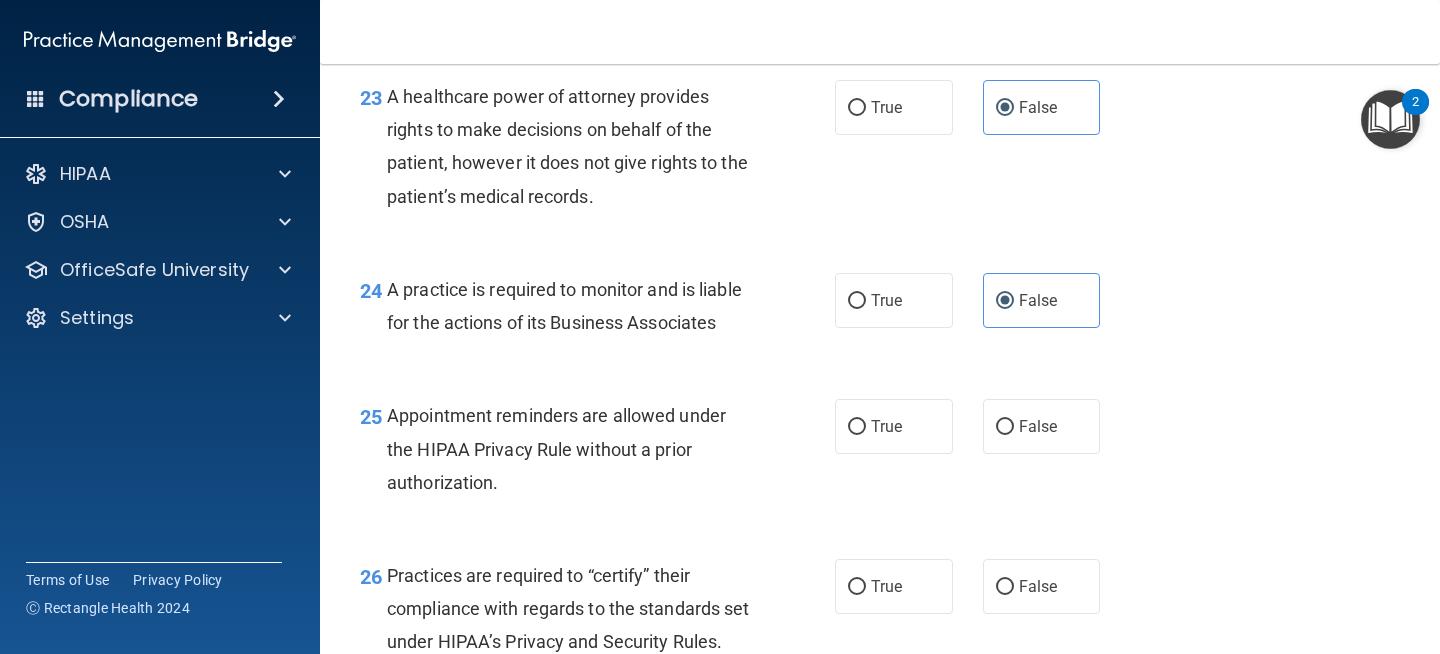 scroll, scrollTop: 4220, scrollLeft: 0, axis: vertical 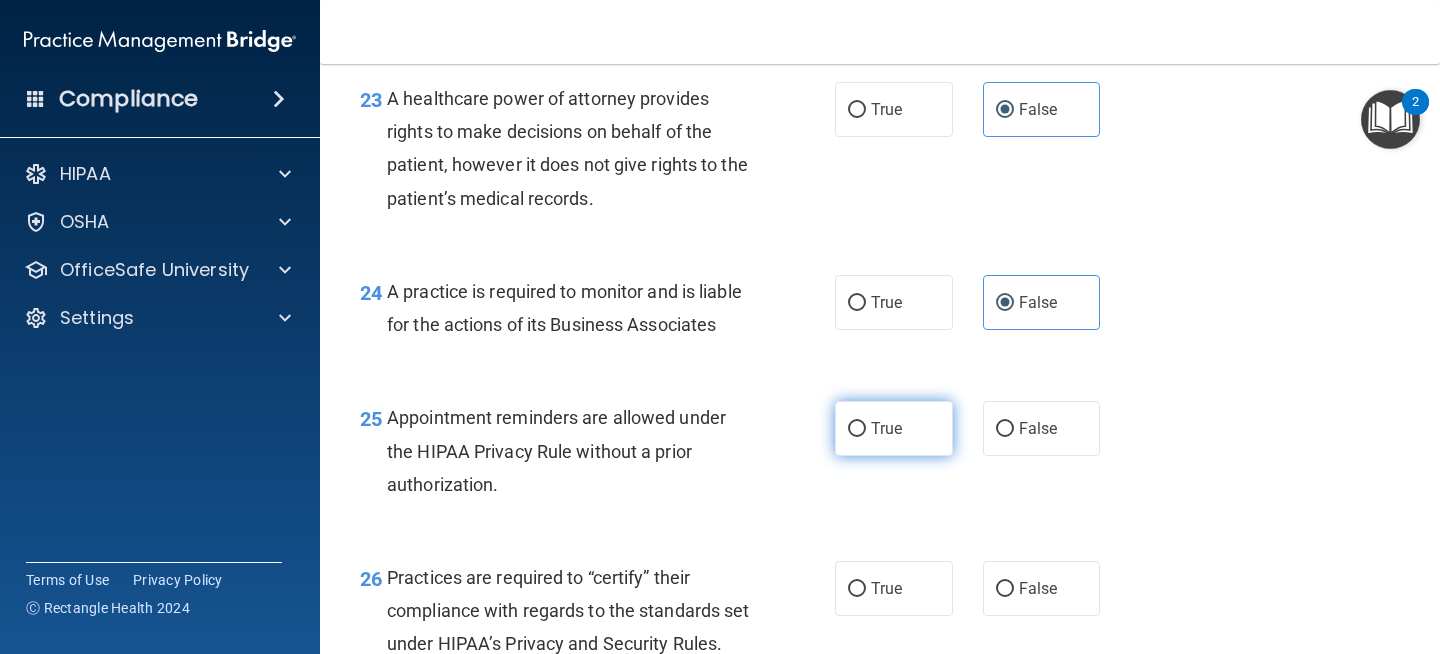 click on "True" at bounding box center (886, 428) 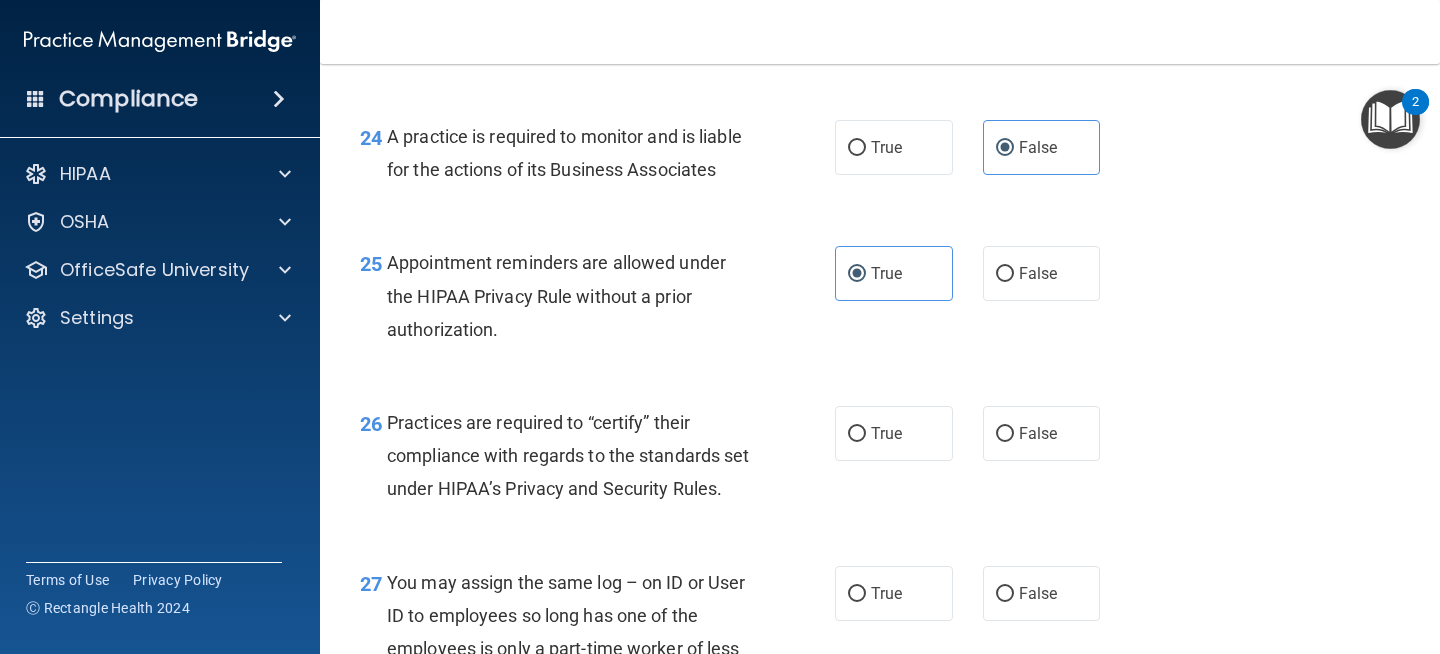 scroll, scrollTop: 4392, scrollLeft: 0, axis: vertical 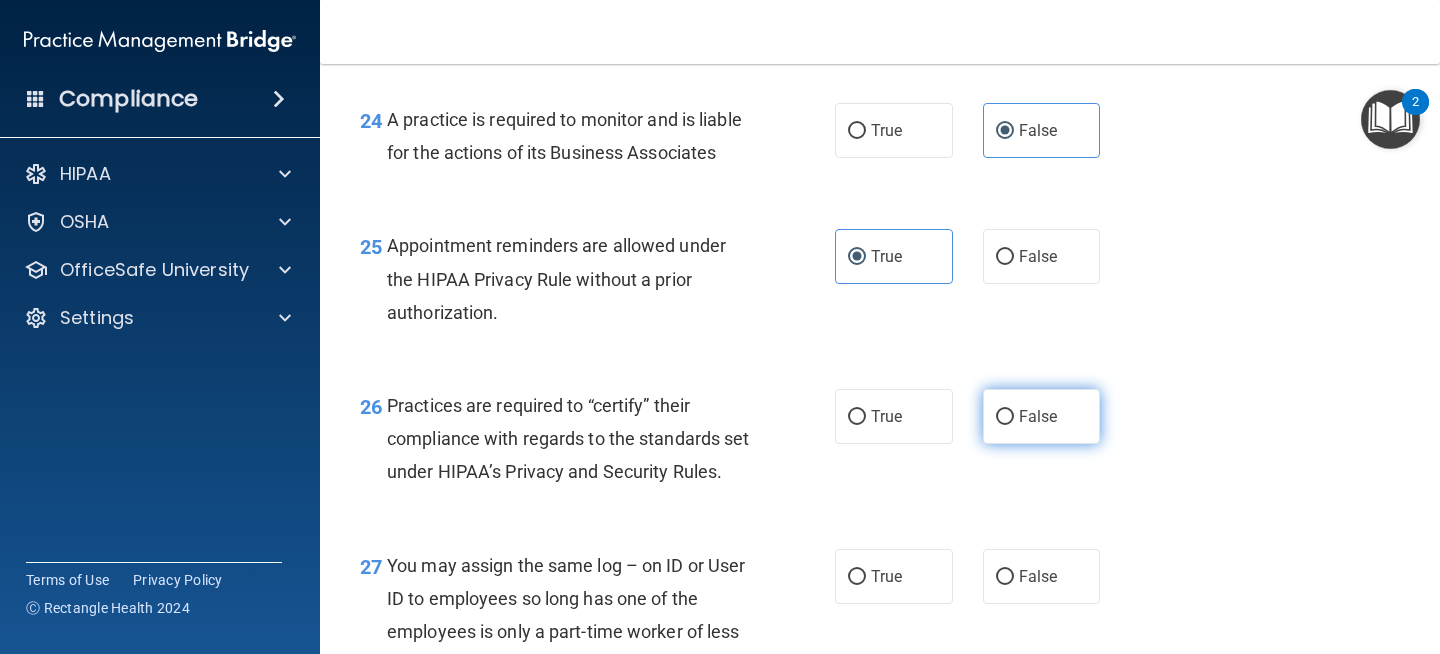 click on "False" at bounding box center [1038, 416] 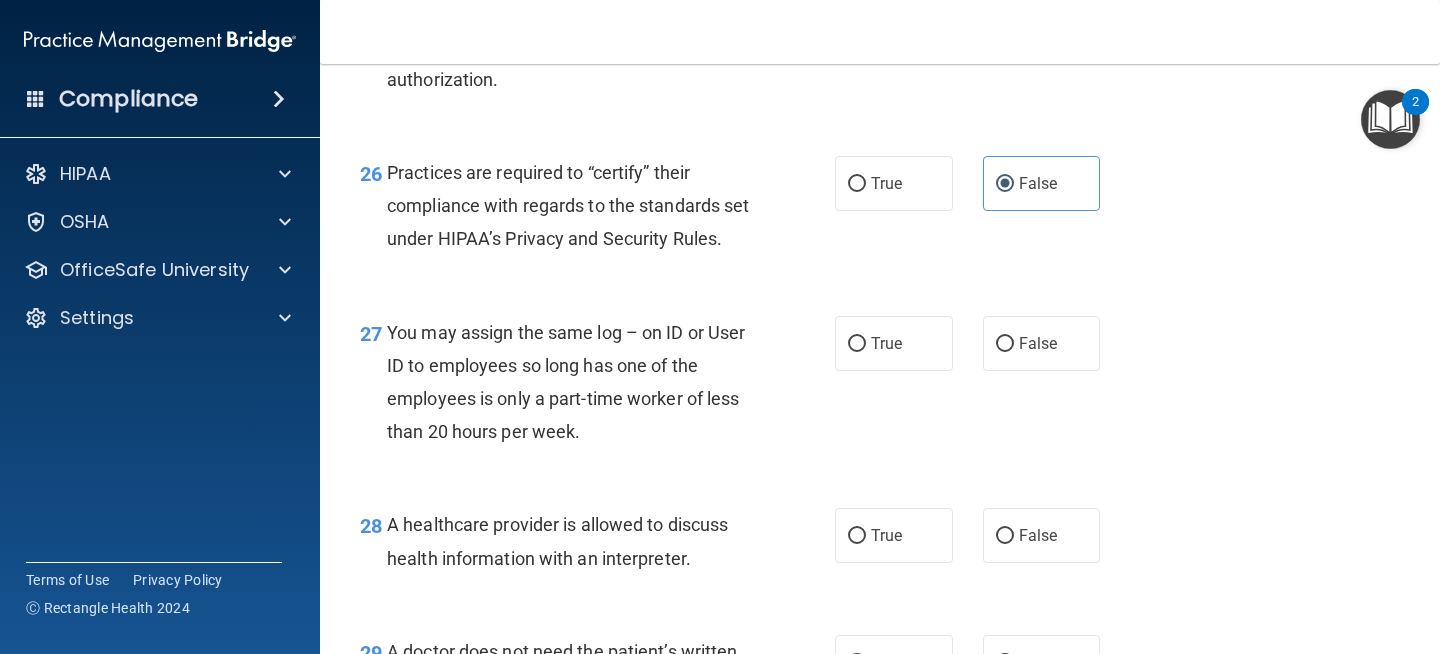 scroll, scrollTop: 4627, scrollLeft: 0, axis: vertical 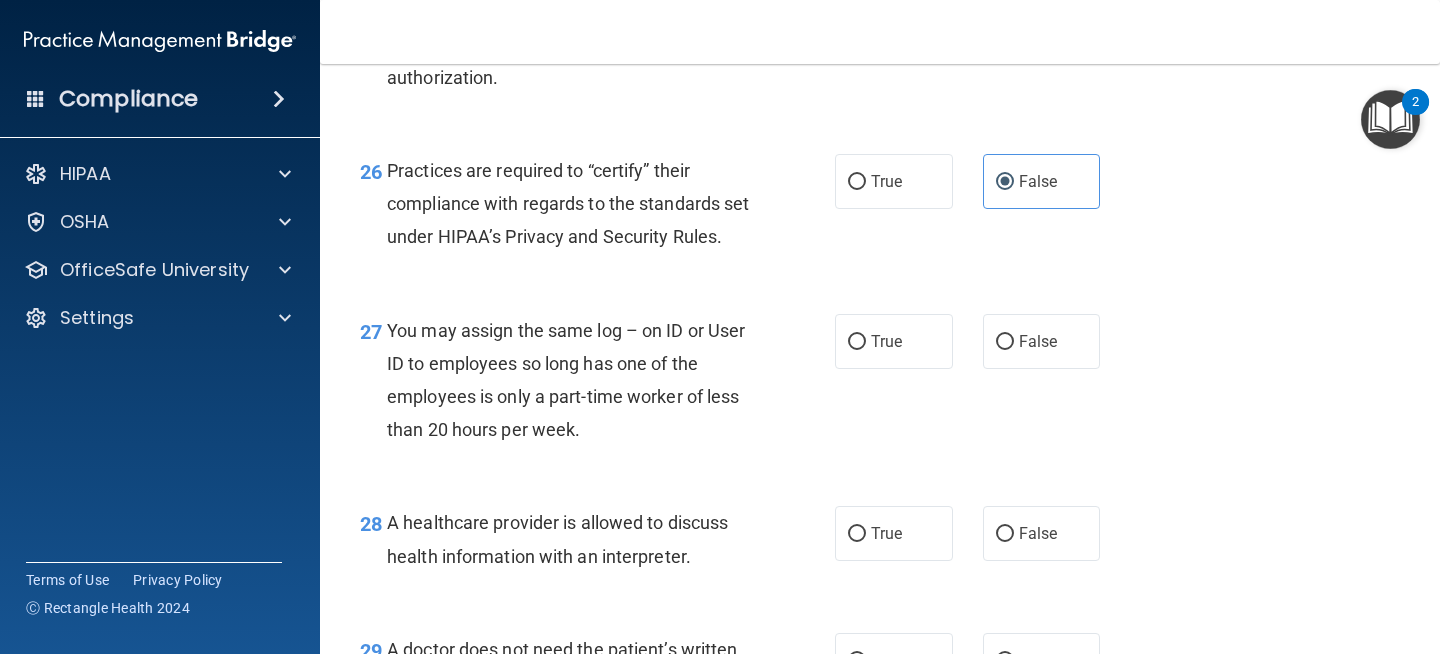 click on "27       You may assign the same log – on ID or User ID to employees so long has one of the employees is only a part-time worker of less than 20 hours per week.                 True           False" at bounding box center [880, 385] 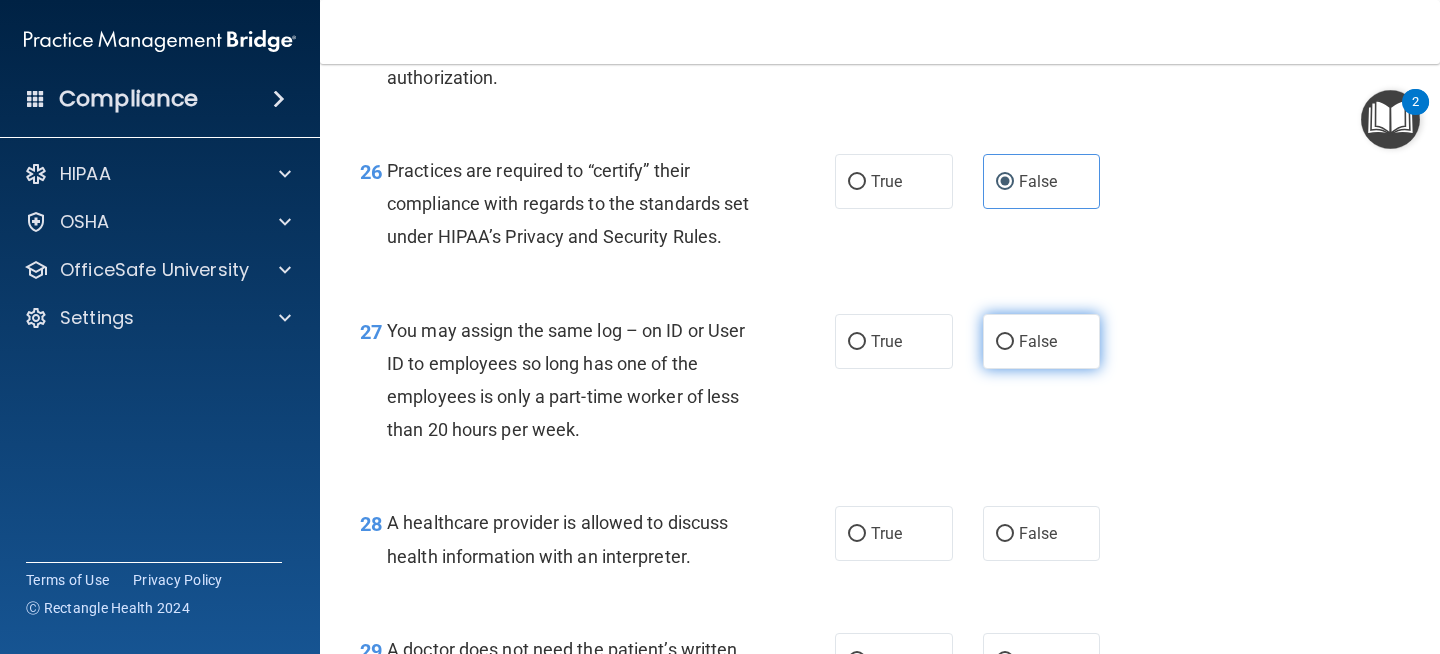 click on "False" at bounding box center (1038, 341) 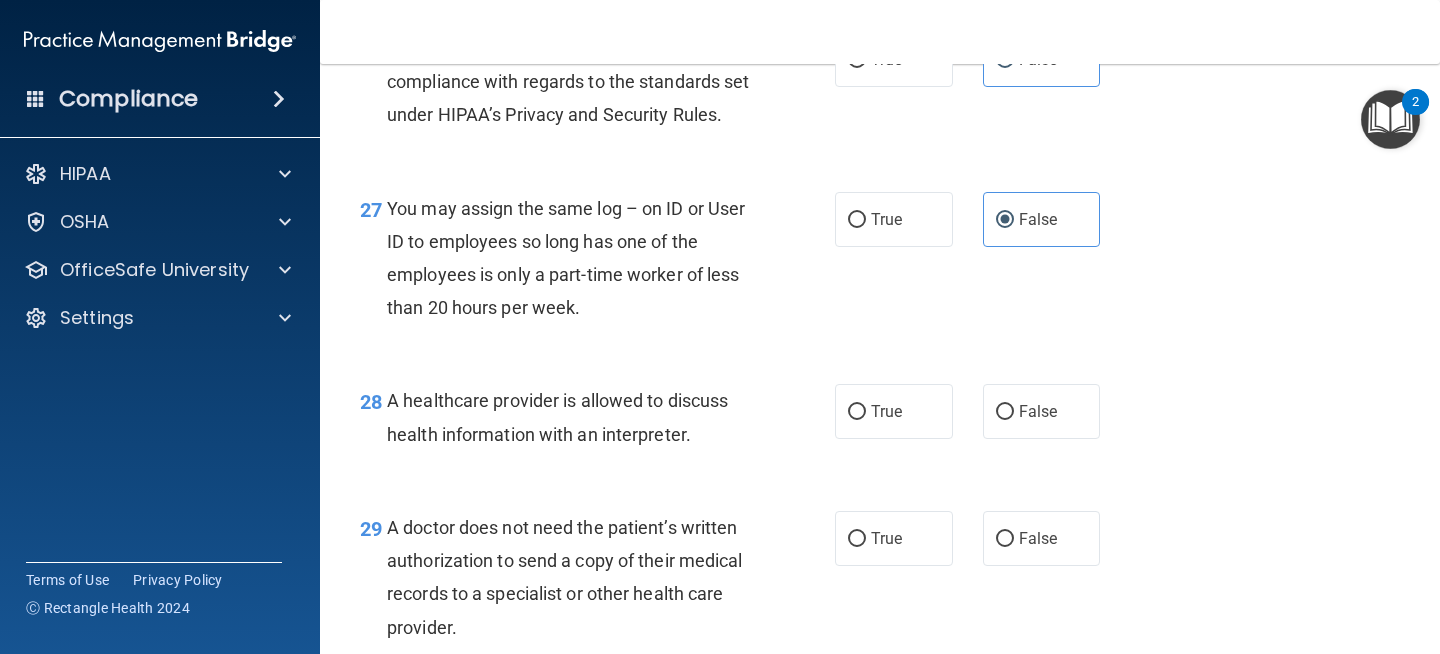 scroll, scrollTop: 4770, scrollLeft: 0, axis: vertical 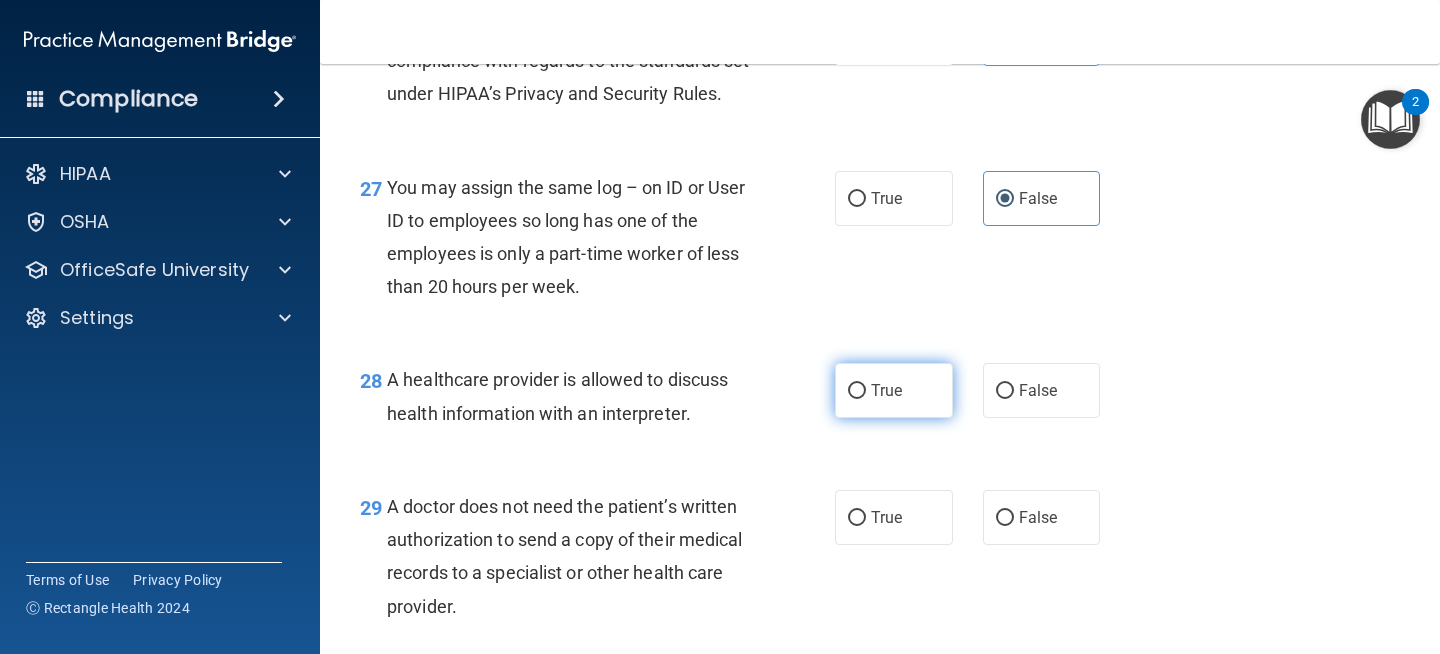 click on "True" at bounding box center [886, 390] 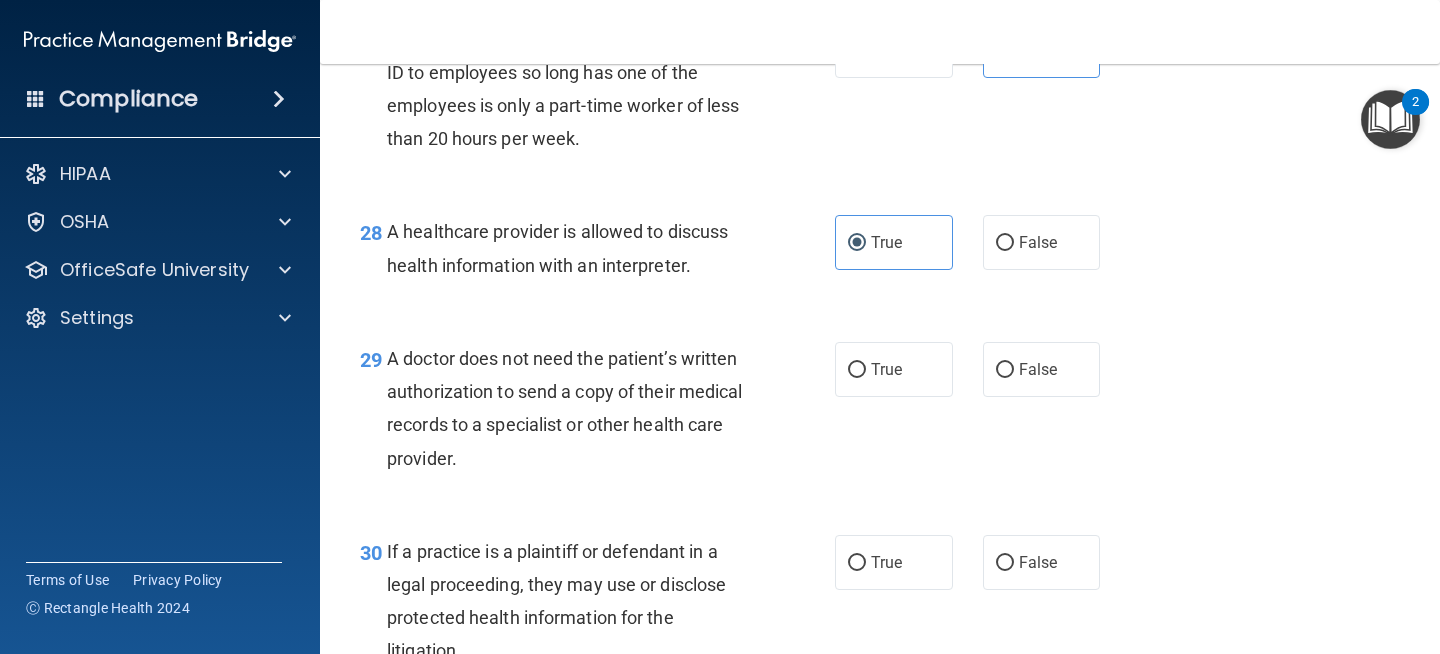 scroll, scrollTop: 4935, scrollLeft: 0, axis: vertical 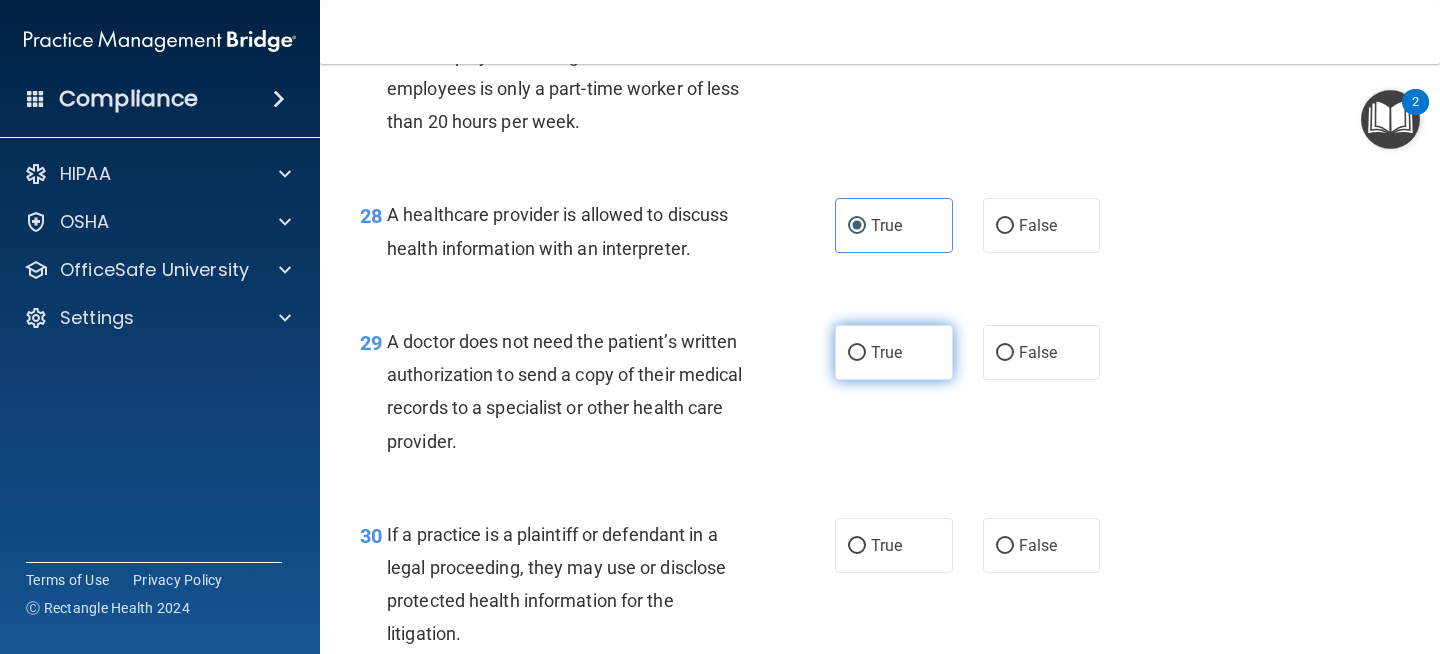 click on "True" at bounding box center (894, 352) 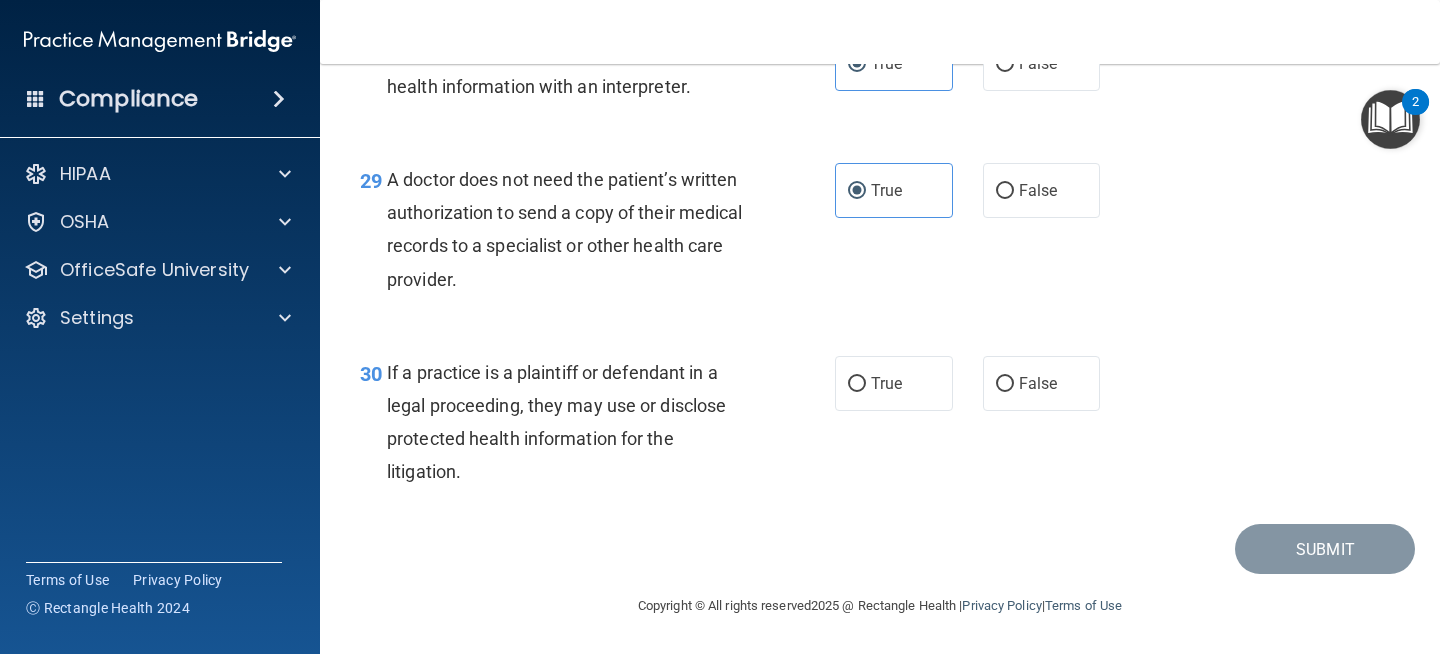 scroll, scrollTop: 5111, scrollLeft: 0, axis: vertical 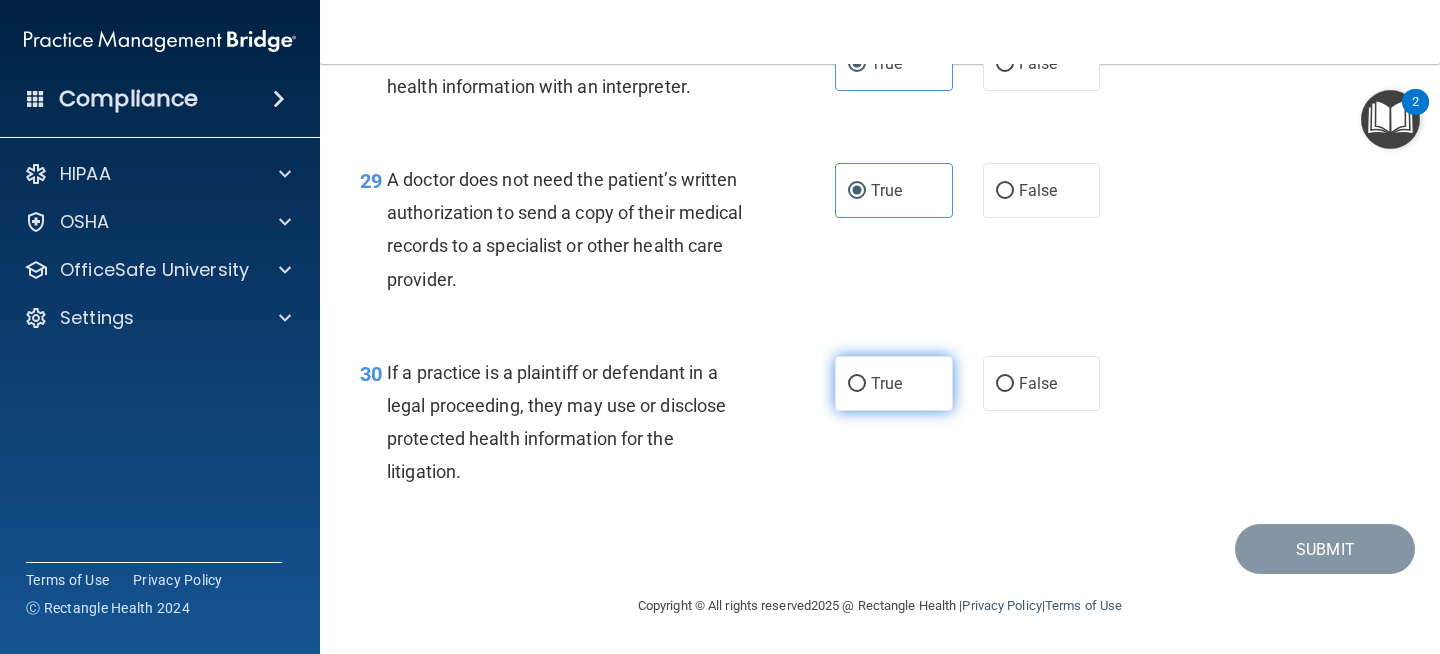 click on "True" at bounding box center (886, 383) 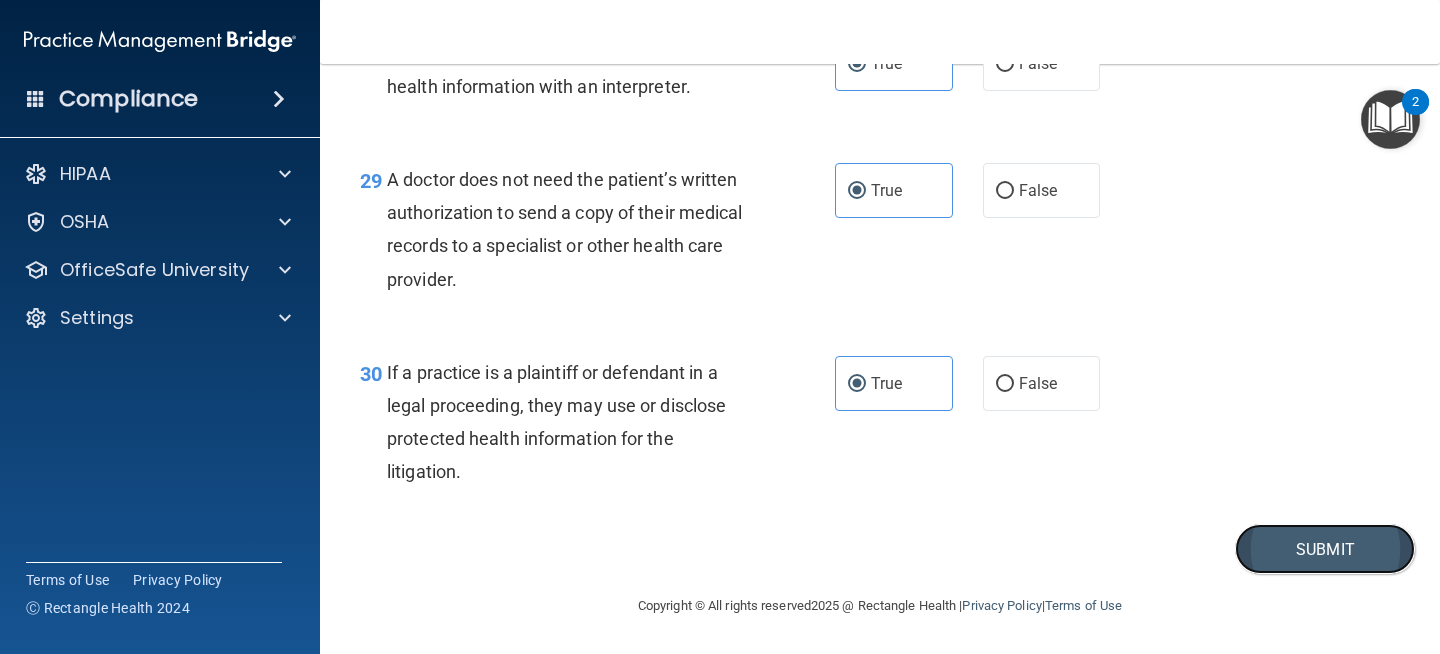 click on "Submit" at bounding box center [1325, 549] 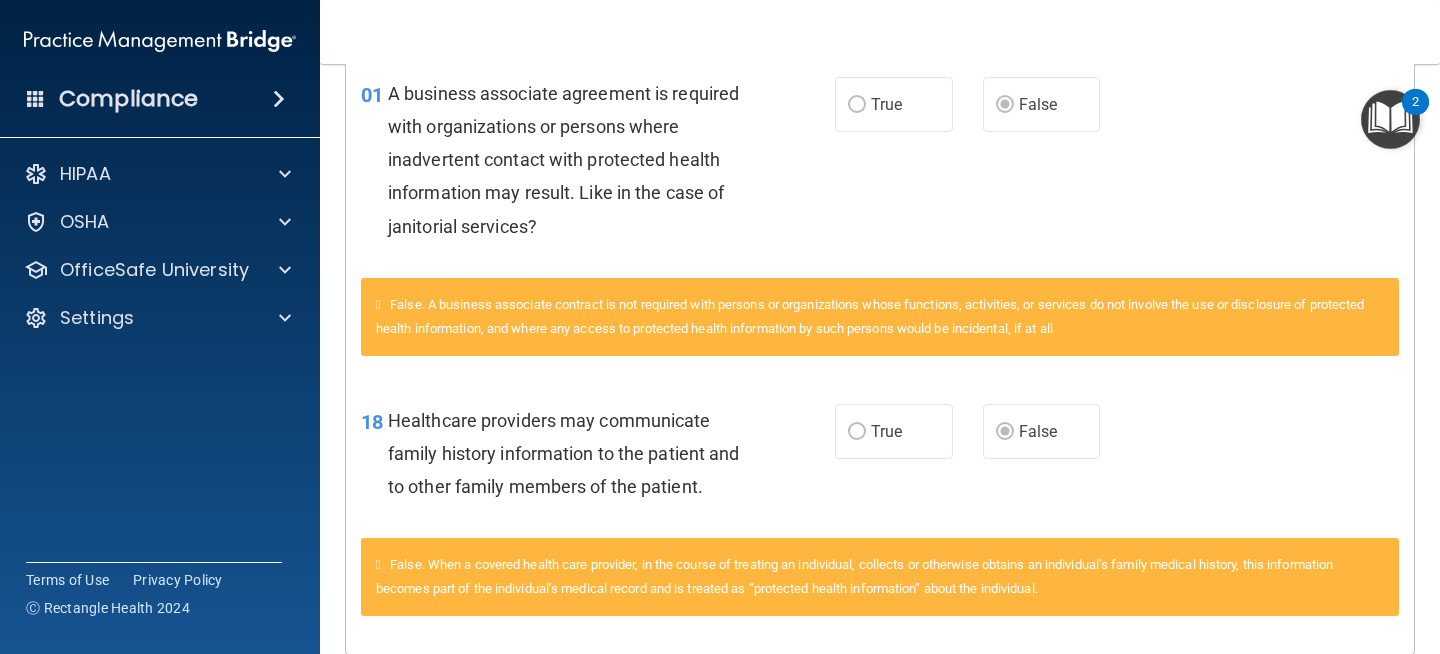 scroll, scrollTop: 0, scrollLeft: 0, axis: both 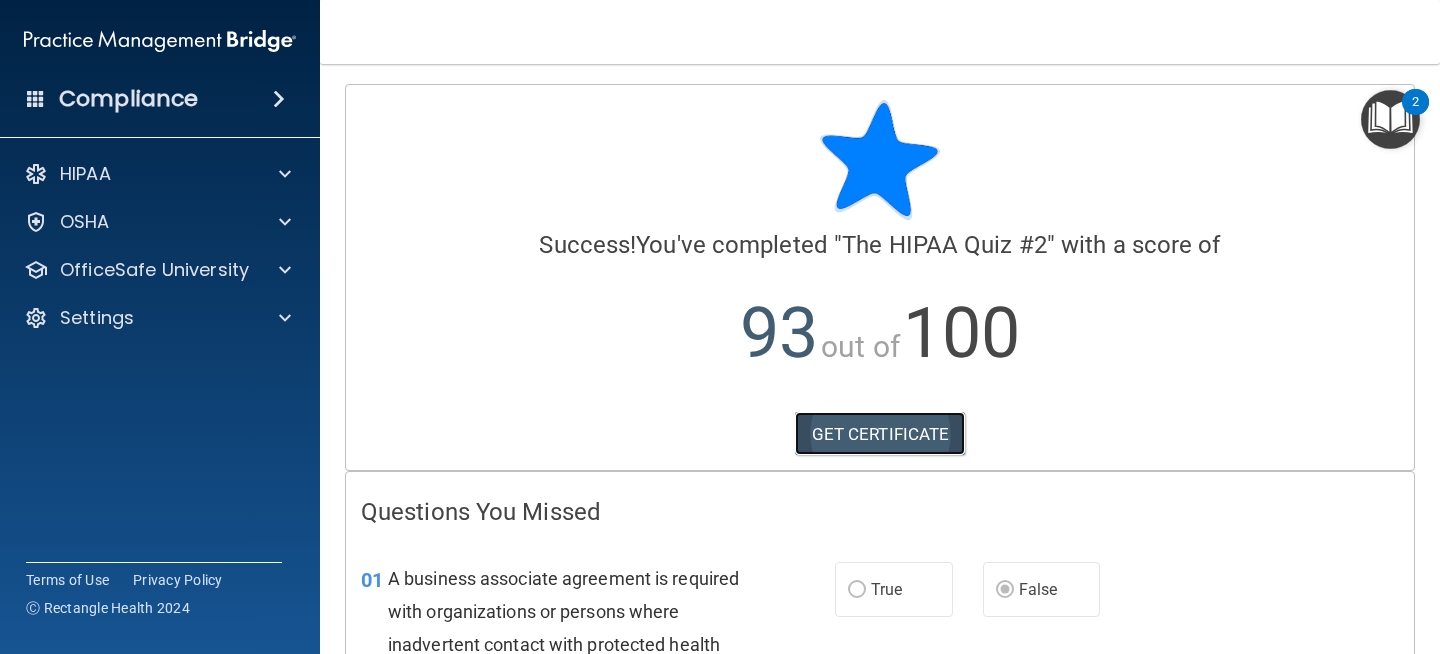 click on "GET CERTIFICATE" at bounding box center (880, 434) 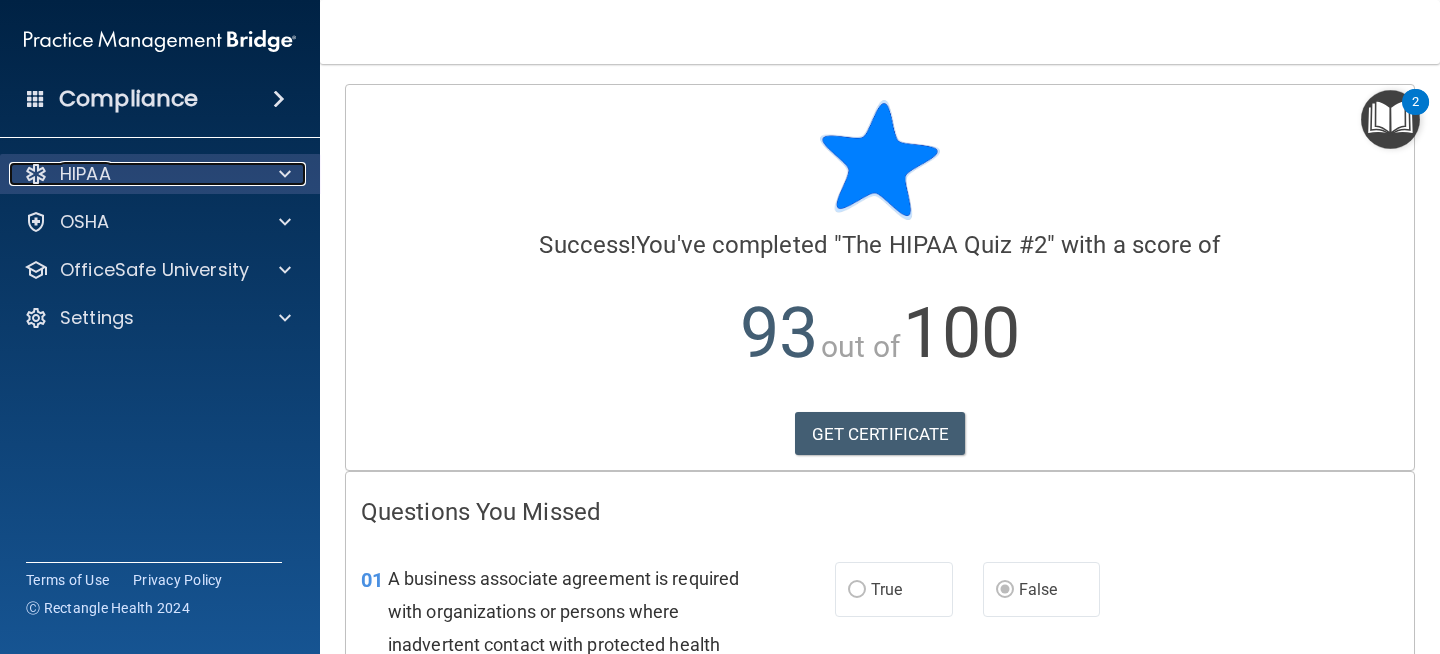 click on "HIPAA" at bounding box center (85, 174) 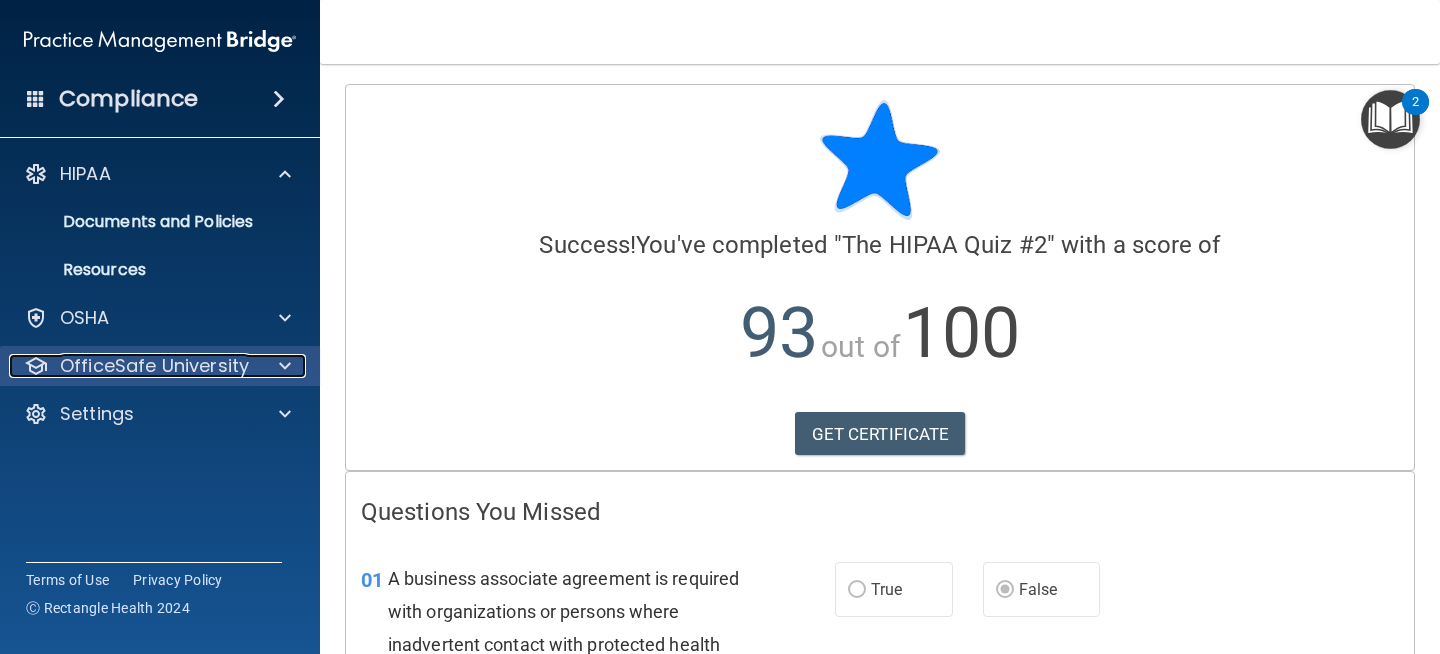 click on "OfficeSafe University" at bounding box center [154, 366] 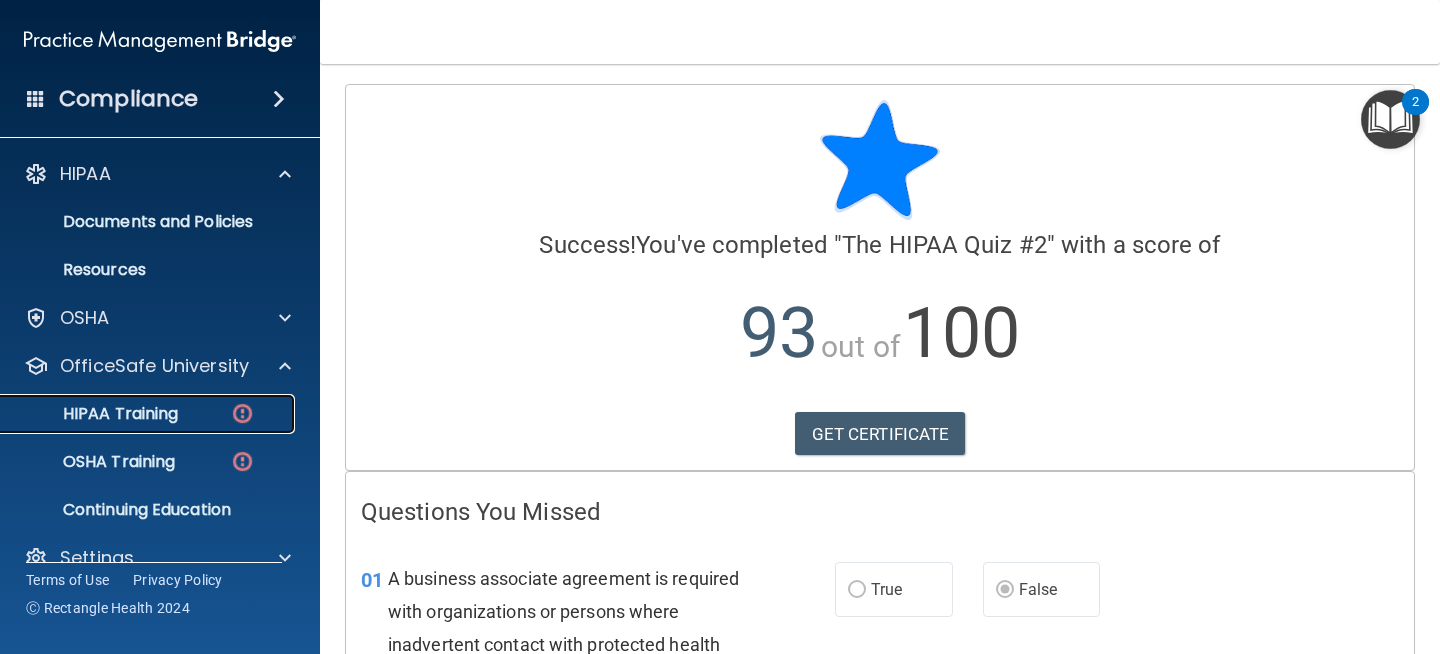 click on "HIPAA Training" at bounding box center [95, 414] 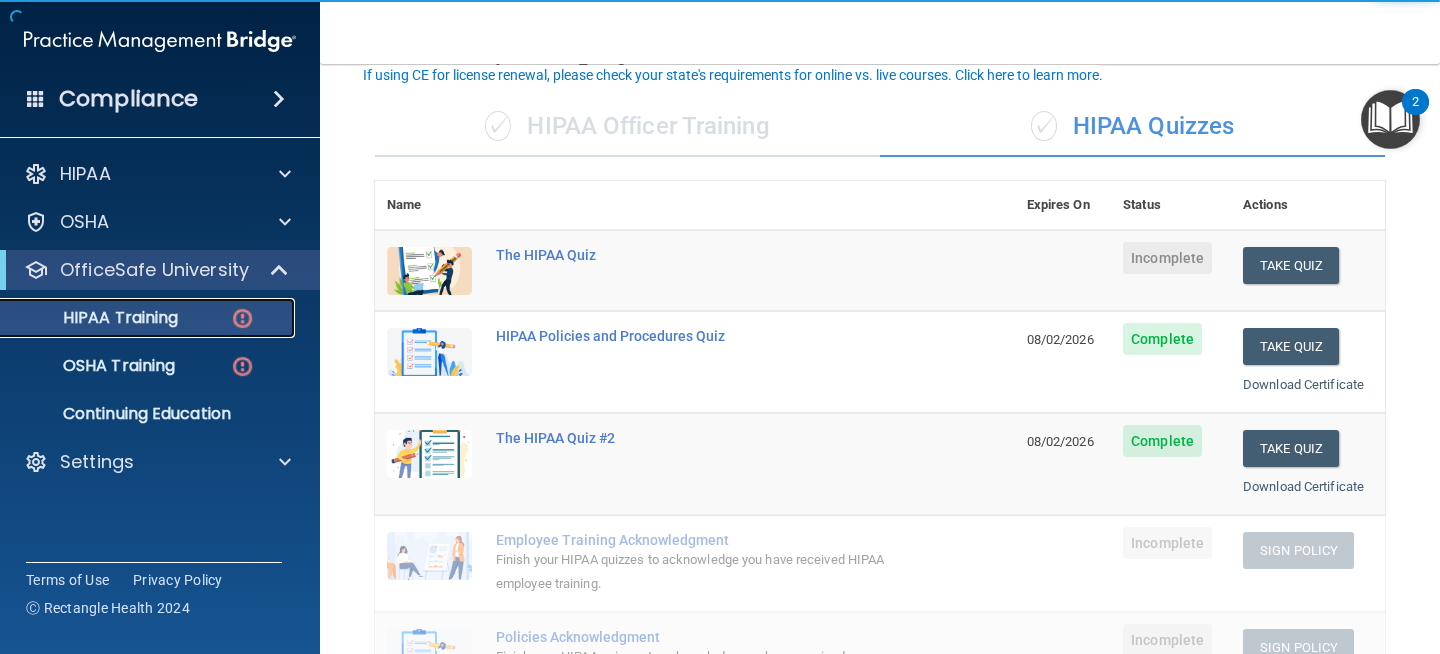 scroll, scrollTop: 148, scrollLeft: 0, axis: vertical 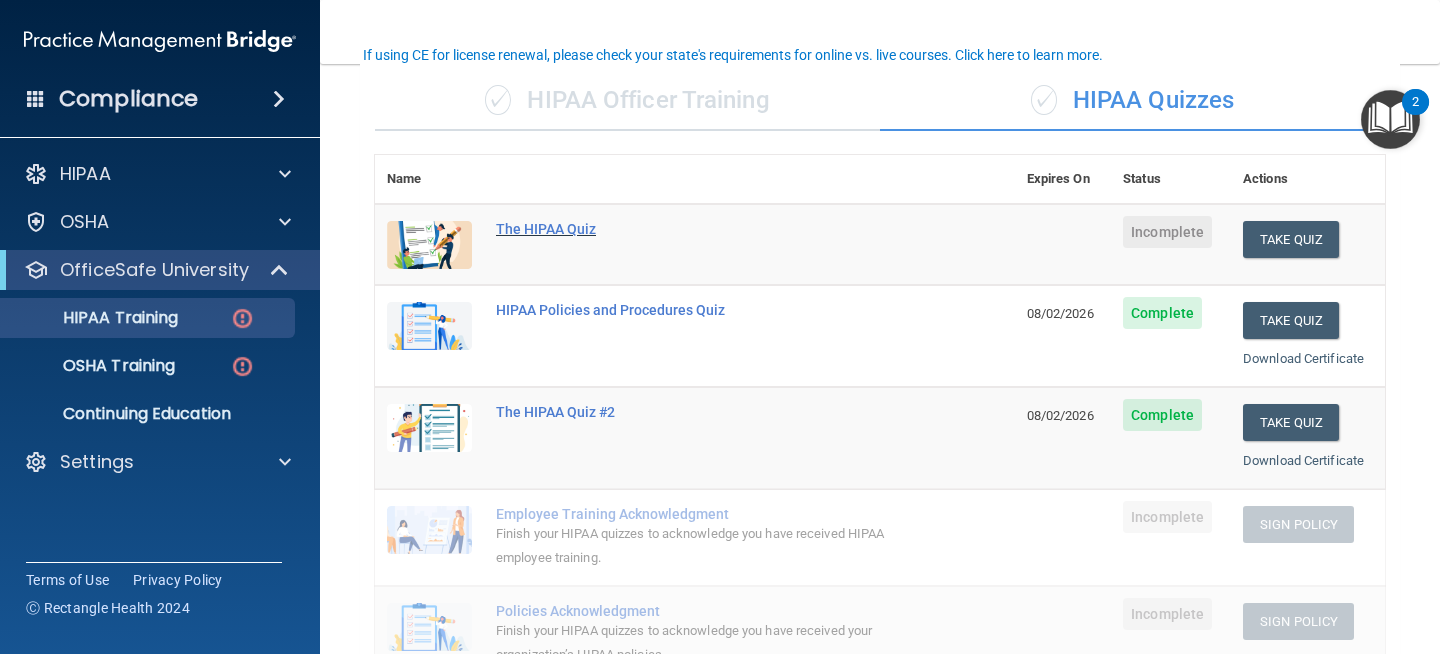click on "The HIPAA Quiz" at bounding box center (705, 229) 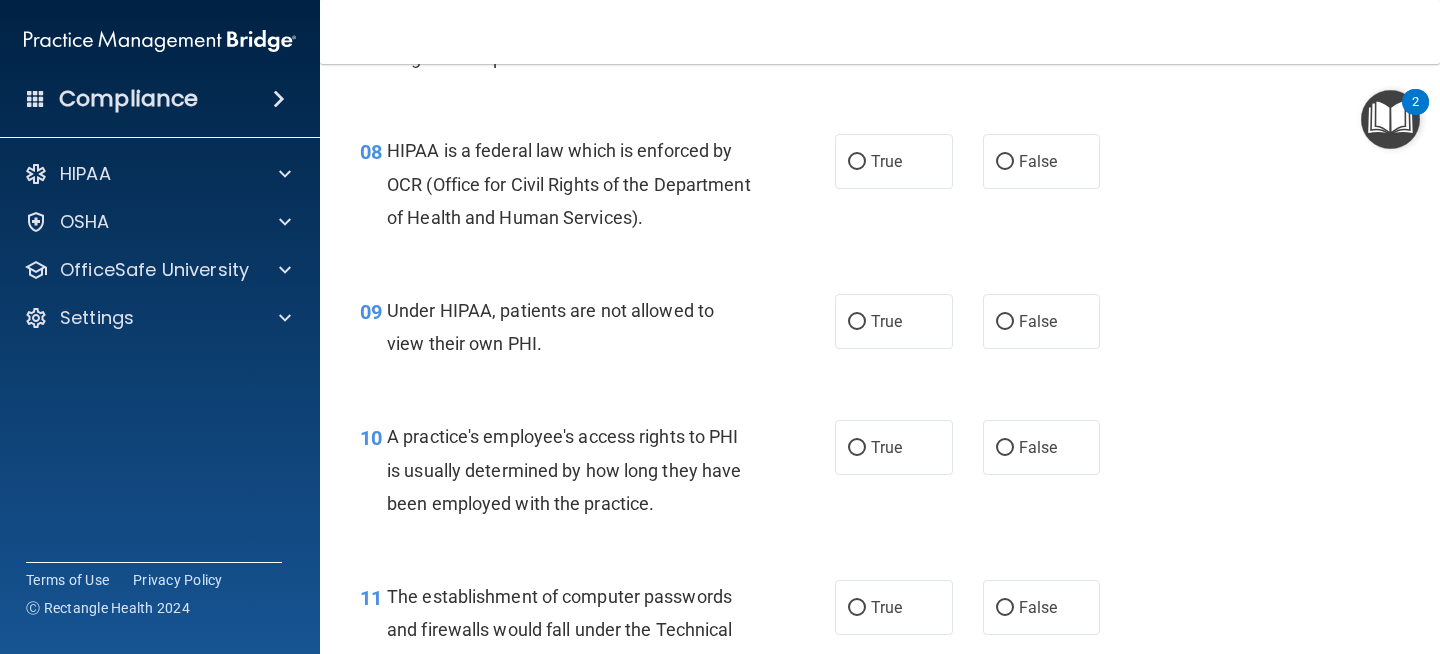 scroll, scrollTop: 0, scrollLeft: 0, axis: both 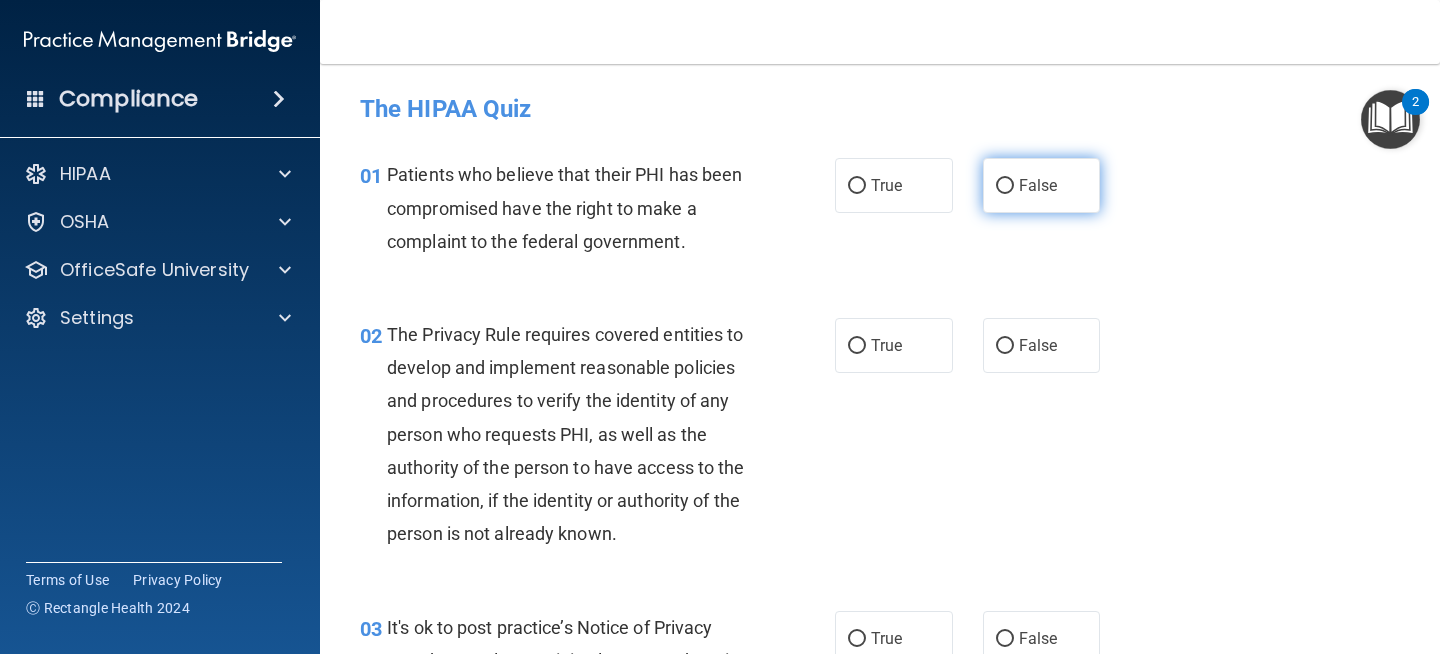 click on "False" at bounding box center (1038, 185) 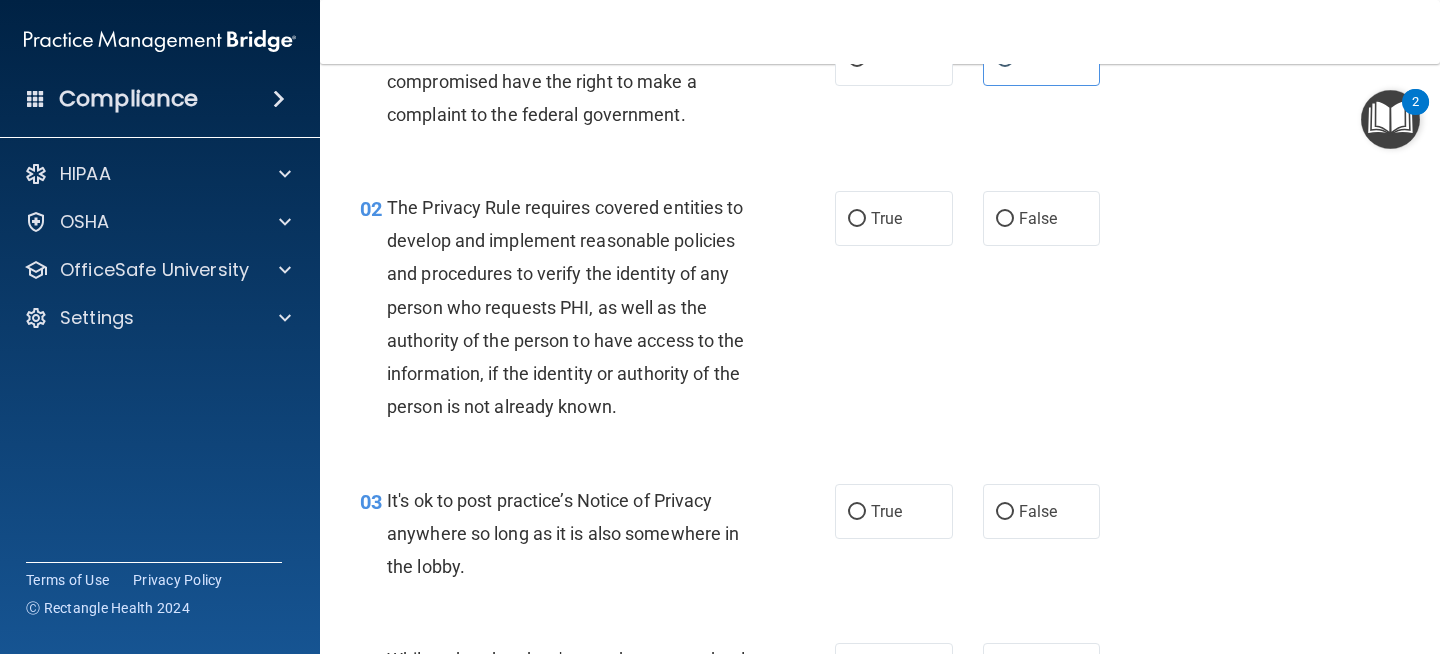 scroll, scrollTop: 129, scrollLeft: 0, axis: vertical 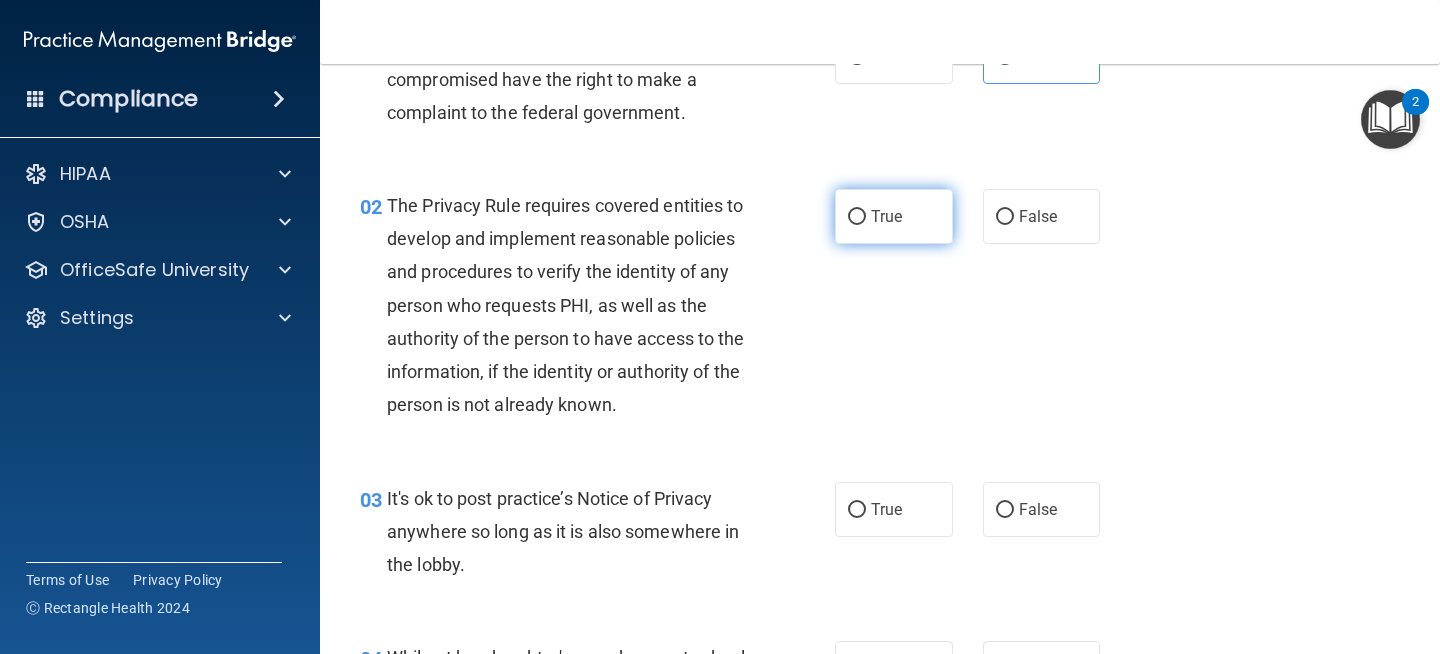 click on "True" at bounding box center (894, 216) 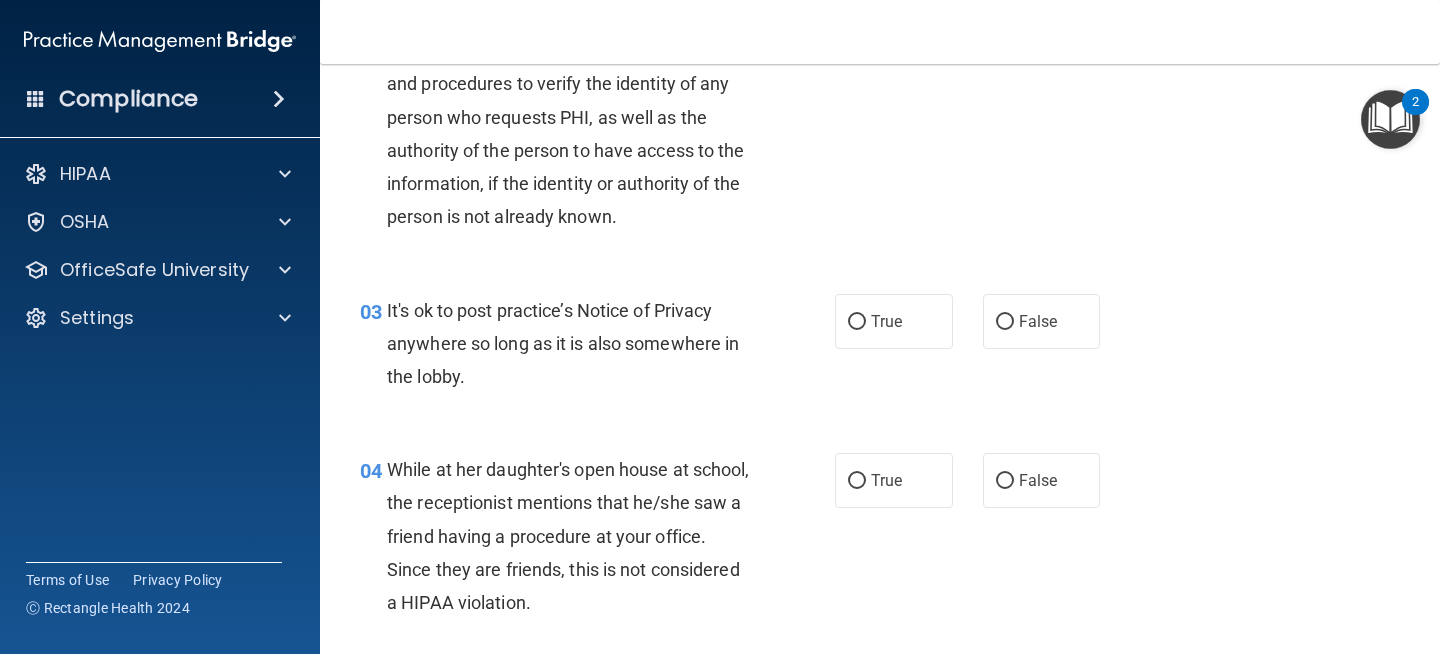 scroll, scrollTop: 321, scrollLeft: 0, axis: vertical 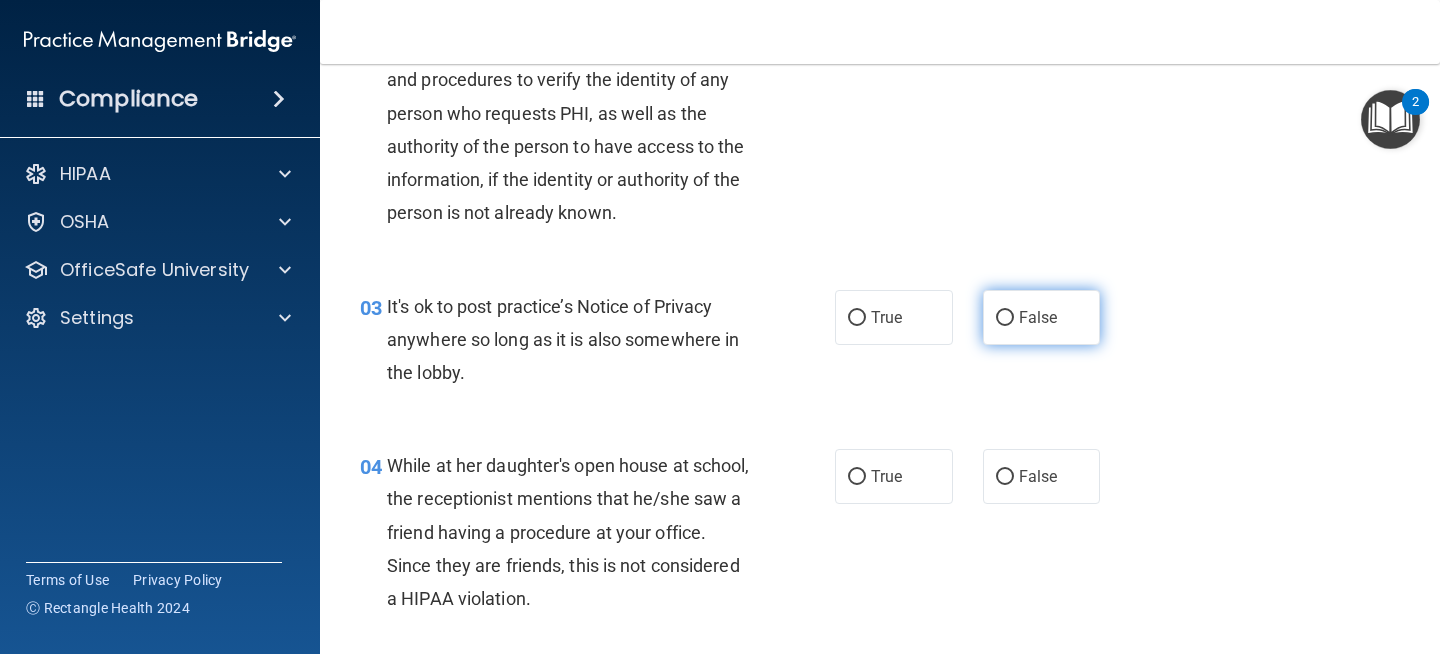 click on "False" at bounding box center (1042, 317) 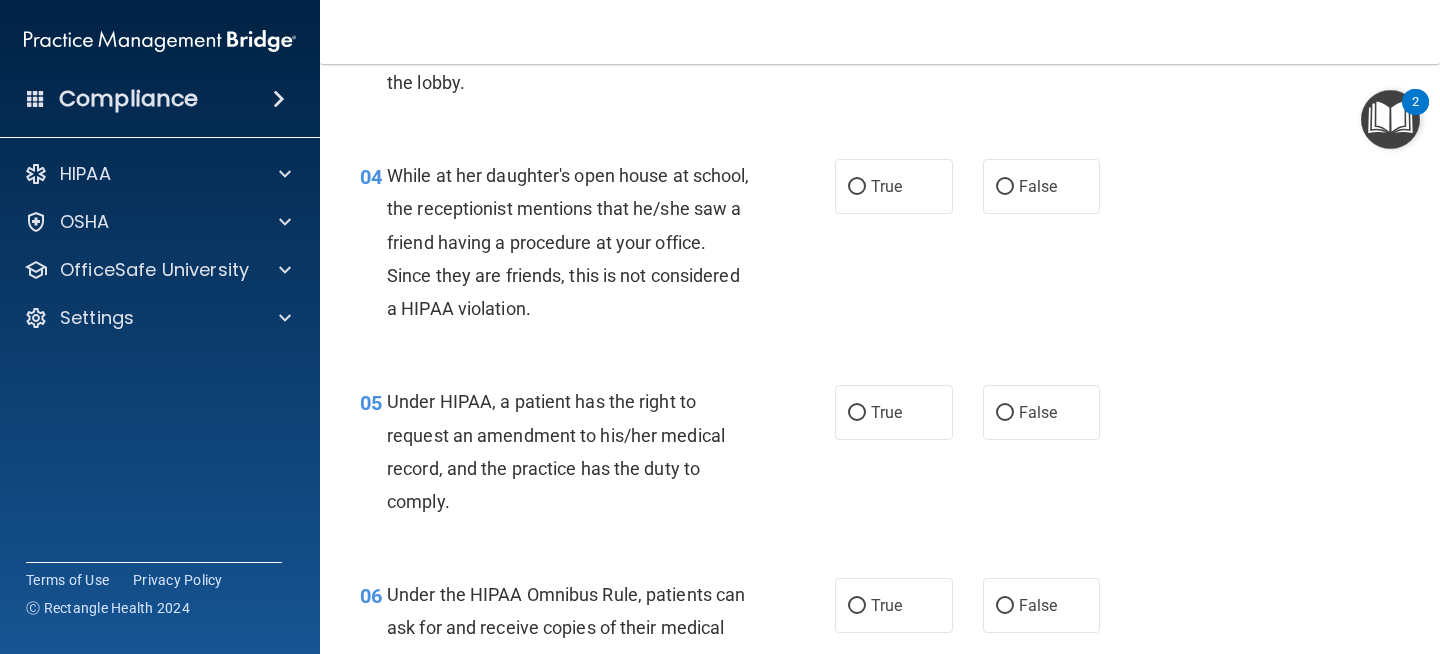 scroll, scrollTop: 622, scrollLeft: 0, axis: vertical 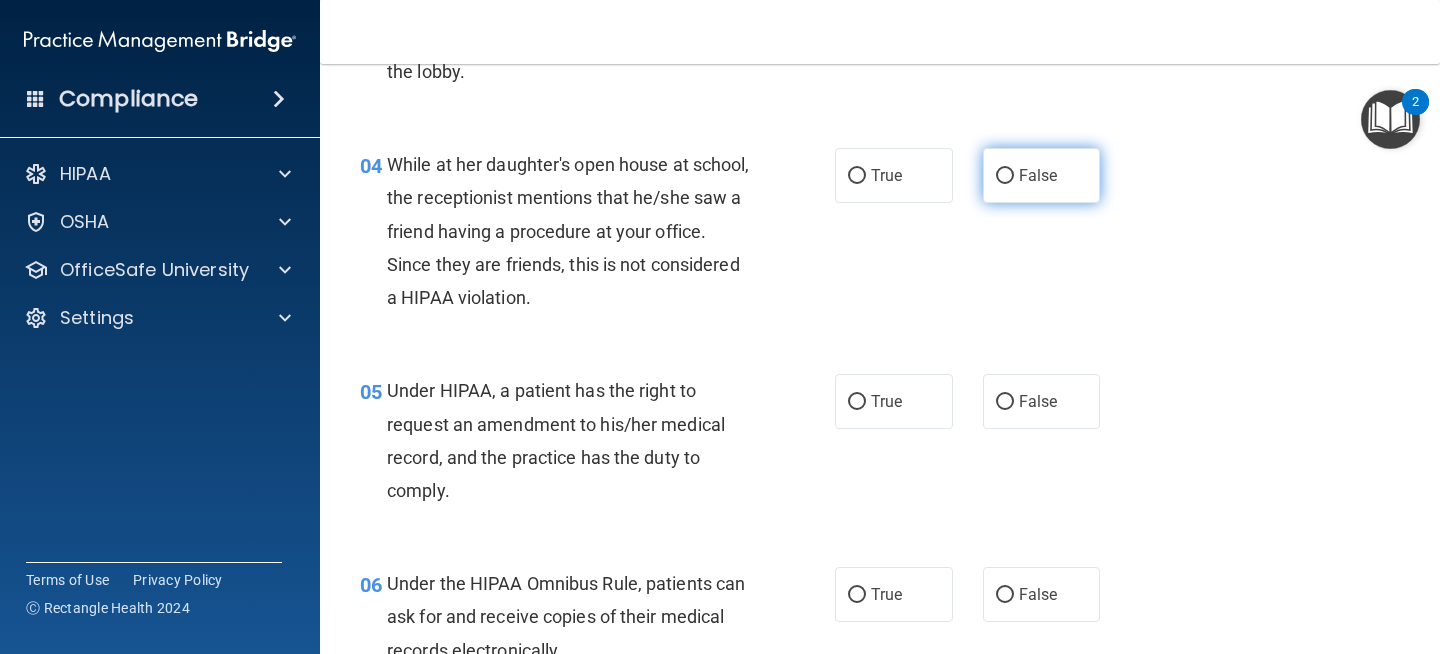 click on "False" at bounding box center [1038, 175] 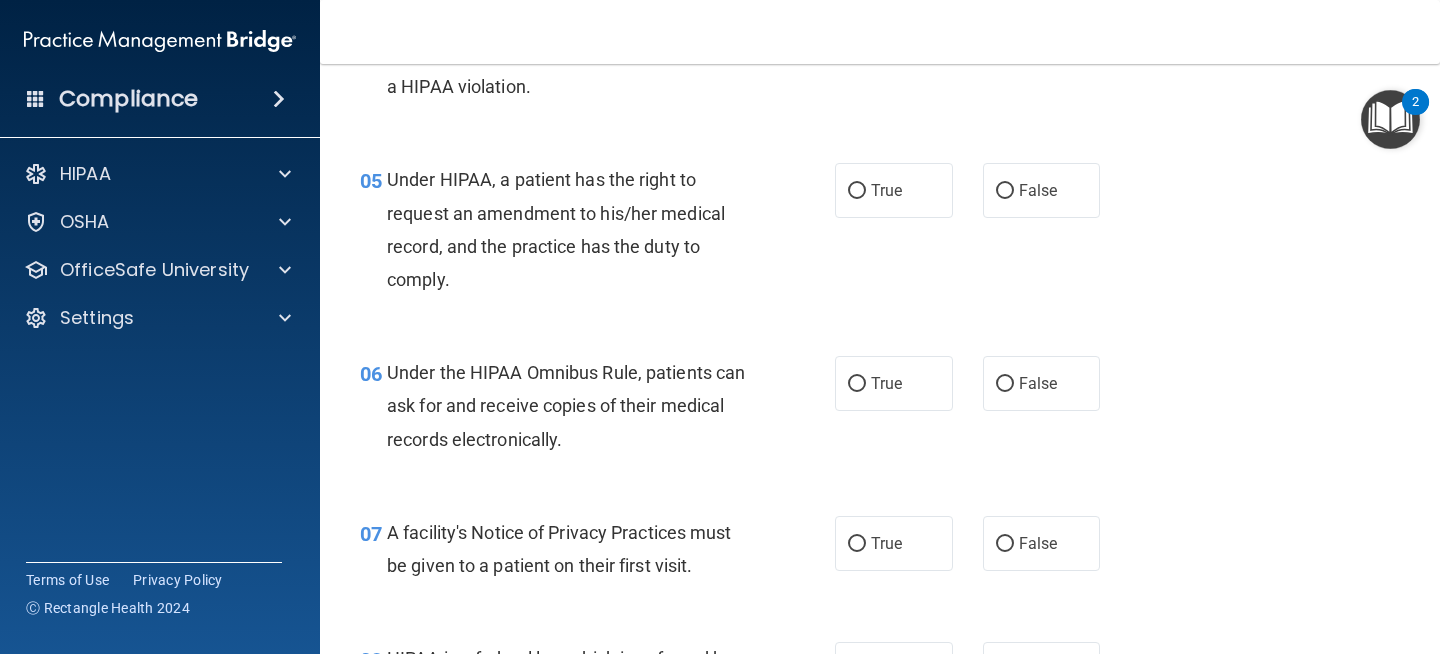 scroll, scrollTop: 828, scrollLeft: 0, axis: vertical 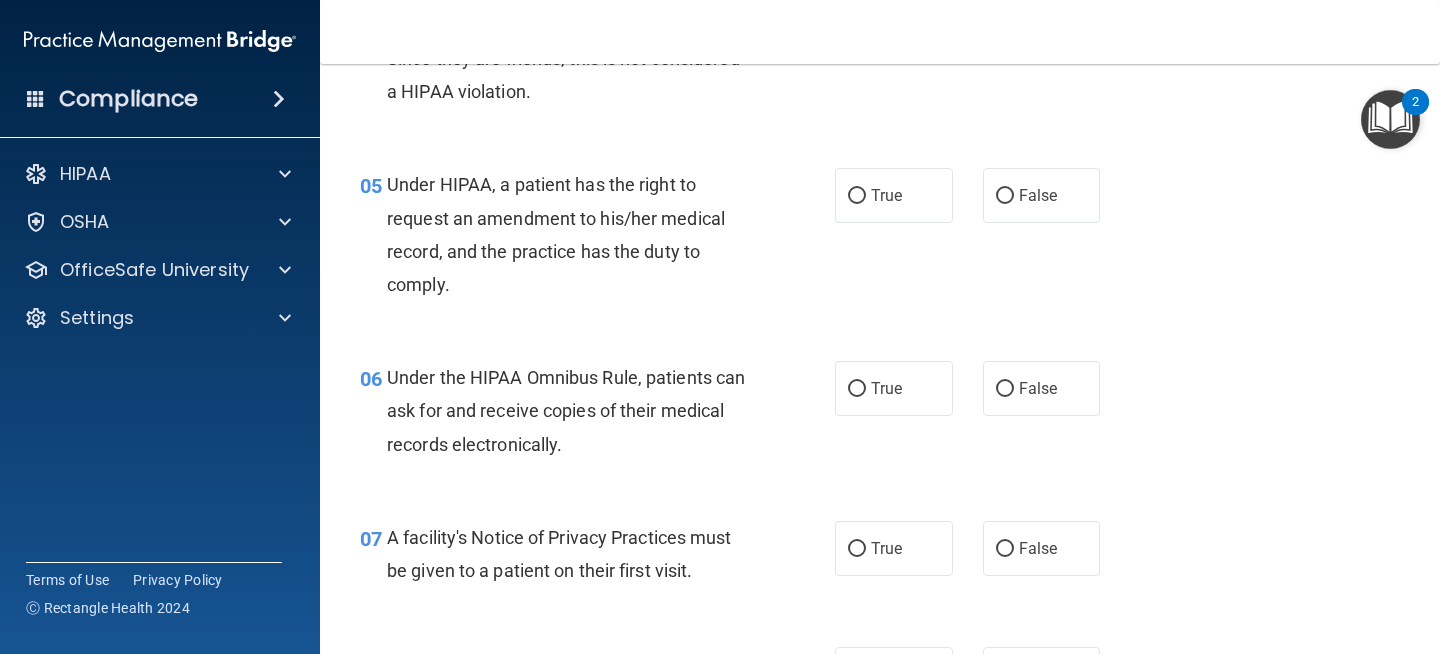 click on "Under HIPAA, a patient has the right to request an amendment to his/her medical record, and the practice has the duty to comply." at bounding box center [556, 234] 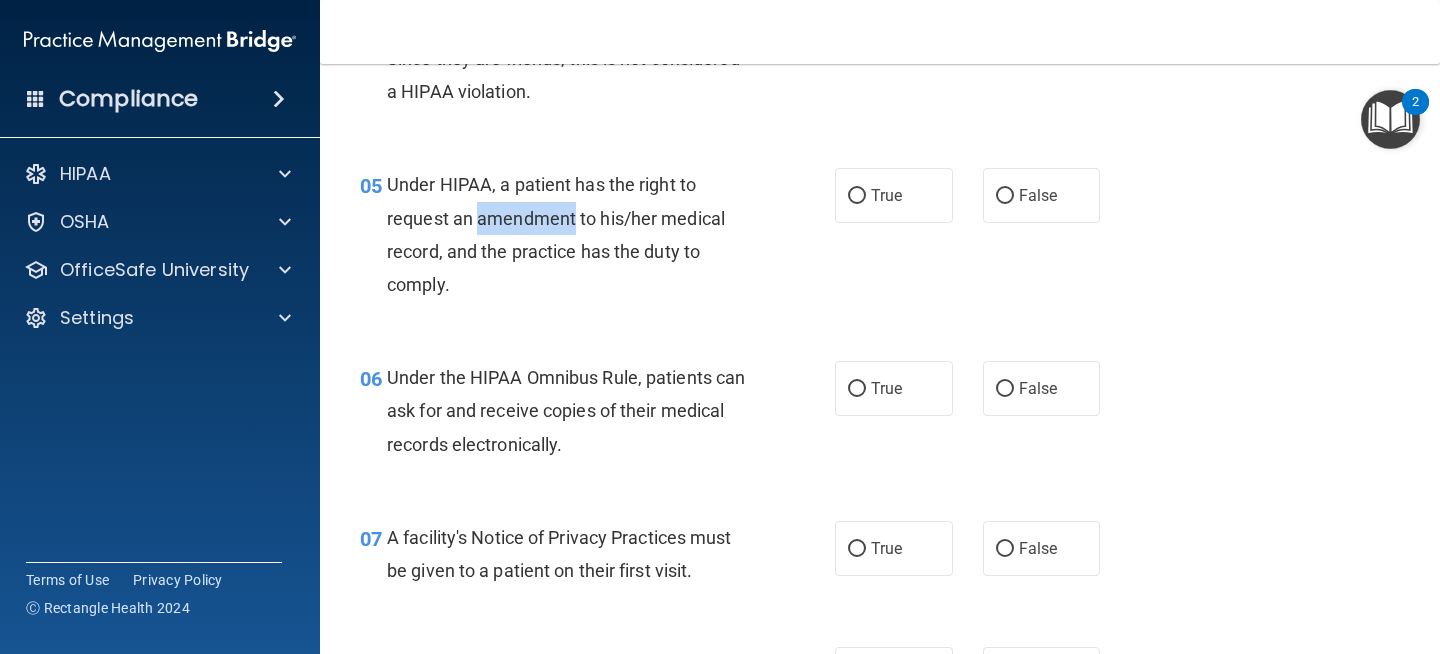 click on "Under HIPAA, a patient has the right to request an amendment to his/her medical record, and the practice has the duty to comply." at bounding box center [556, 234] 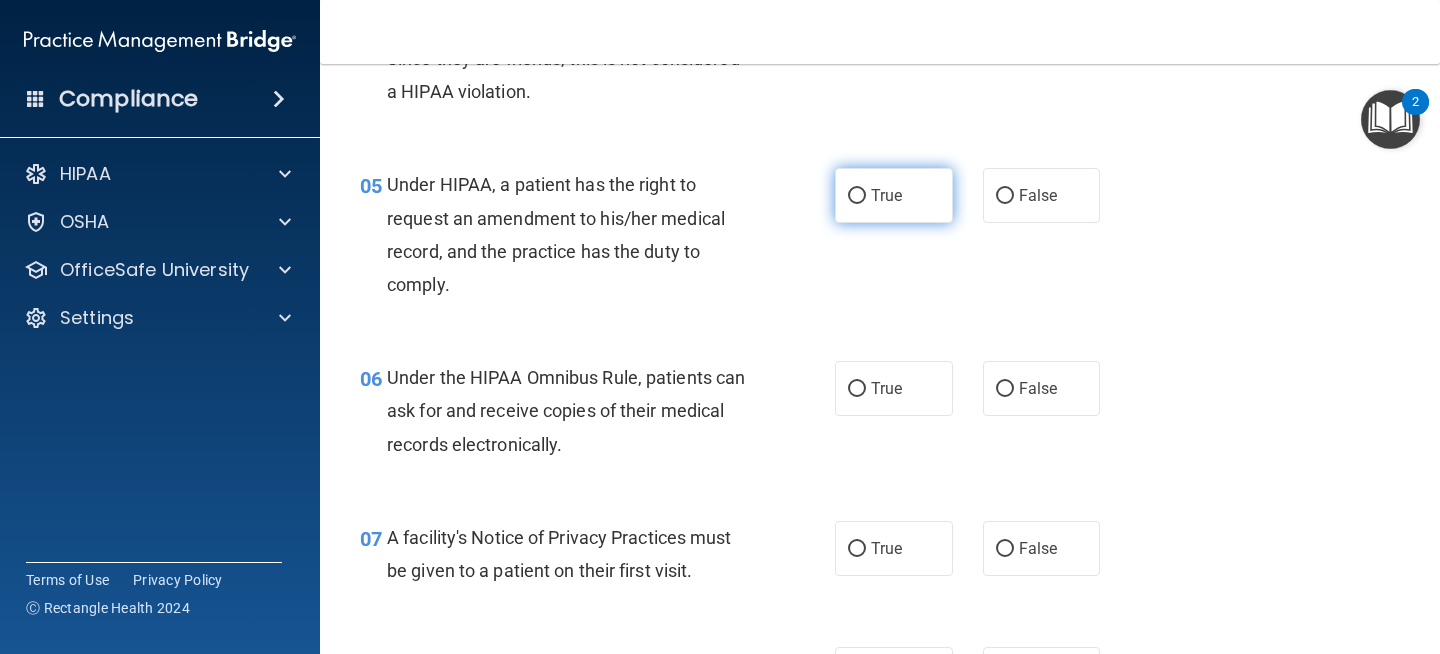click on "True" at bounding box center [894, 195] 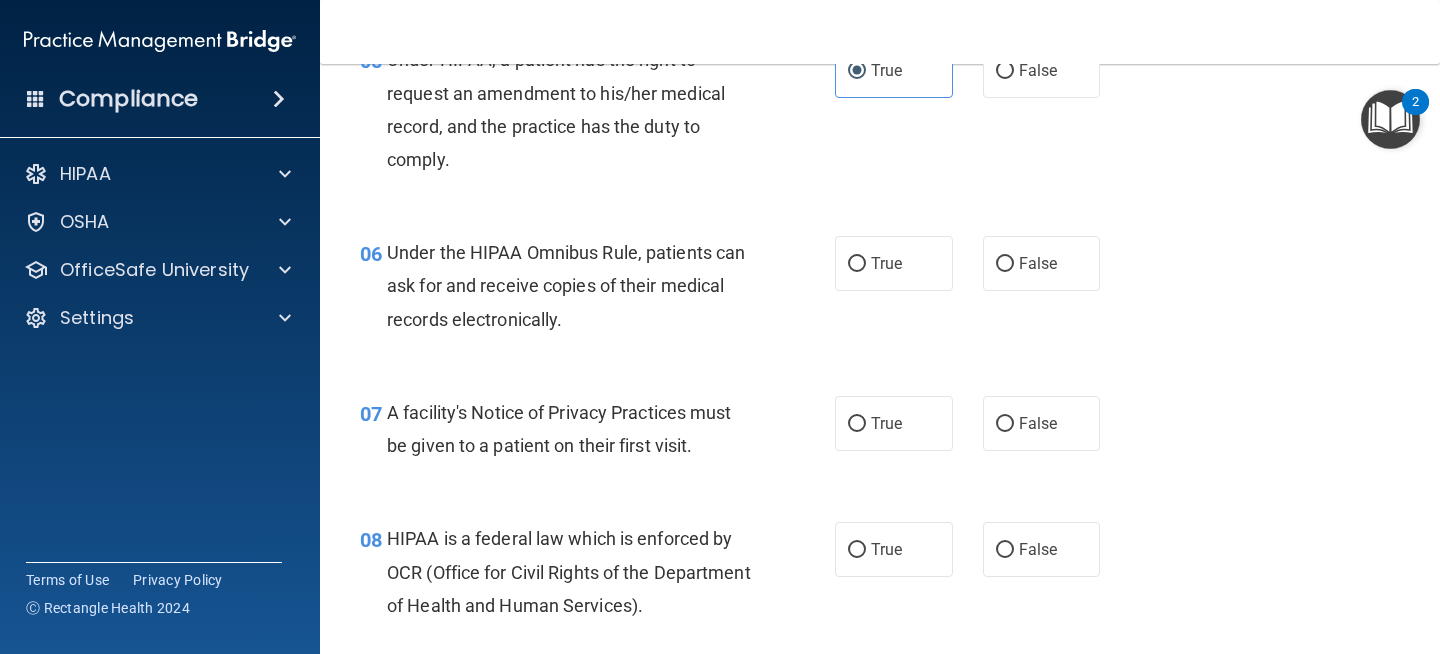 scroll, scrollTop: 960, scrollLeft: 0, axis: vertical 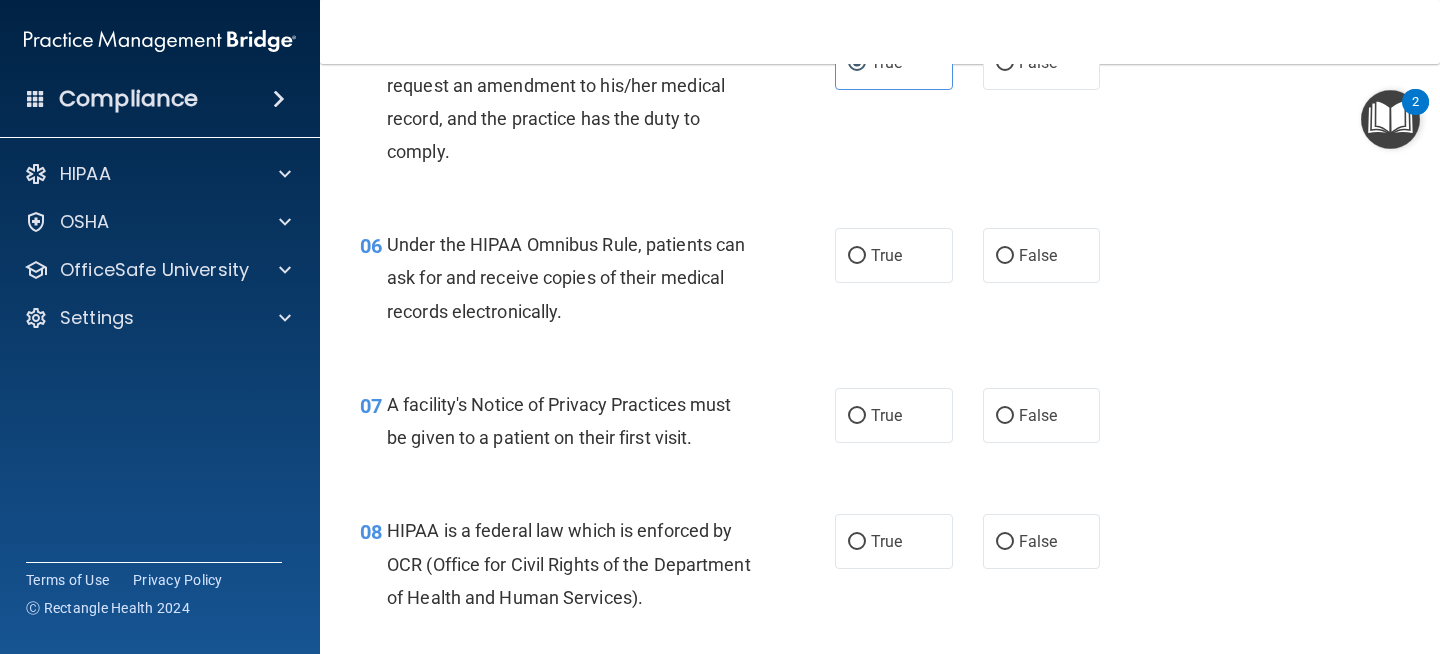 click on "Under the HIPAA Omnibus Rule, patients can ask for and receive copies of their medical records electronically." at bounding box center (566, 277) 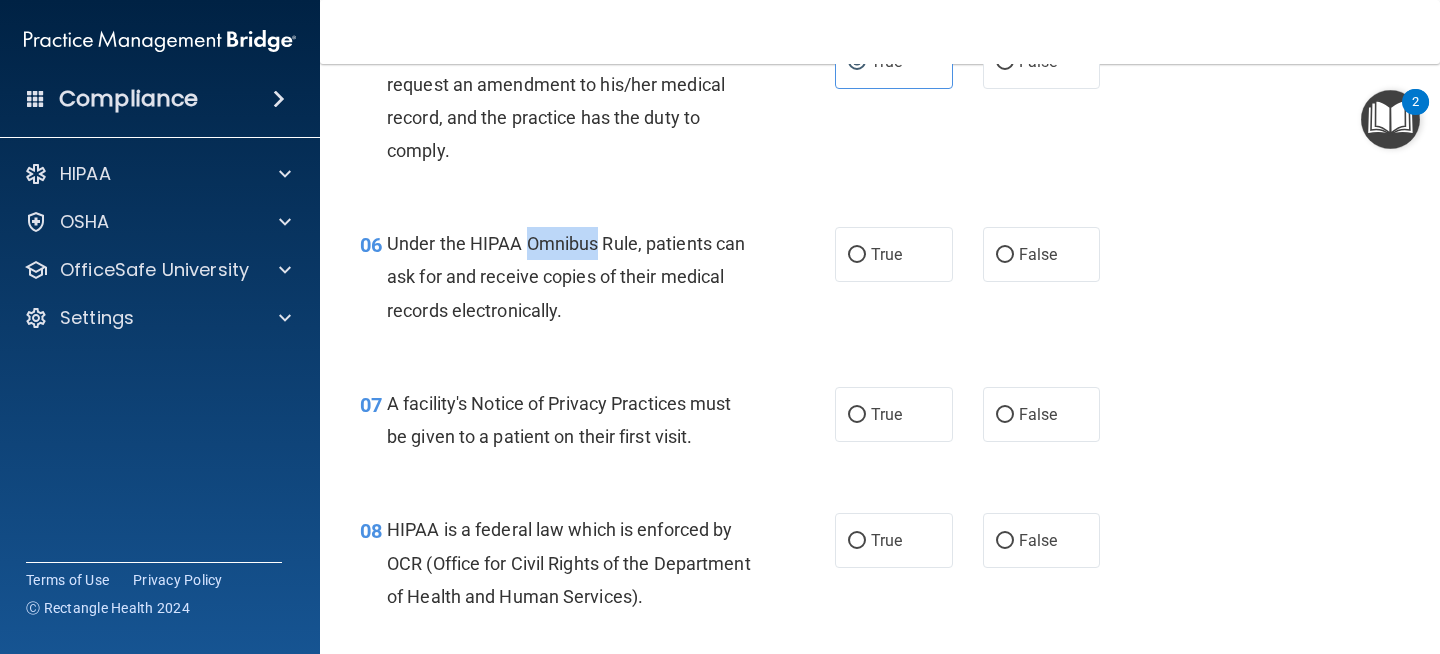 click on "Under the HIPAA Omnibus Rule, patients can ask for and receive copies of their medical records electronically." at bounding box center [566, 276] 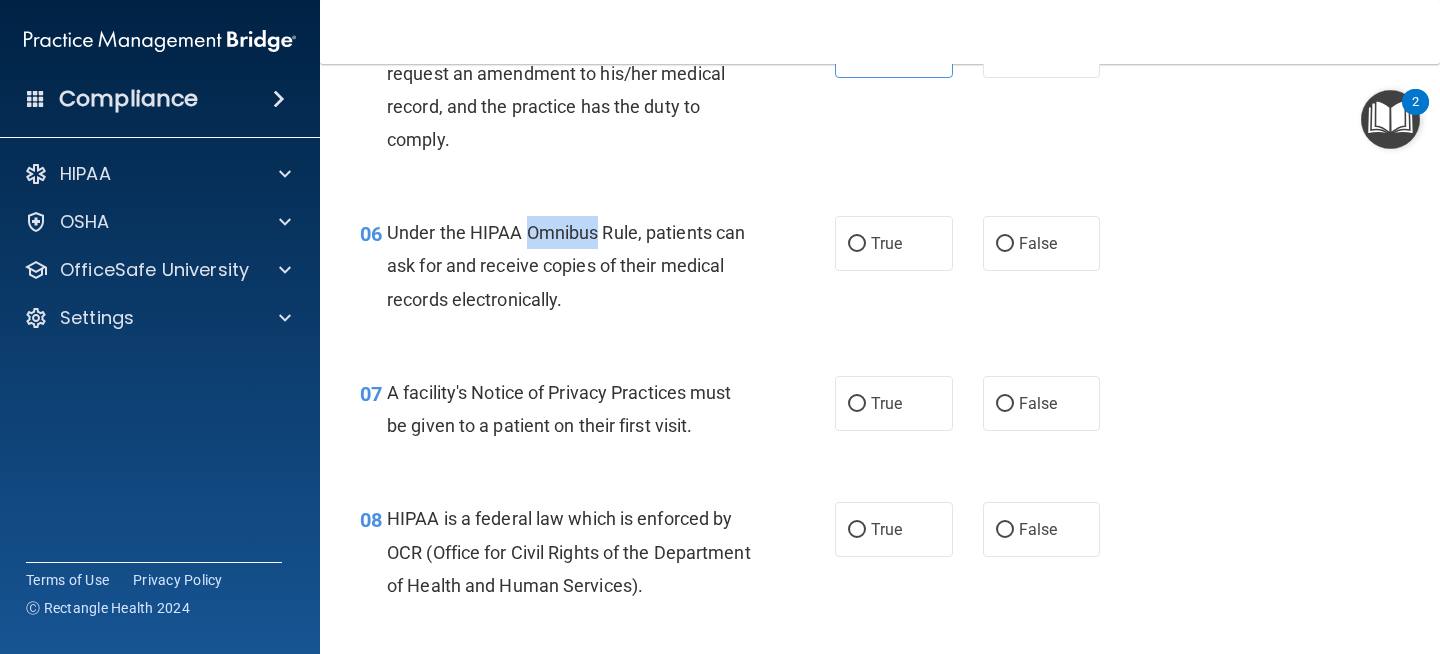 copy on "Omnibus" 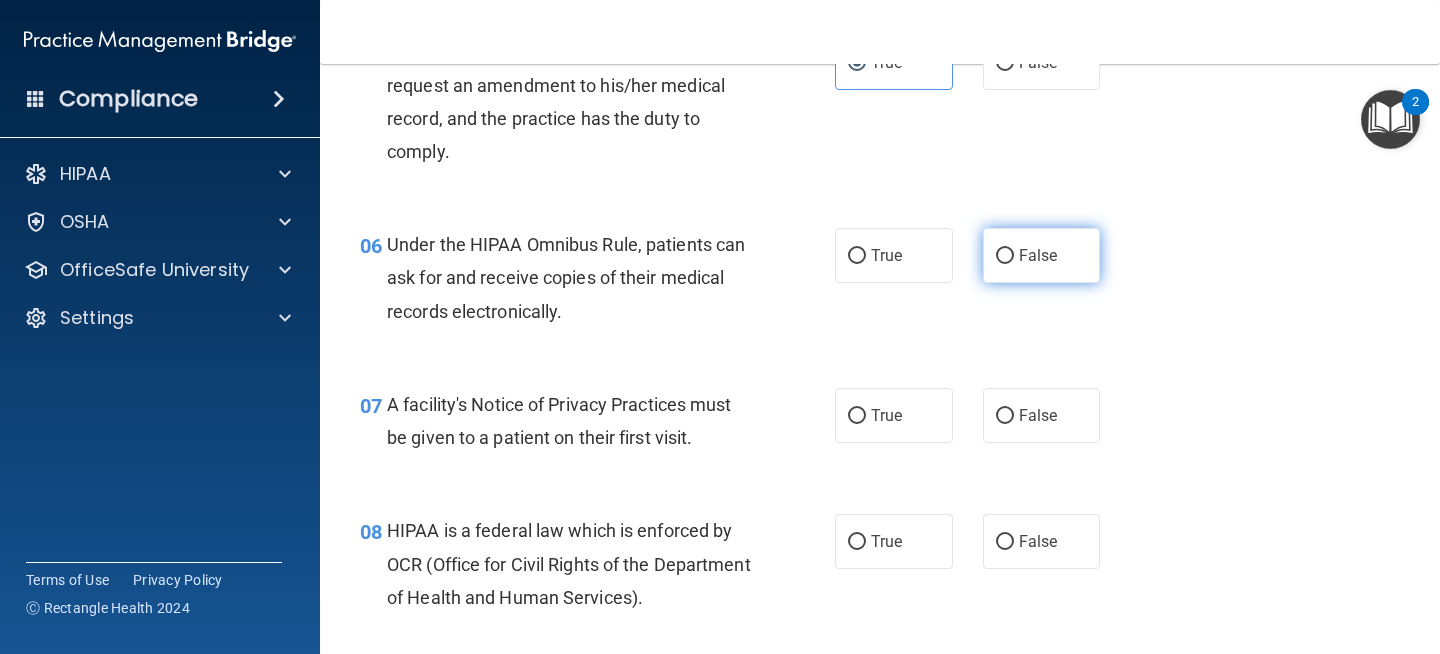 click on "False" at bounding box center (1042, 255) 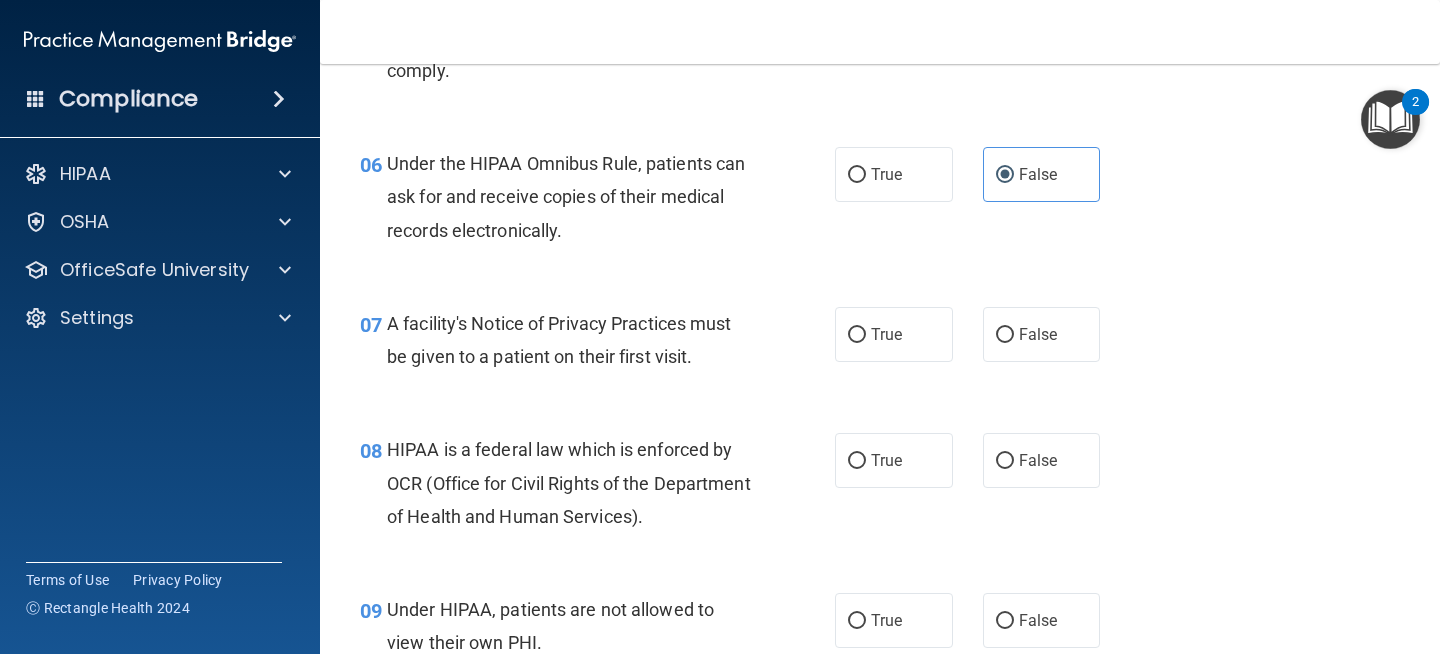 scroll, scrollTop: 1044, scrollLeft: 0, axis: vertical 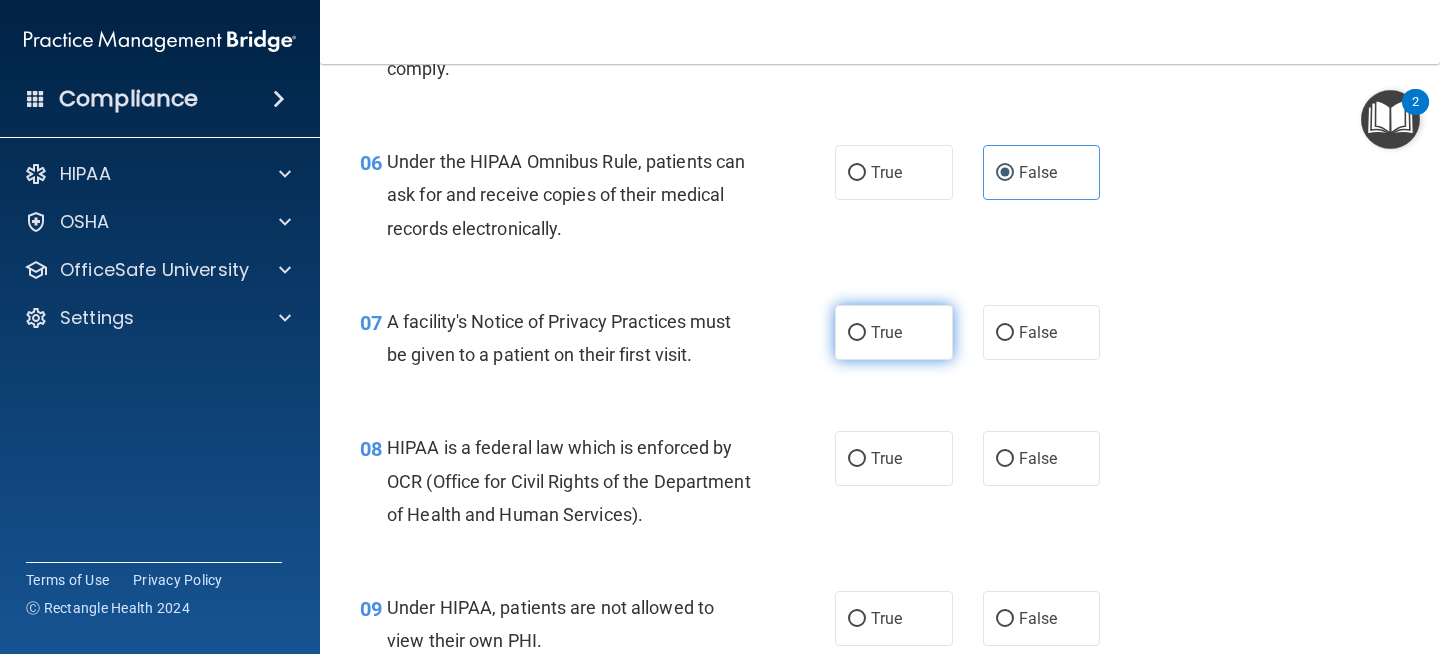 click on "True" at bounding box center [894, 332] 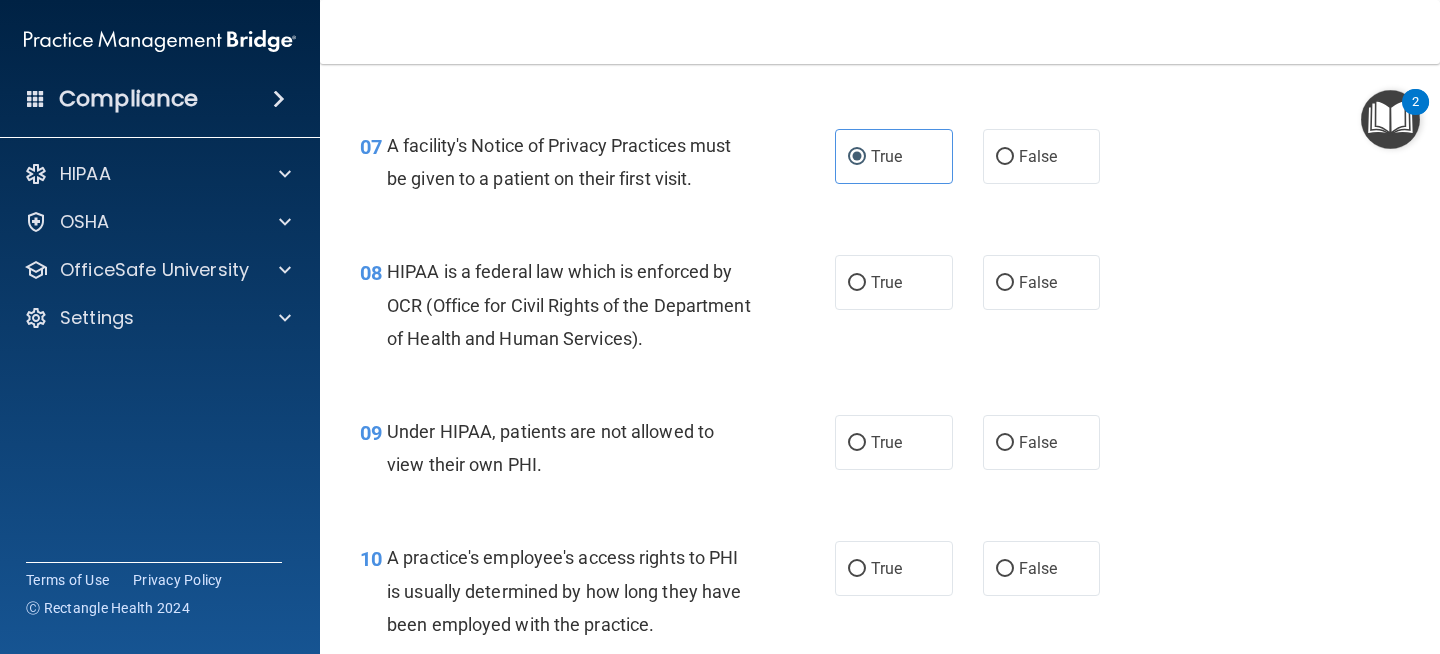 scroll, scrollTop: 1222, scrollLeft: 0, axis: vertical 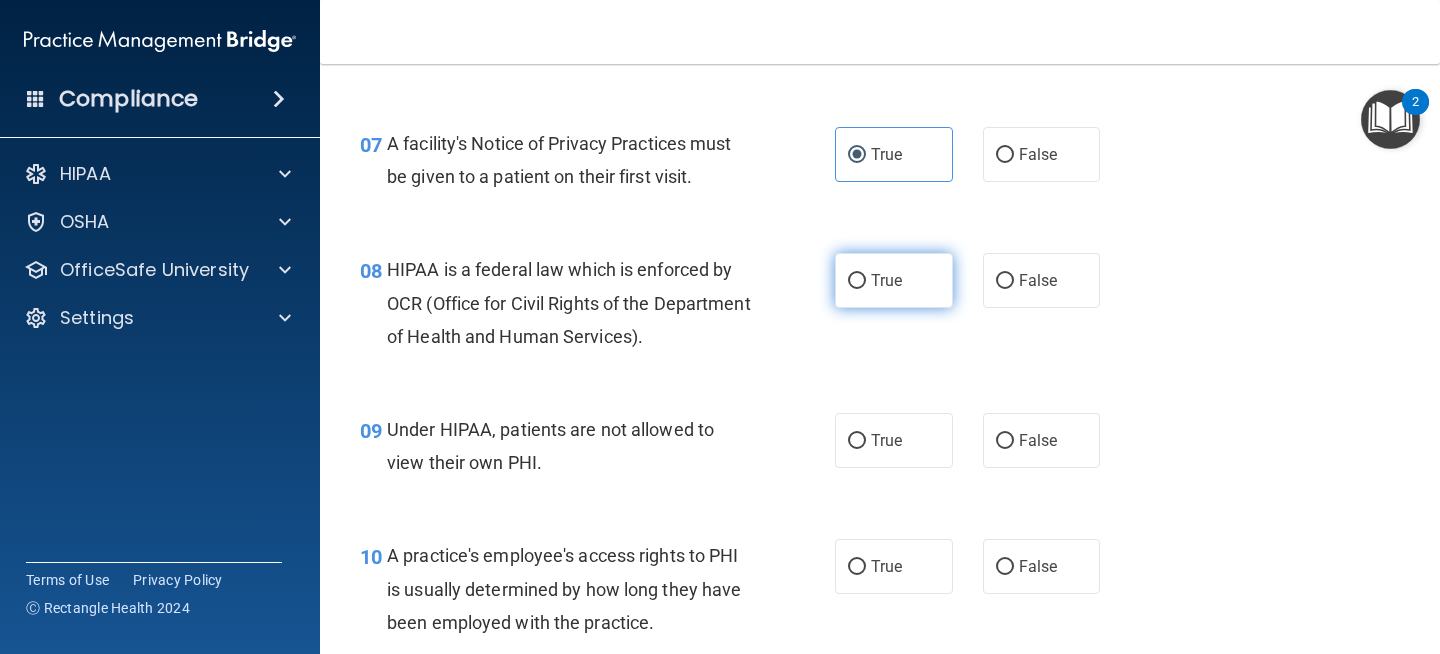click on "True" at bounding box center (894, 280) 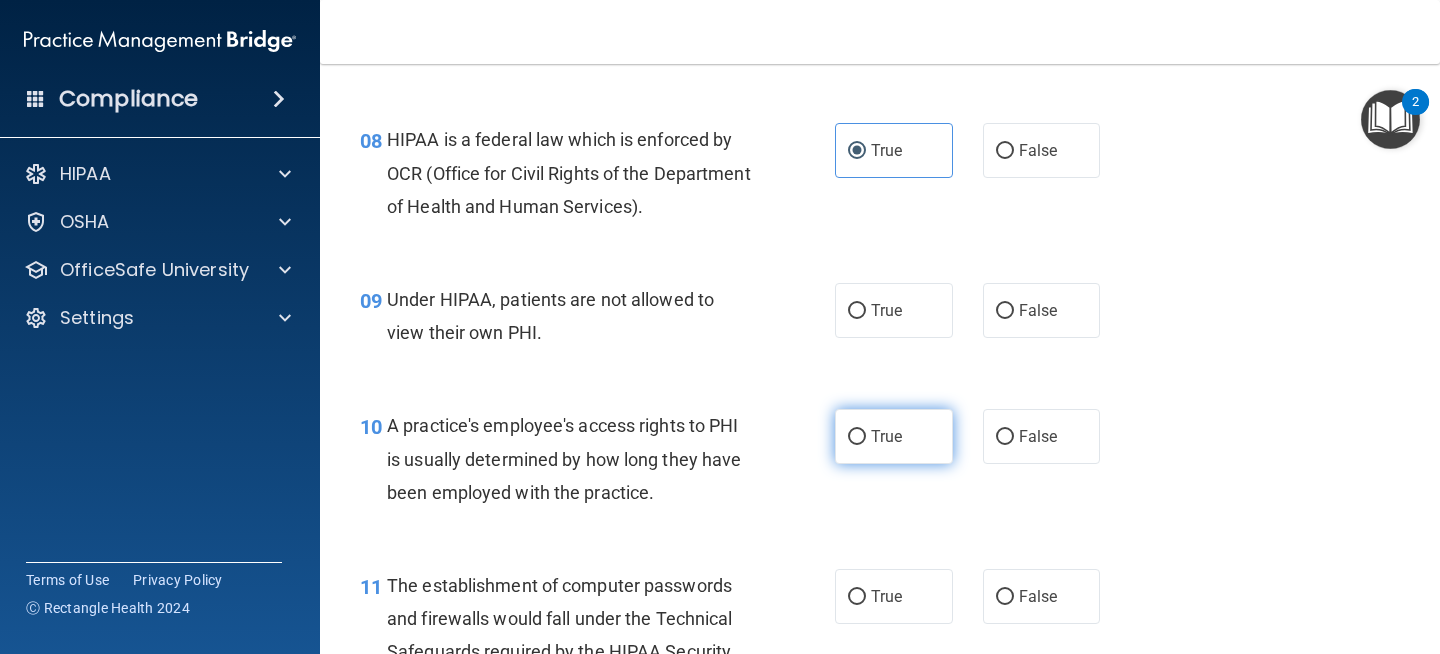 scroll, scrollTop: 1358, scrollLeft: 0, axis: vertical 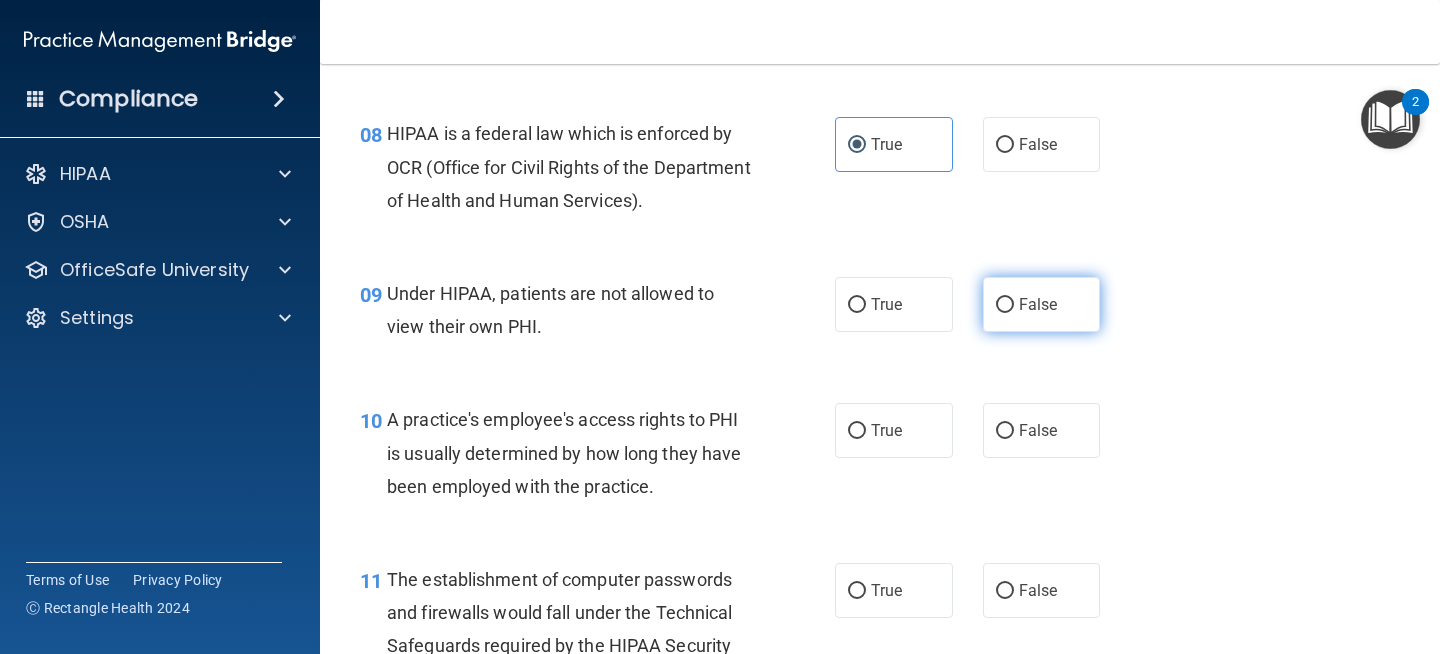 click on "False" at bounding box center [1038, 304] 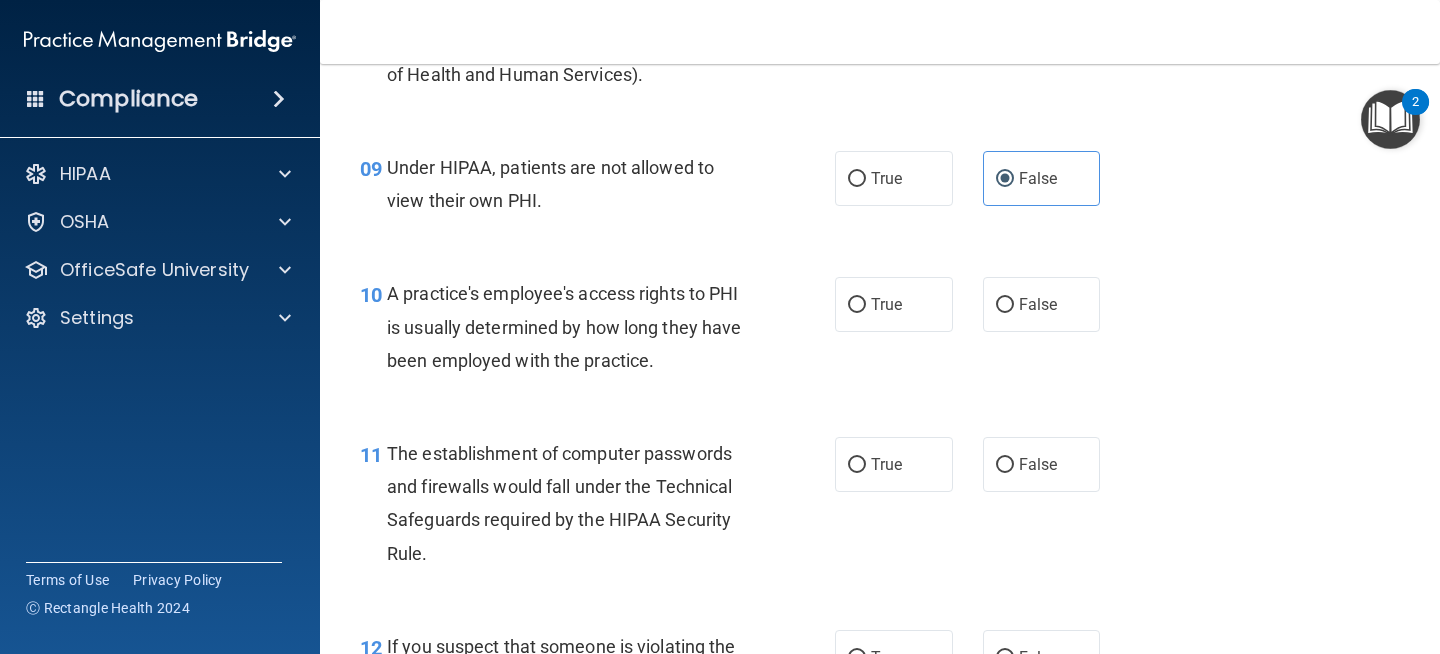 scroll, scrollTop: 1488, scrollLeft: 0, axis: vertical 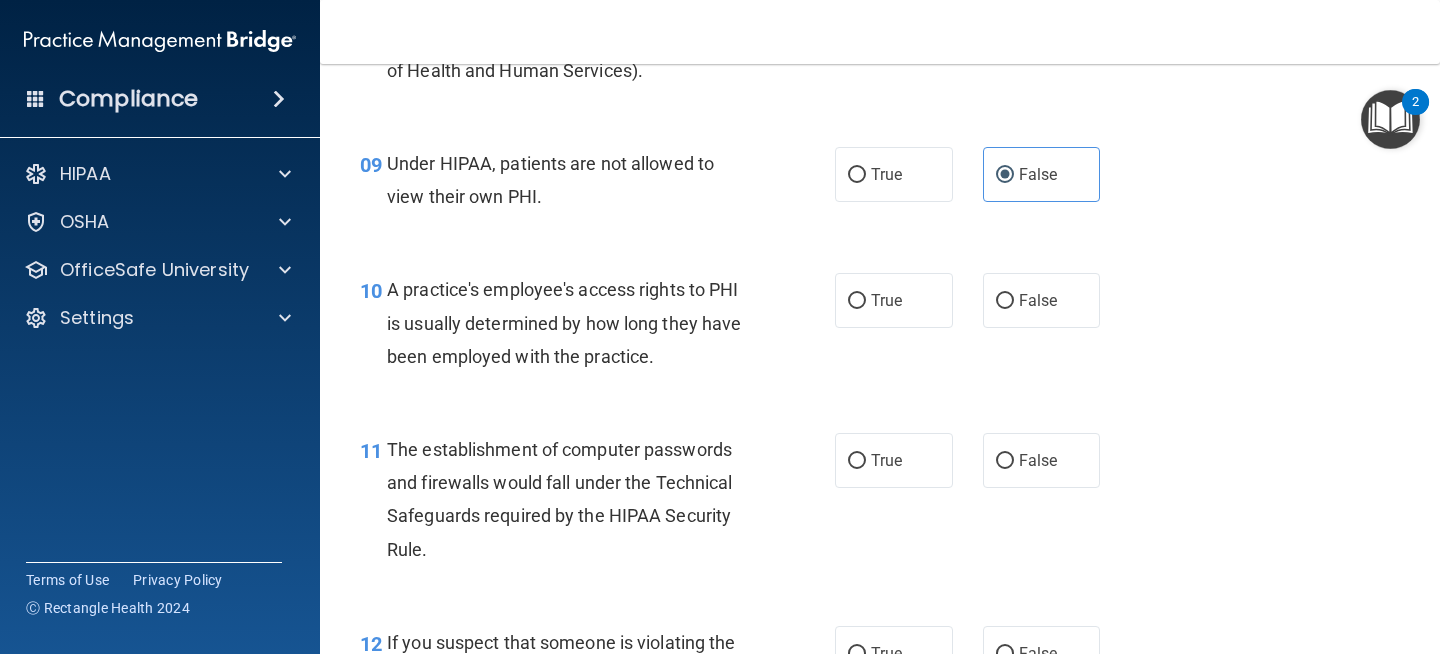 drag, startPoint x: 1008, startPoint y: 328, endPoint x: 862, endPoint y: 380, distance: 154.98387 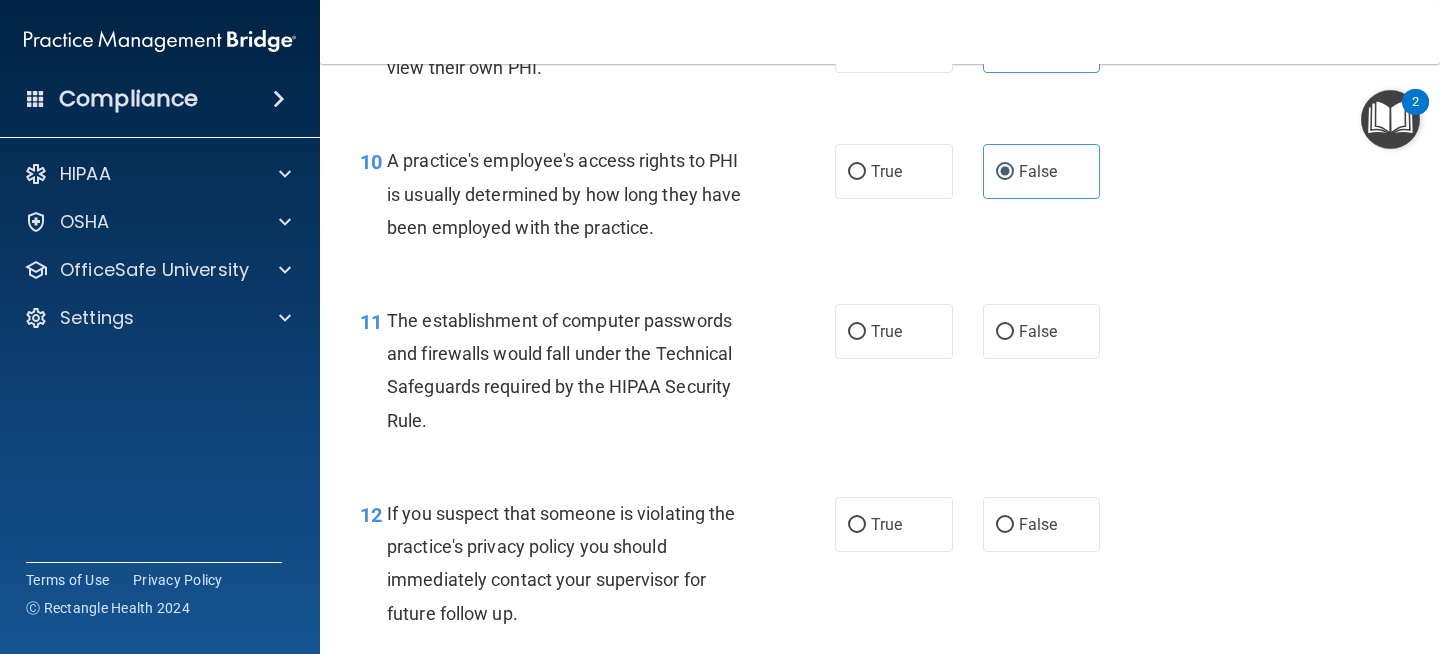 scroll, scrollTop: 1615, scrollLeft: 0, axis: vertical 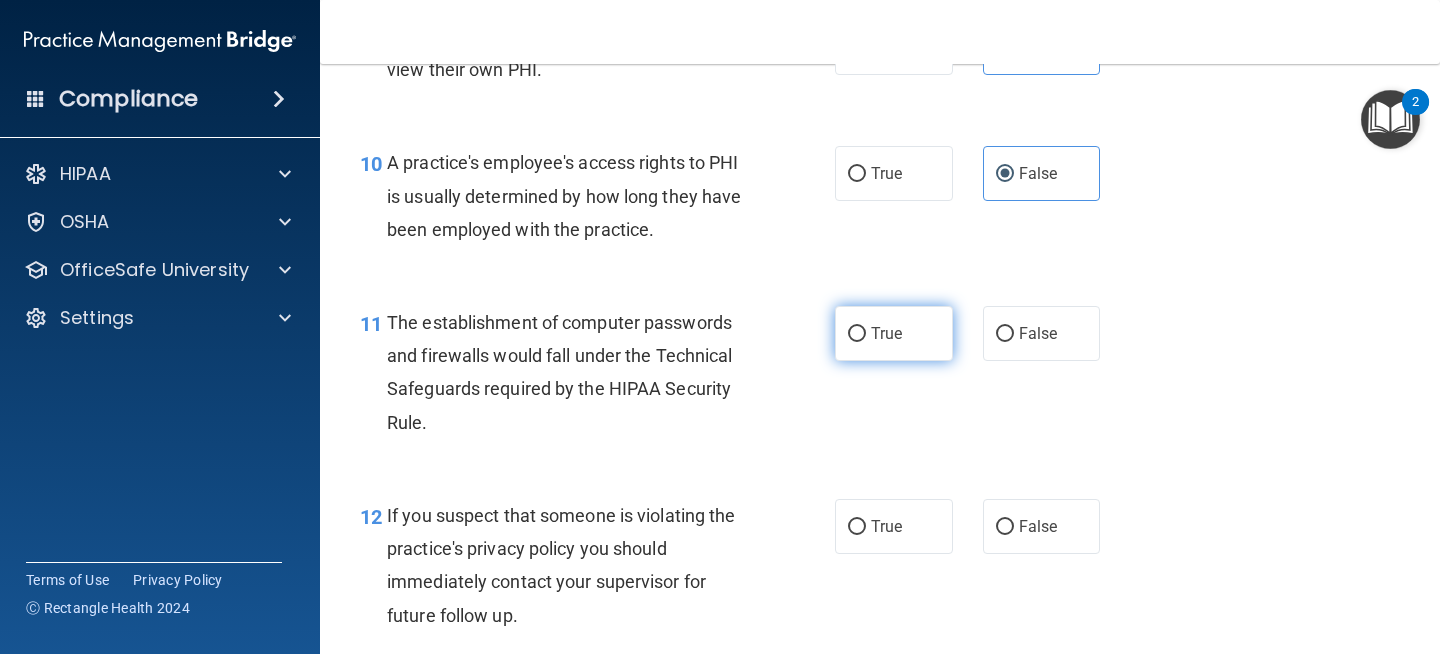 click on "True" at bounding box center [886, 333] 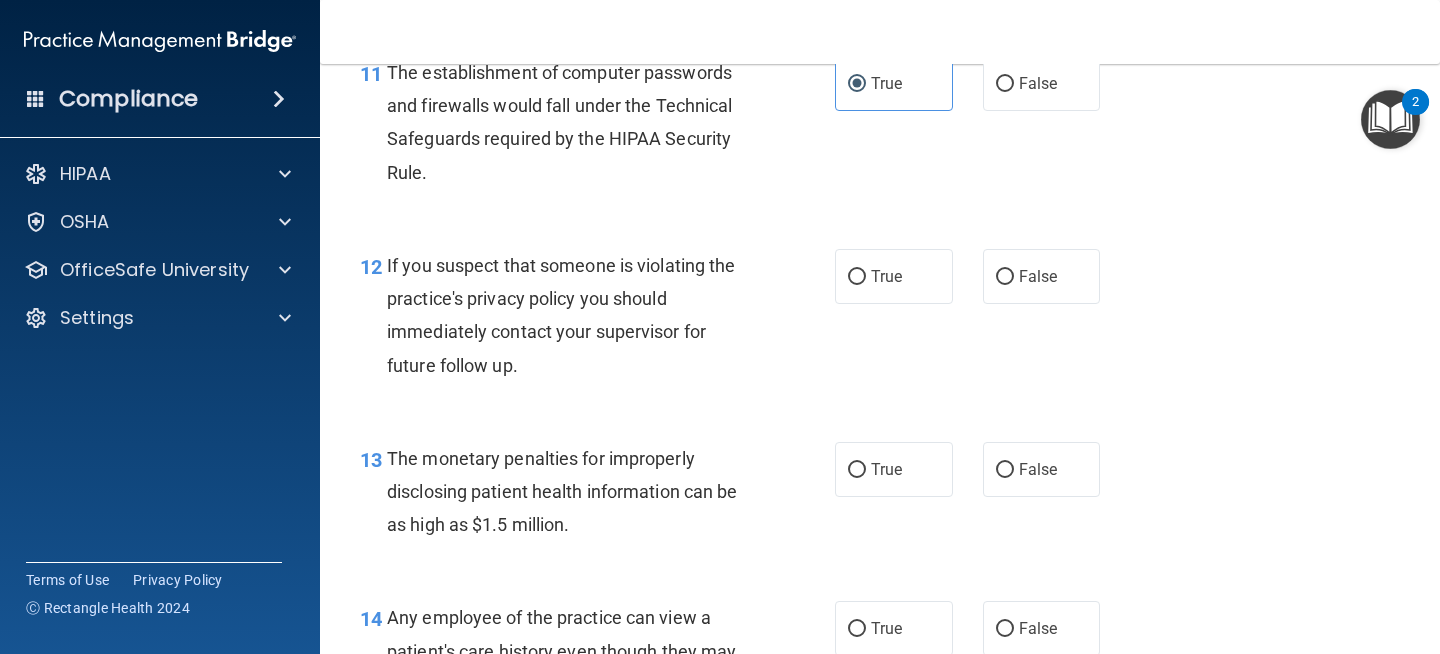 scroll, scrollTop: 1875, scrollLeft: 0, axis: vertical 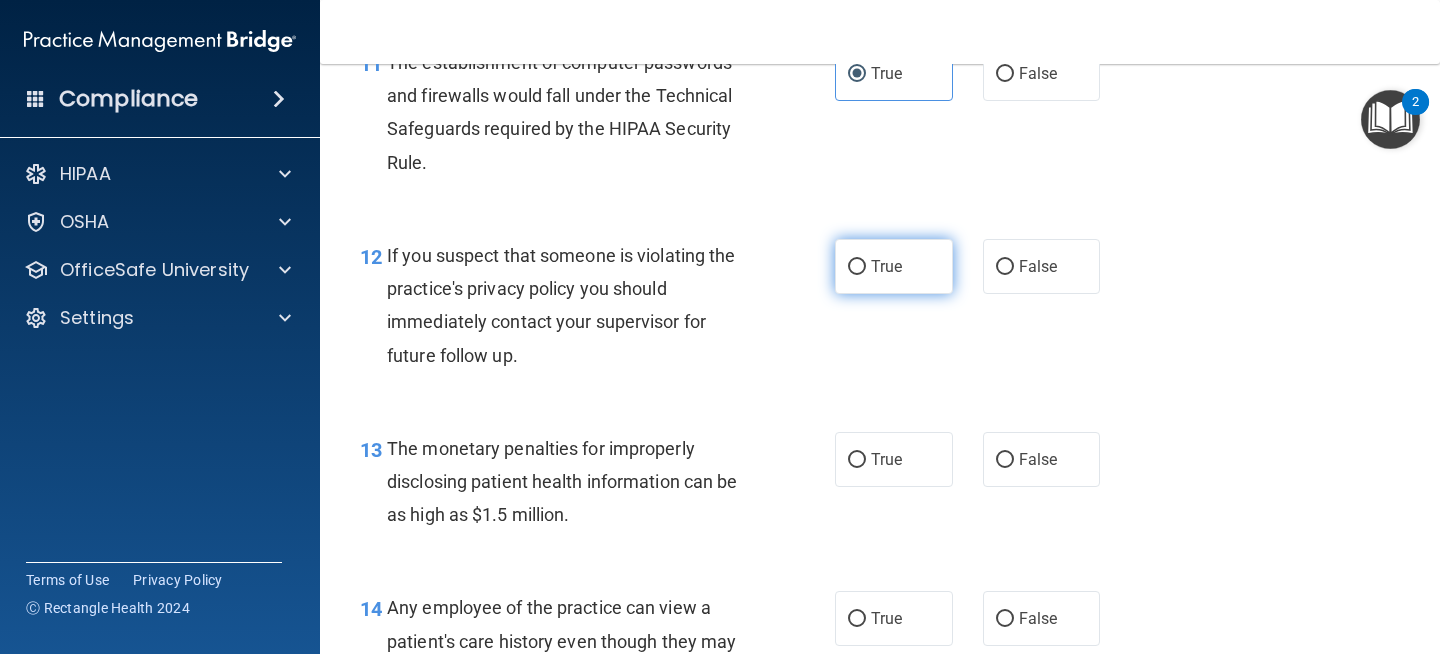click on "True" at bounding box center (894, 266) 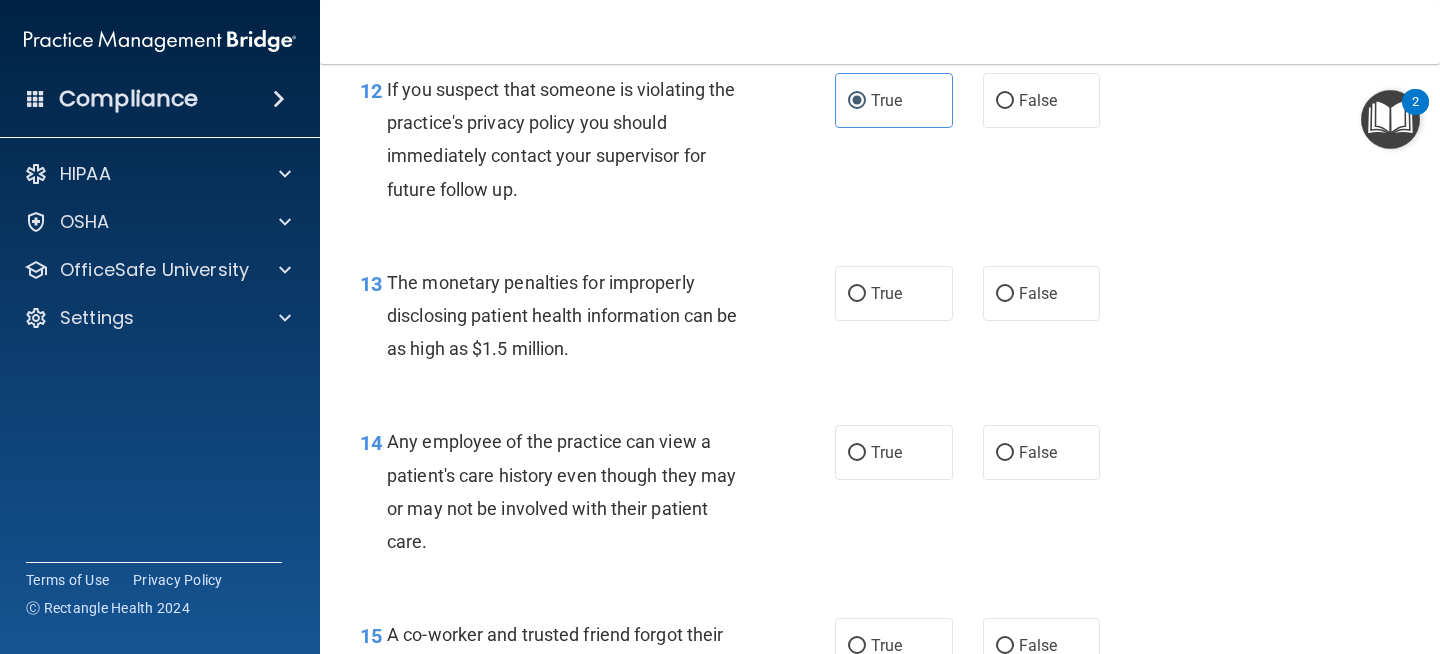 scroll, scrollTop: 2071, scrollLeft: 0, axis: vertical 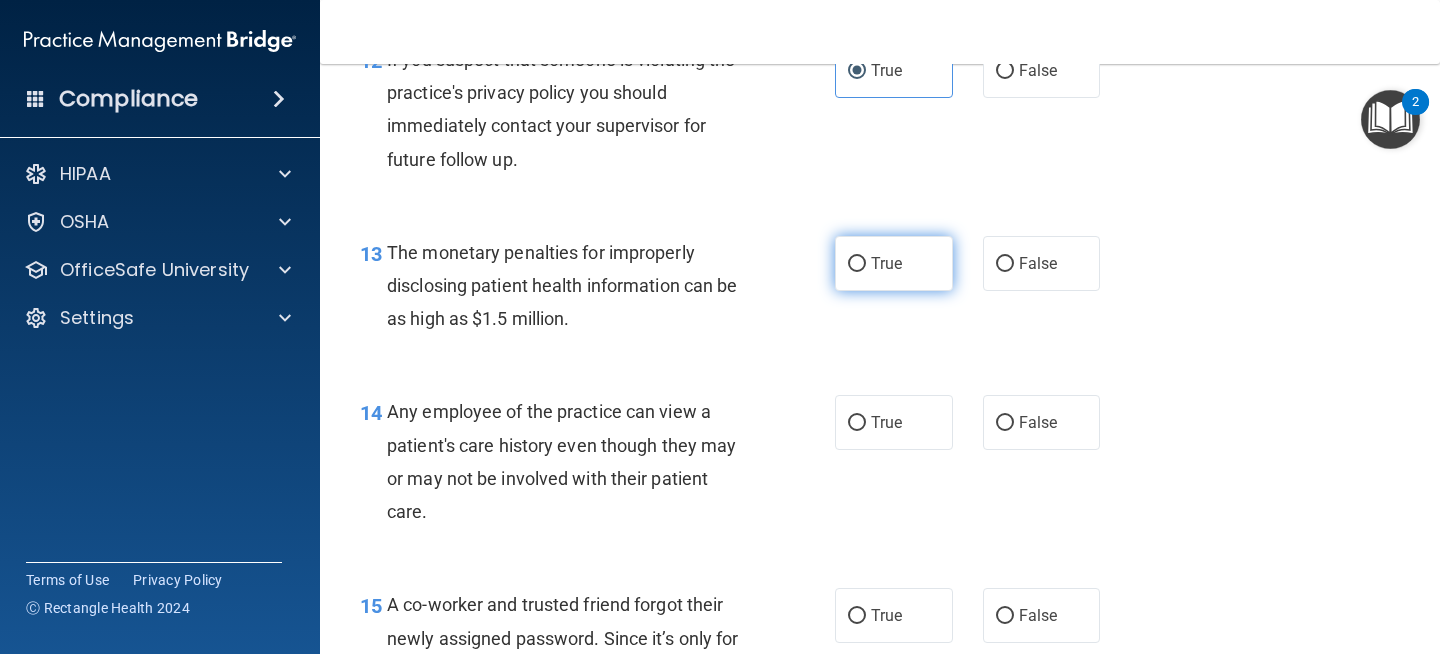 click on "True" at bounding box center (886, 263) 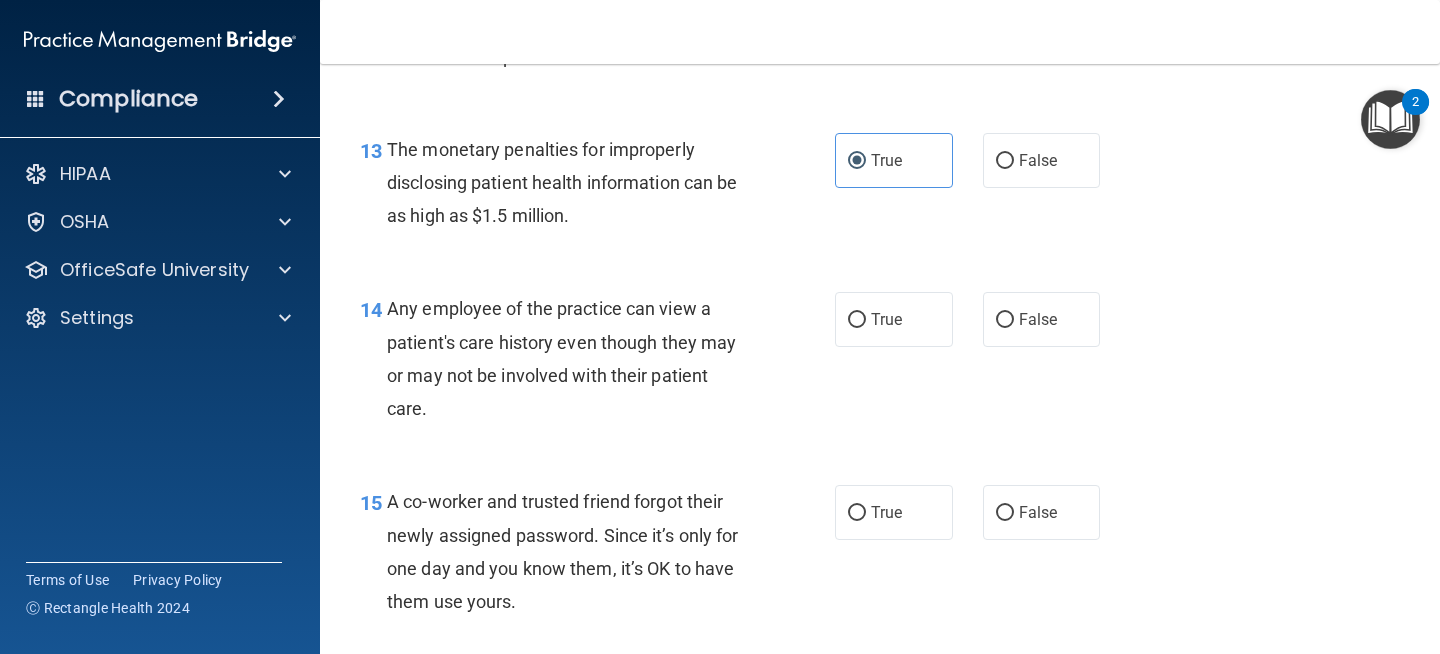 scroll, scrollTop: 2173, scrollLeft: 0, axis: vertical 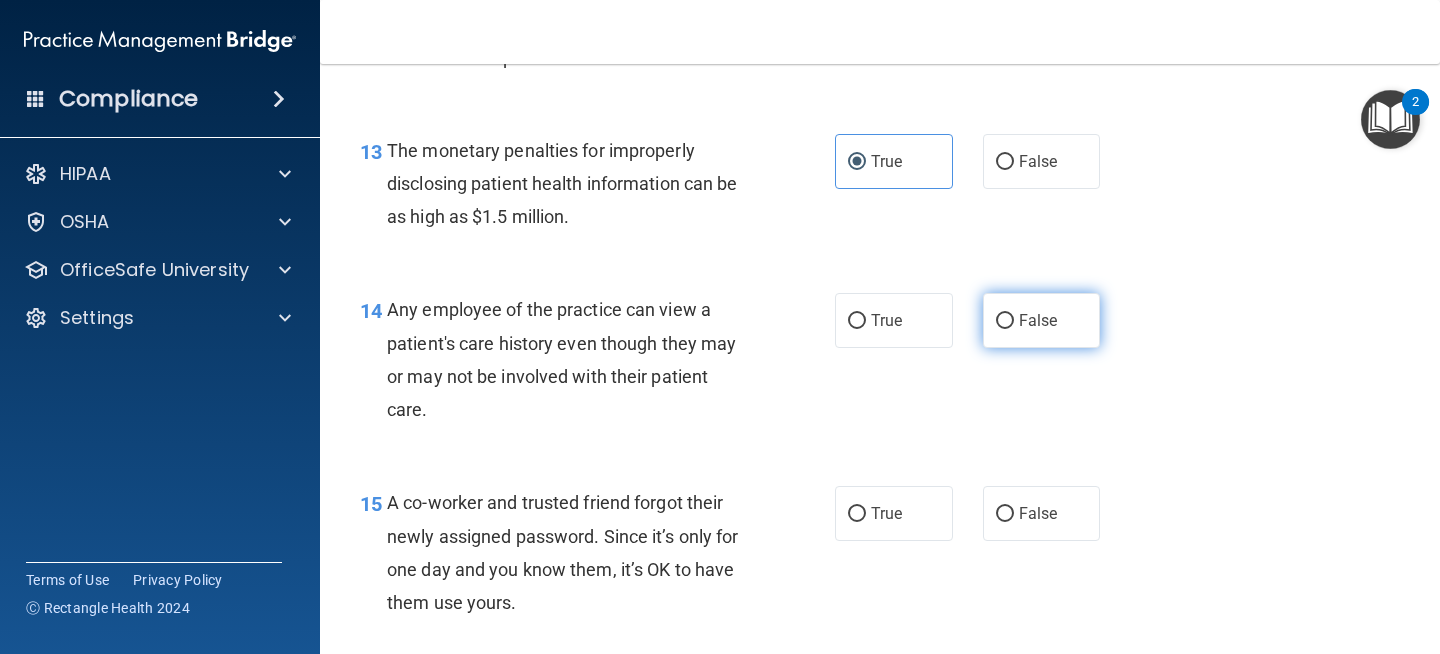 click on "False" at bounding box center (1038, 320) 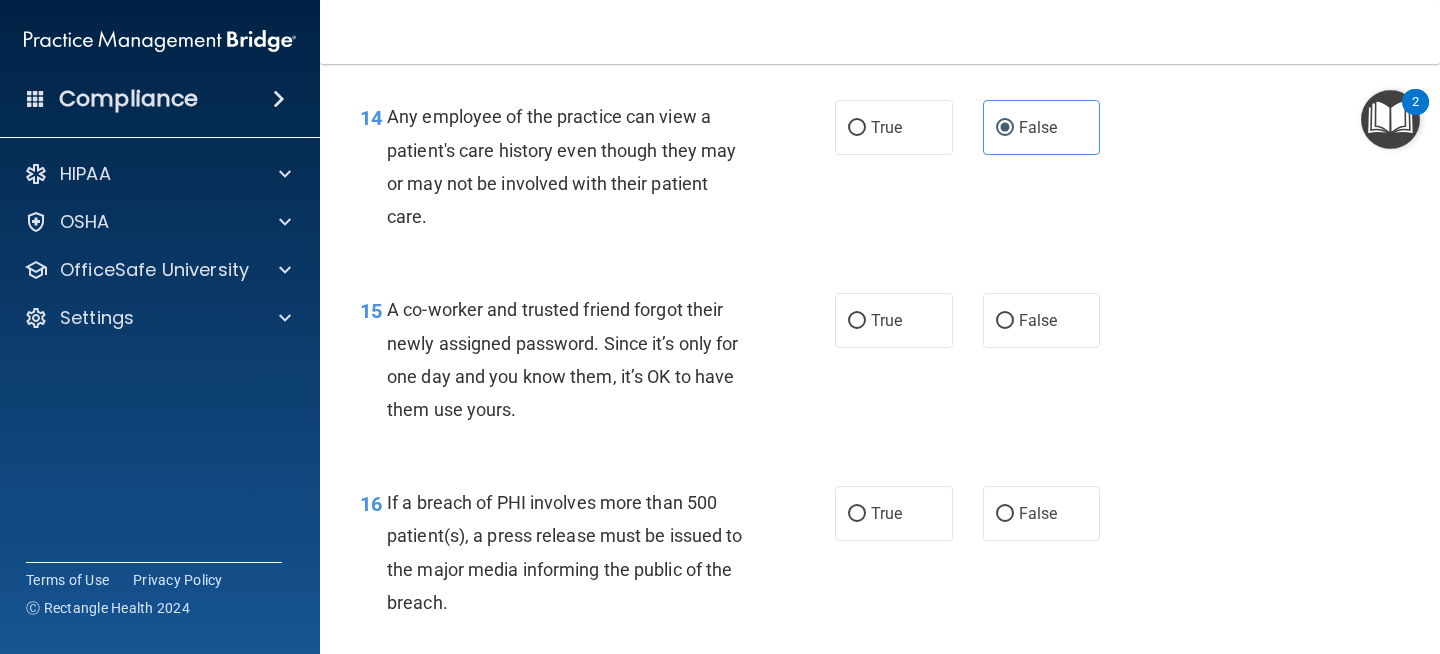scroll, scrollTop: 2367, scrollLeft: 0, axis: vertical 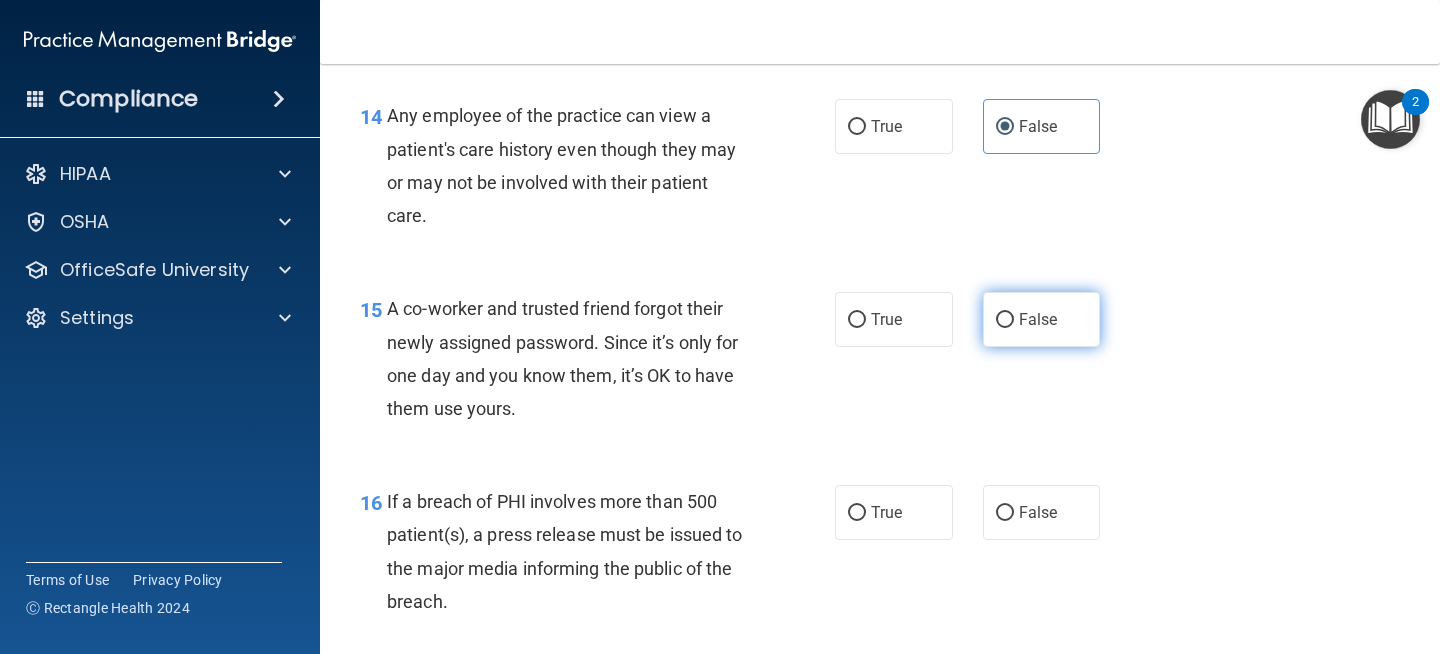 click on "False" at bounding box center (1042, 319) 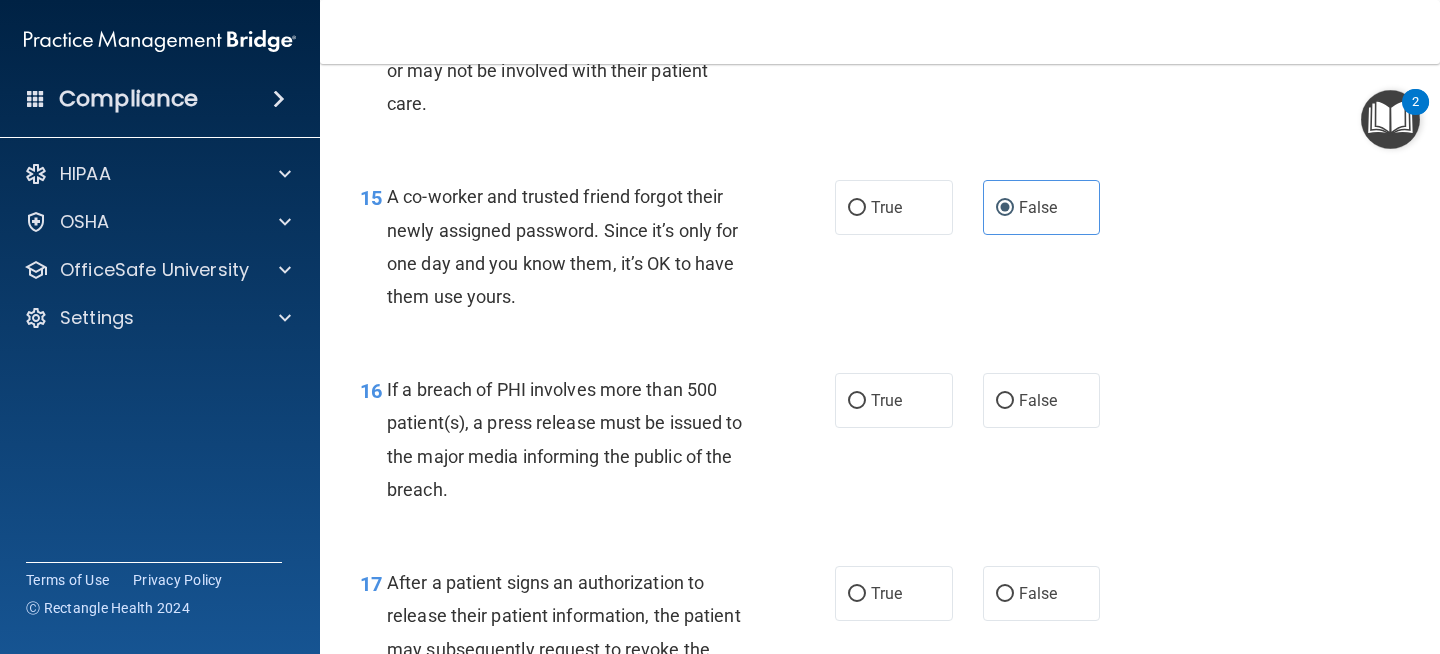 scroll, scrollTop: 2535, scrollLeft: 0, axis: vertical 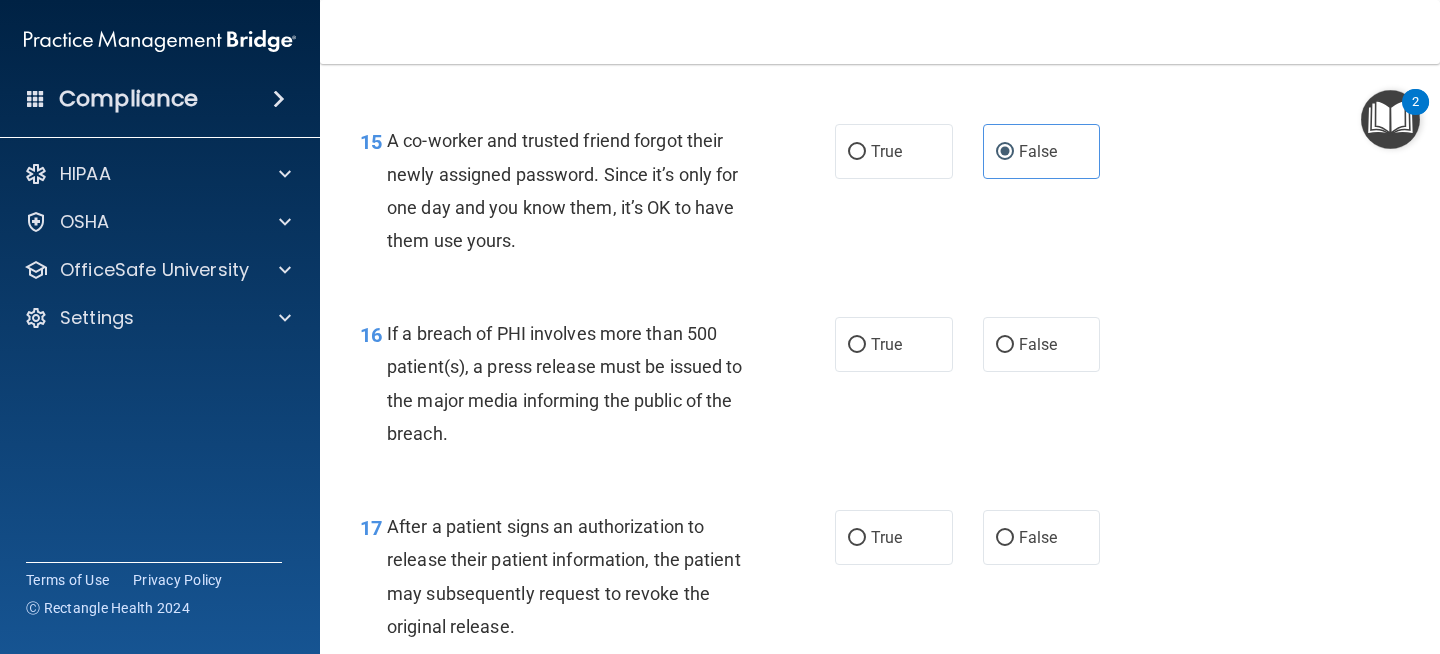 click on "If a breach of PHI involves more than 500 patient(s), a press release must be issued to the major media informing the public of the breach." at bounding box center [565, 383] 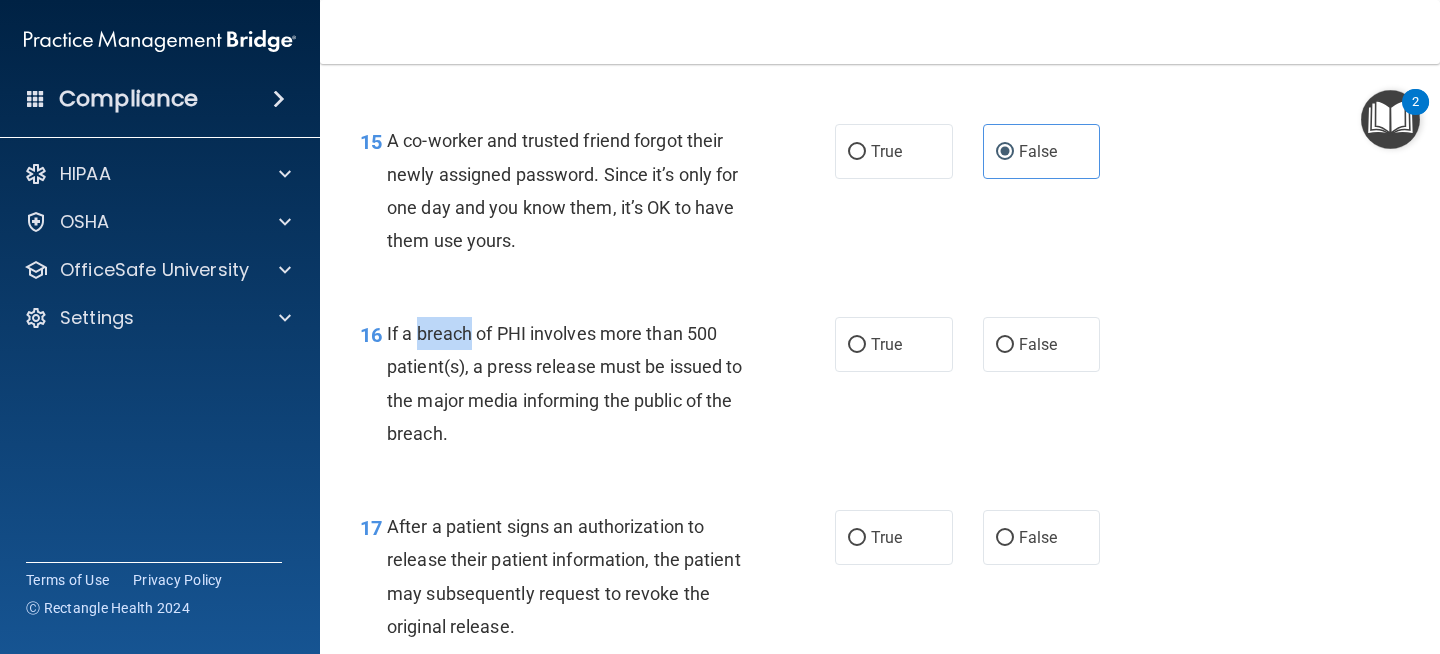 click on "If a breach of PHI involves more than 500 patient(s), a press release must be issued to the major media informing the public of the breach." at bounding box center (565, 383) 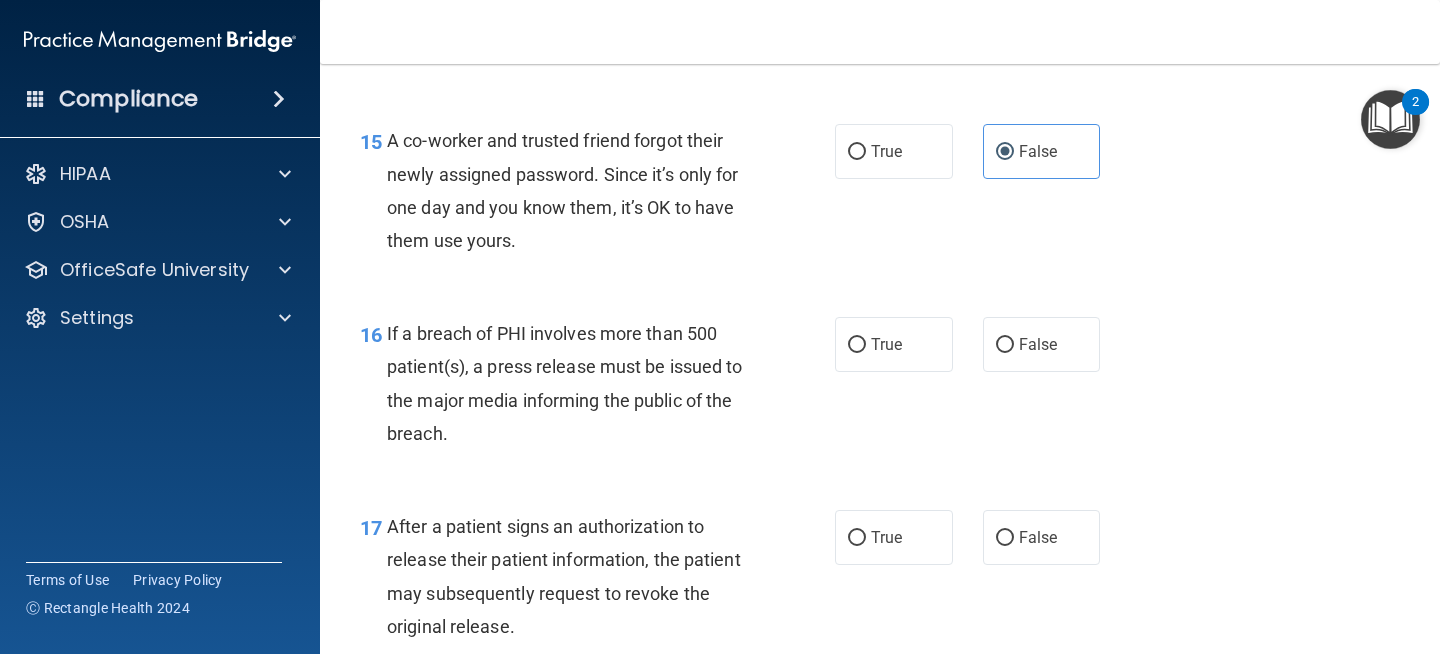drag, startPoint x: 907, startPoint y: 350, endPoint x: 878, endPoint y: 383, distance: 43.931767 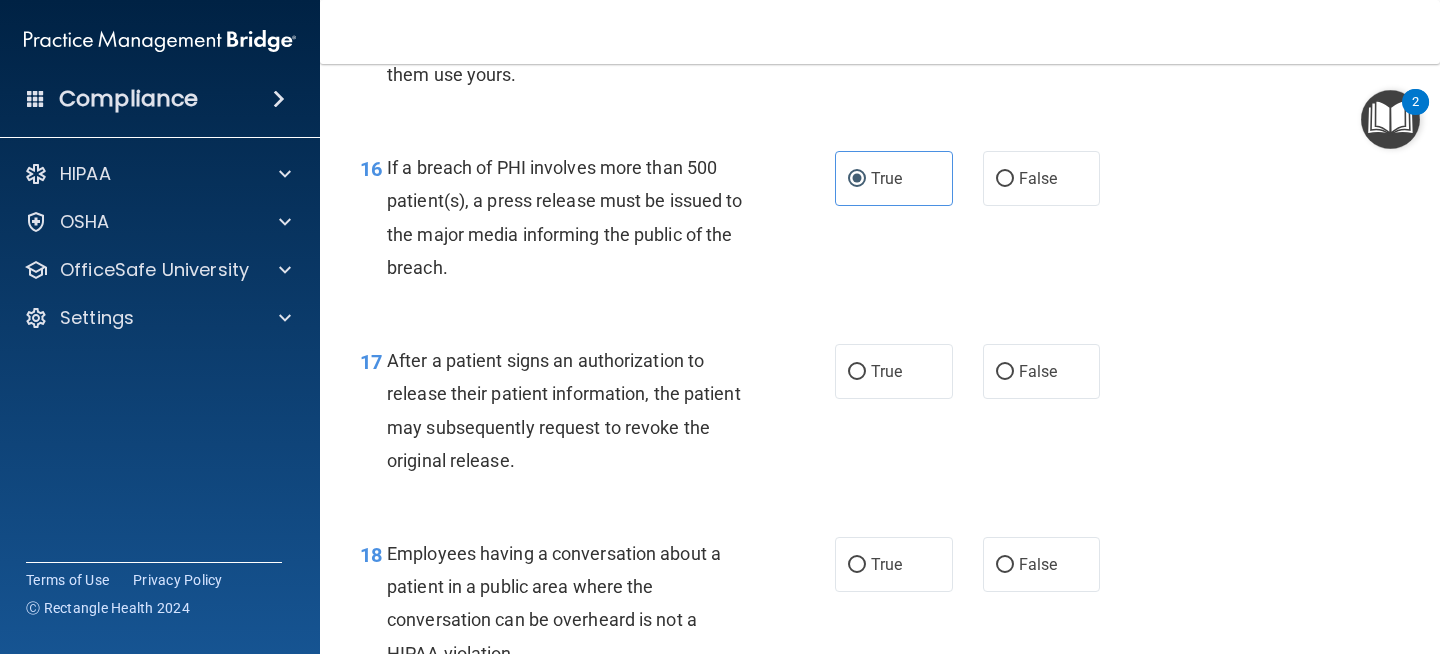 scroll, scrollTop: 2725, scrollLeft: 0, axis: vertical 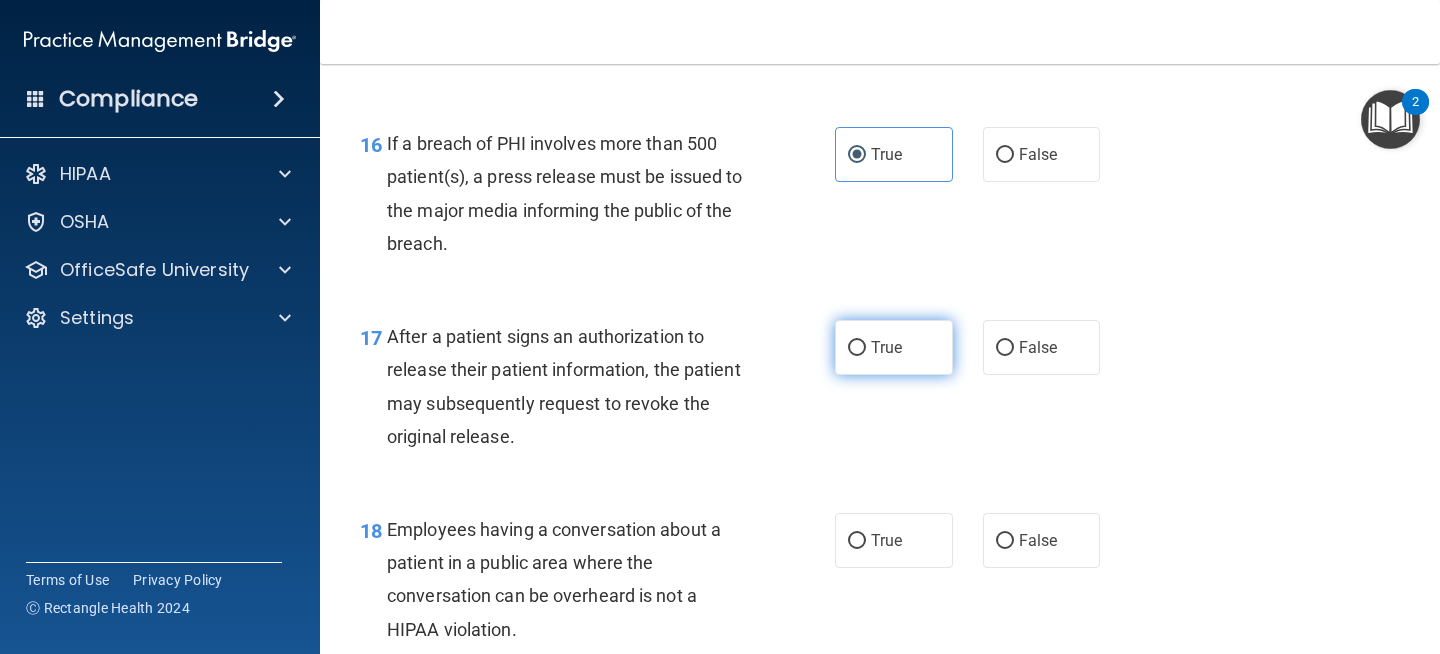 click on "True" at bounding box center (894, 347) 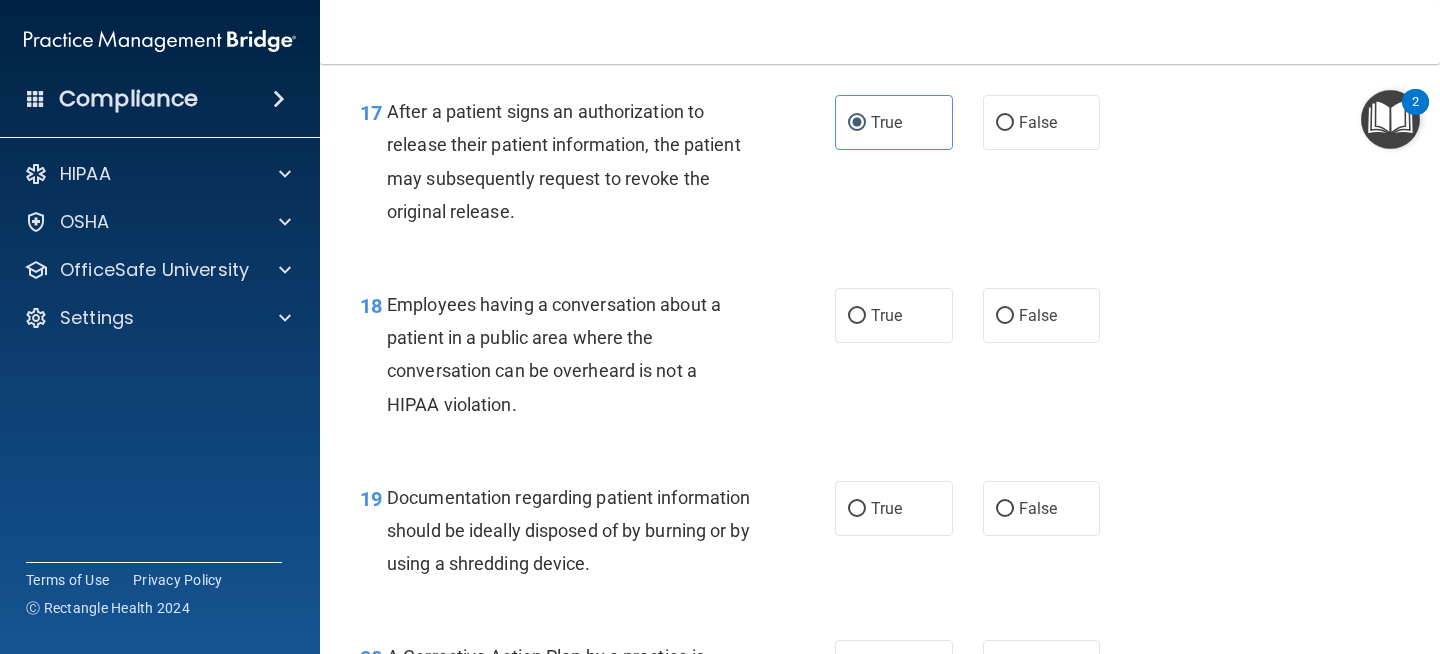 scroll, scrollTop: 2958, scrollLeft: 0, axis: vertical 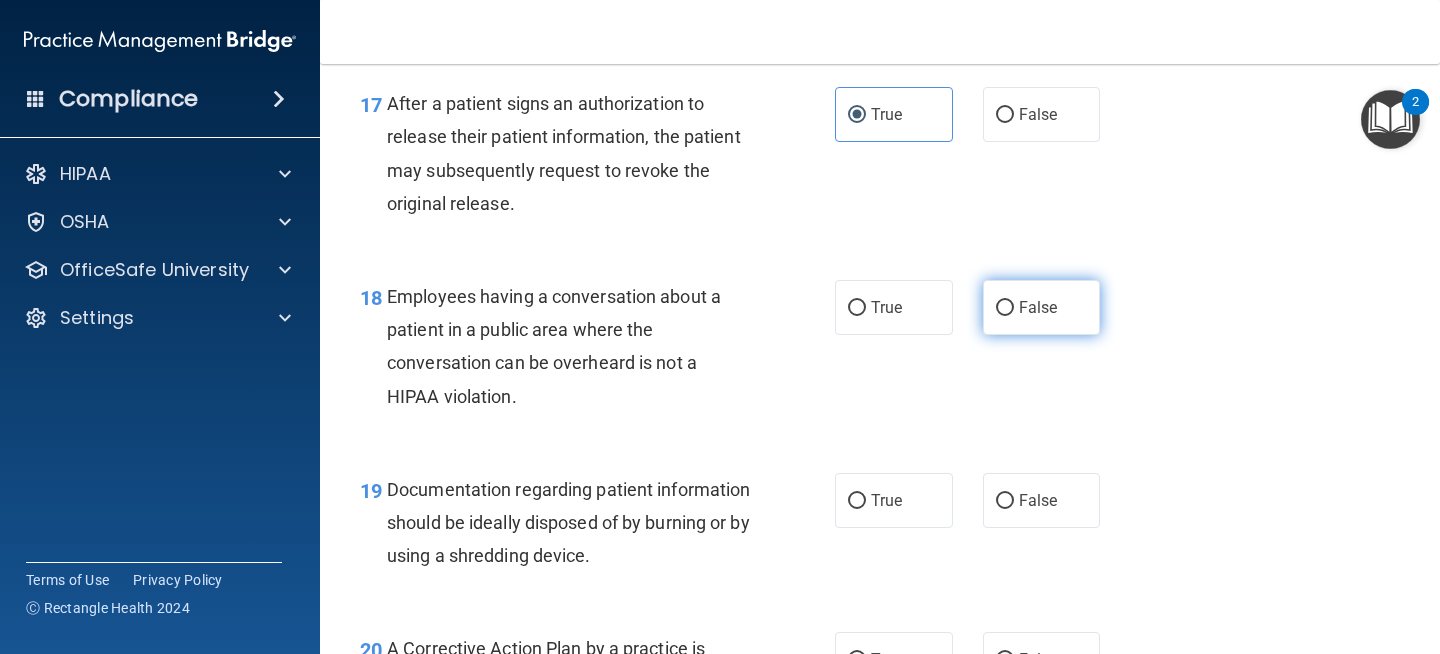 drag, startPoint x: 1003, startPoint y: 321, endPoint x: 984, endPoint y: 324, distance: 19.235384 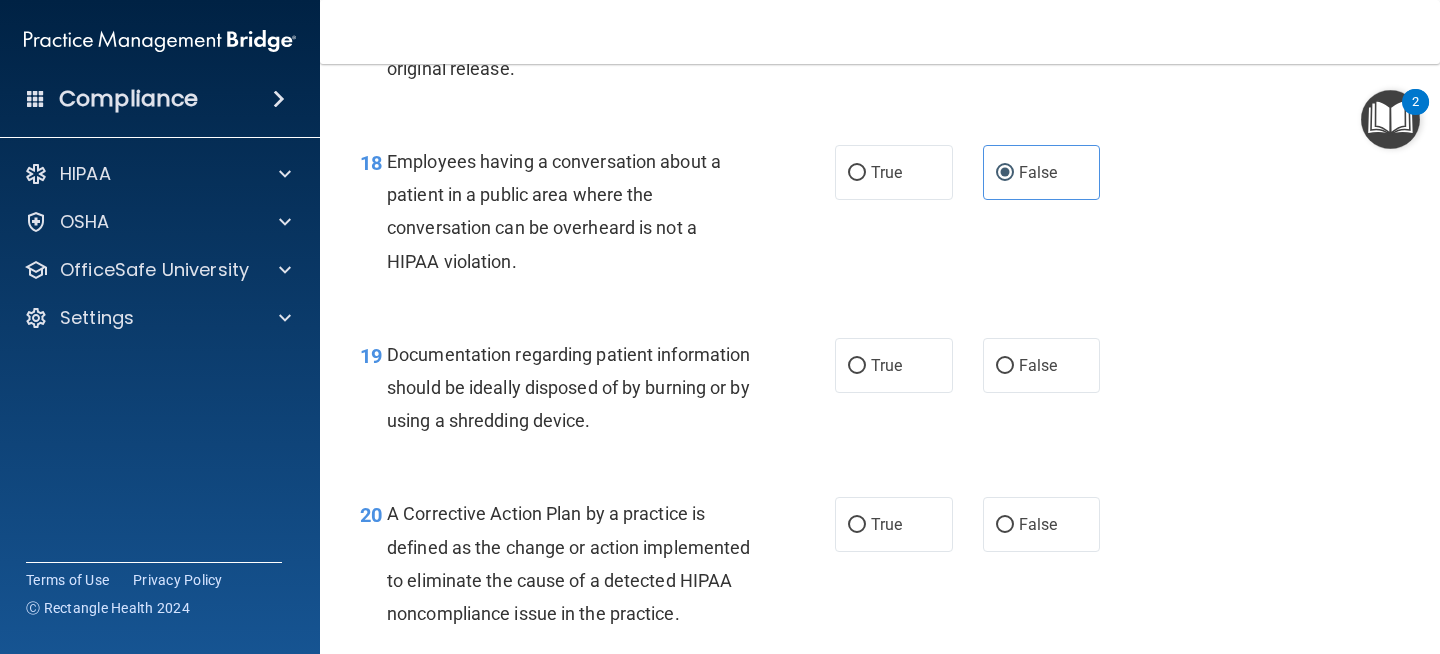 scroll, scrollTop: 3145, scrollLeft: 0, axis: vertical 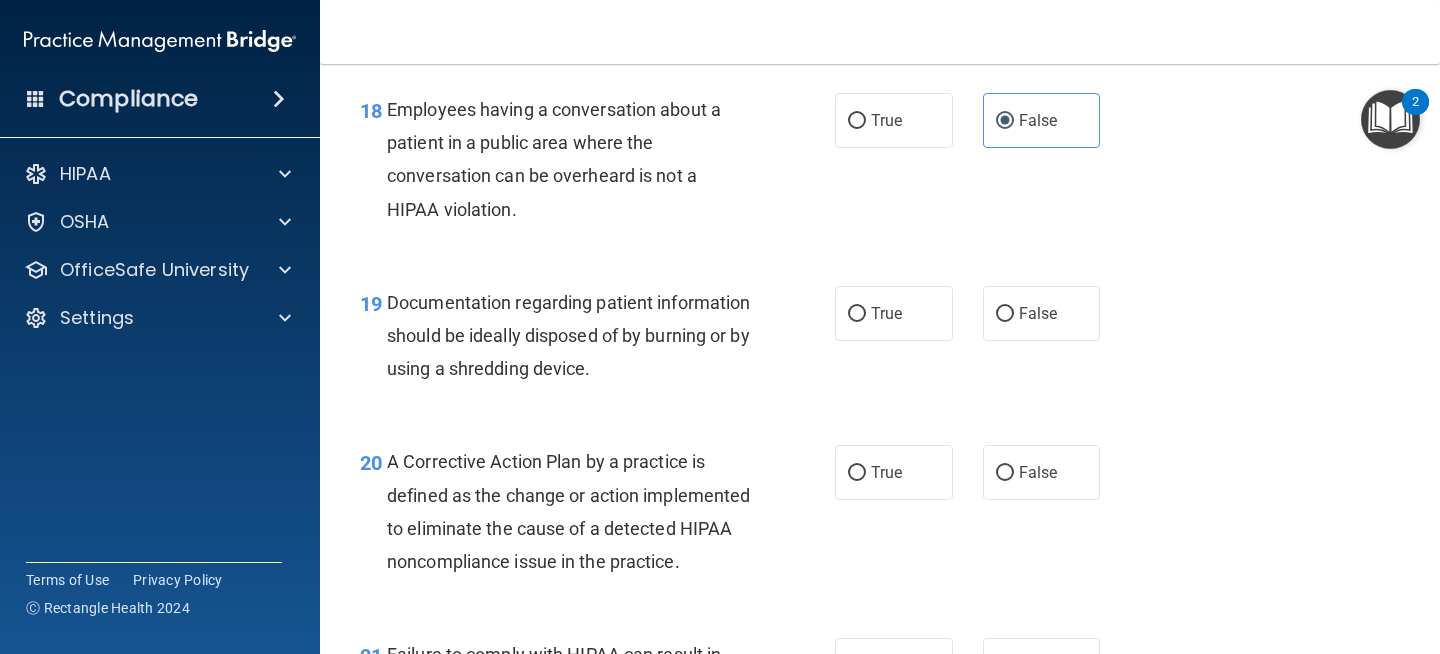 click on "19       Documentation regarding patient information should be ideally disposed of by burning or by using a shredding device.                 True           False" at bounding box center [880, 341] 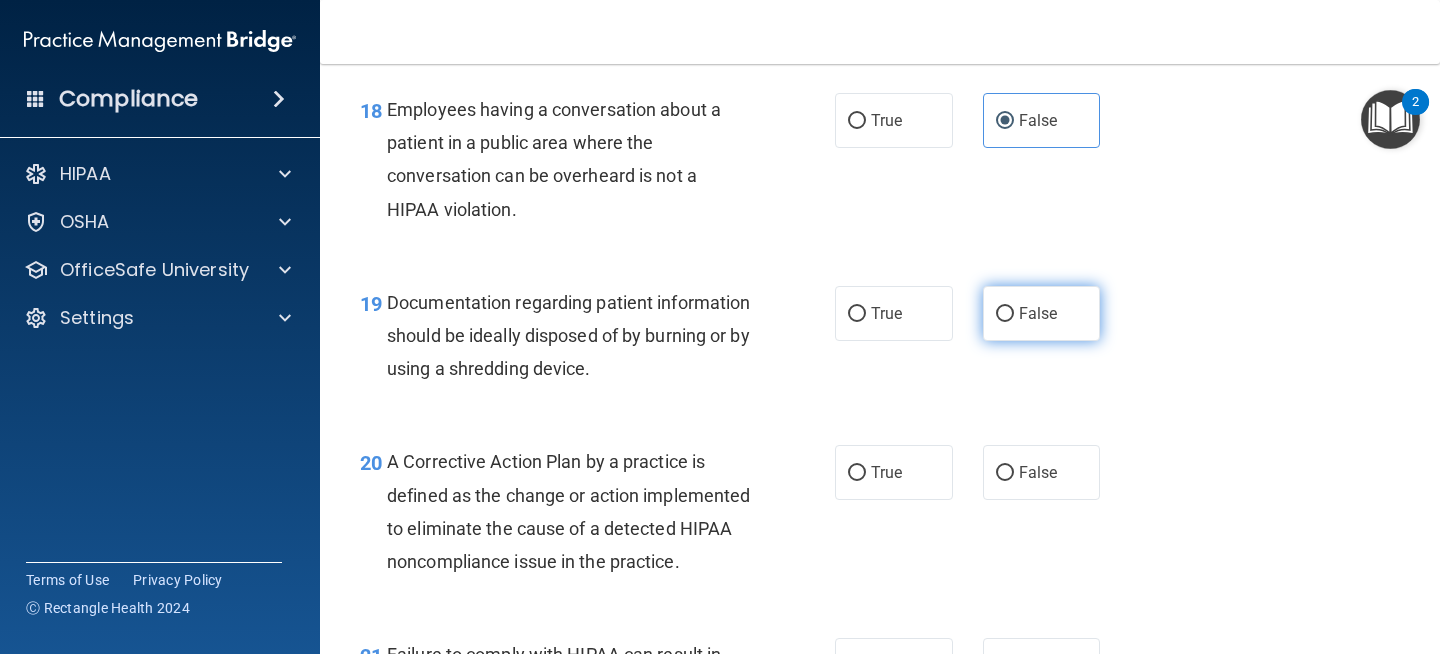 click on "False" at bounding box center (1042, 313) 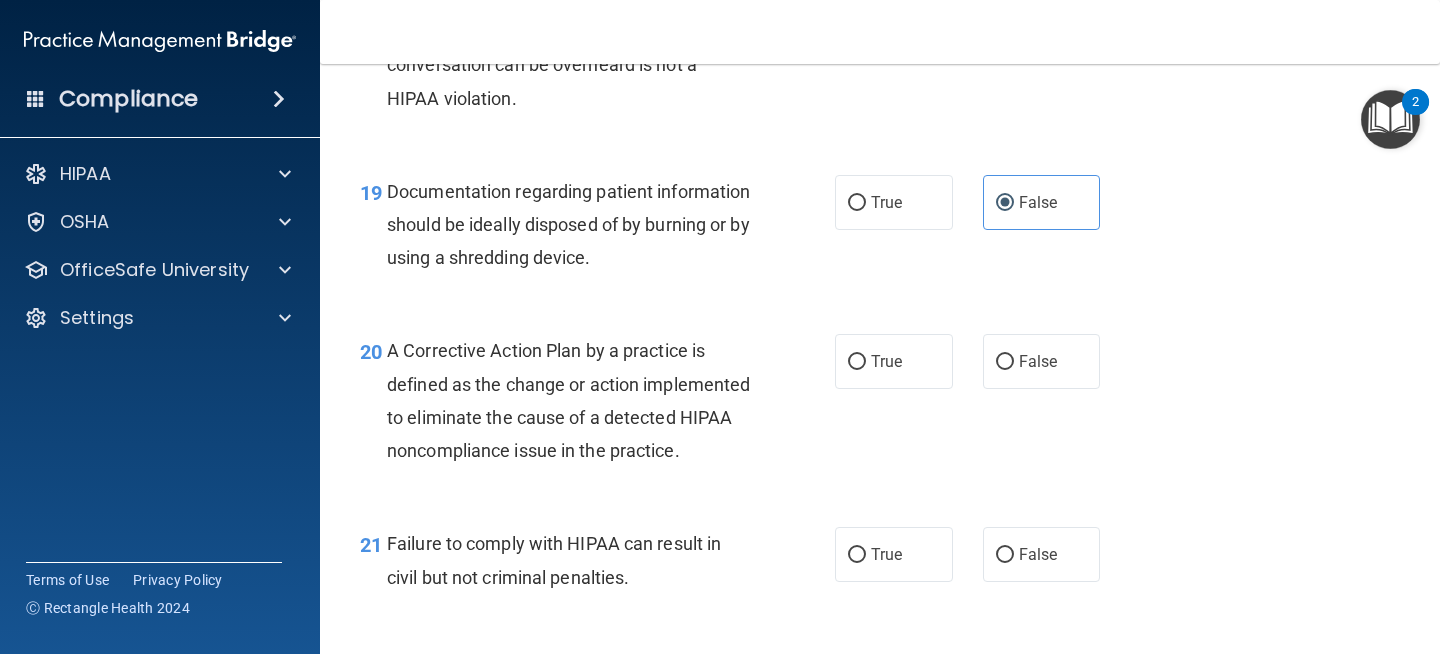 scroll, scrollTop: 3300, scrollLeft: 0, axis: vertical 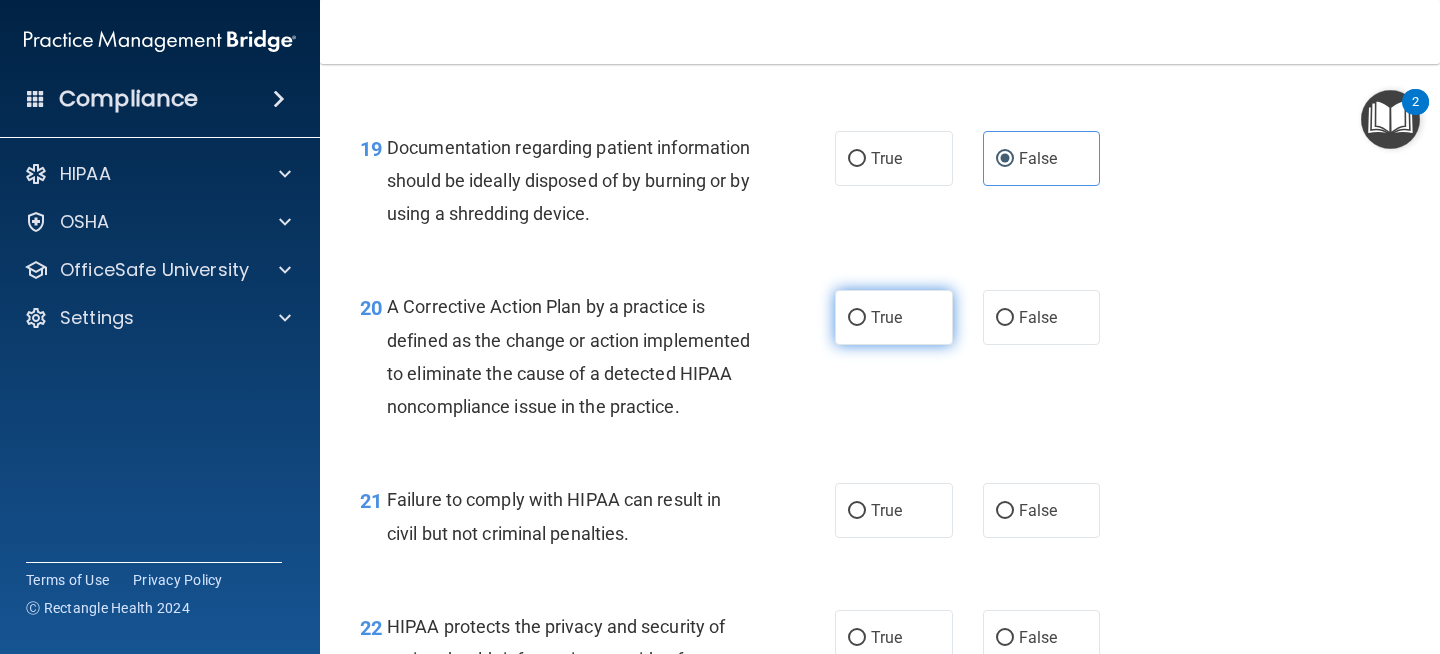 click on "True" at bounding box center (894, 317) 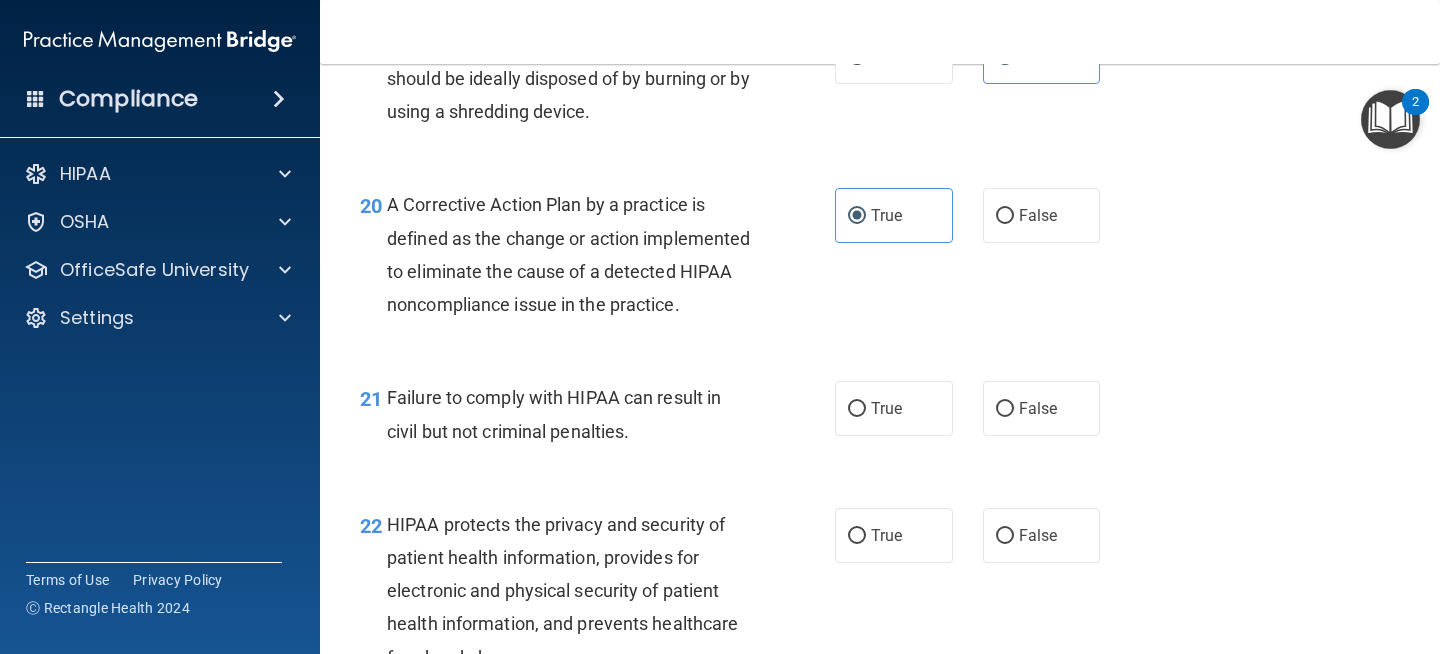 scroll, scrollTop: 3463, scrollLeft: 0, axis: vertical 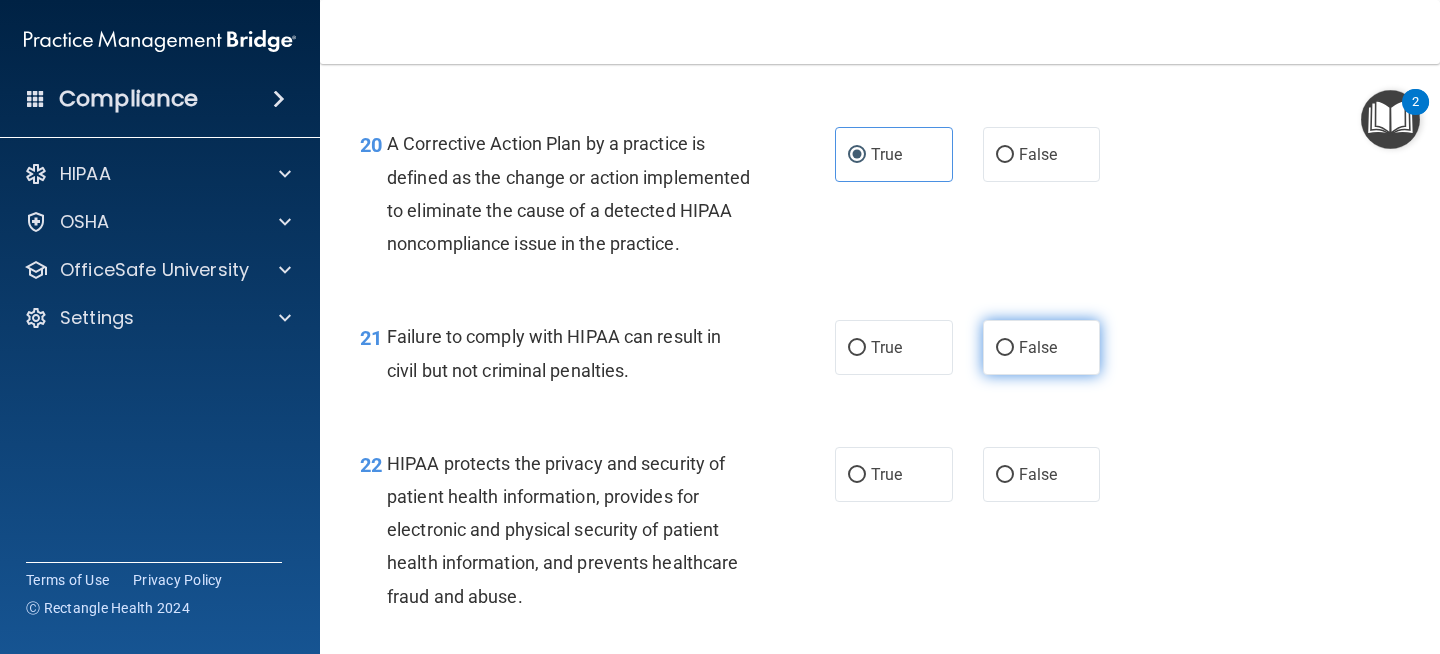 click on "False" at bounding box center (1042, 347) 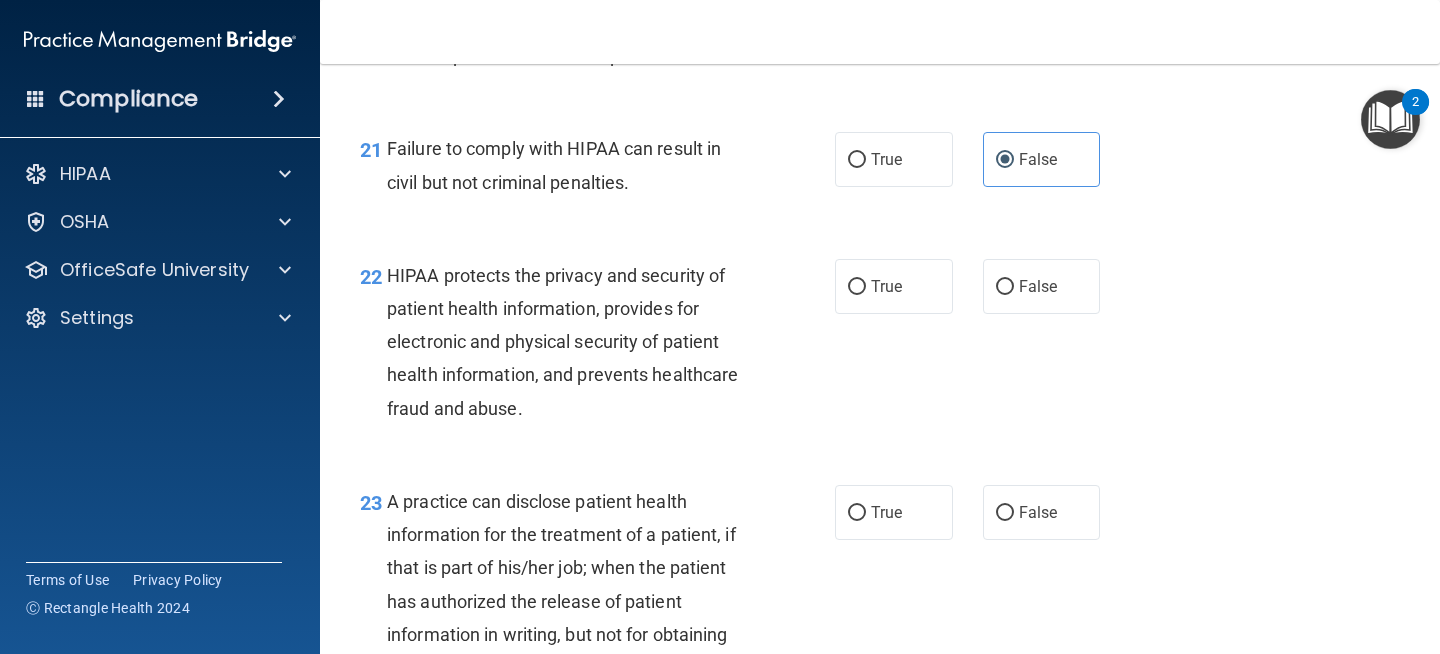 scroll, scrollTop: 3684, scrollLeft: 0, axis: vertical 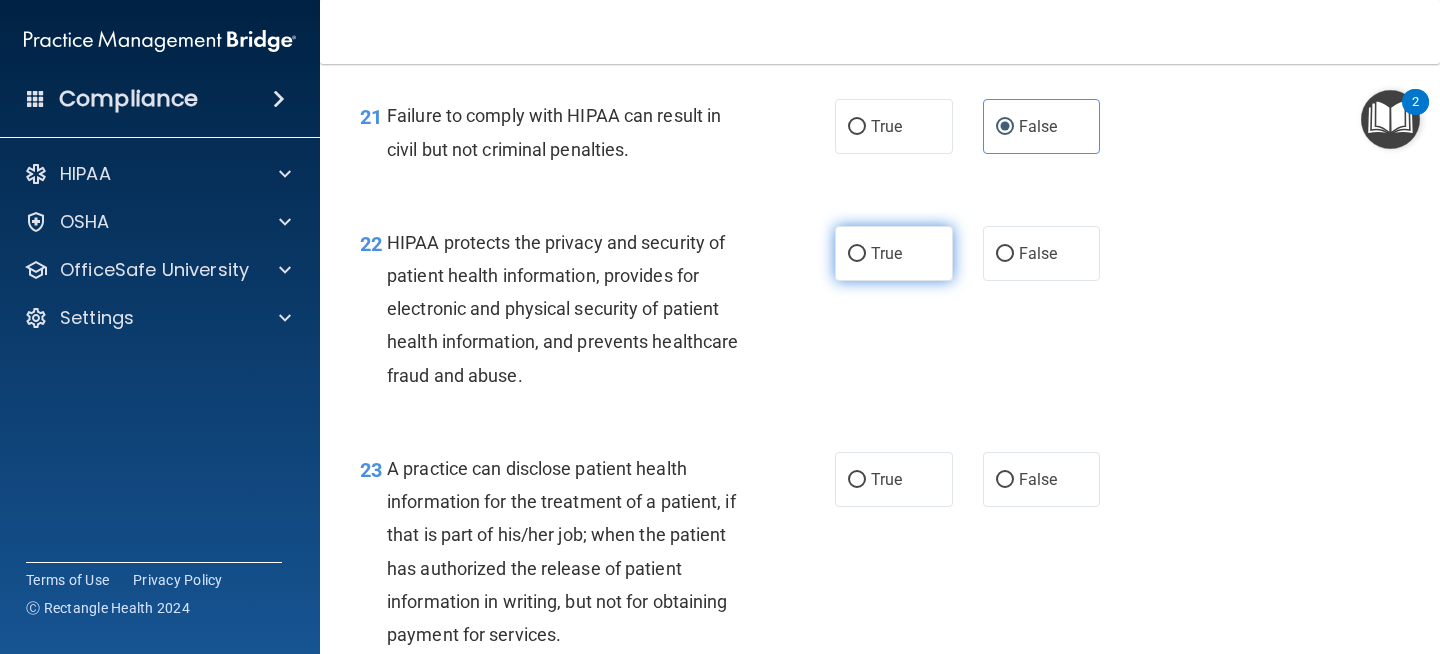 click on "True" at bounding box center [894, 253] 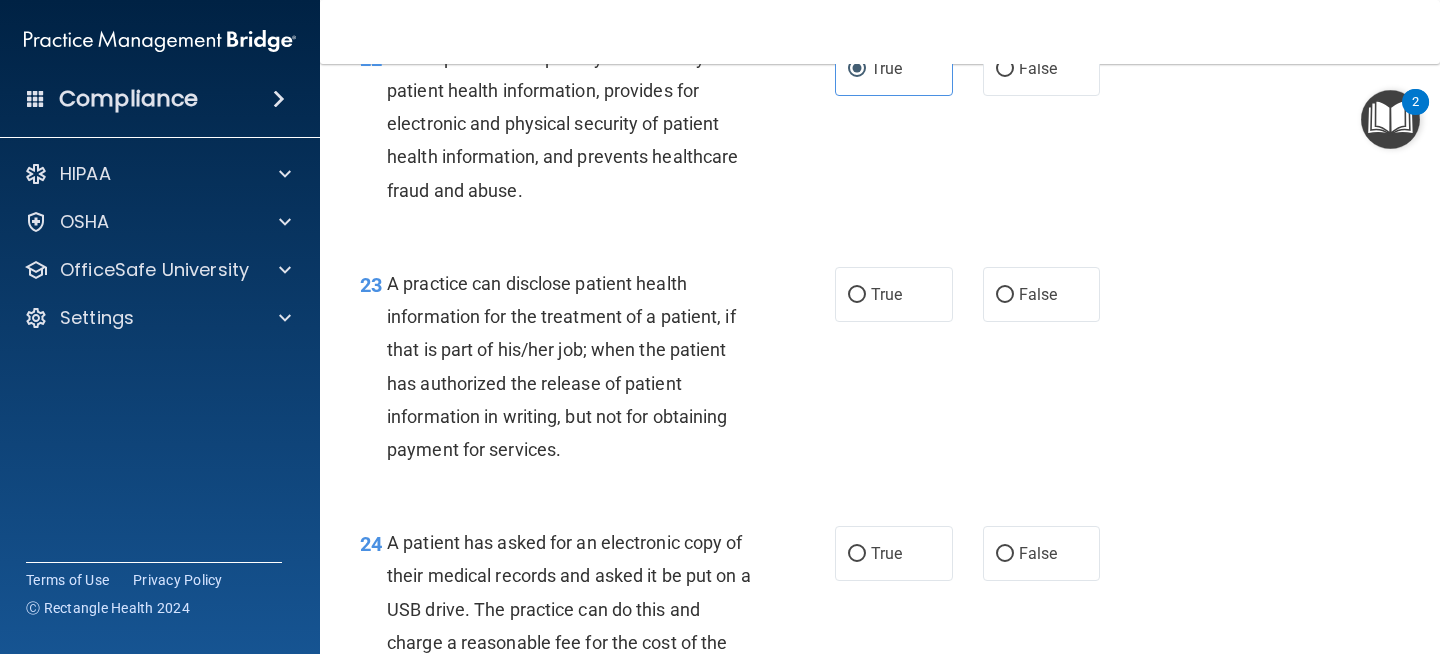 scroll, scrollTop: 3873, scrollLeft: 0, axis: vertical 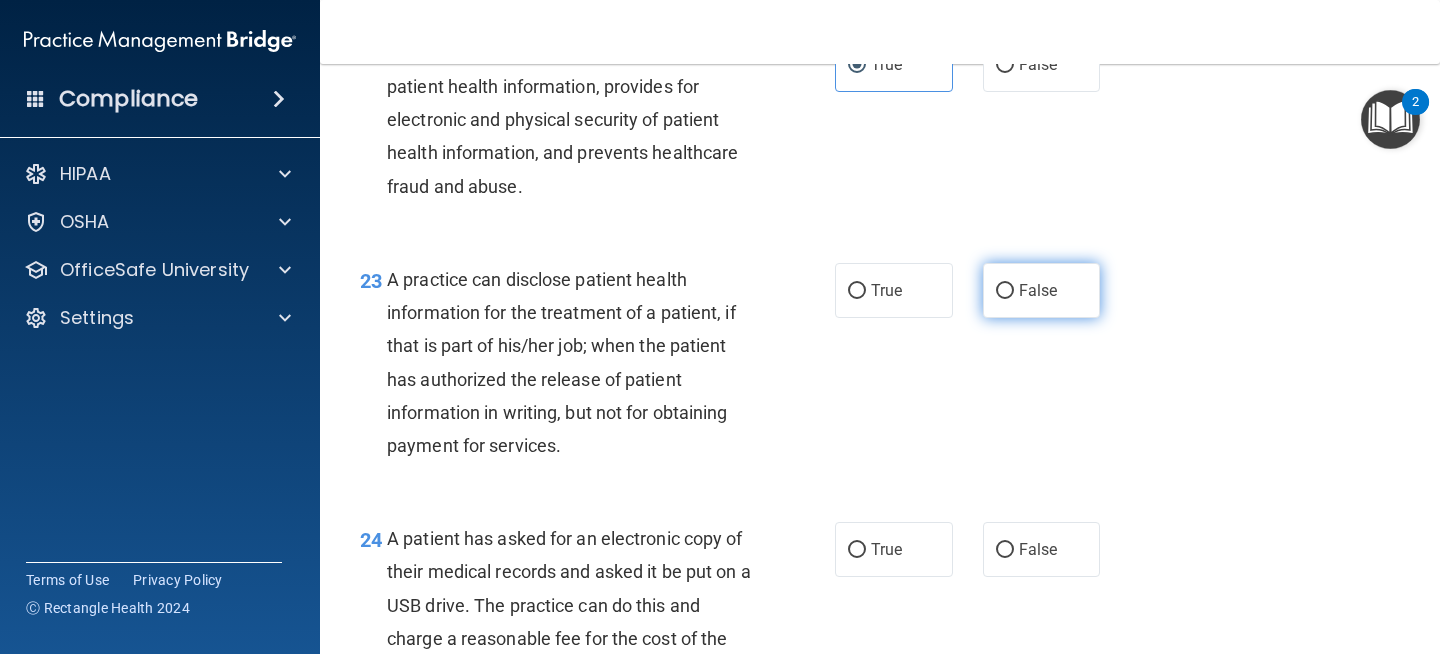 click on "False" at bounding box center [1042, 290] 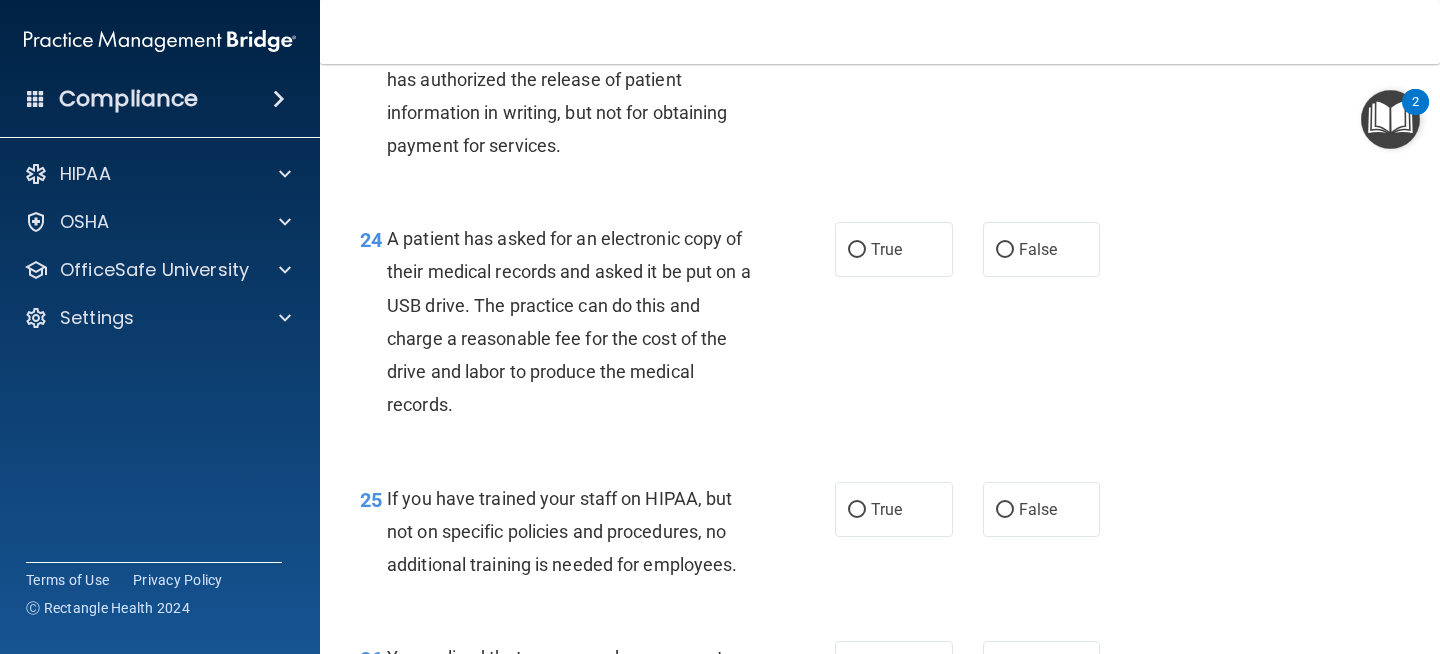 scroll, scrollTop: 4174, scrollLeft: 0, axis: vertical 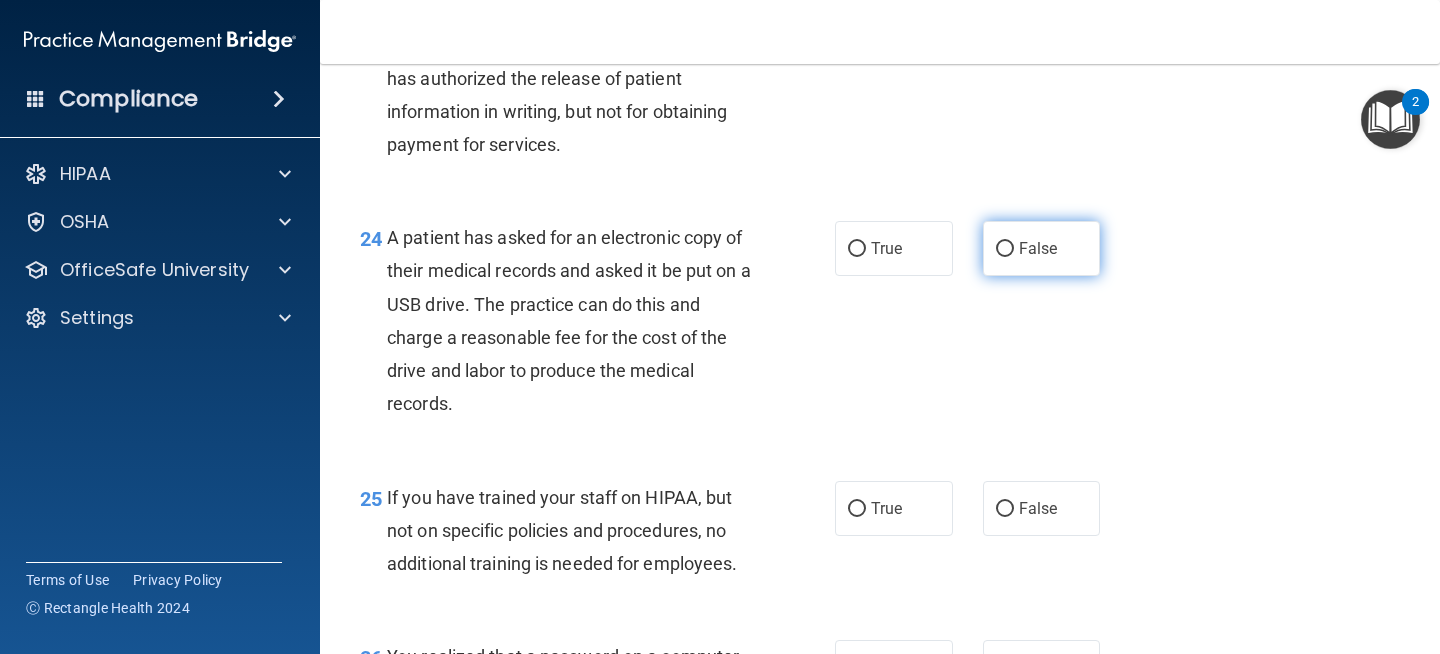 click on "False" at bounding box center (1038, 248) 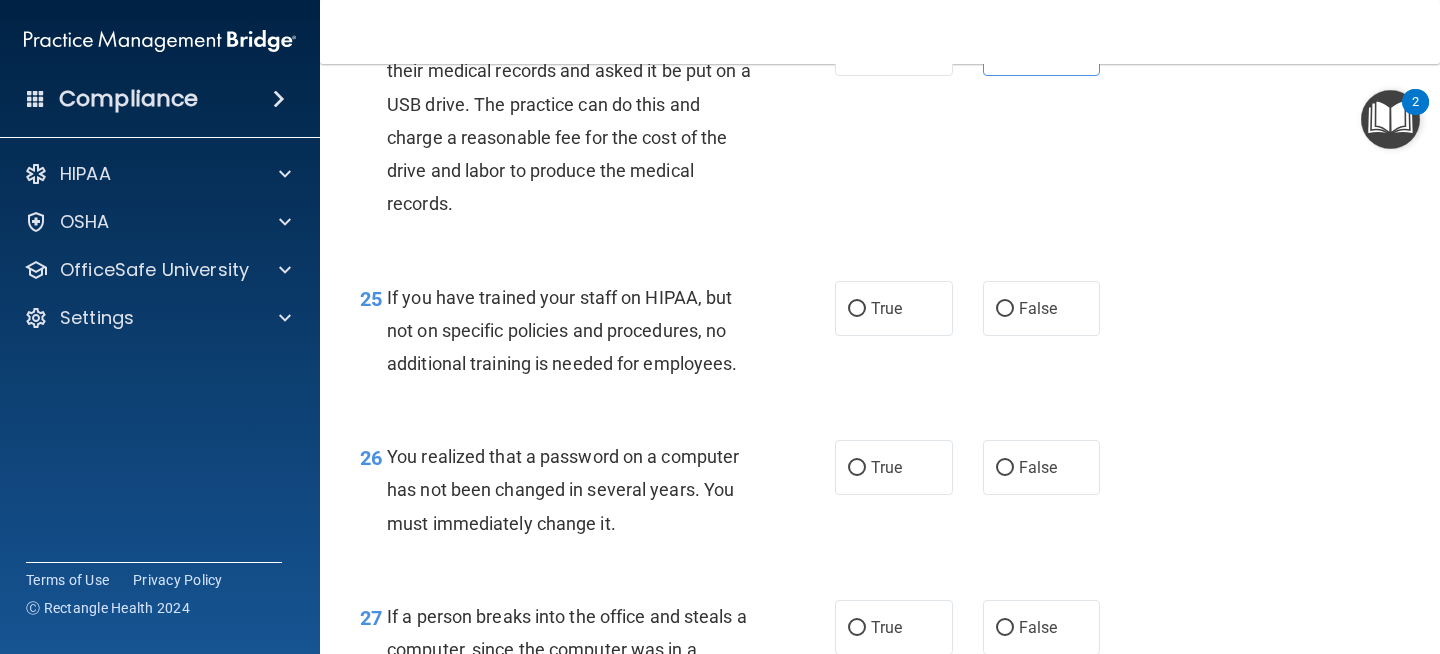 scroll, scrollTop: 4376, scrollLeft: 0, axis: vertical 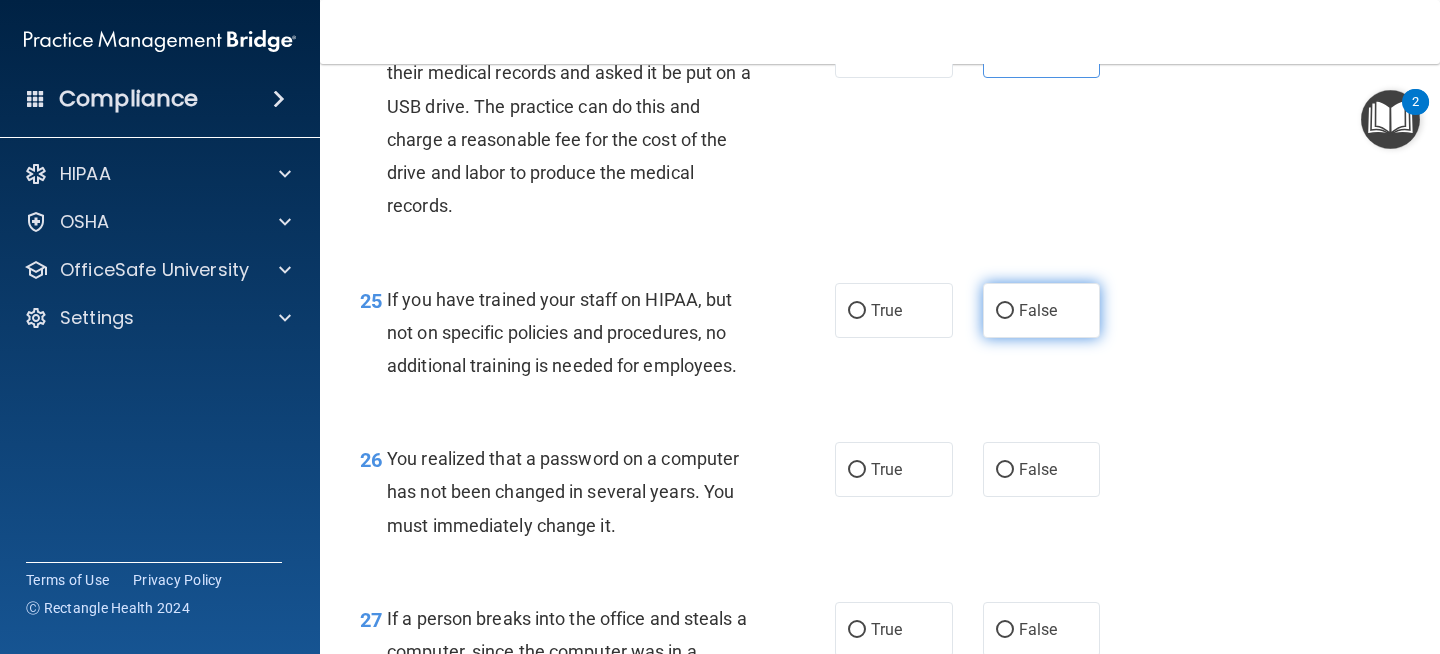 click on "False" at bounding box center [1005, 311] 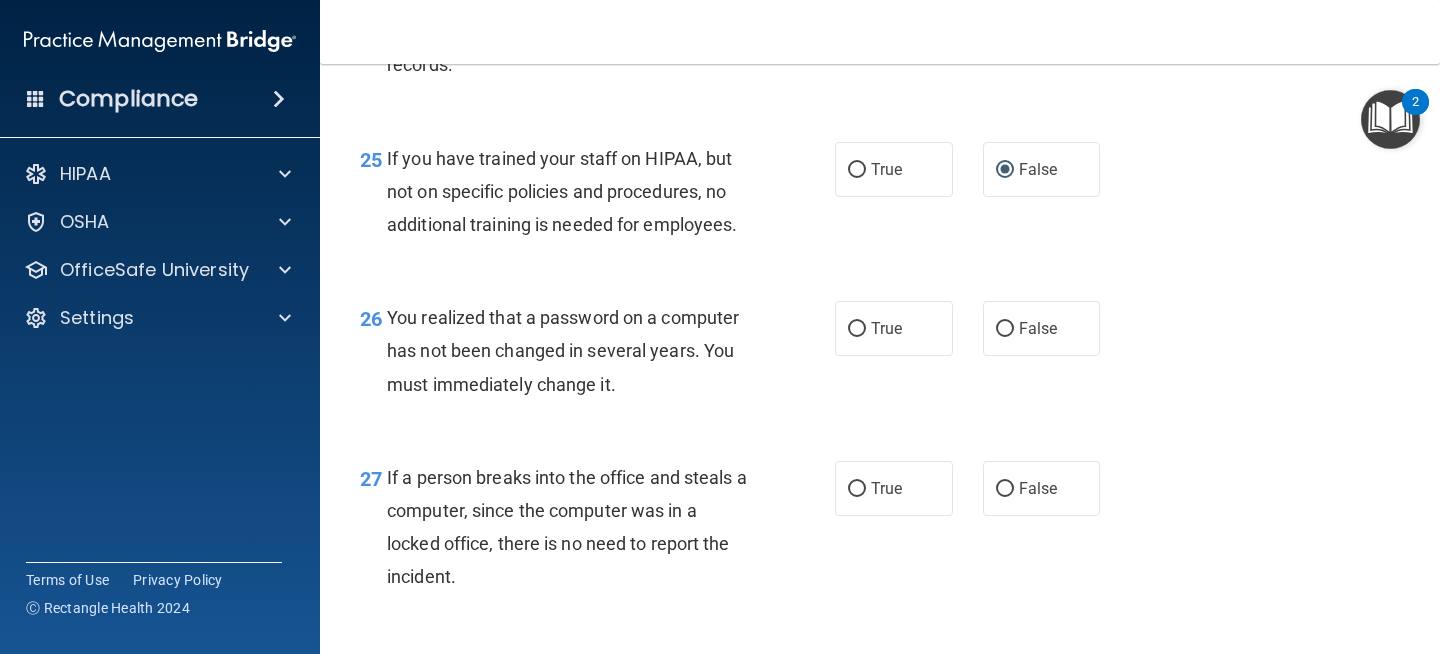 scroll, scrollTop: 4546, scrollLeft: 0, axis: vertical 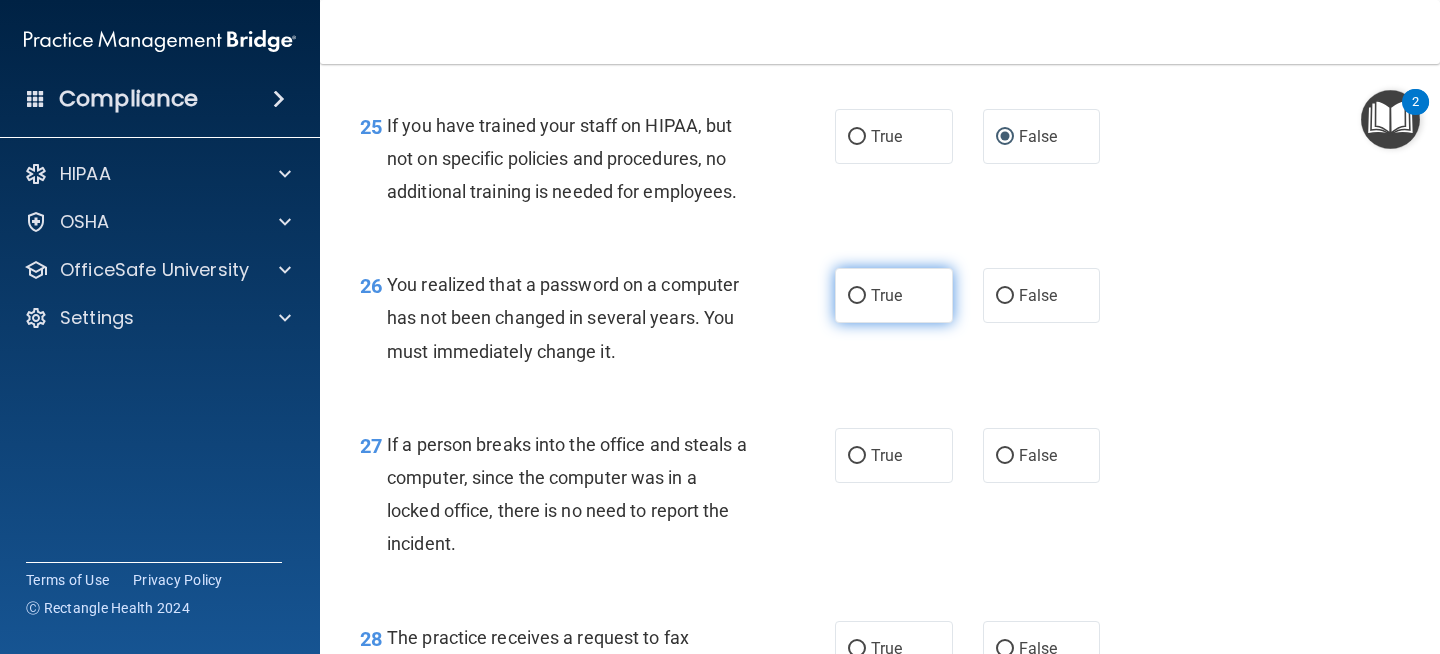 click on "True" at bounding box center (894, 295) 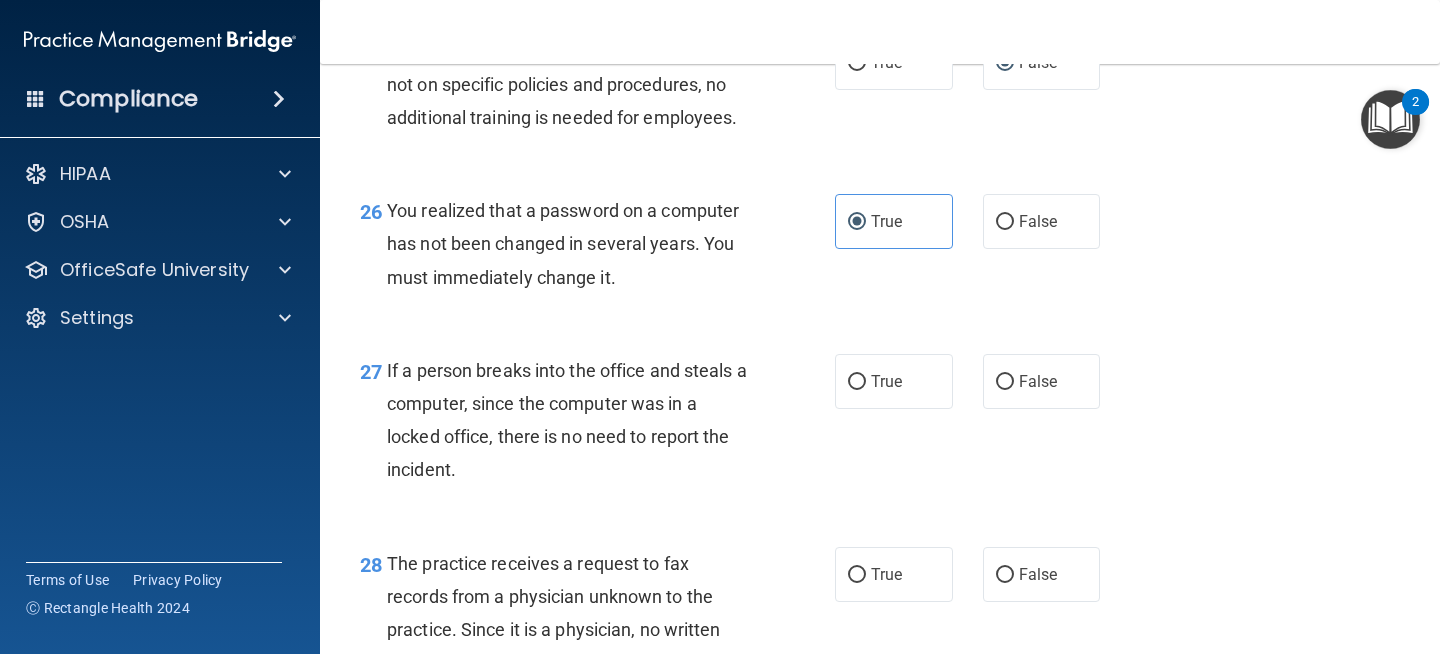 scroll, scrollTop: 4630, scrollLeft: 0, axis: vertical 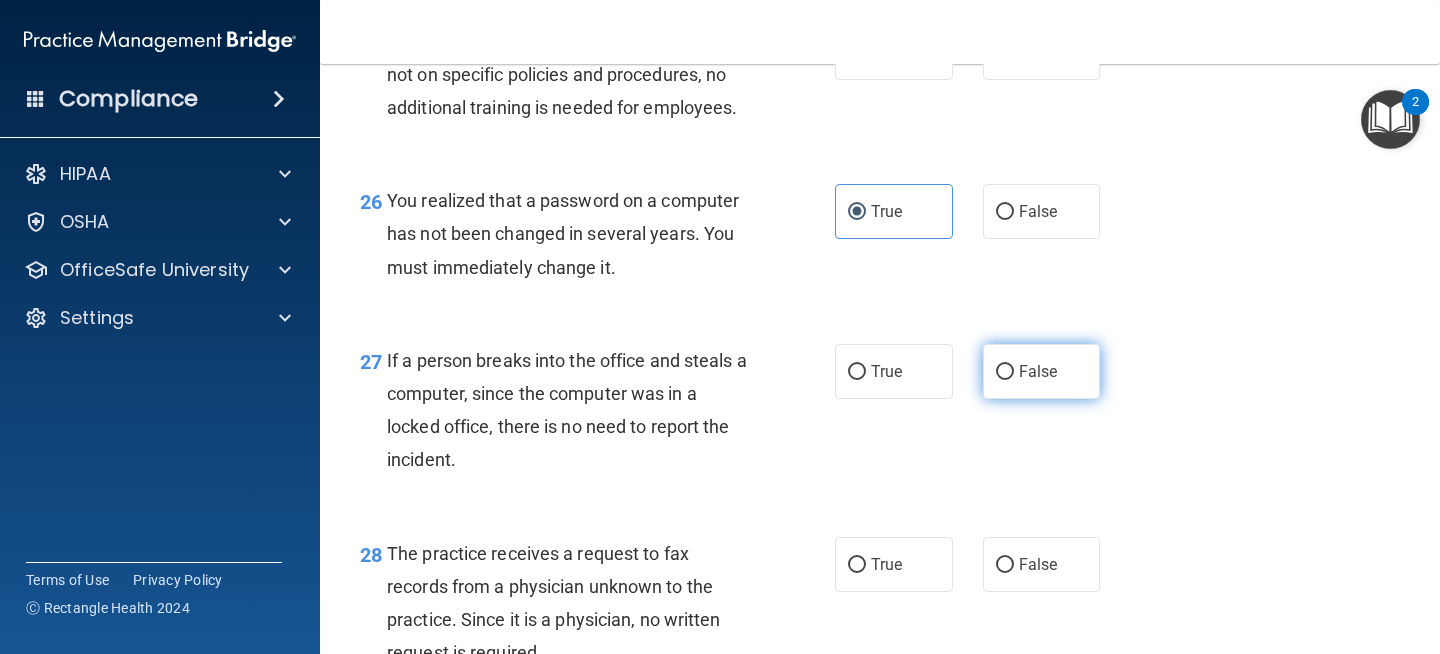 click on "False" at bounding box center (1042, 371) 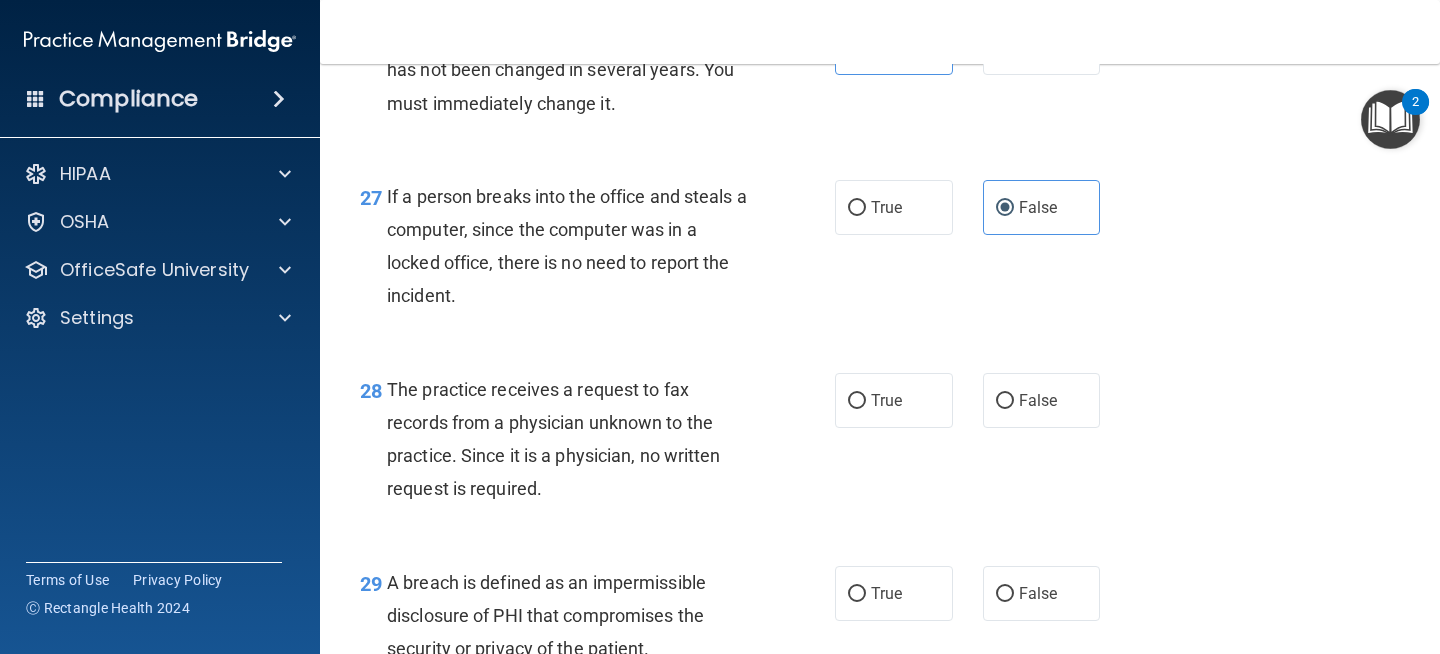 scroll, scrollTop: 4820, scrollLeft: 0, axis: vertical 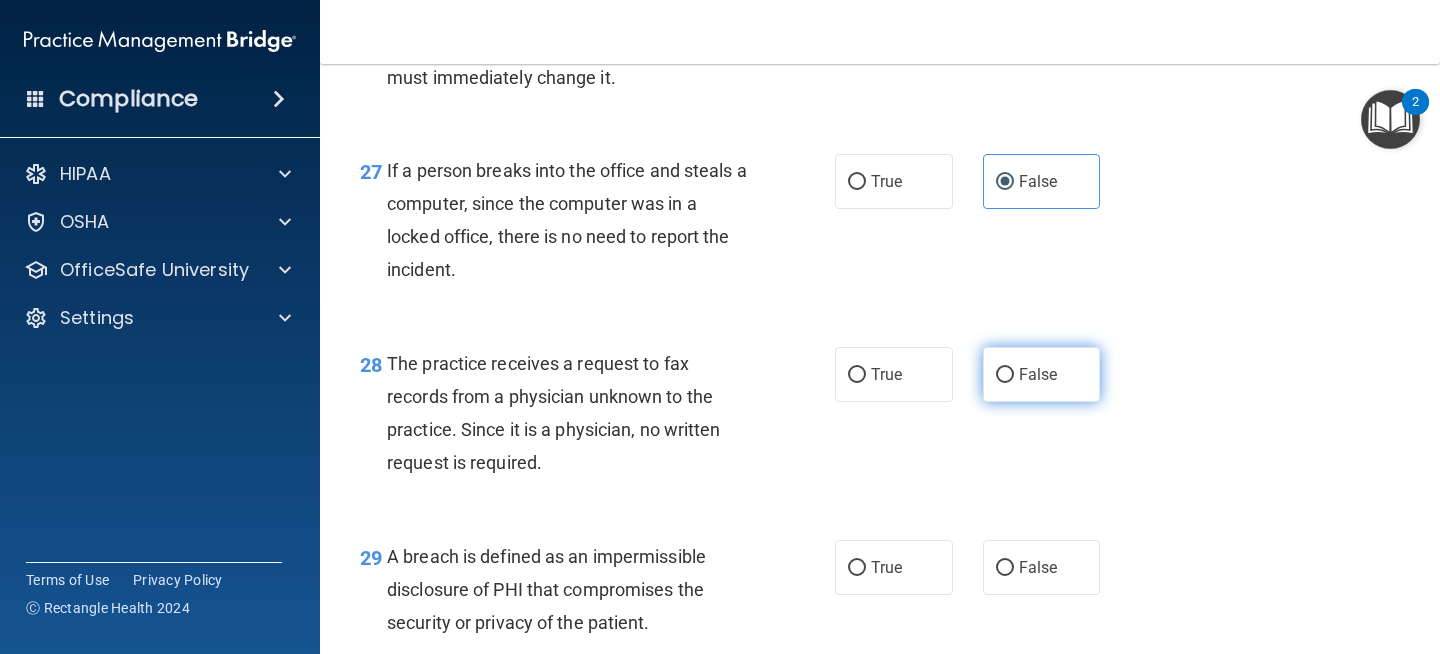 click on "False" at bounding box center [1038, 374] 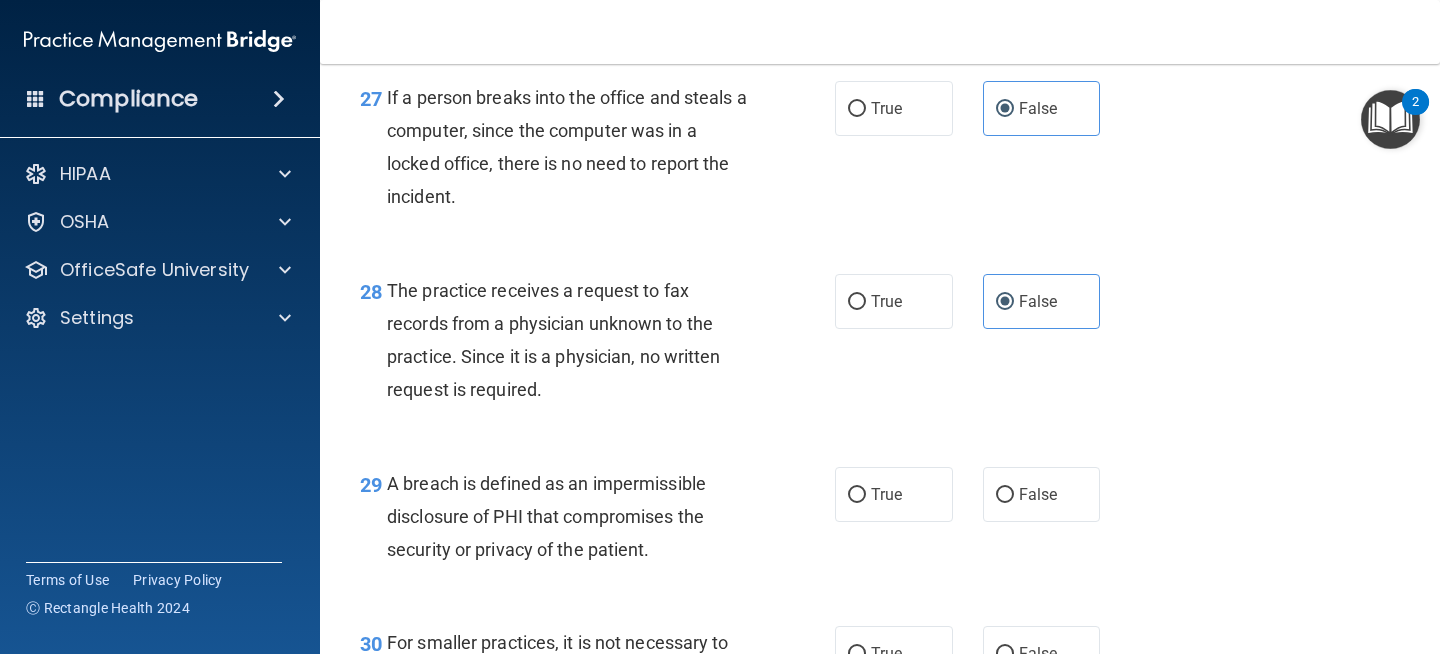 scroll, scrollTop: 4941, scrollLeft: 0, axis: vertical 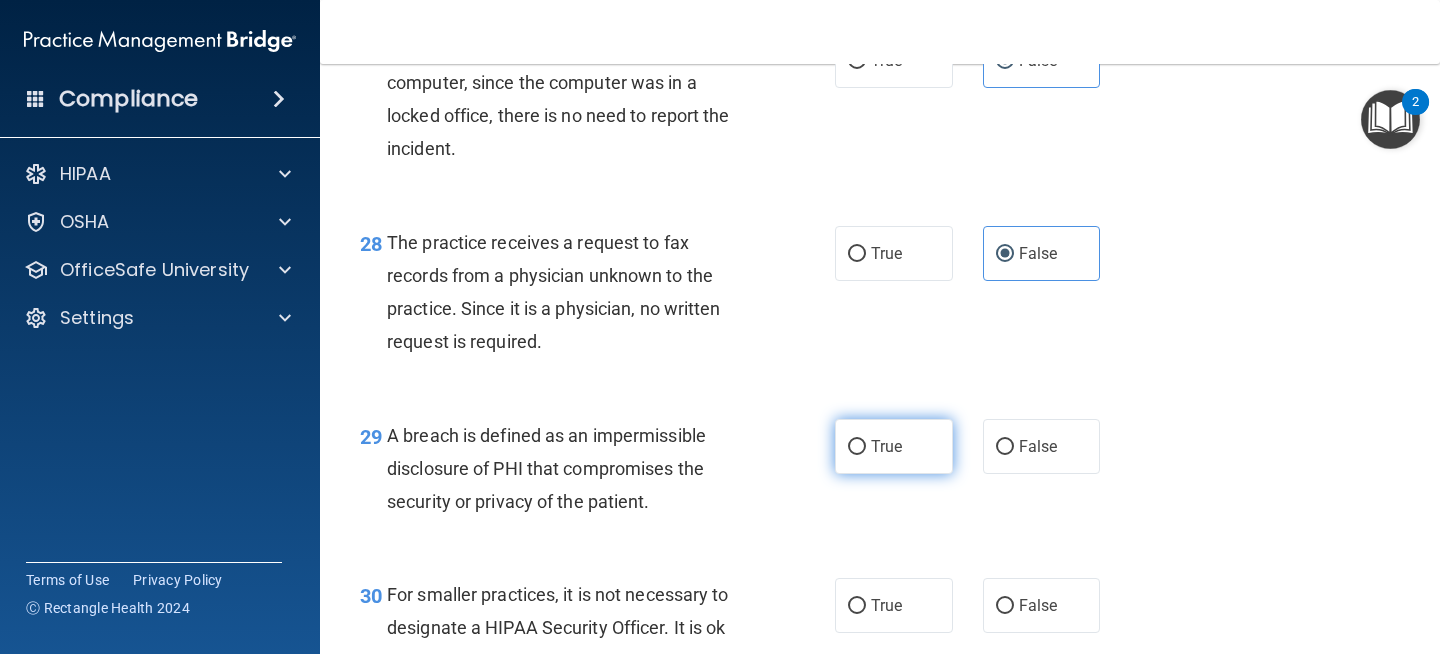 click on "True" at bounding box center (886, 446) 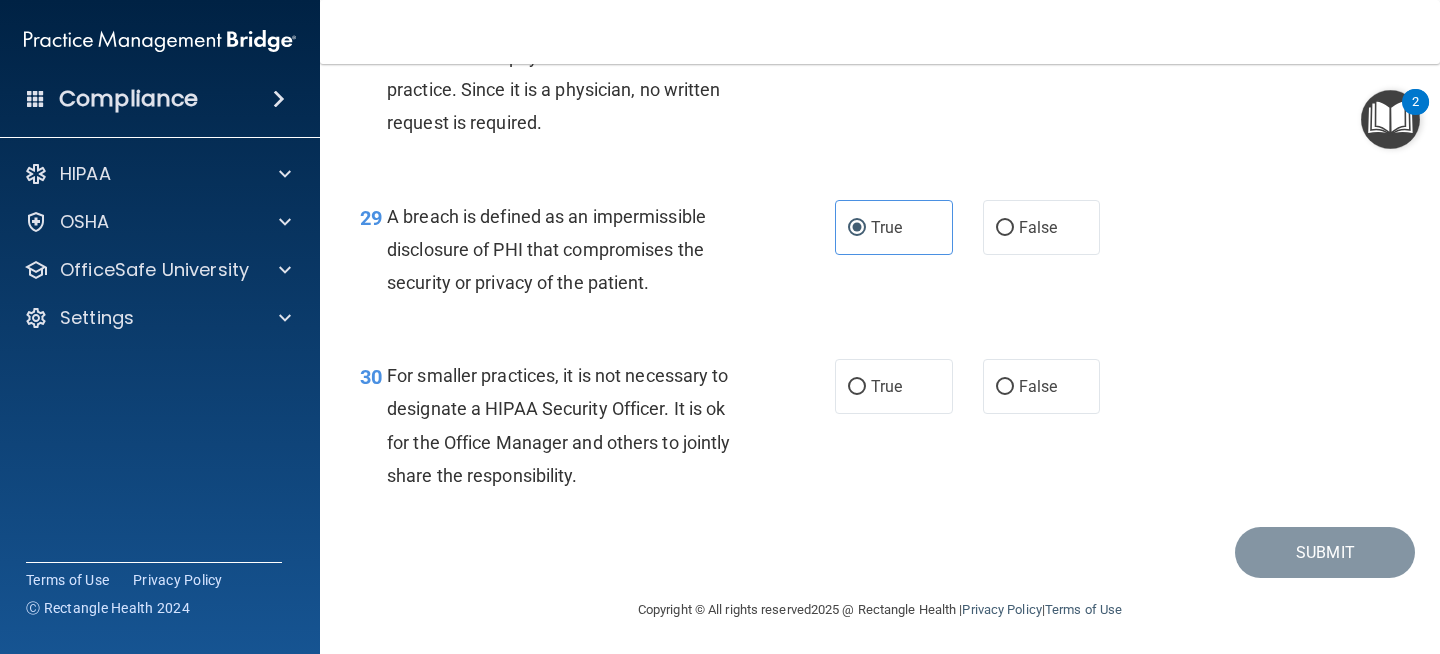 scroll, scrollTop: 5198, scrollLeft: 0, axis: vertical 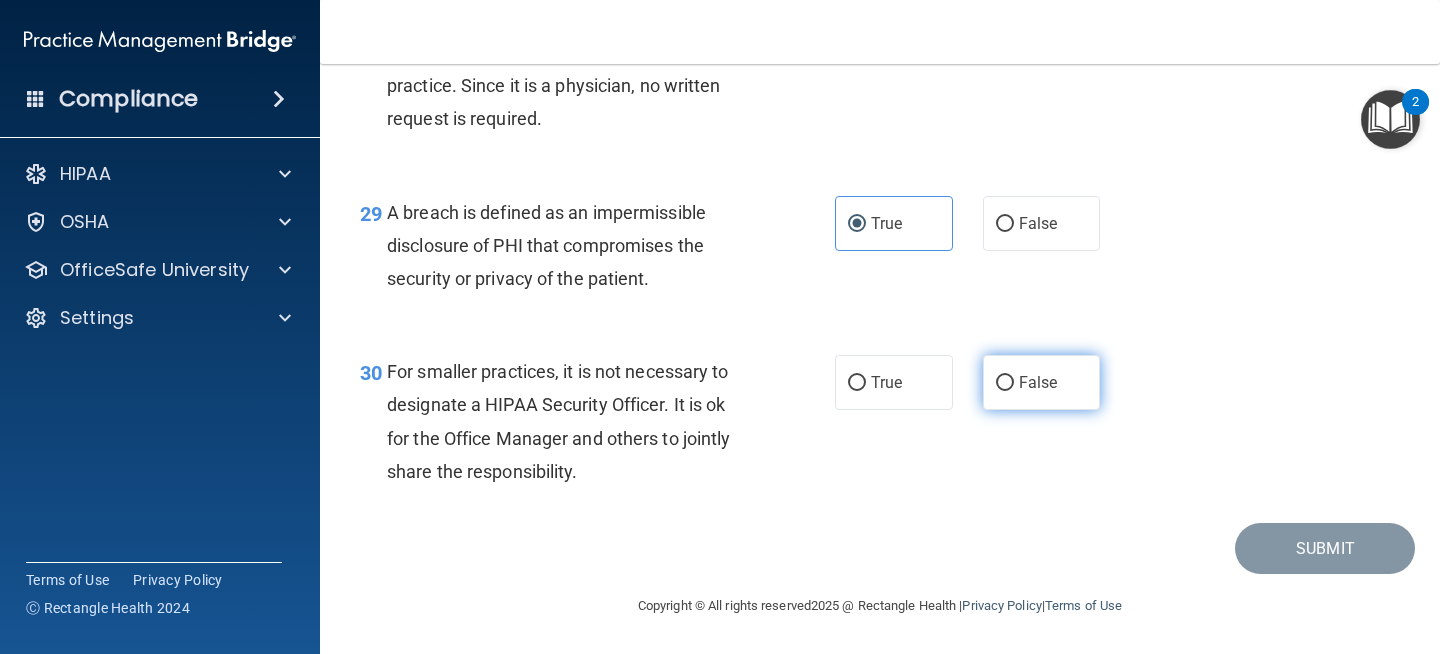 click on "False" at bounding box center (1042, 382) 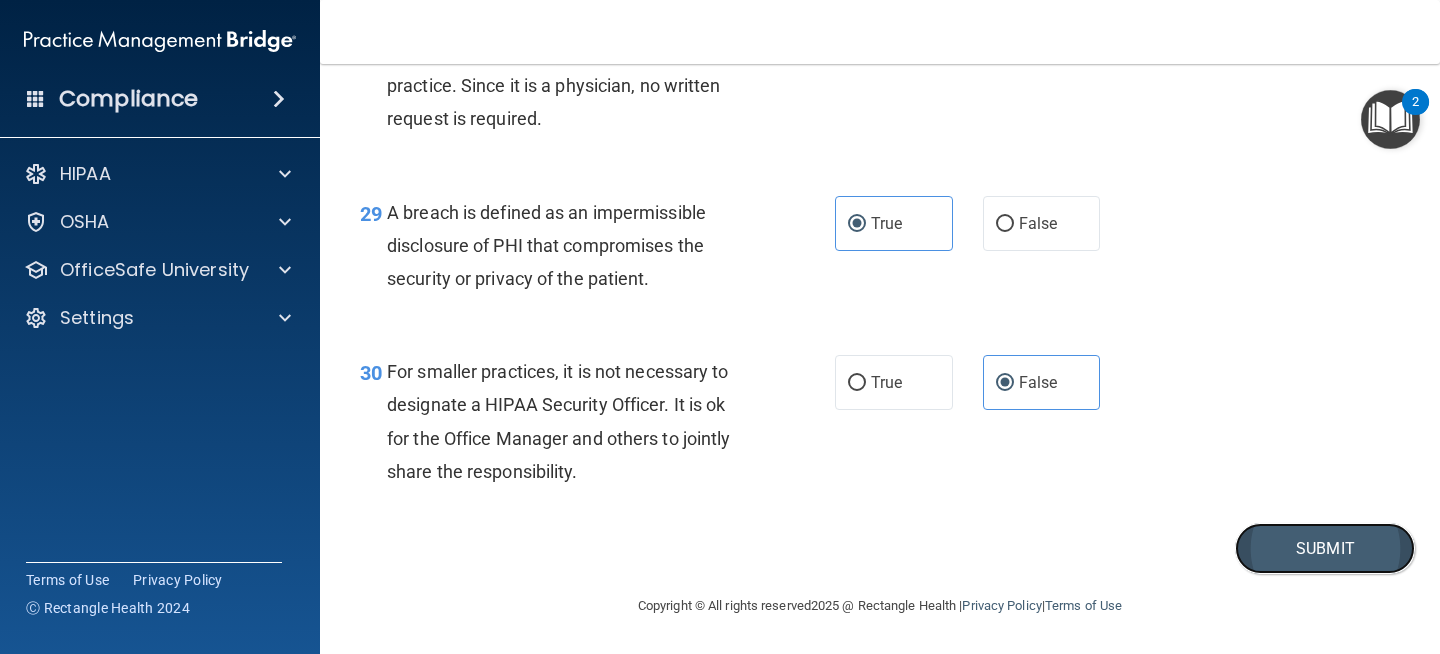 click on "Submit" at bounding box center [1325, 548] 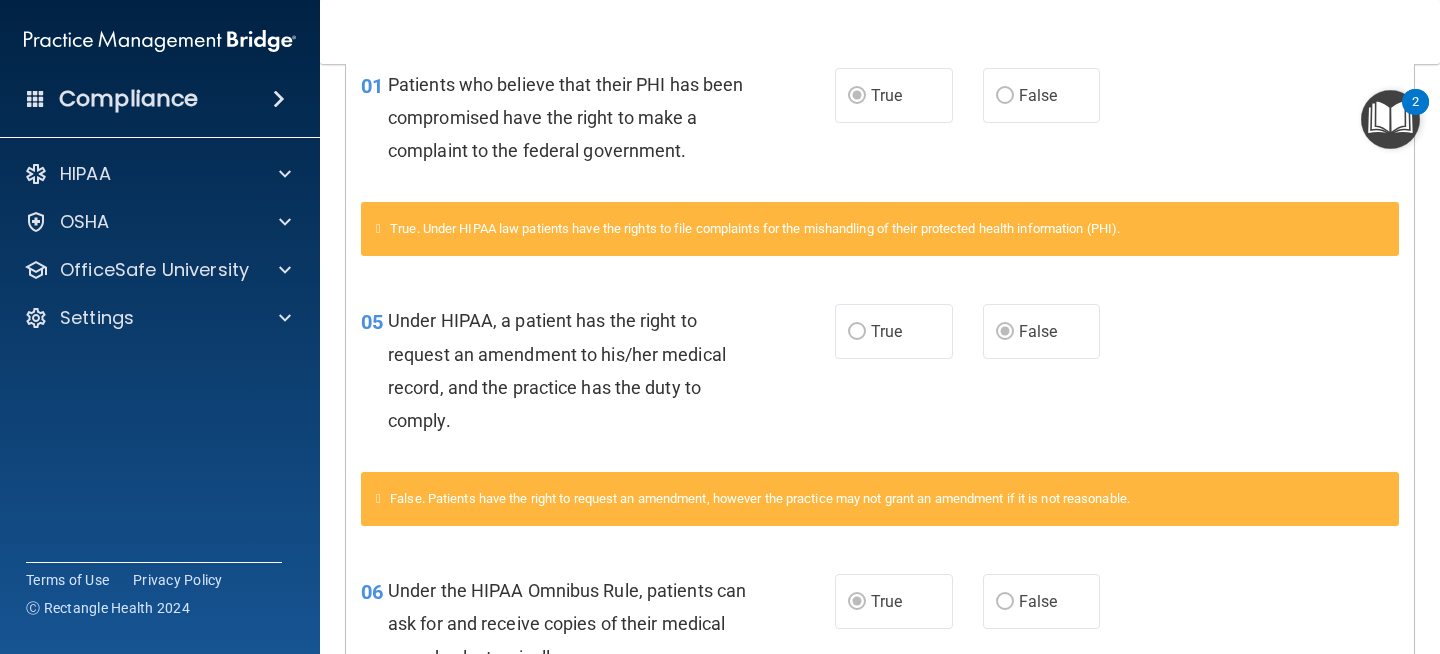 scroll, scrollTop: 495, scrollLeft: 0, axis: vertical 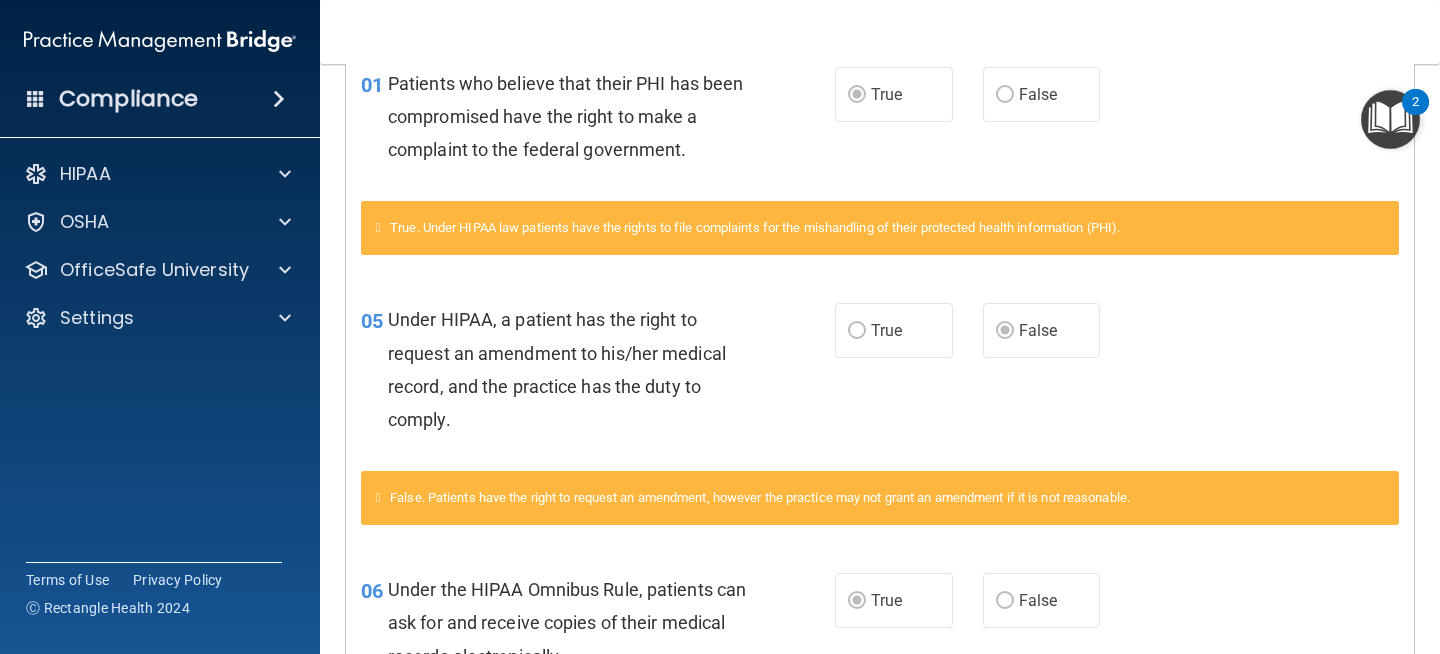 click on "False. Patients have the right to request an amendment, however the practice may not grant an amendment if it is not reasonable." at bounding box center (760, 497) 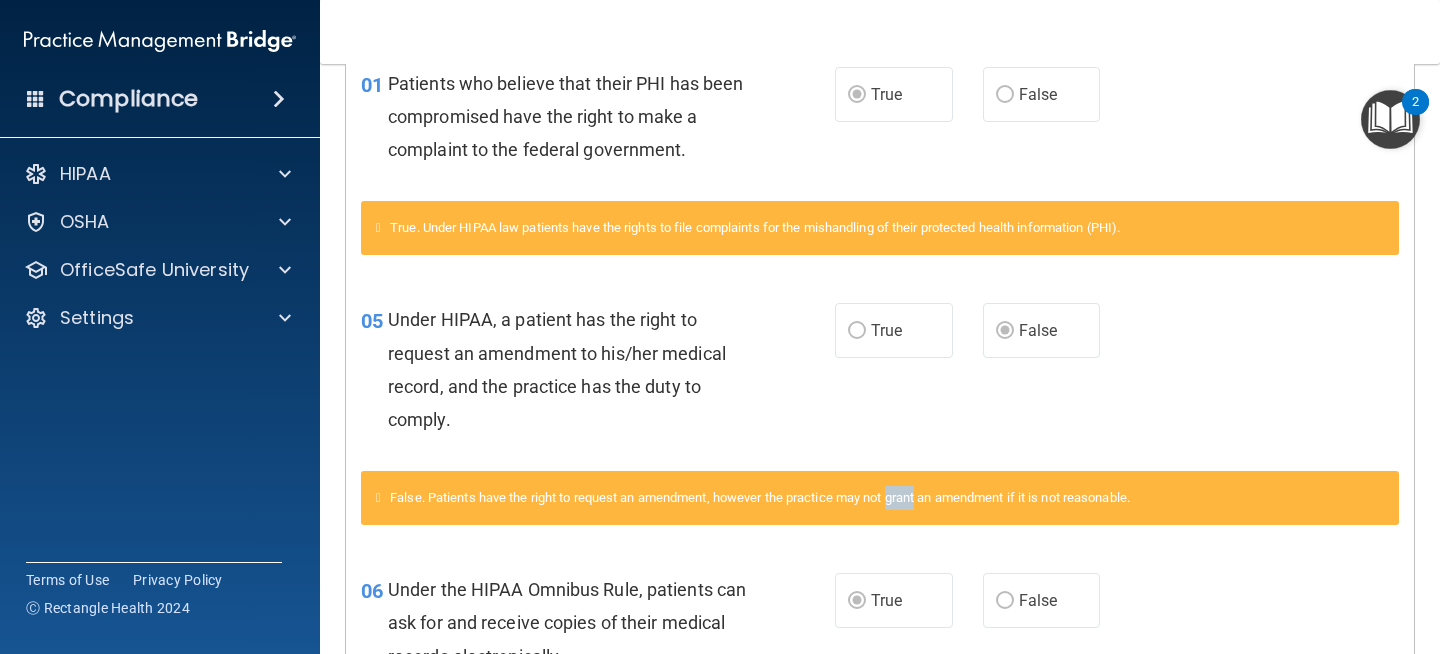 click on "False. Patients have the right to request an amendment, however the practice may not grant an amendment if it is not reasonable." at bounding box center [760, 497] 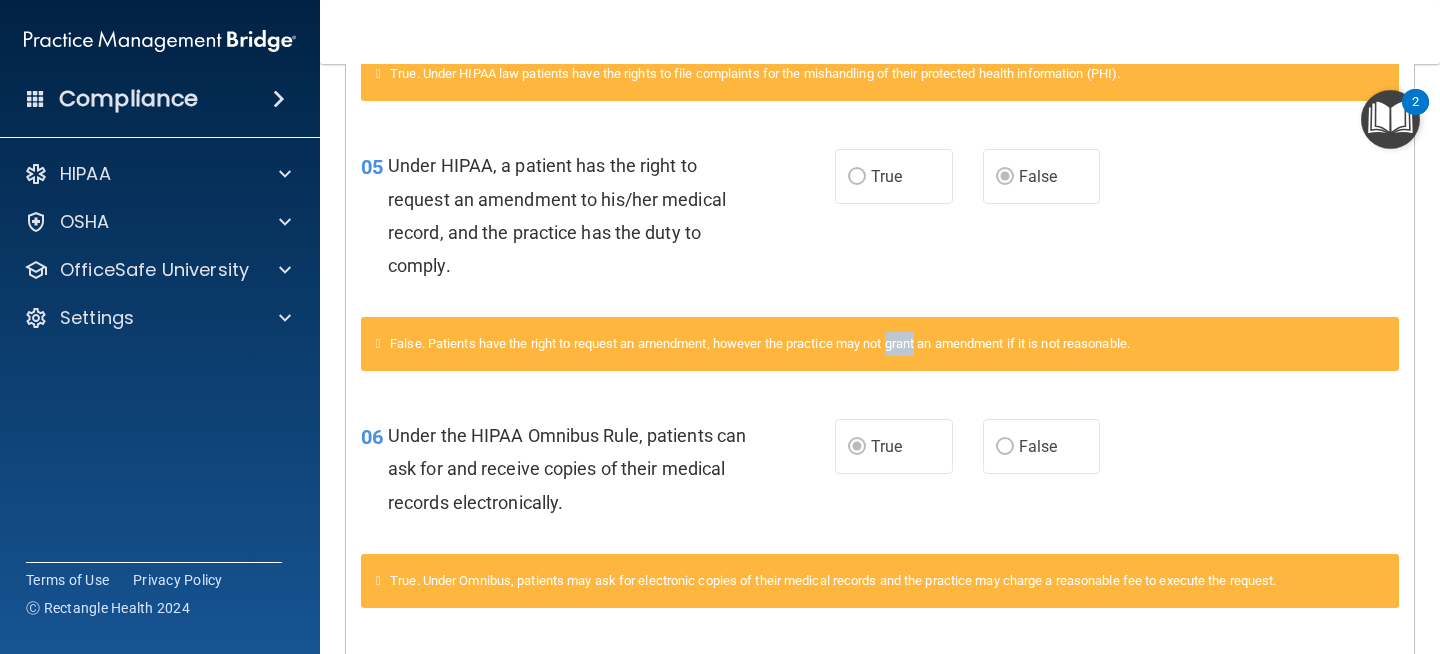 scroll, scrollTop: 654, scrollLeft: 0, axis: vertical 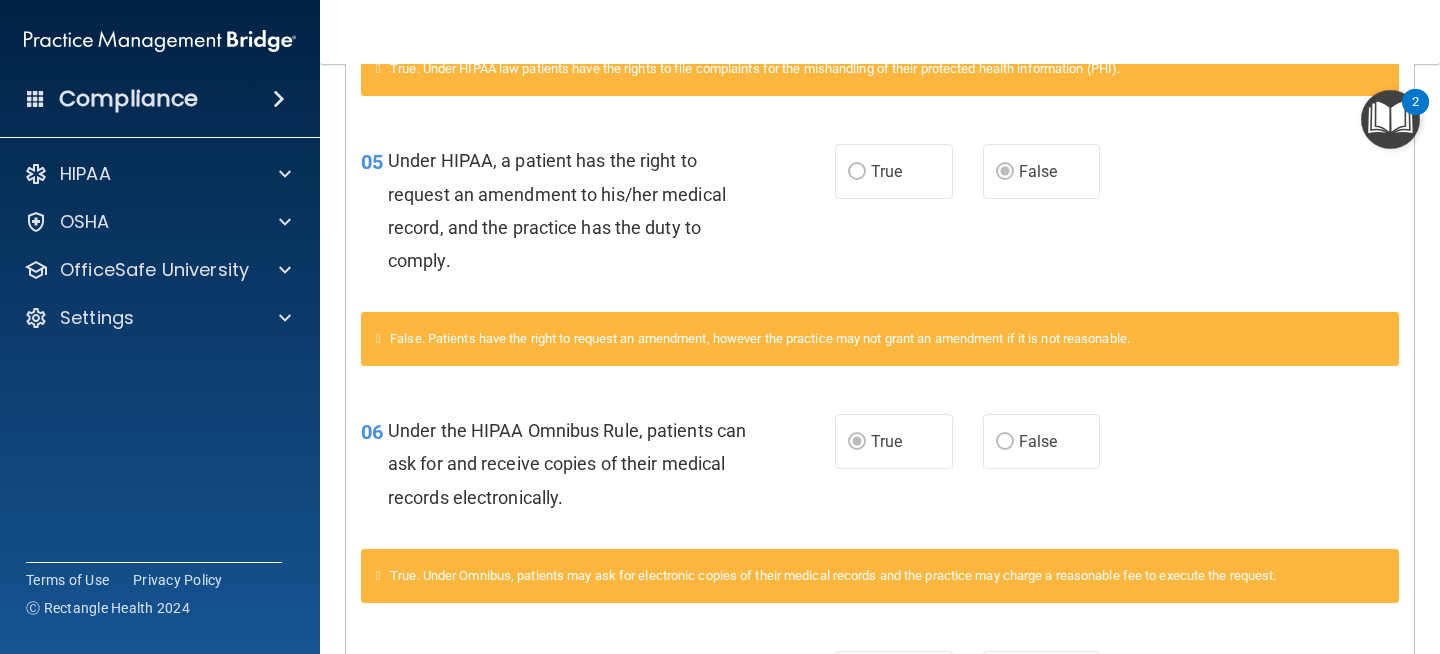 click on "True. Under Omnibus, patients may ask for electronic copies of their medical records and the practice may charge a reasonable fee to execute the request." at bounding box center (833, 575) 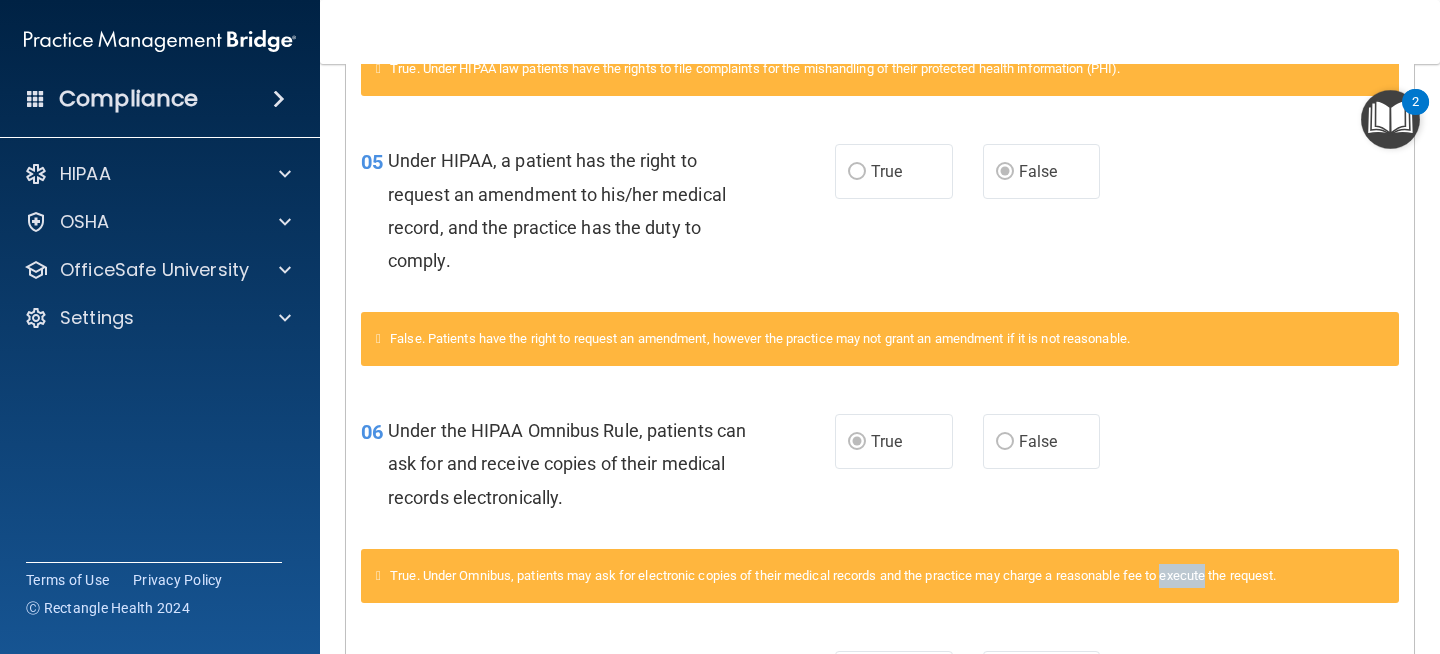 click on "True. Under Omnibus, patients may ask for electronic copies of their medical records and the practice may charge a reasonable fee to execute the request." at bounding box center (833, 575) 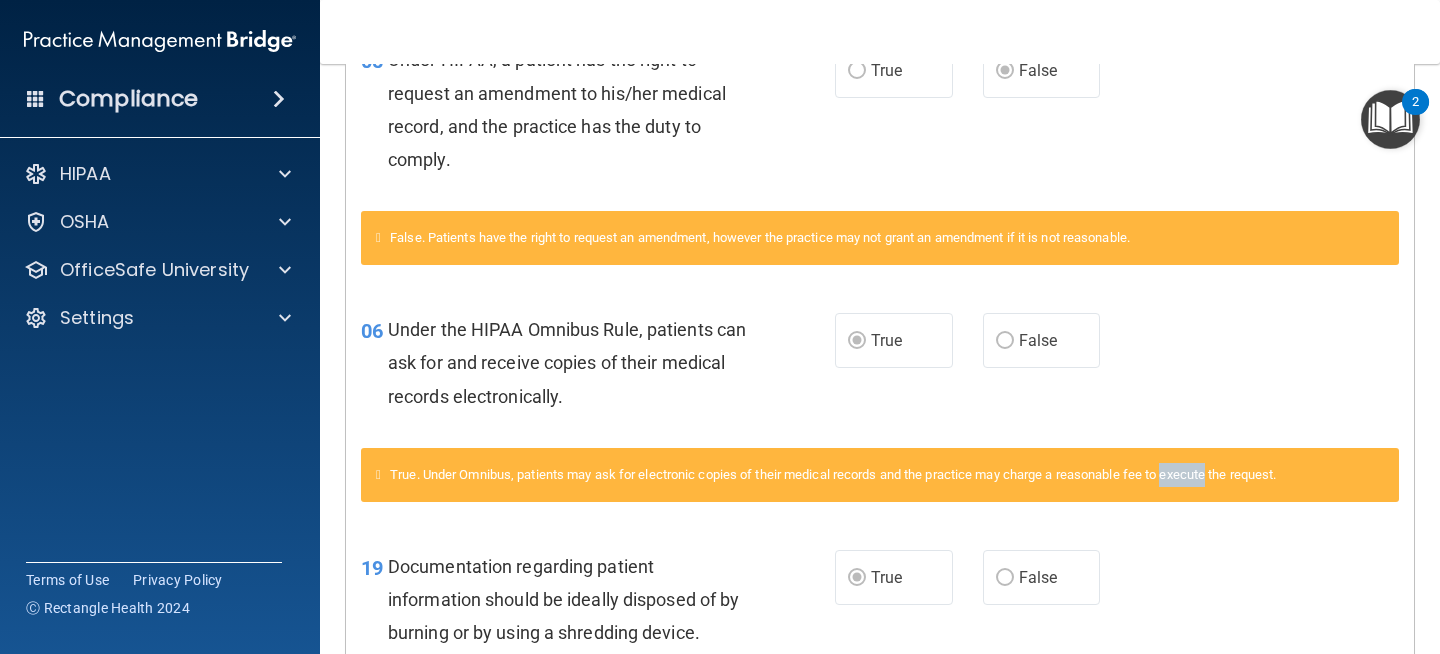 scroll, scrollTop: 0, scrollLeft: 0, axis: both 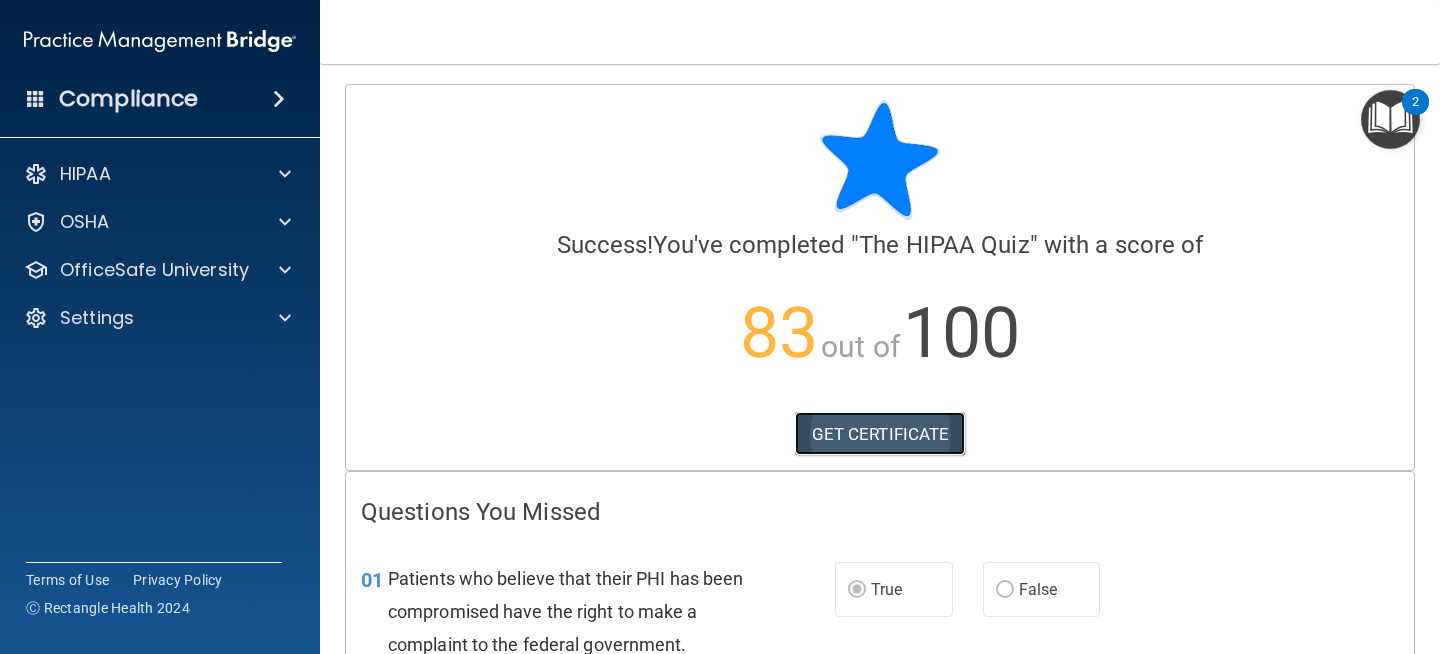 click on "GET CERTIFICATE" at bounding box center (880, 434) 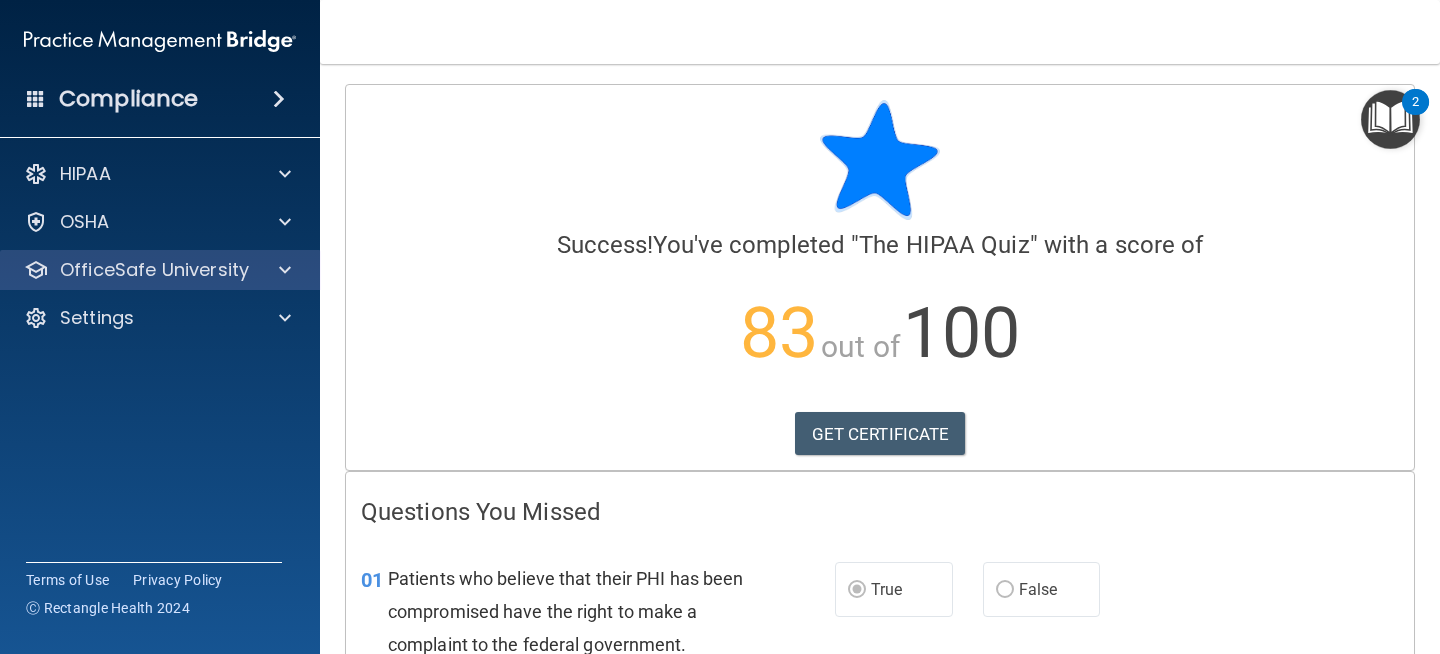 click on "OfficeSafe University" at bounding box center (160, 270) 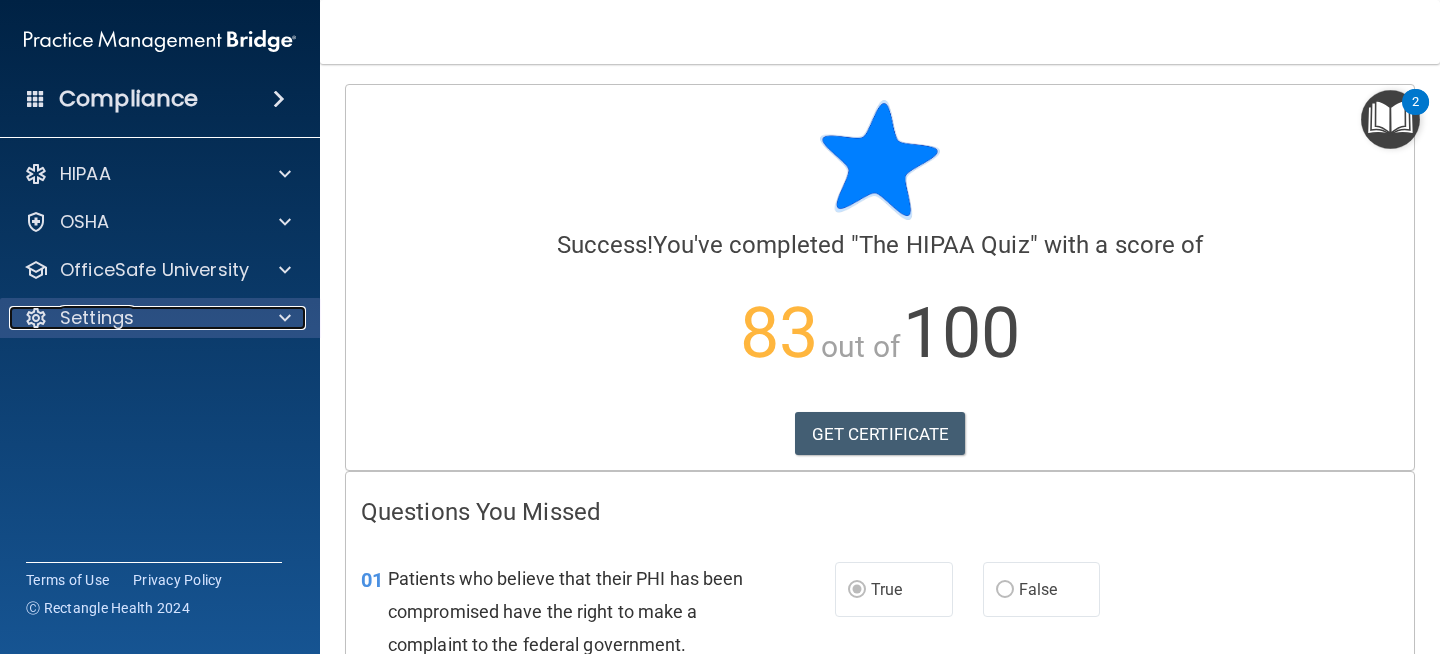 click on "Settings" at bounding box center (97, 318) 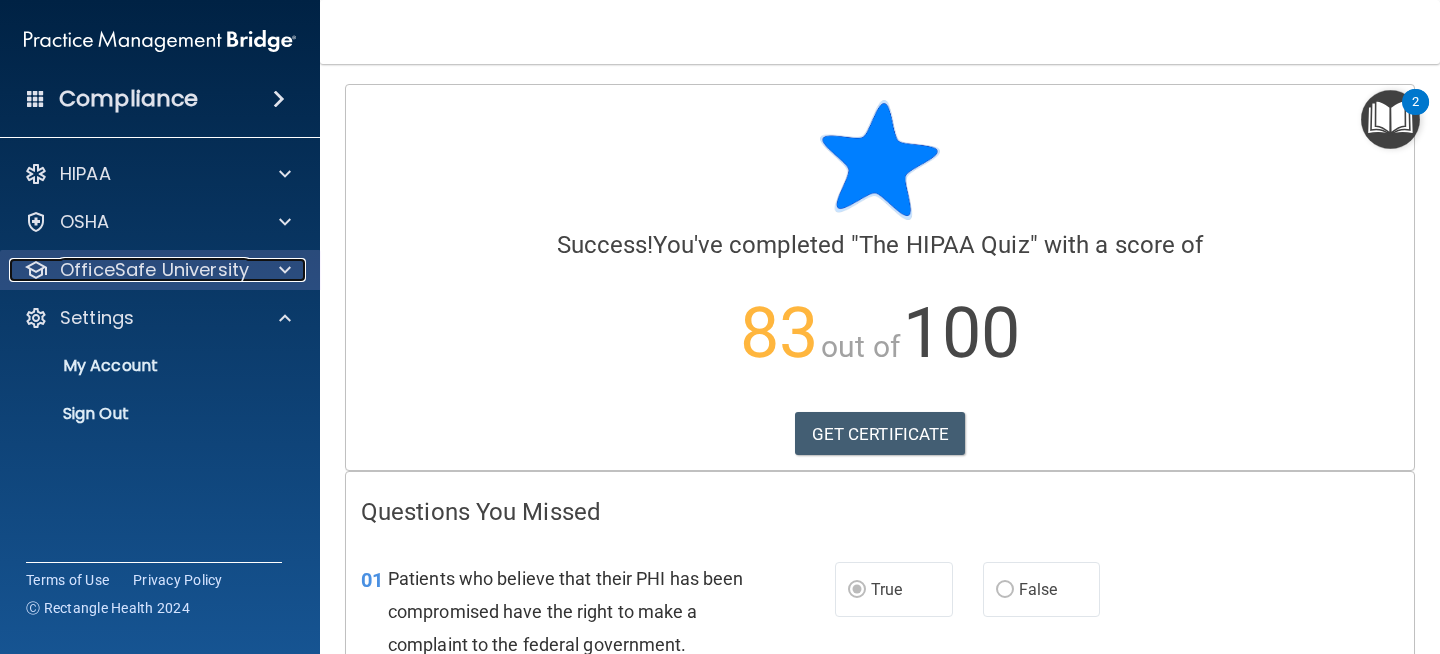 click on "OfficeSafe University" at bounding box center (154, 270) 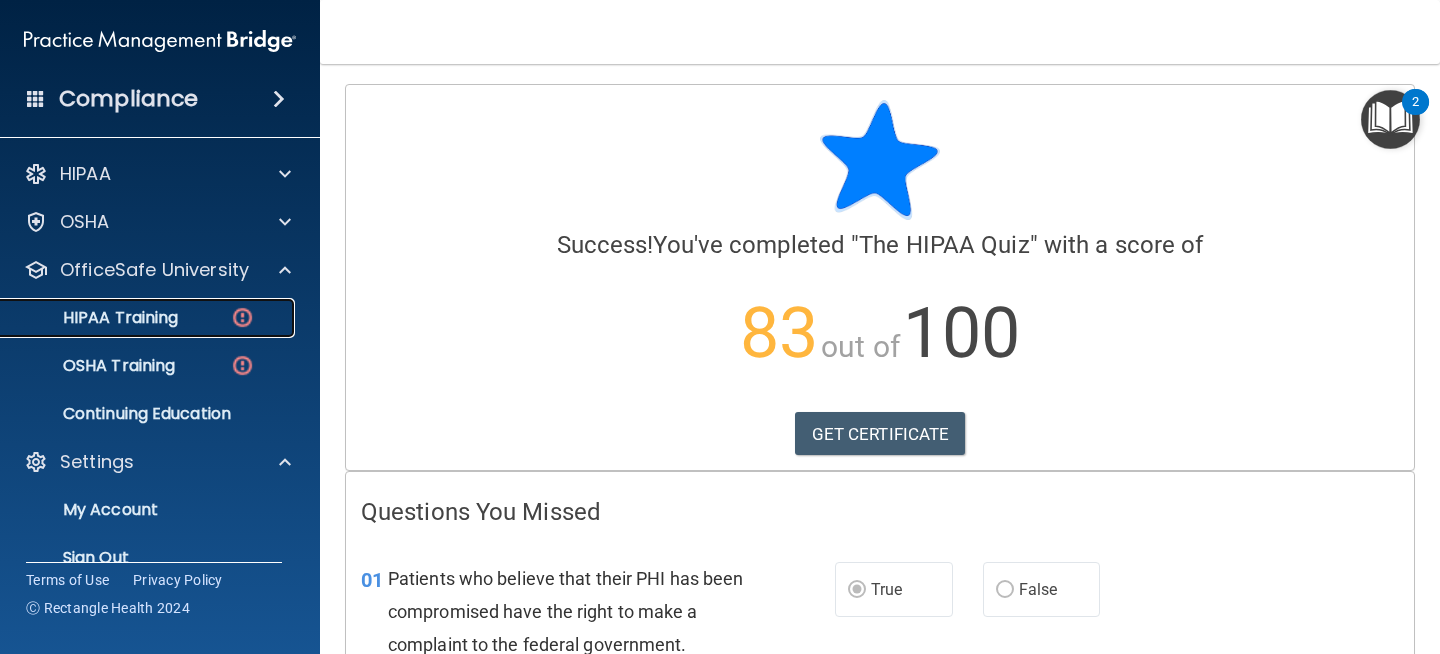 click on "HIPAA Training" at bounding box center [137, 318] 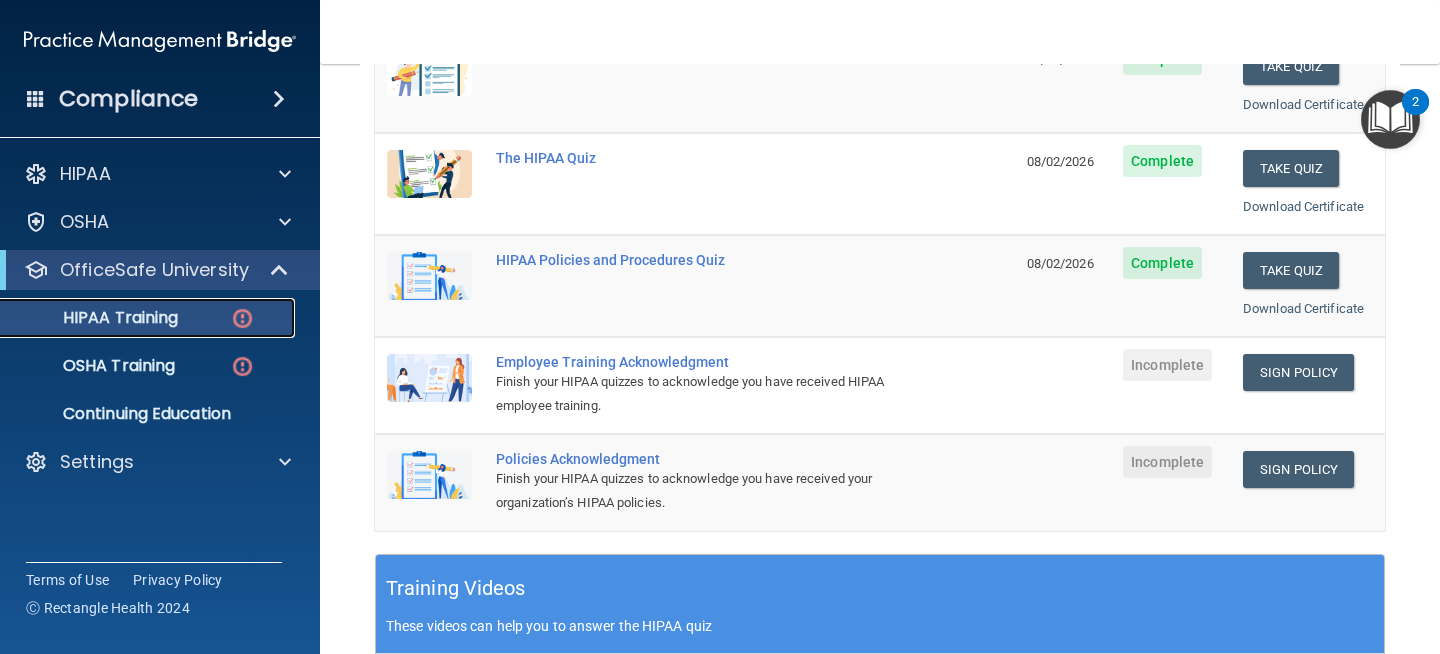 scroll, scrollTop: 324, scrollLeft: 0, axis: vertical 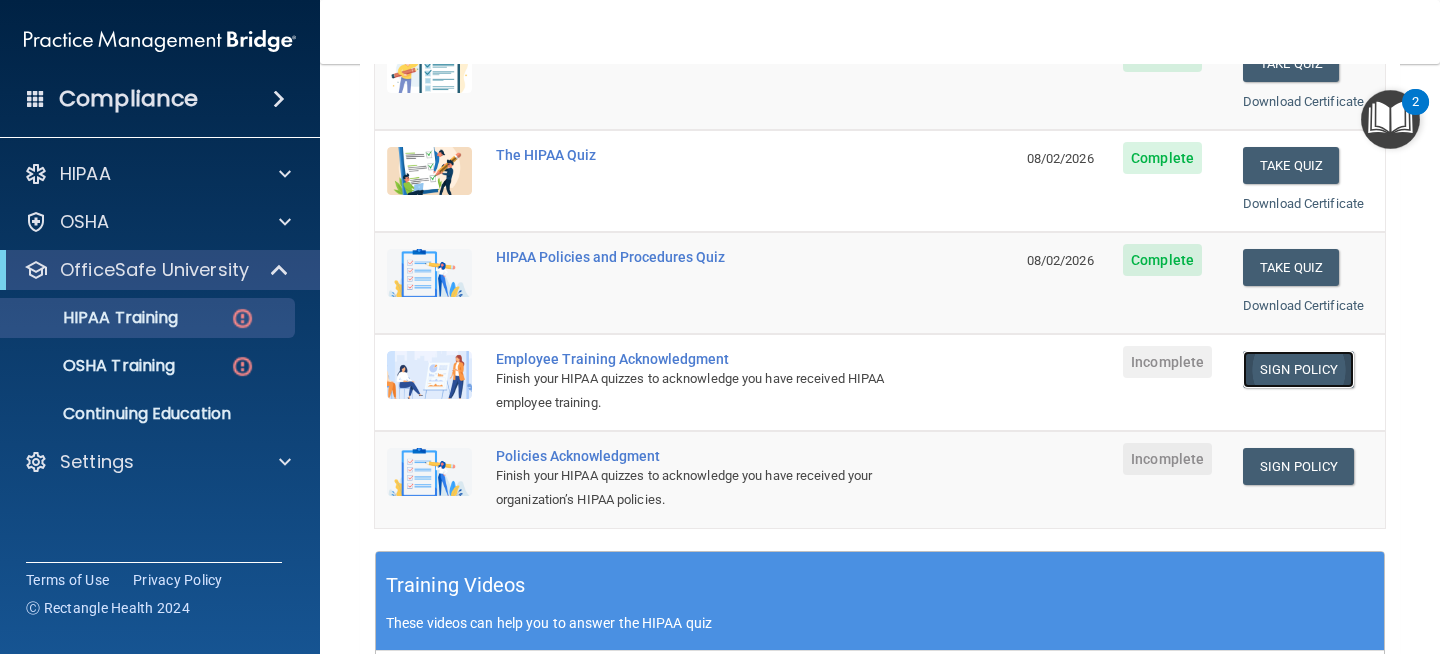 click on "Sign Policy" at bounding box center [1298, 369] 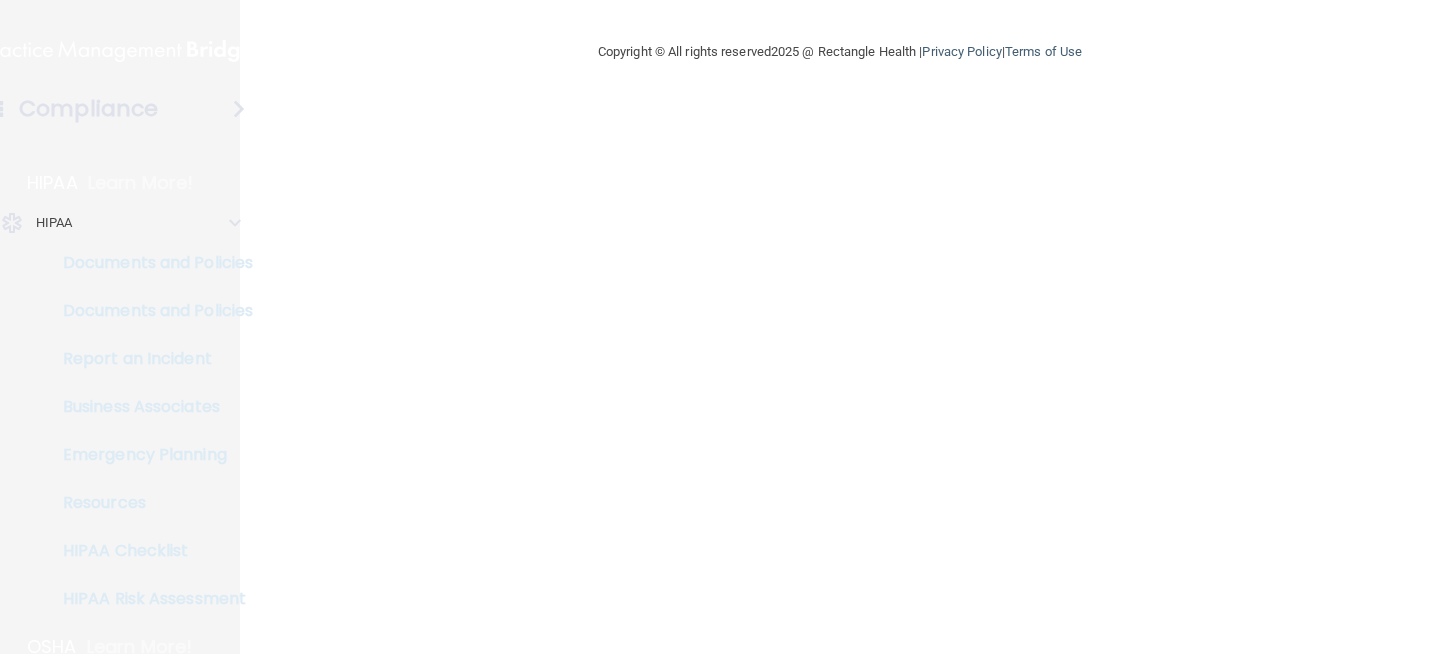scroll, scrollTop: 0, scrollLeft: 0, axis: both 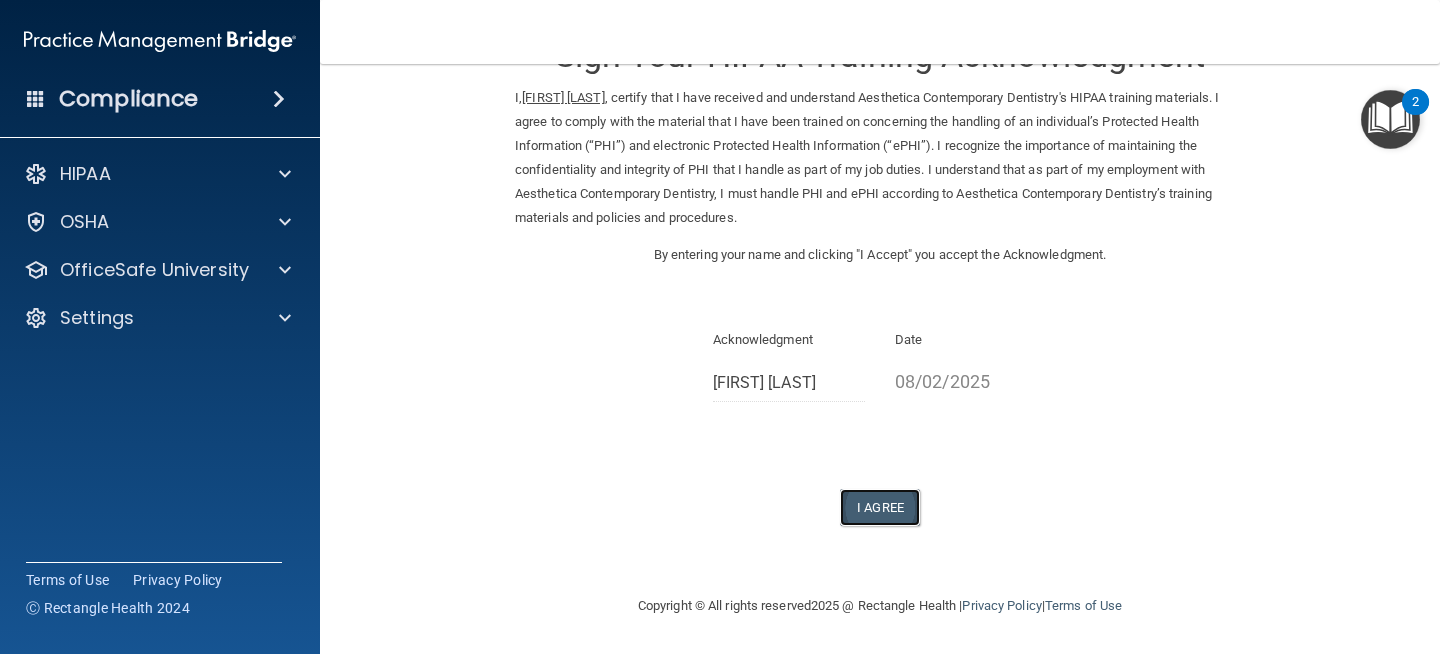 click on "I Agree" at bounding box center (880, 507) 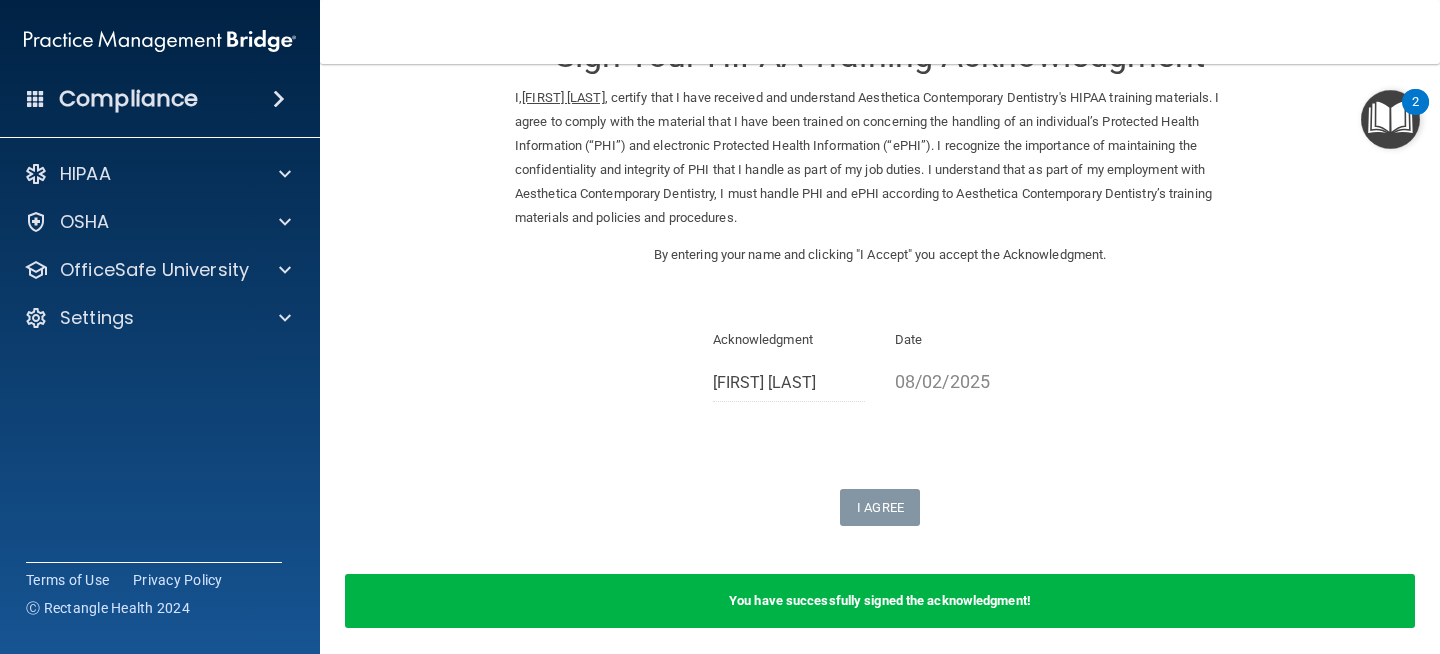 click on "Sign Your HIPAA Training Acknowledgment             I,  Yan Zheng , certify that I have received and understand Aesthetica Contemporary Dentistry's HIPAA training materials. I agree to comply with the material that I have been trained on concerning the handling of an individual’s Protected Health Information (“PHI”) and electronic Protected Health Information (“ePHI”). I recognize the importance of maintaining the confidentiality and integrity of PHI that I handle as part of my job duties. I understand that as part of my employment with Aesthetica Contemporary Dentistry, I must handle PHI and ePHI according to Aesthetica Contemporary Dentistry’s training materials and policies and procedures.          By entering your name and clicking "I Accept" you accept the Acknowledgment.                 Acknowledgment   Yan Zheng           Date    08/02/2025                  I Agree" at bounding box center [880, 270] 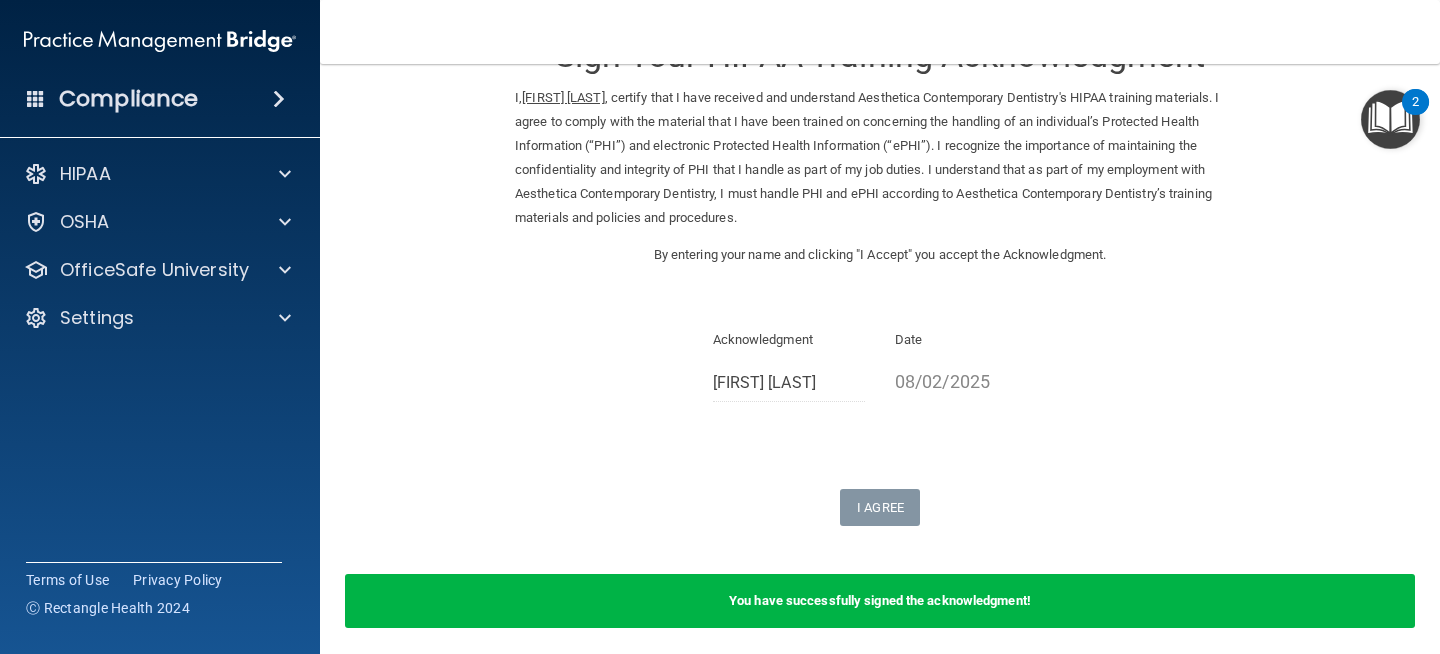click at bounding box center (1390, 119) 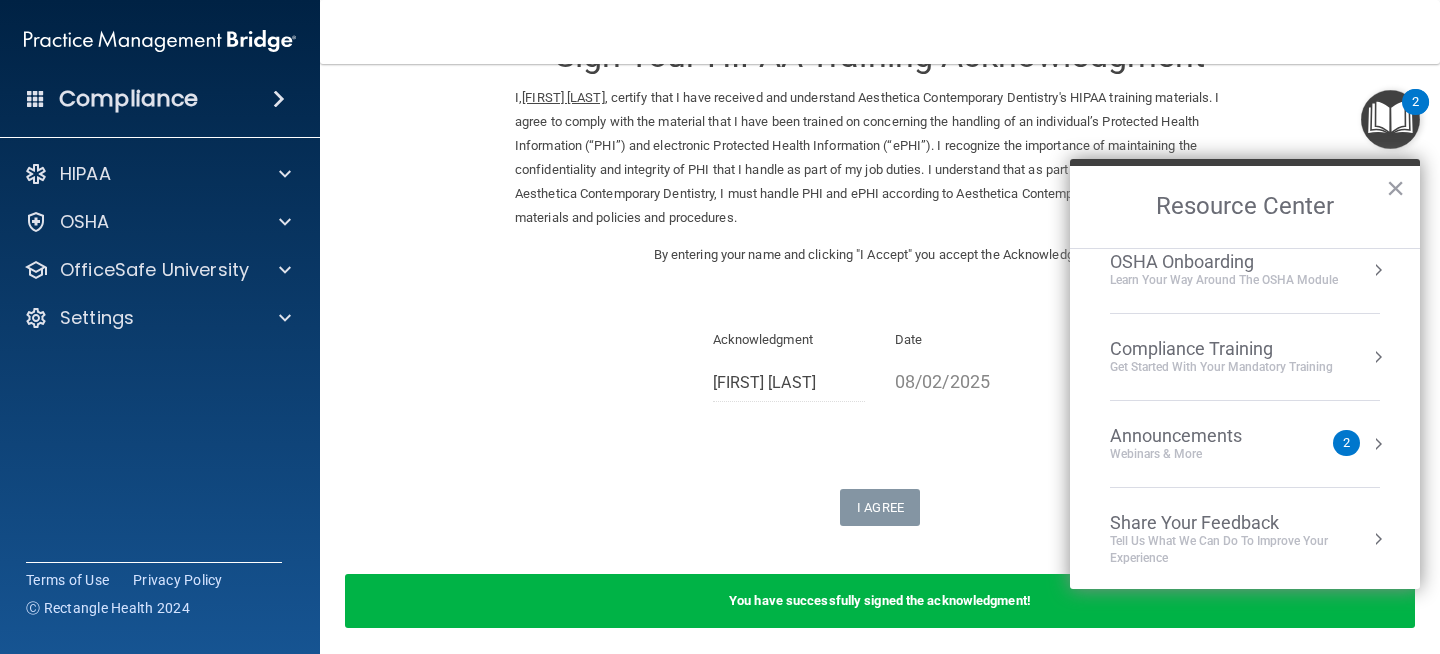 scroll, scrollTop: 112, scrollLeft: 0, axis: vertical 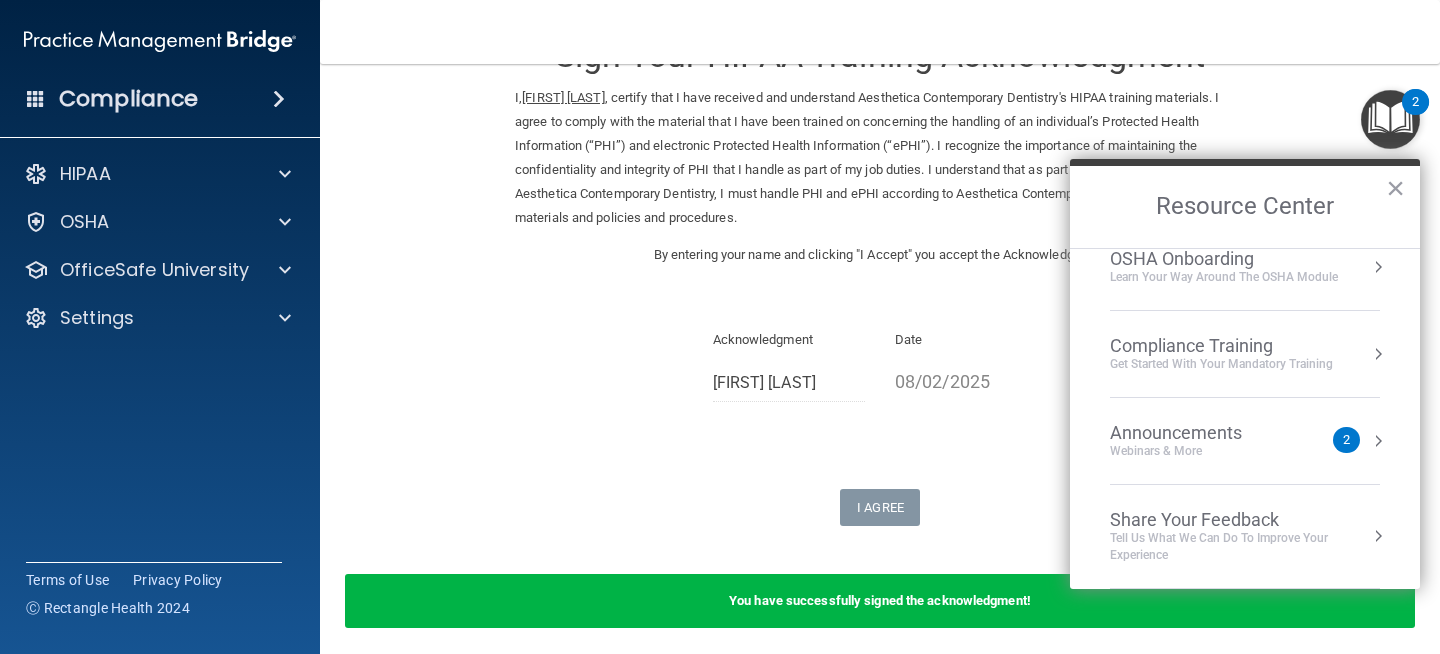 click on "Announcements" at bounding box center (1196, 433) 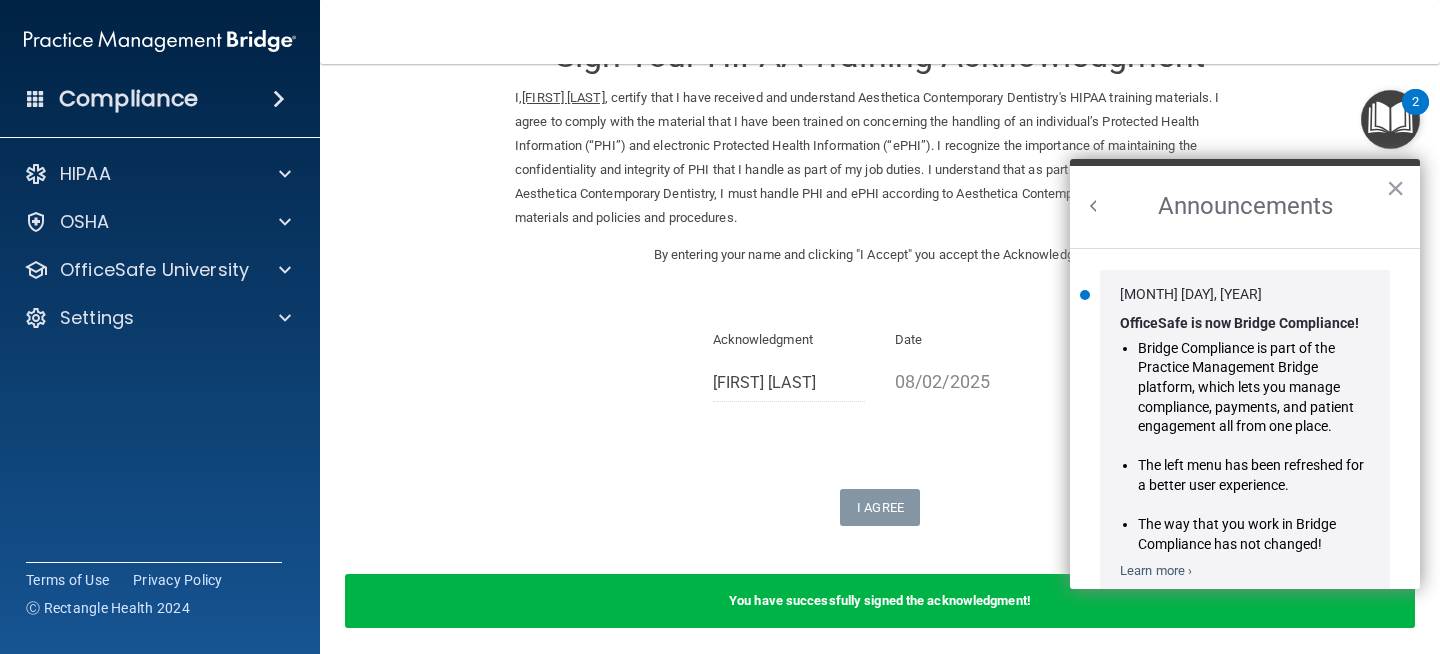 scroll, scrollTop: 0, scrollLeft: 0, axis: both 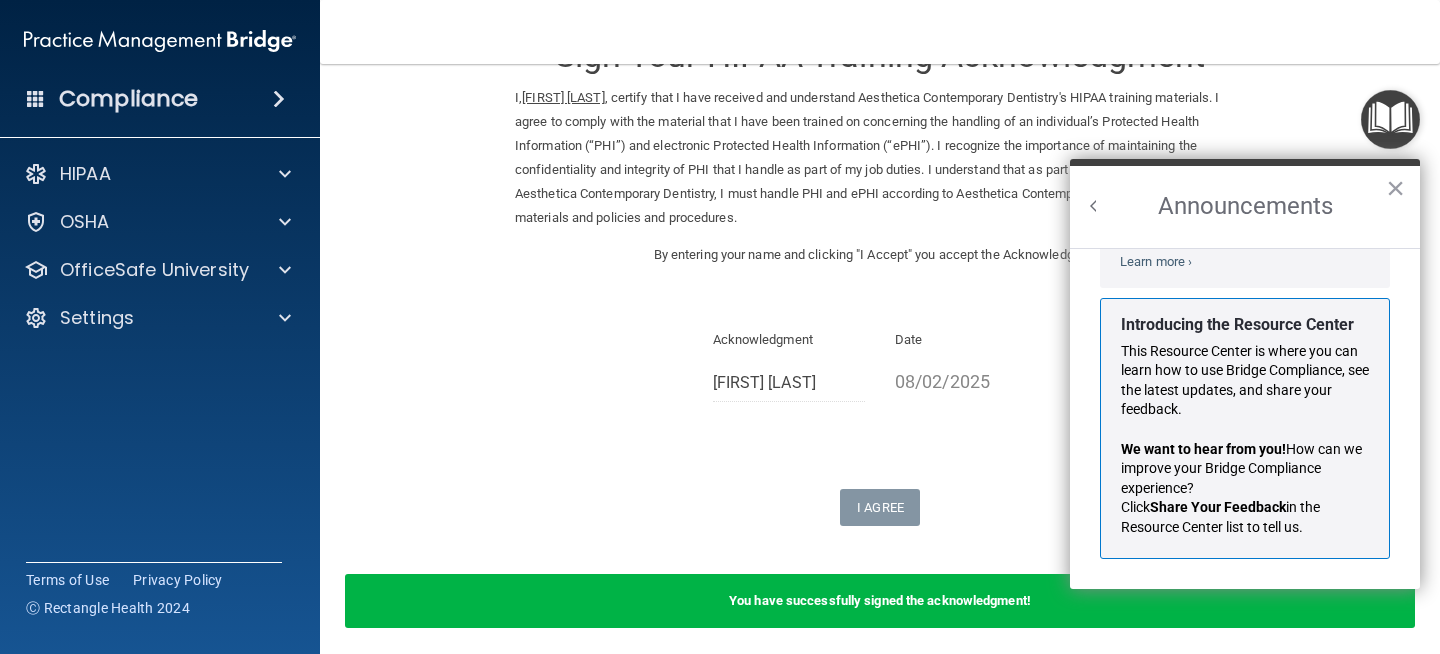 click on "Sign Your HIPAA Training Acknowledgment             I,  Yan Zheng , certify that I have received and understand Aesthetica Contemporary Dentistry's HIPAA training materials. I agree to comply with the material that I have been trained on concerning the handling of an individual’s Protected Health Information (“PHI”) and electronic Protected Health Information (“ePHI”). I recognize the importance of maintaining the confidentiality and integrity of PHI that I handle as part of my job duties. I understand that as part of my employment with Aesthetica Contemporary Dentistry, I must handle PHI and ePHI according to Aesthetica Contemporary Dentistry’s training materials and policies and procedures.          By entering your name and clicking "I Accept" you accept the Acknowledgment.                 Acknowledgment   Yan Zheng           Date    08/02/2025                  I Agree" at bounding box center (880, 270) 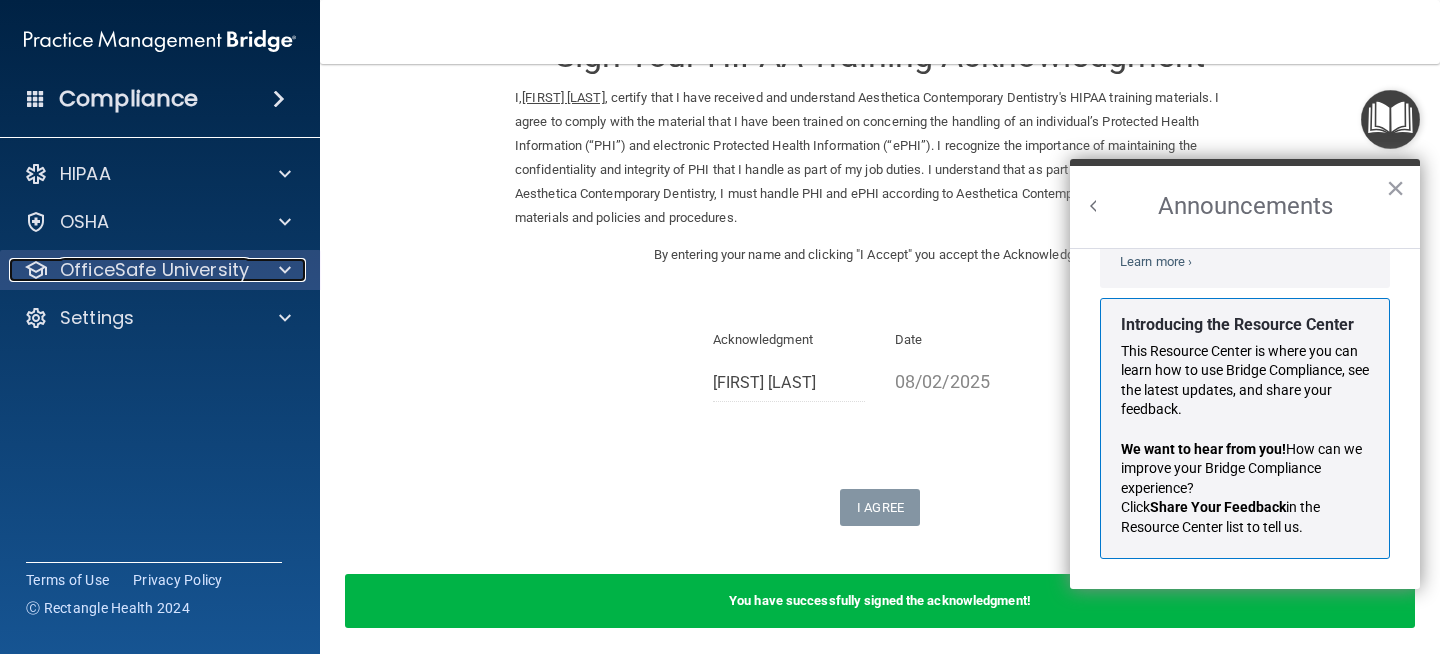 click on "OfficeSafe University" at bounding box center (154, 270) 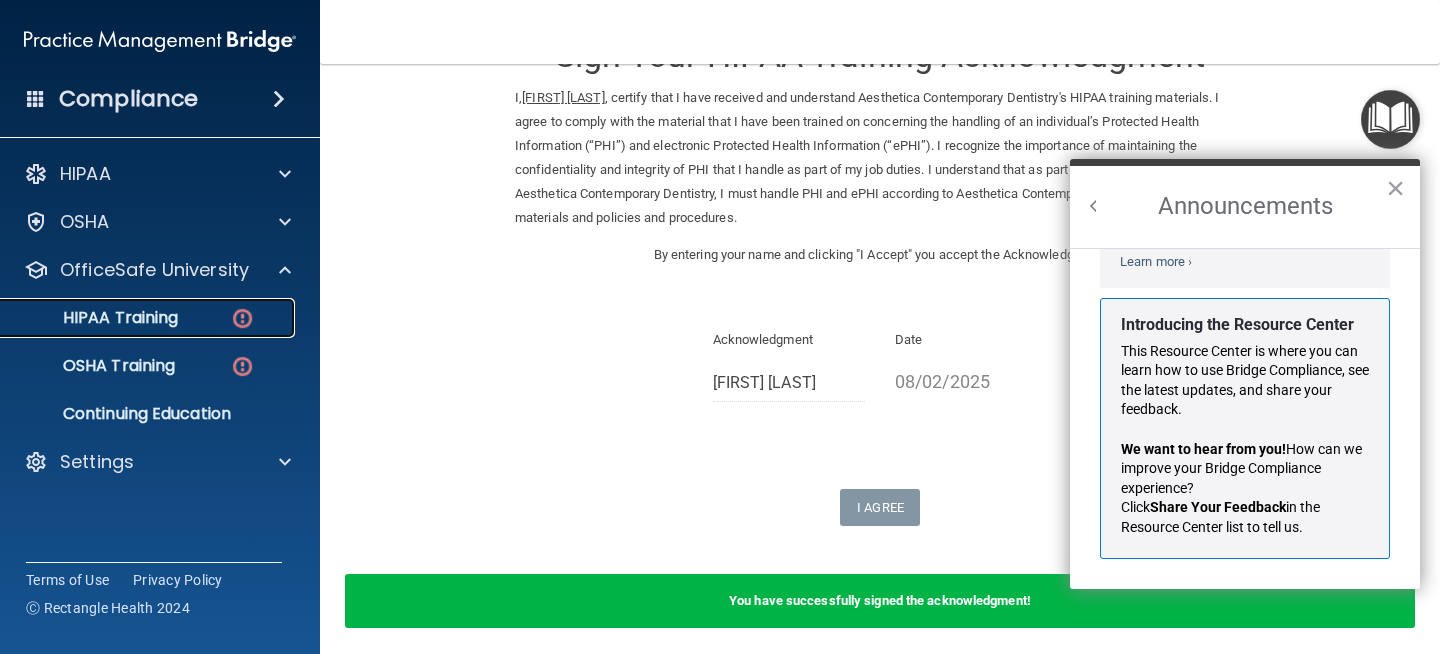 click on "HIPAA Training" at bounding box center (95, 318) 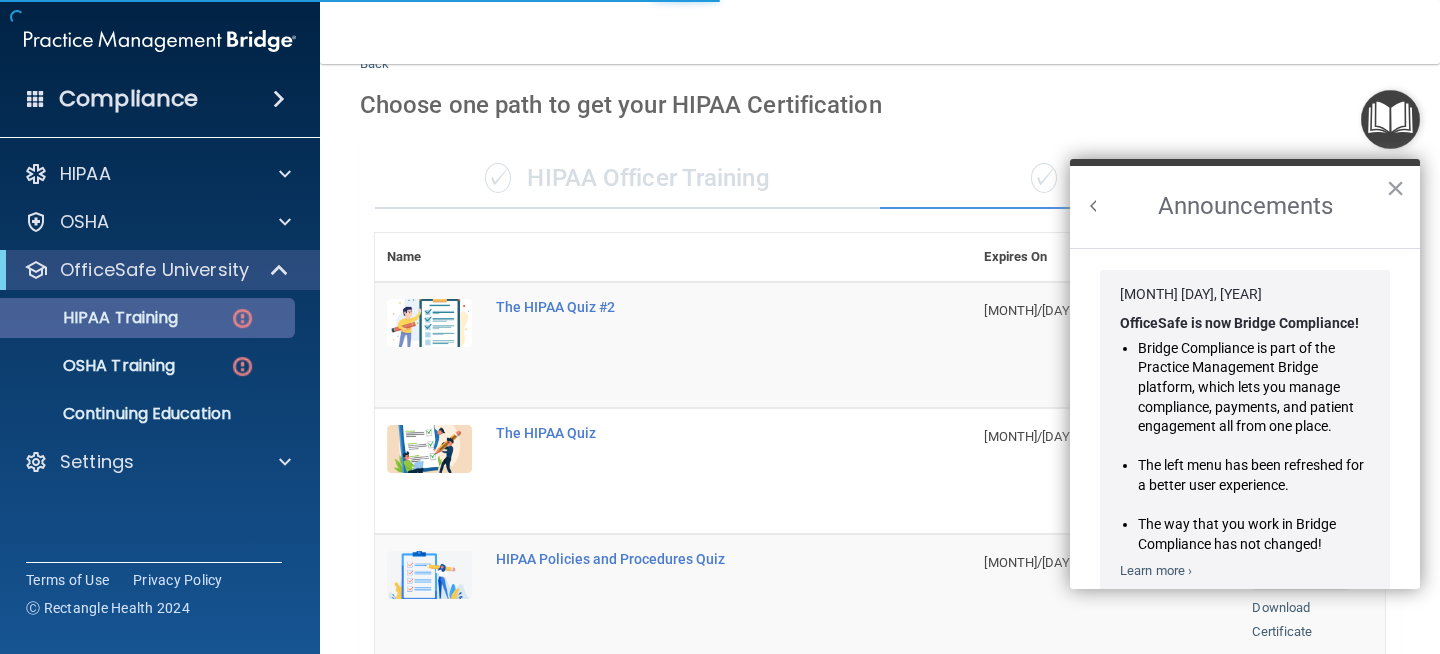 scroll, scrollTop: 769, scrollLeft: 0, axis: vertical 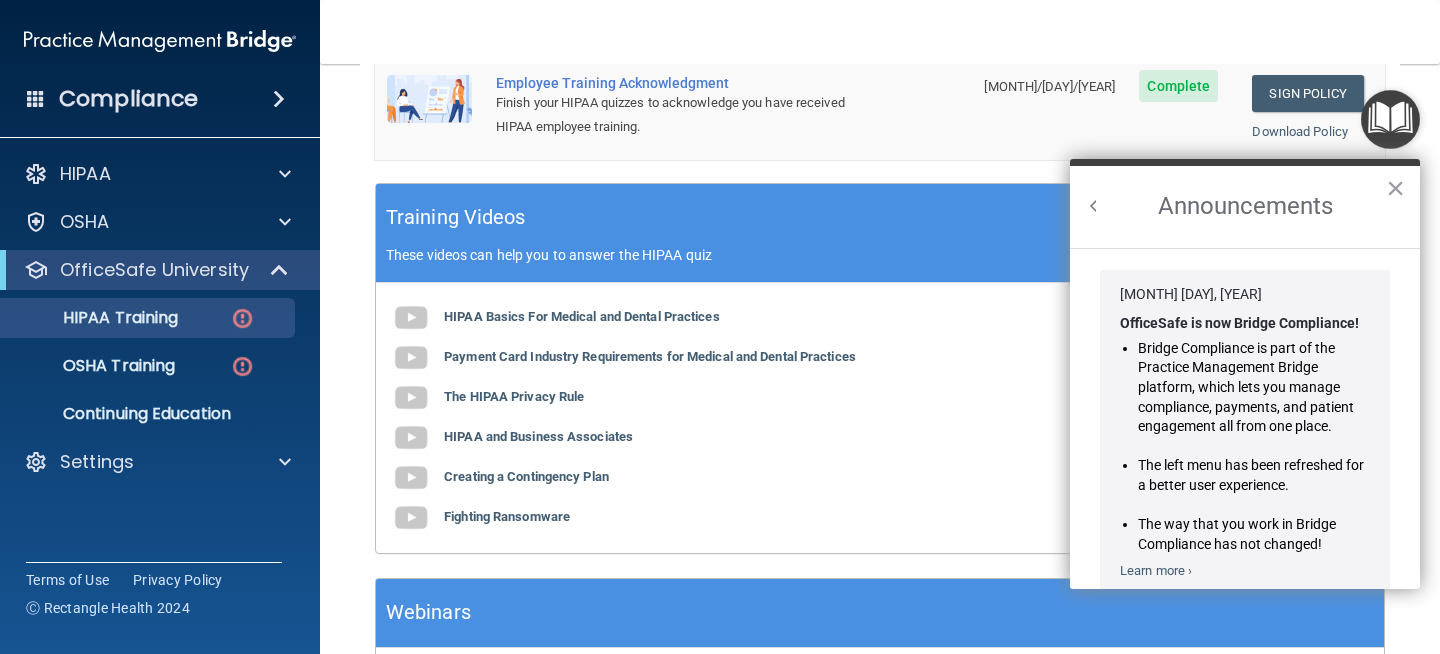 drag, startPoint x: 1375, startPoint y: 189, endPoint x: 1422, endPoint y: 198, distance: 47.853943 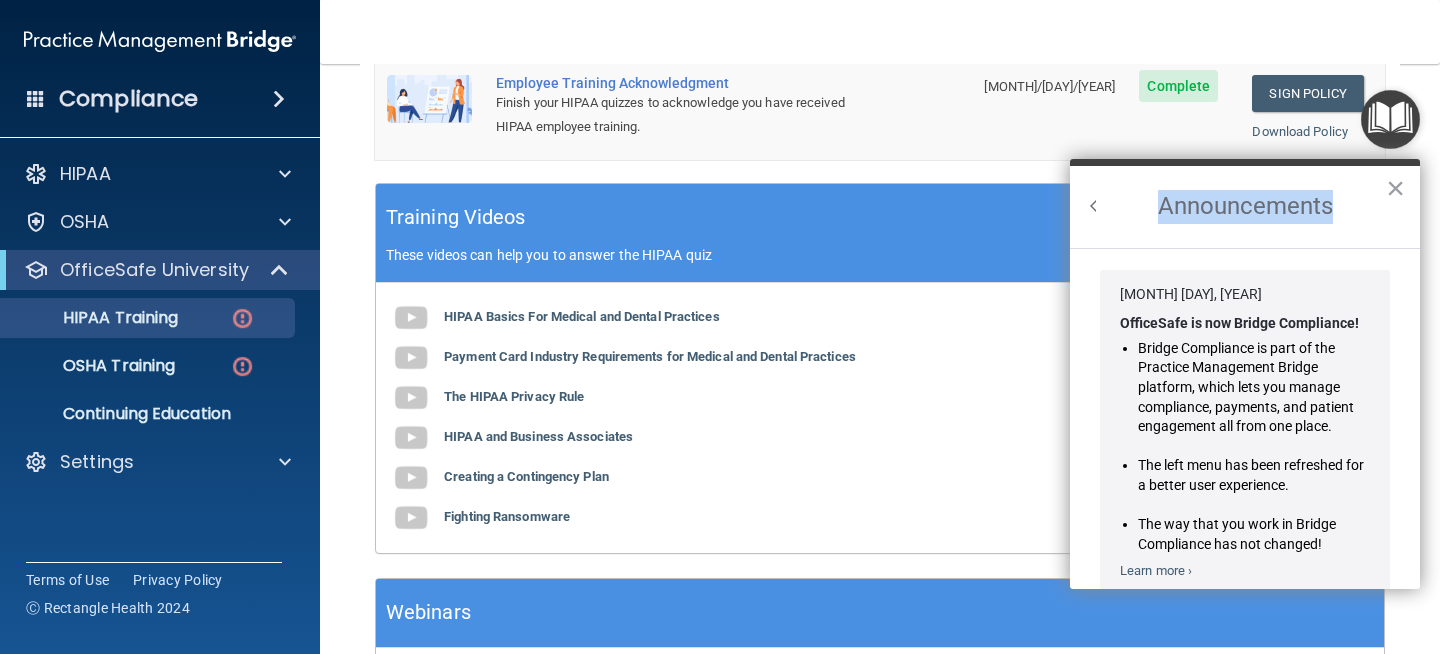 click on "Announcements" at bounding box center (1245, 207) 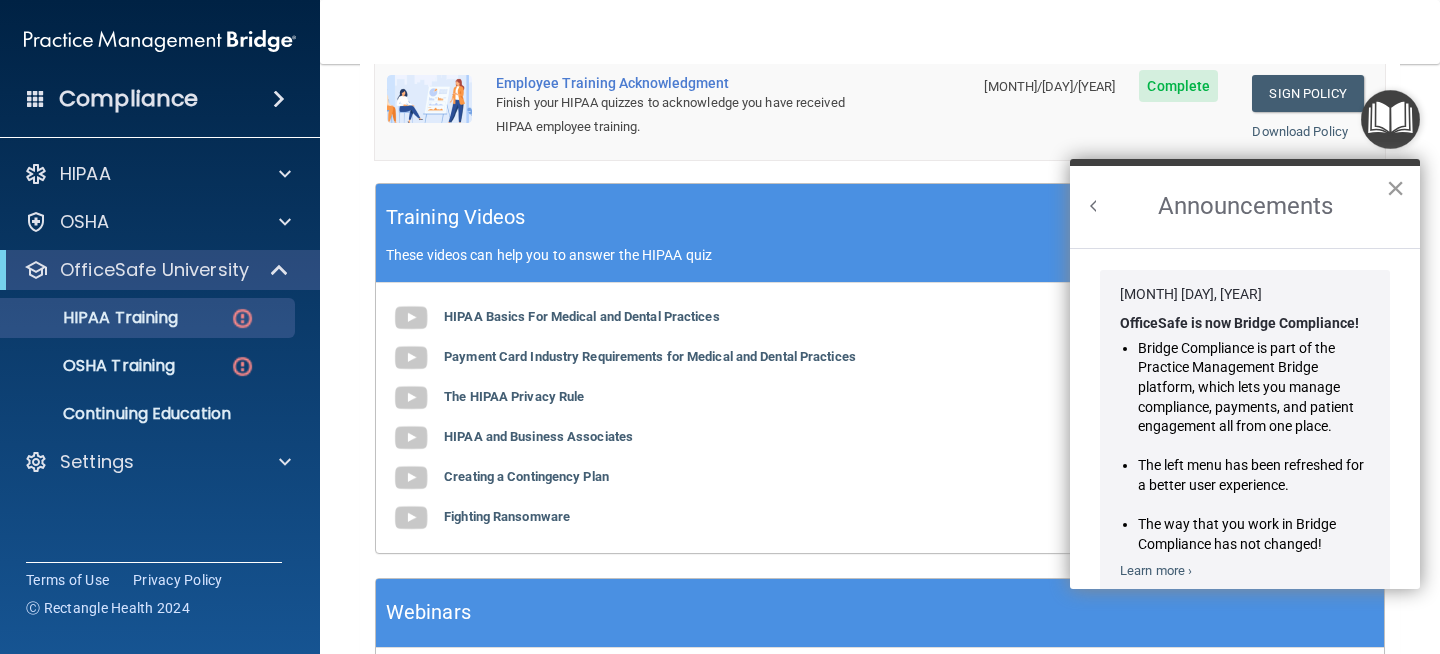 click on "×" at bounding box center [1395, 188] 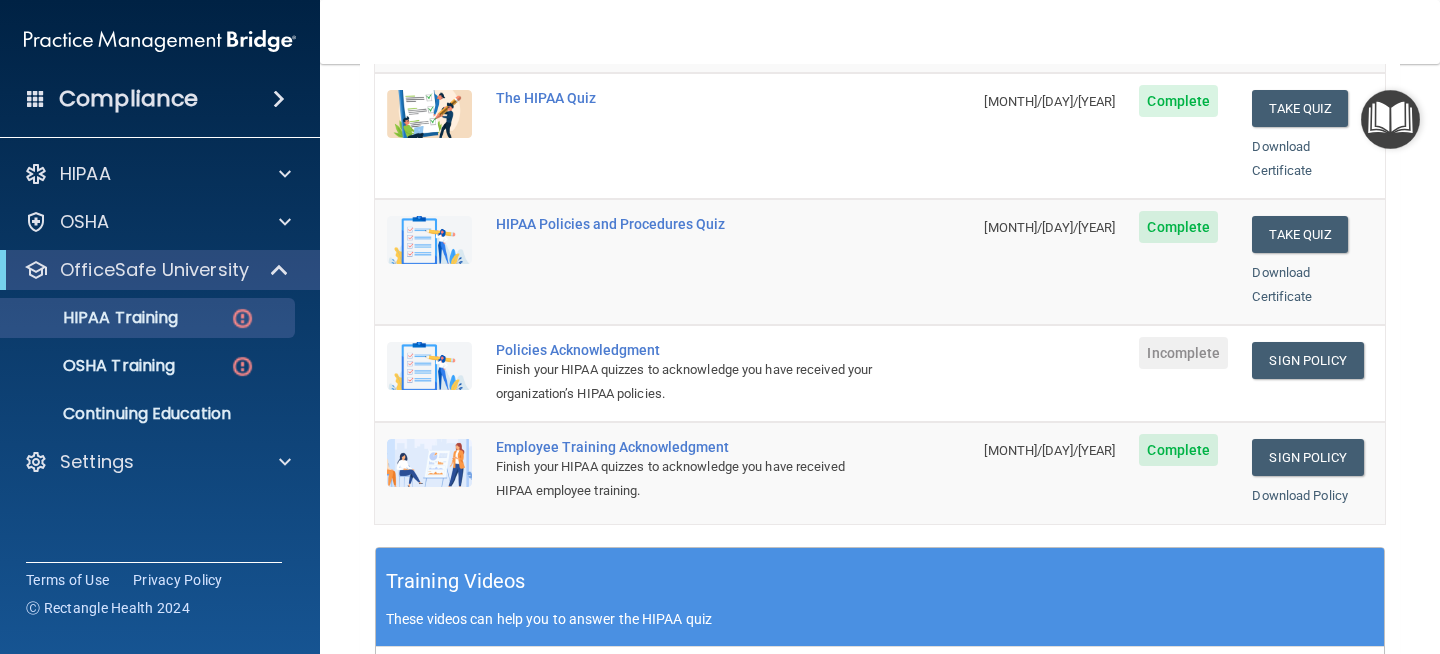 scroll, scrollTop: 461, scrollLeft: 0, axis: vertical 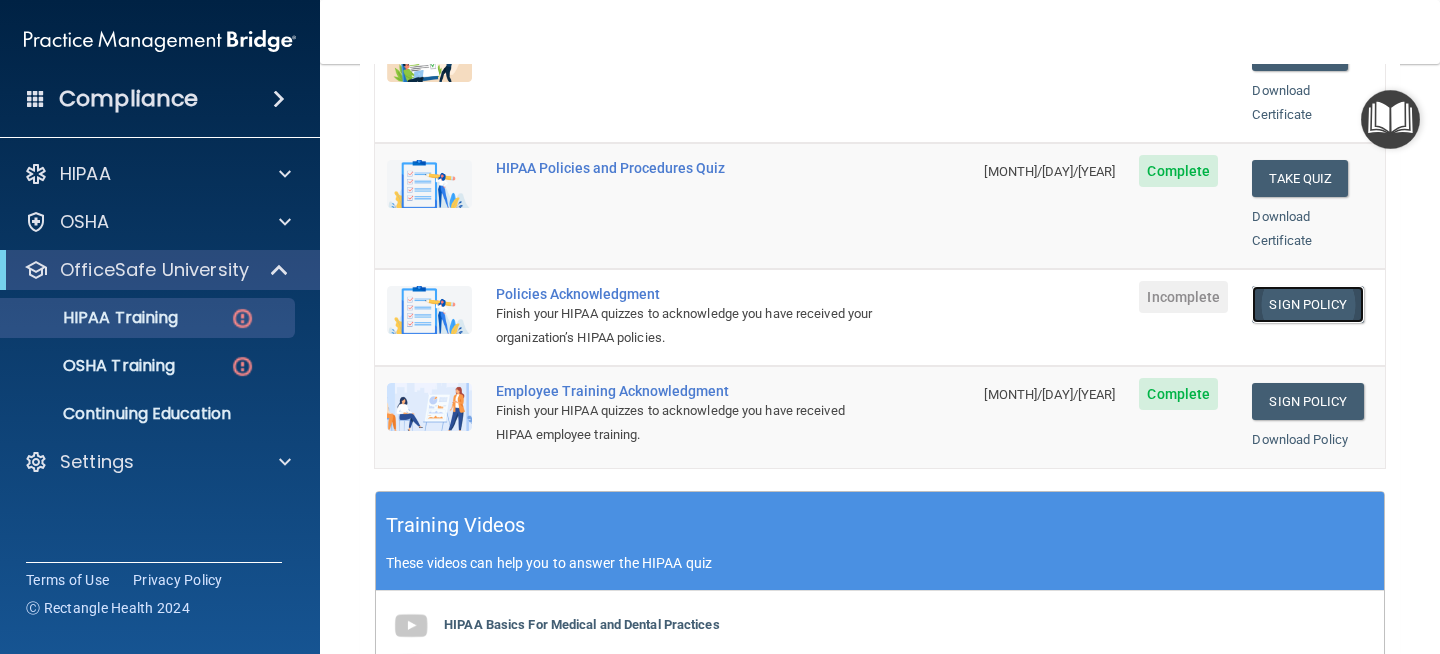 click on "Sign Policy" at bounding box center [1307, 304] 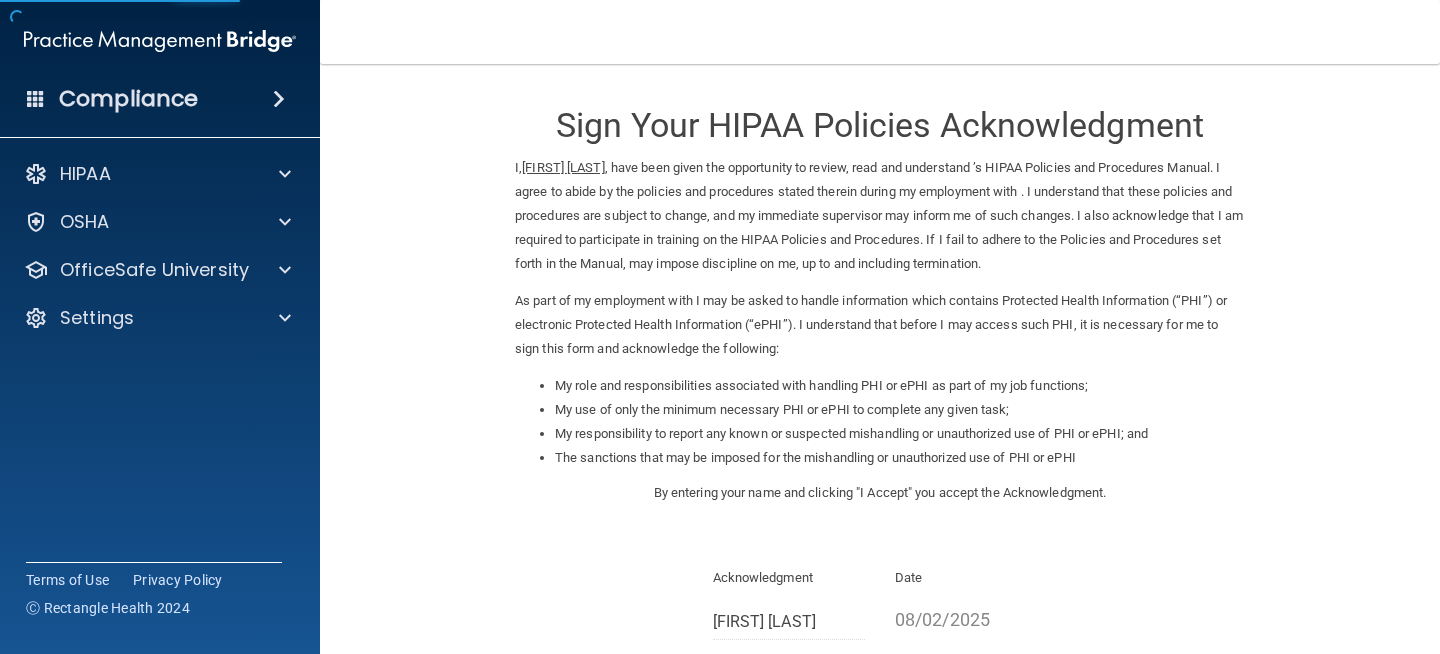 scroll, scrollTop: 0, scrollLeft: 0, axis: both 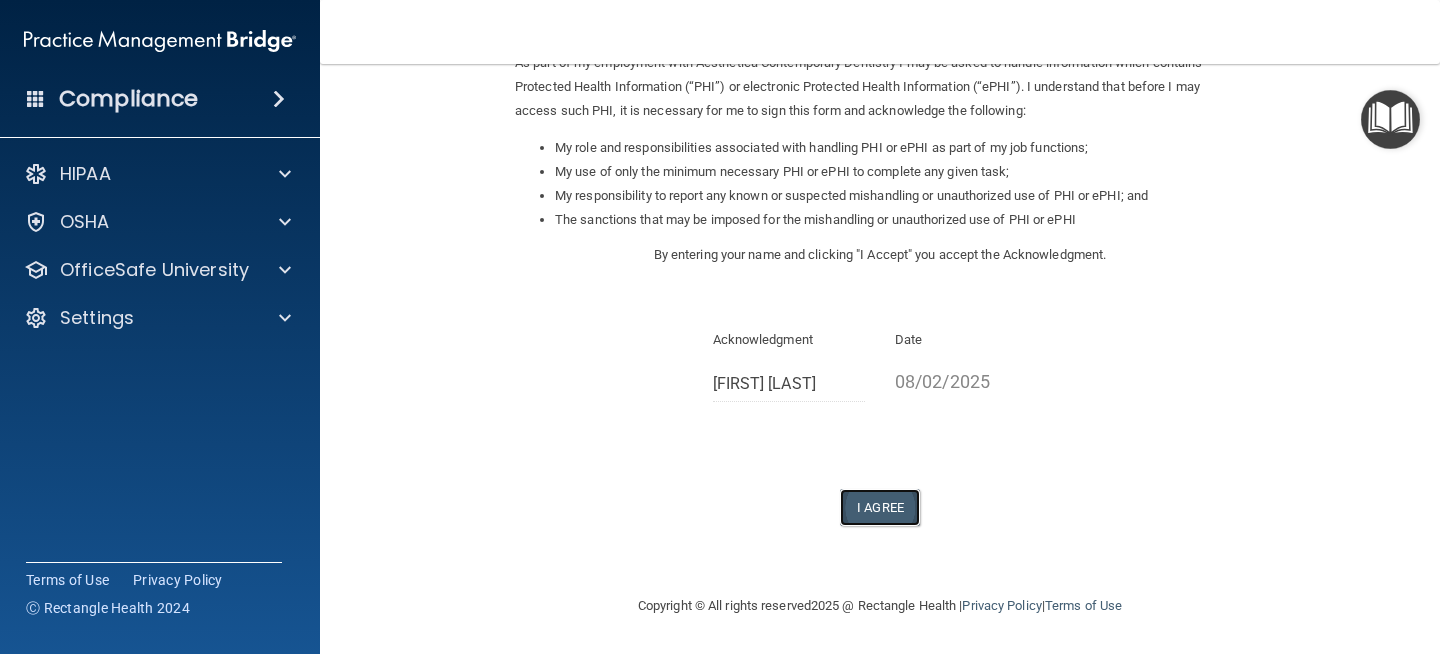 click on "I Agree" at bounding box center [880, 507] 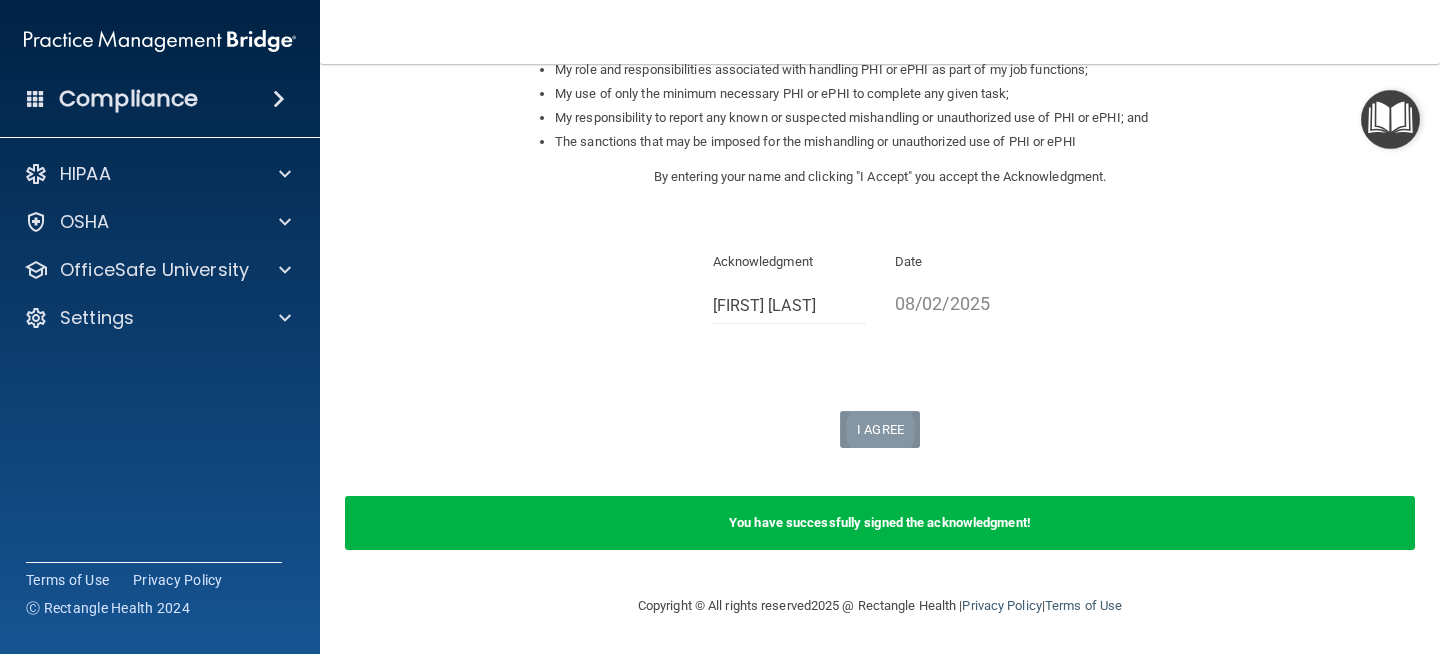 scroll, scrollTop: 0, scrollLeft: 0, axis: both 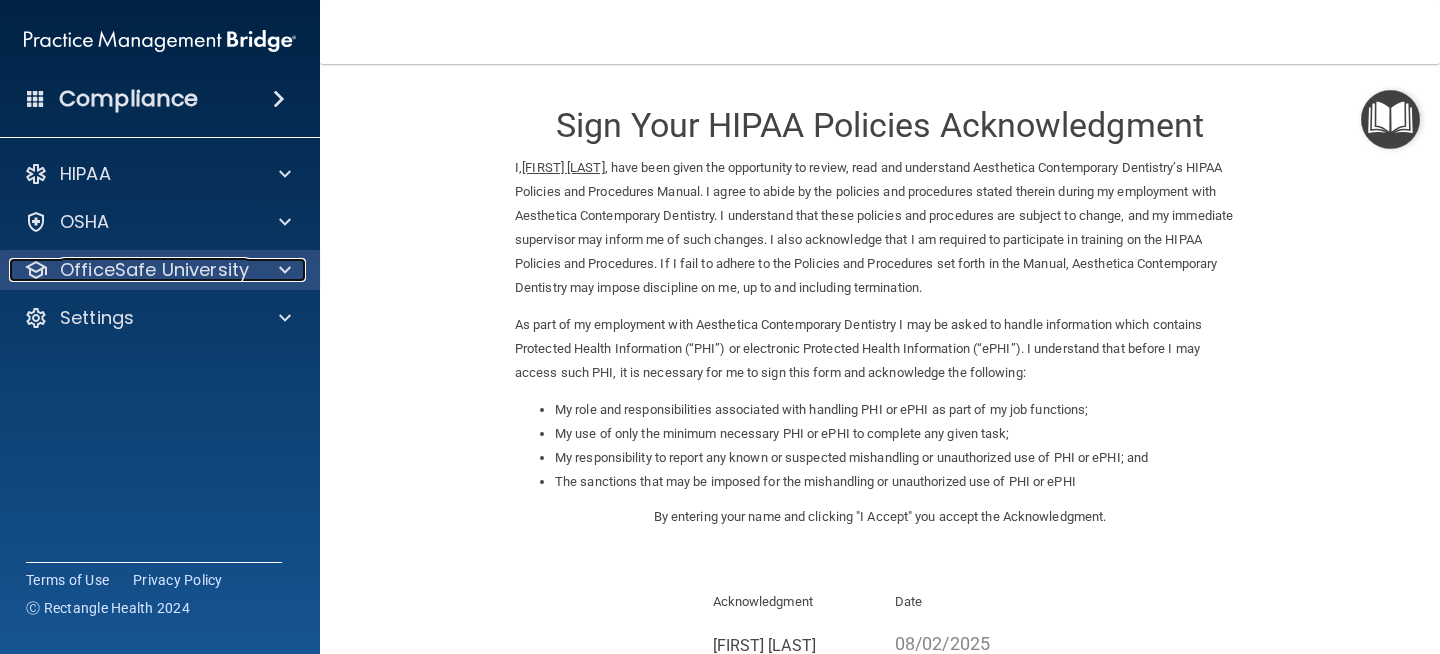 click on "OfficeSafe University" at bounding box center [154, 270] 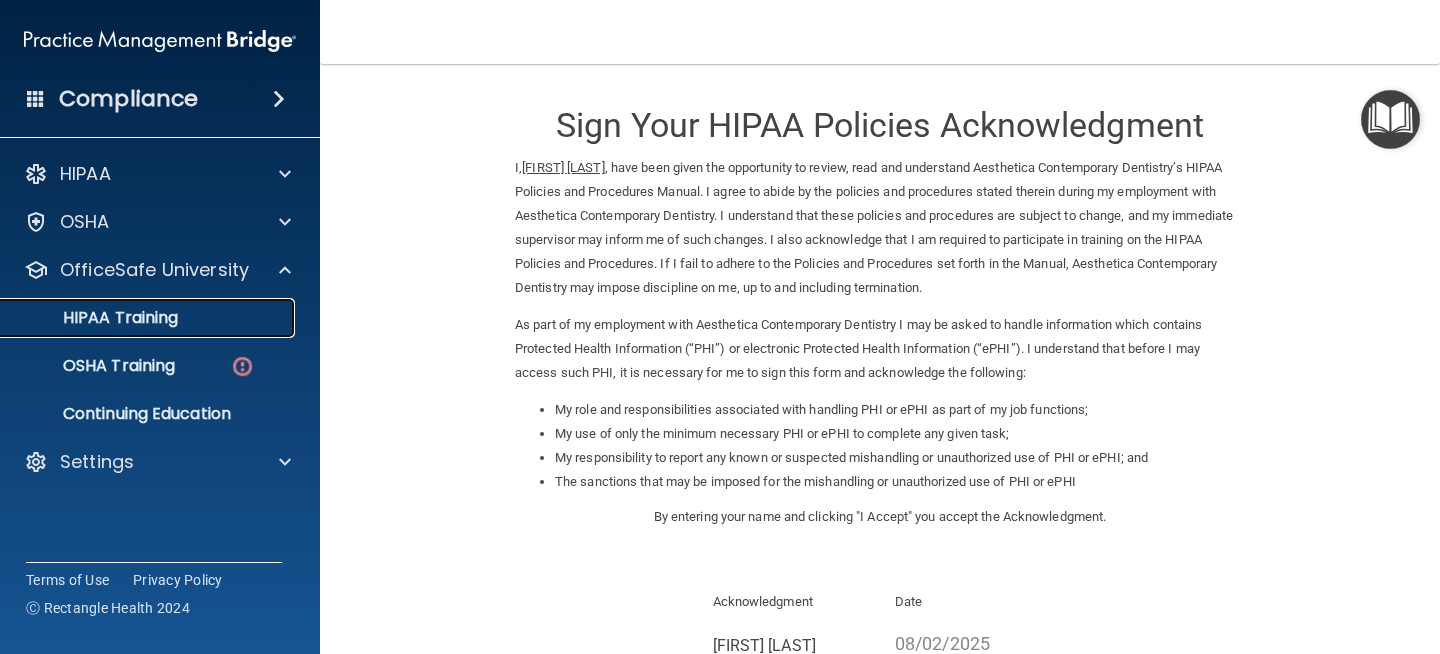 click on "HIPAA Training" at bounding box center (95, 318) 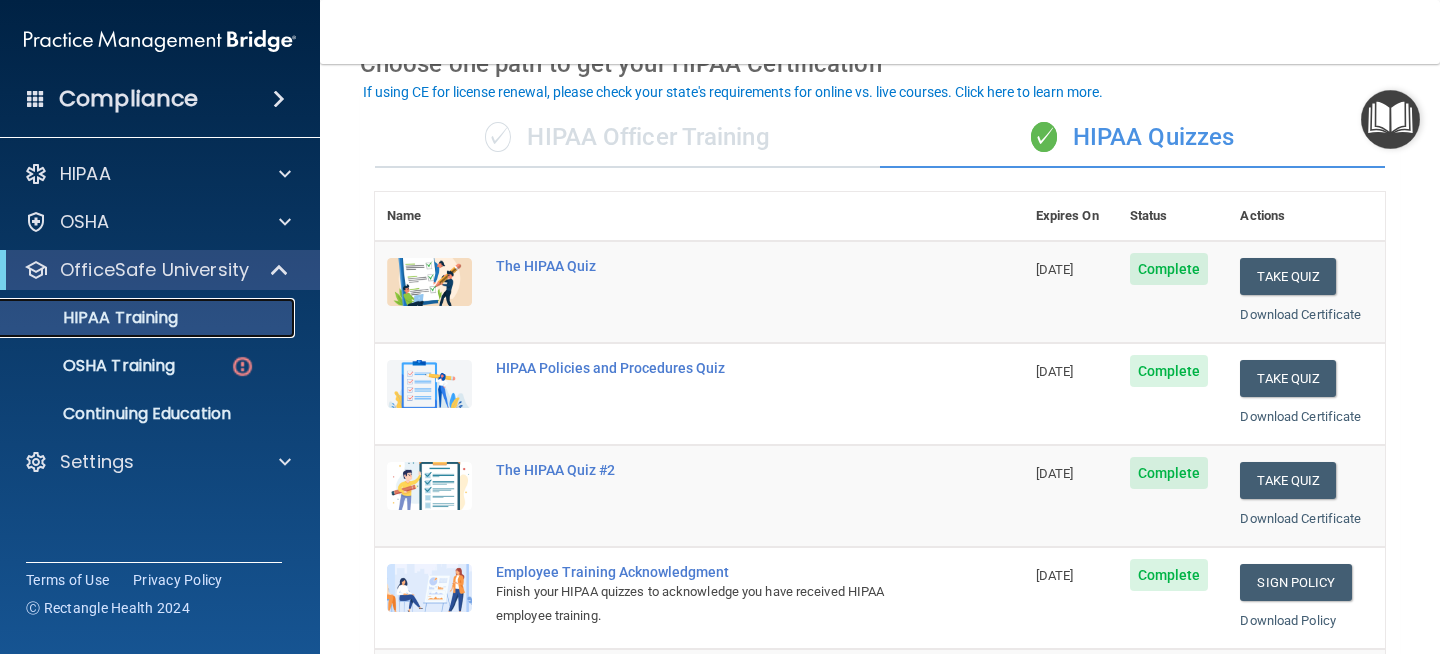 scroll, scrollTop: 113, scrollLeft: 0, axis: vertical 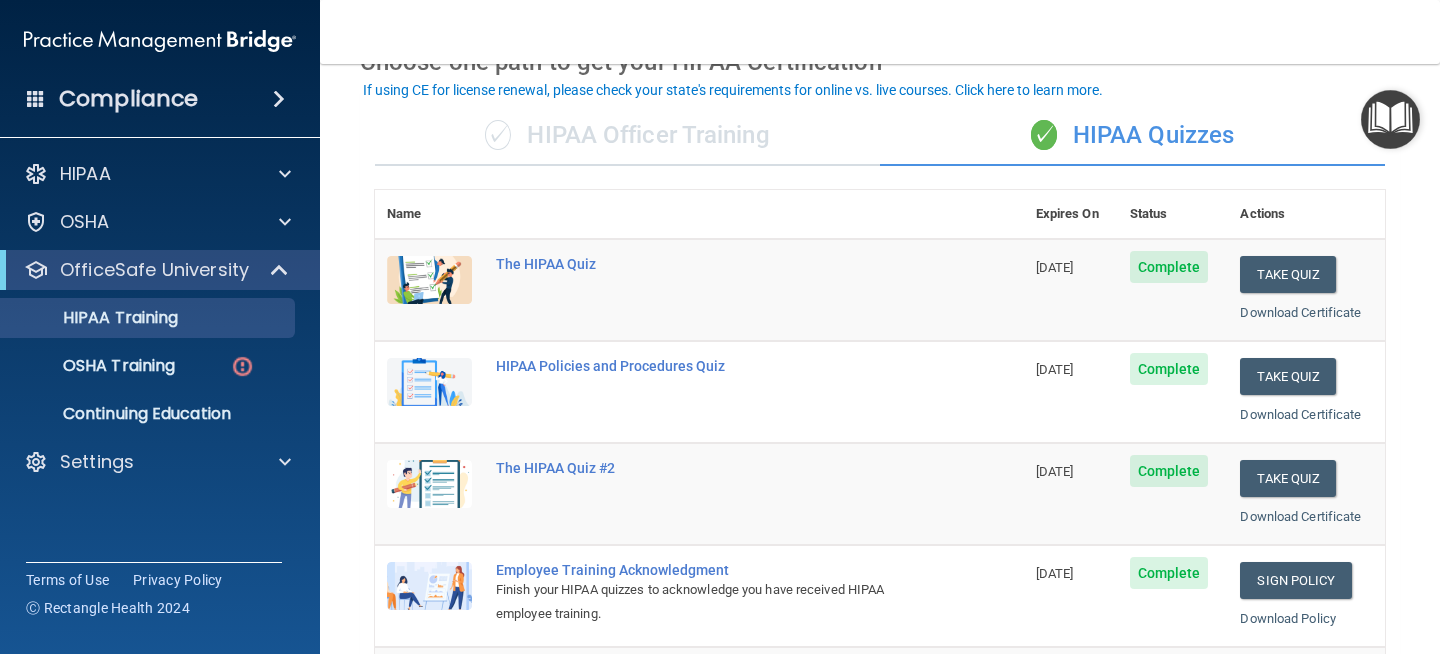 click on "✓   HIPAA Officer Training" at bounding box center [627, 136] 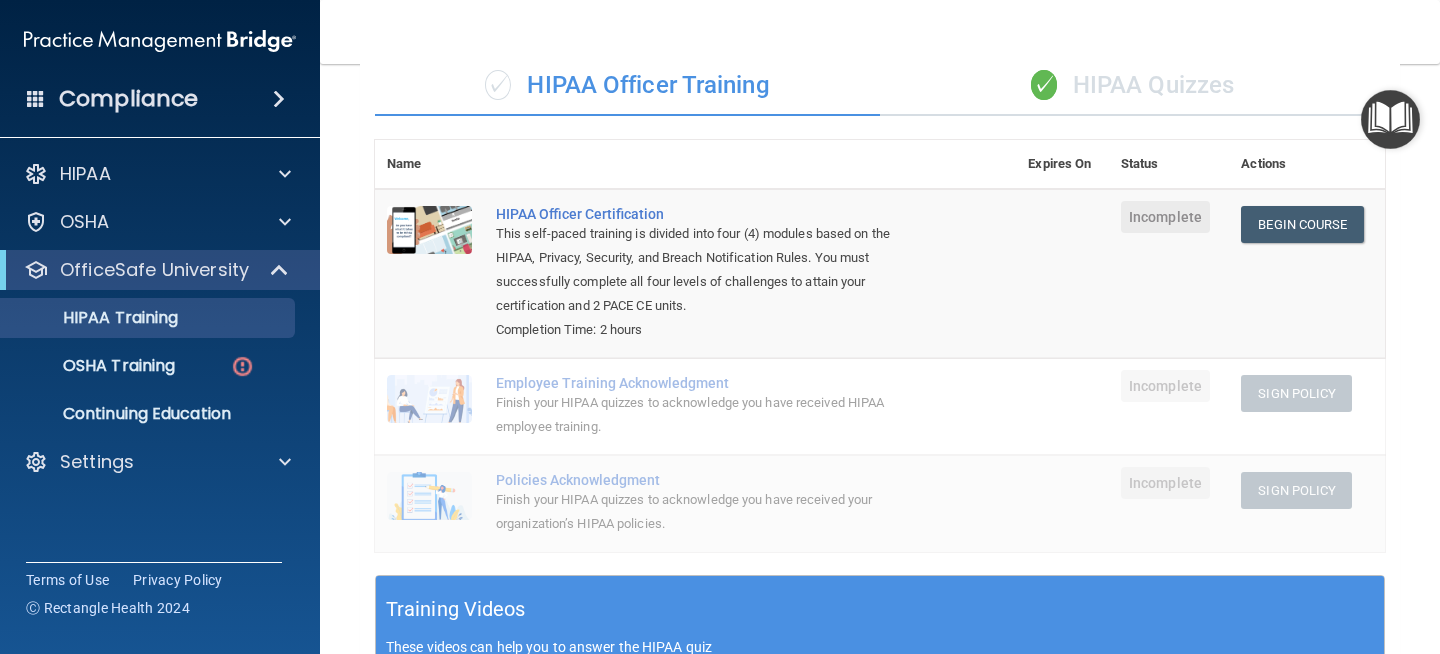 scroll, scrollTop: 236, scrollLeft: 0, axis: vertical 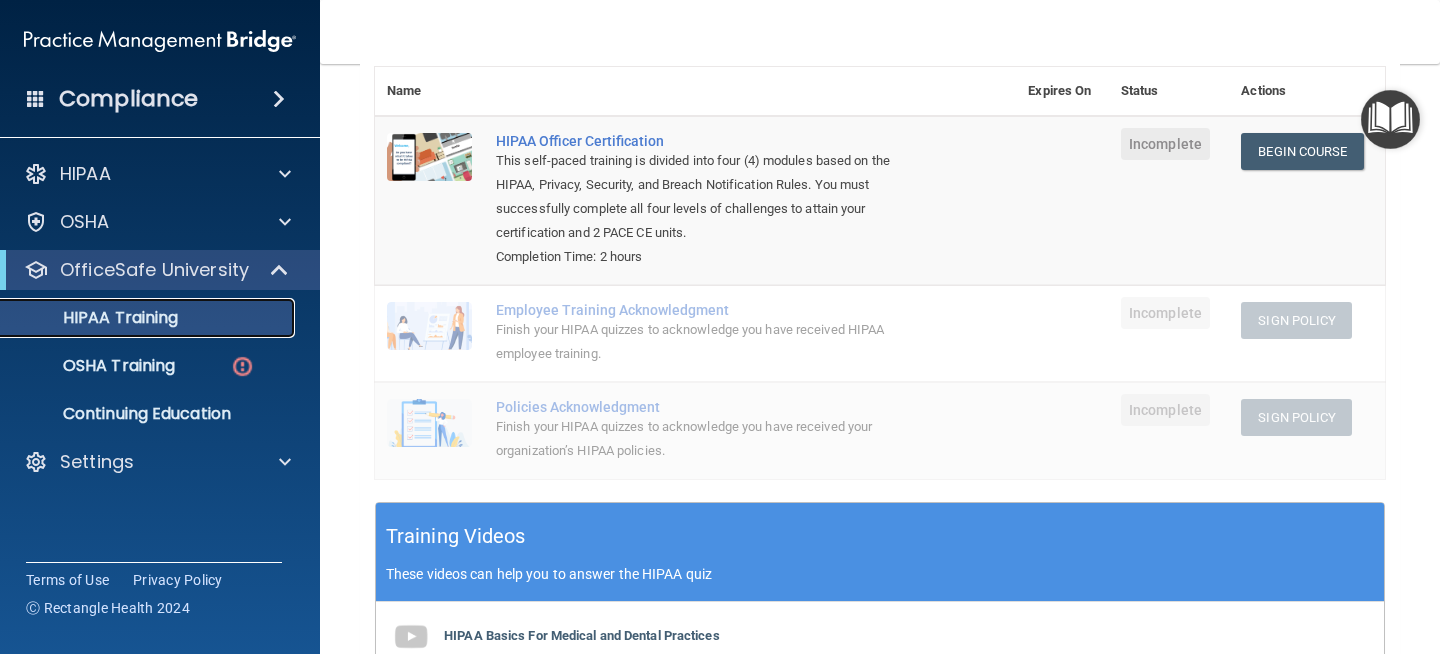 click on "HIPAA Training" at bounding box center [95, 318] 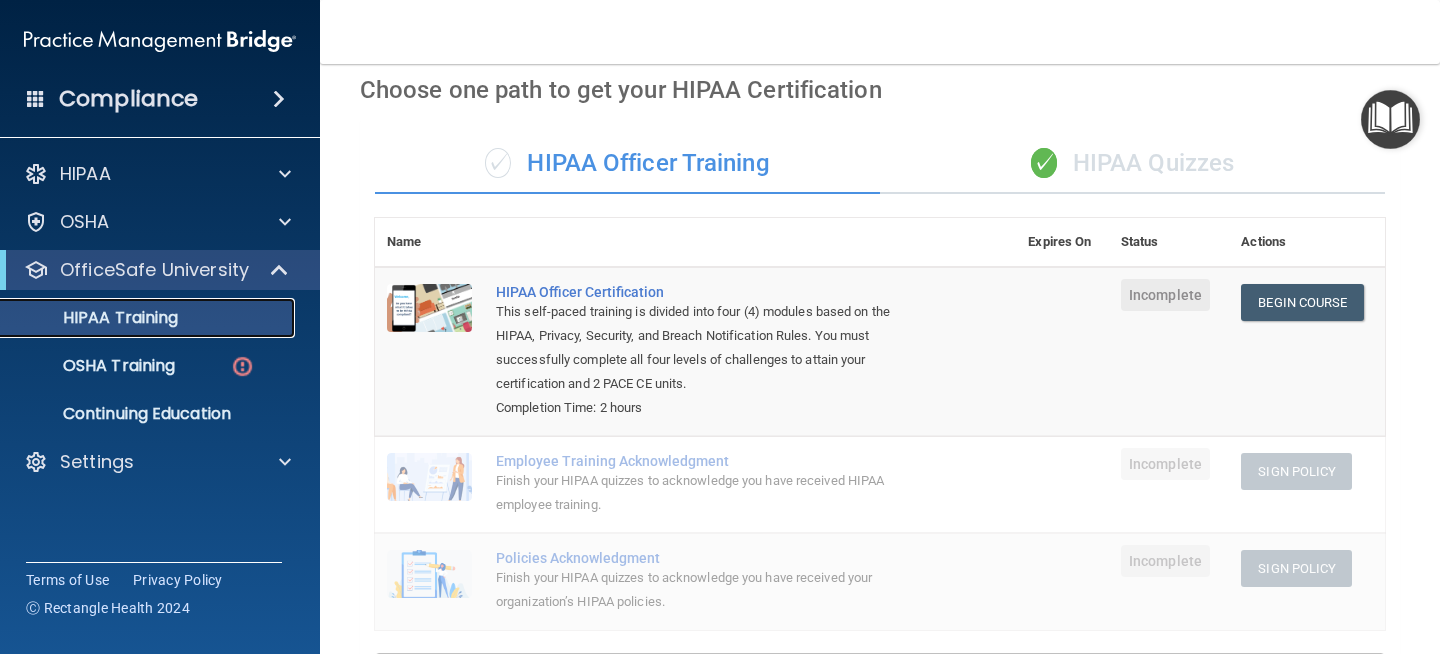 scroll, scrollTop: 0, scrollLeft: 0, axis: both 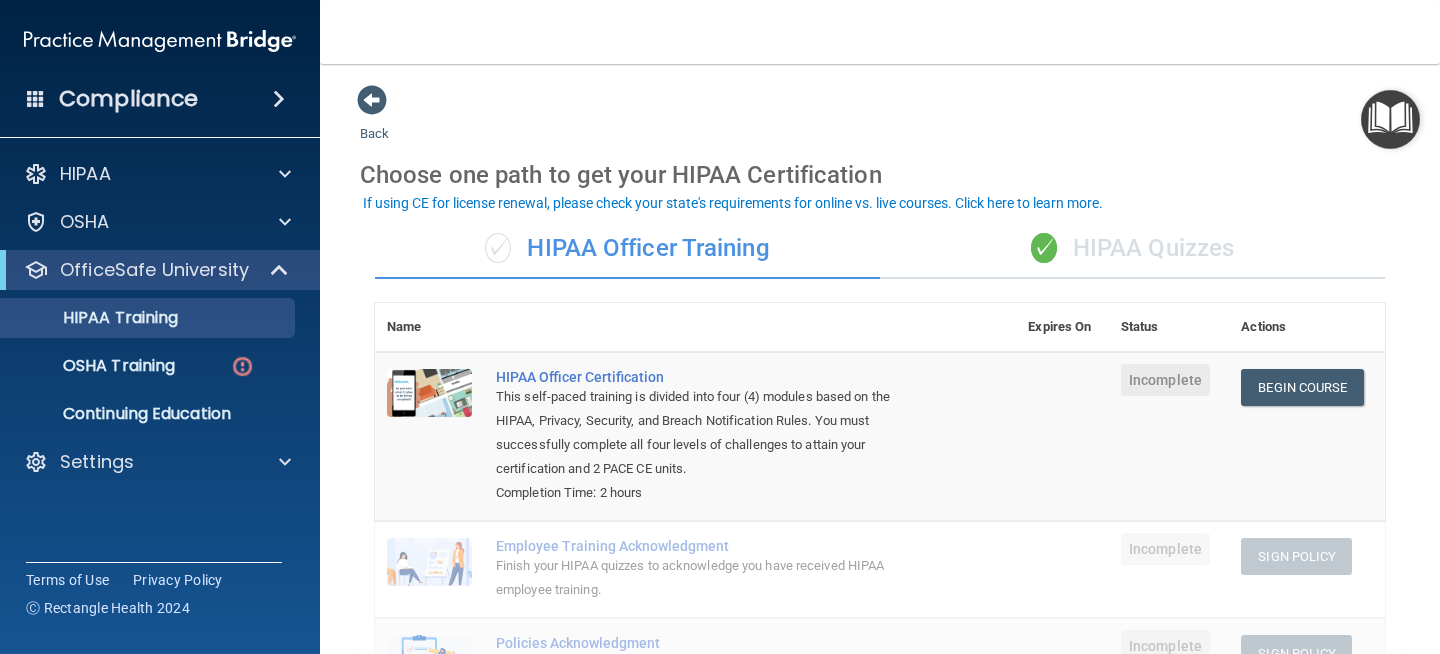 click on "✓   HIPAA Quizzes" at bounding box center (1132, 249) 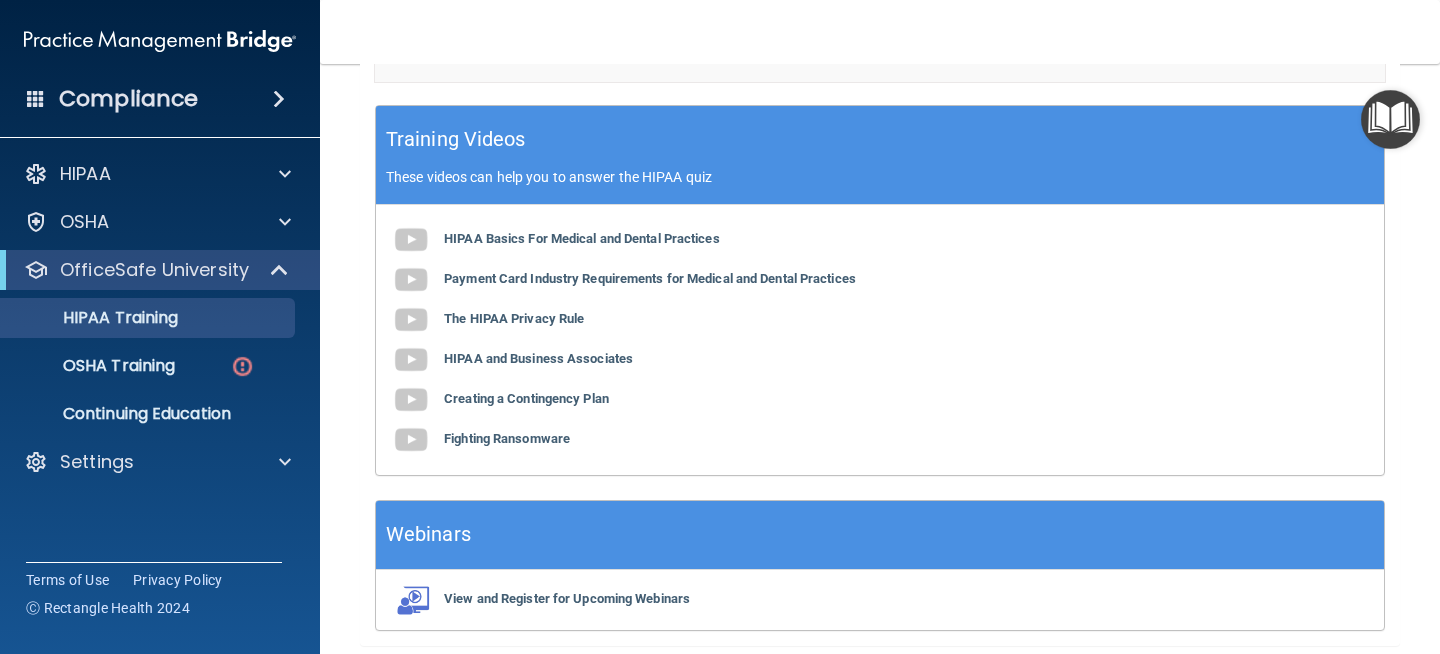scroll, scrollTop: 851, scrollLeft: 0, axis: vertical 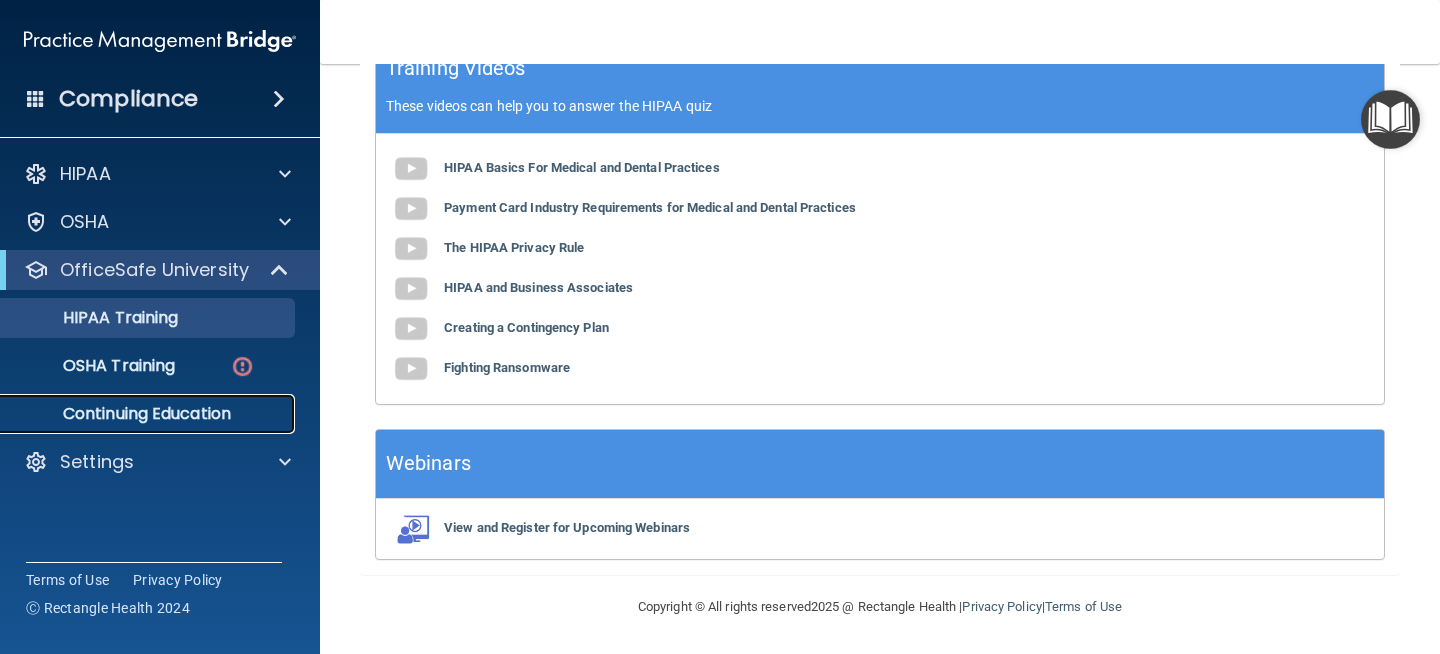 click on "Continuing Education" at bounding box center [149, 414] 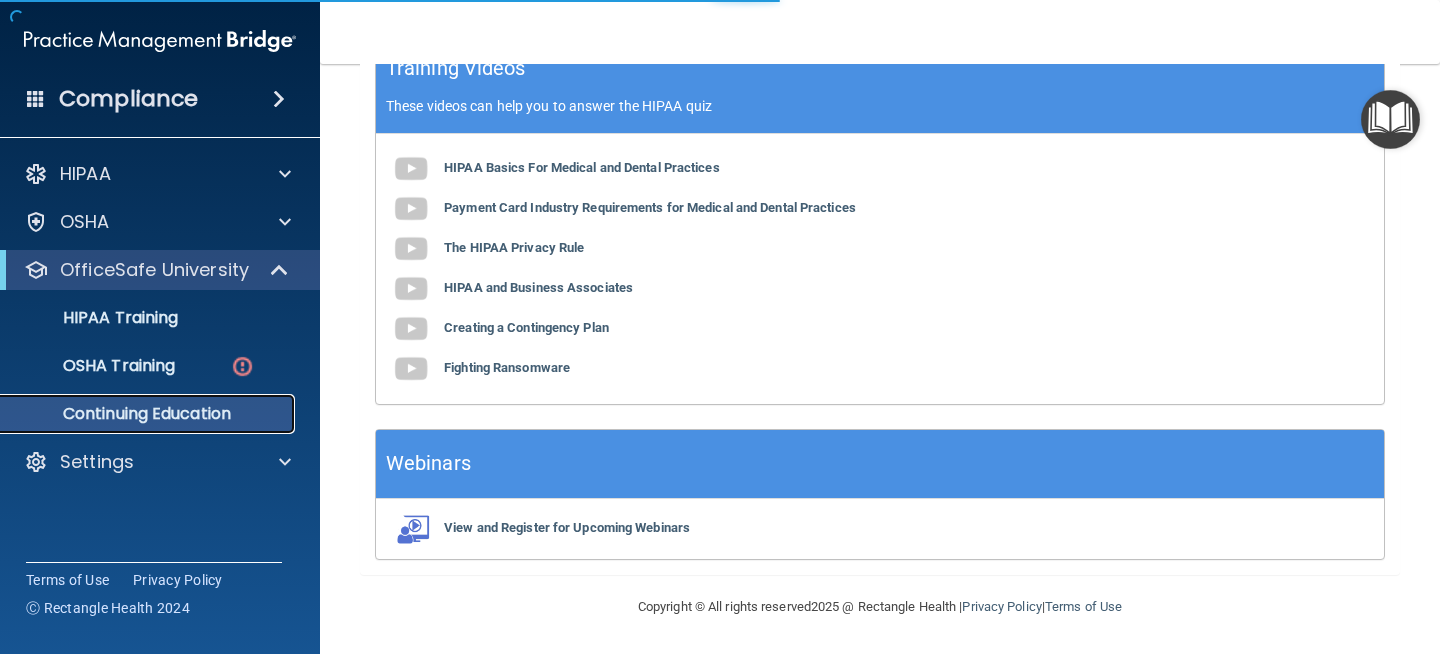 scroll, scrollTop: 0, scrollLeft: 0, axis: both 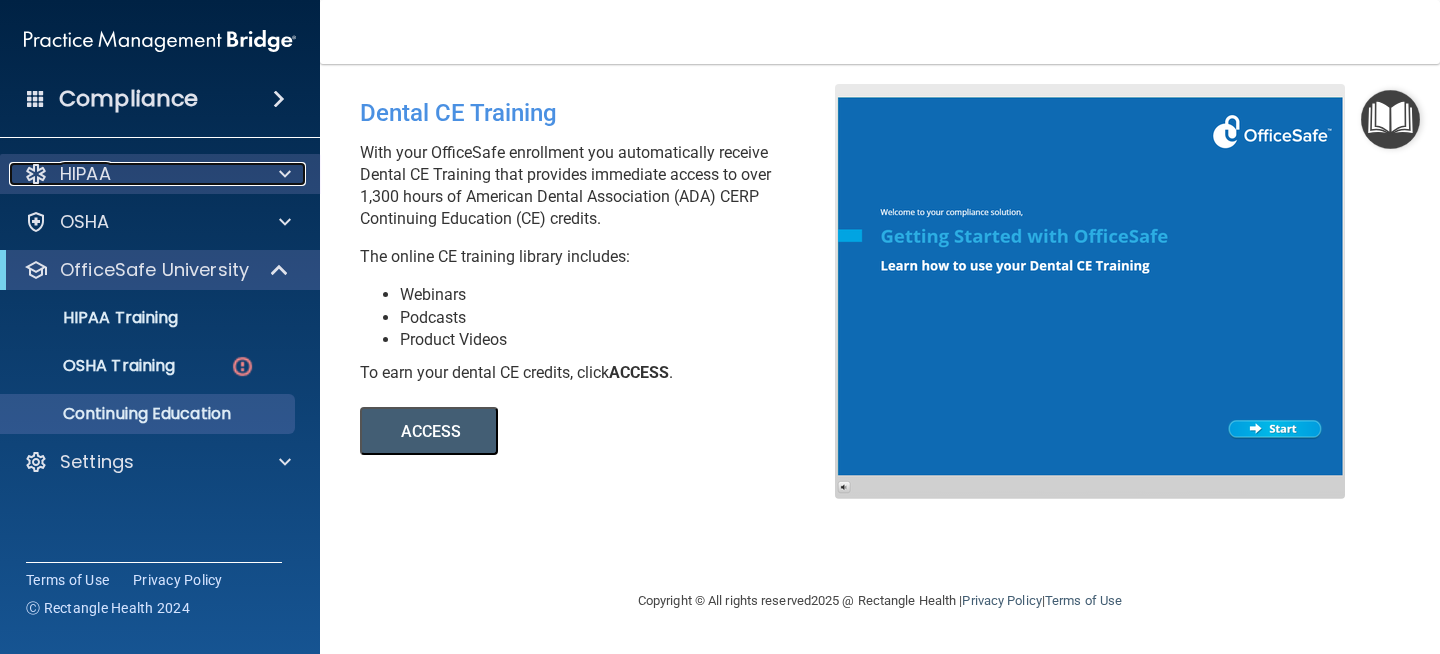 click on "HIPAA" at bounding box center (85, 174) 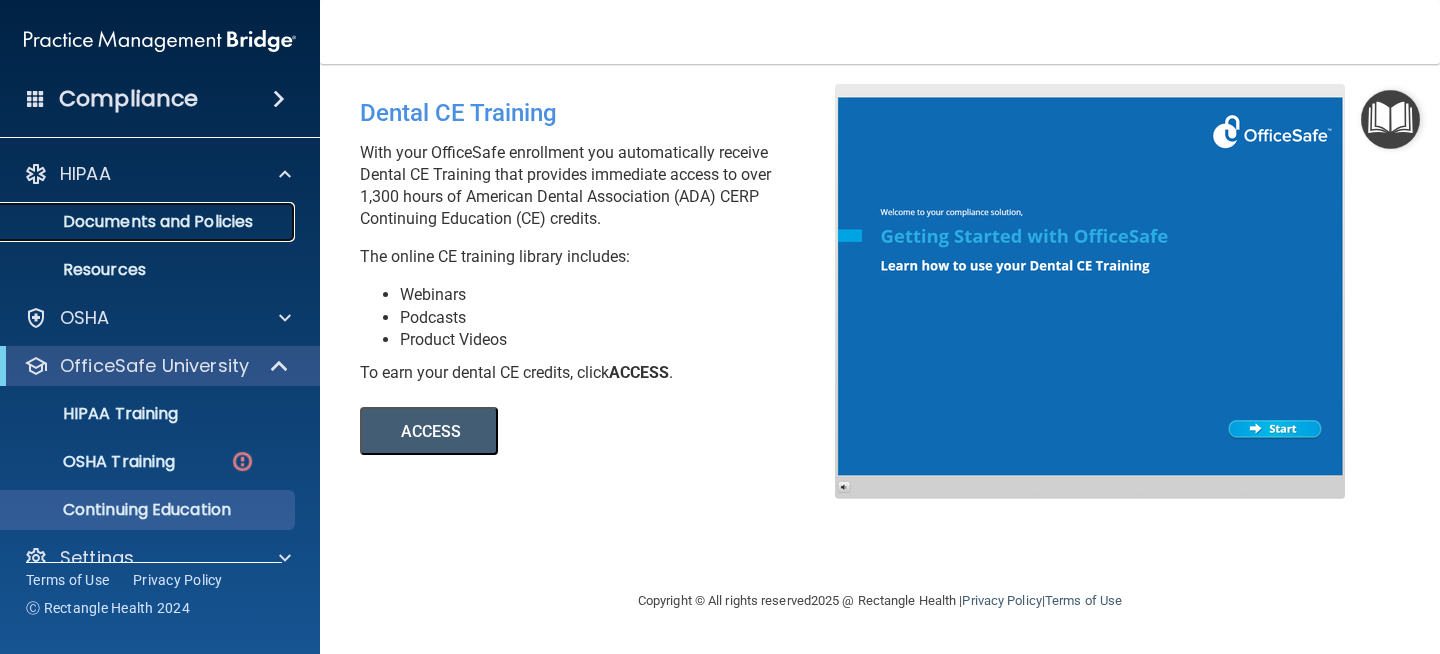 click on "Documents and Policies" at bounding box center (137, 222) 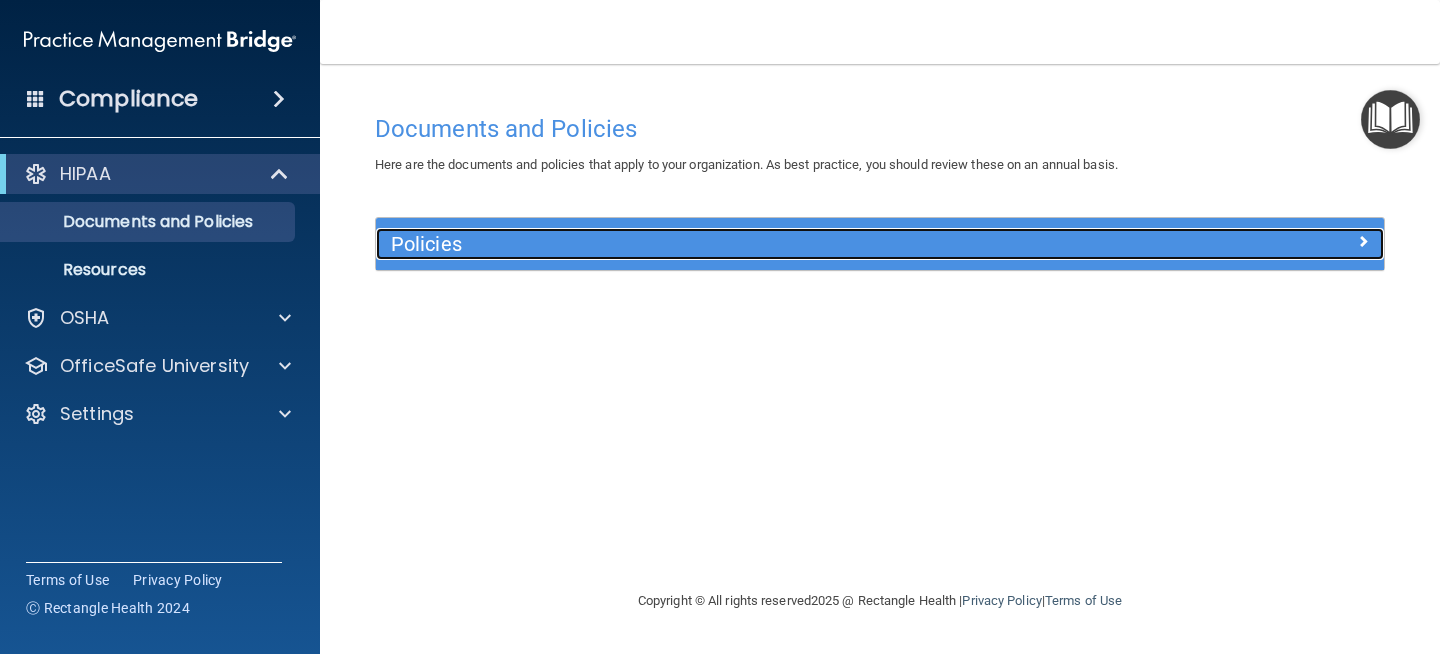 click on "Policies" at bounding box center (754, 244) 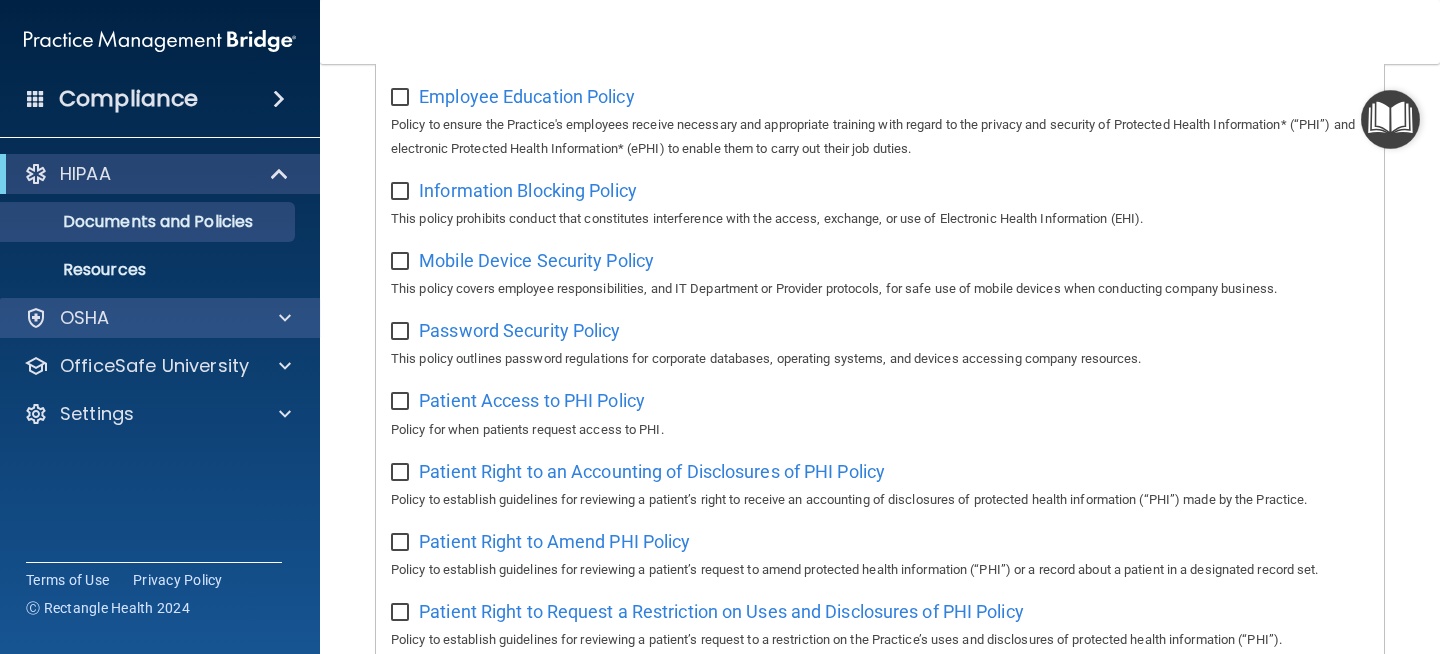 scroll, scrollTop: 713, scrollLeft: 0, axis: vertical 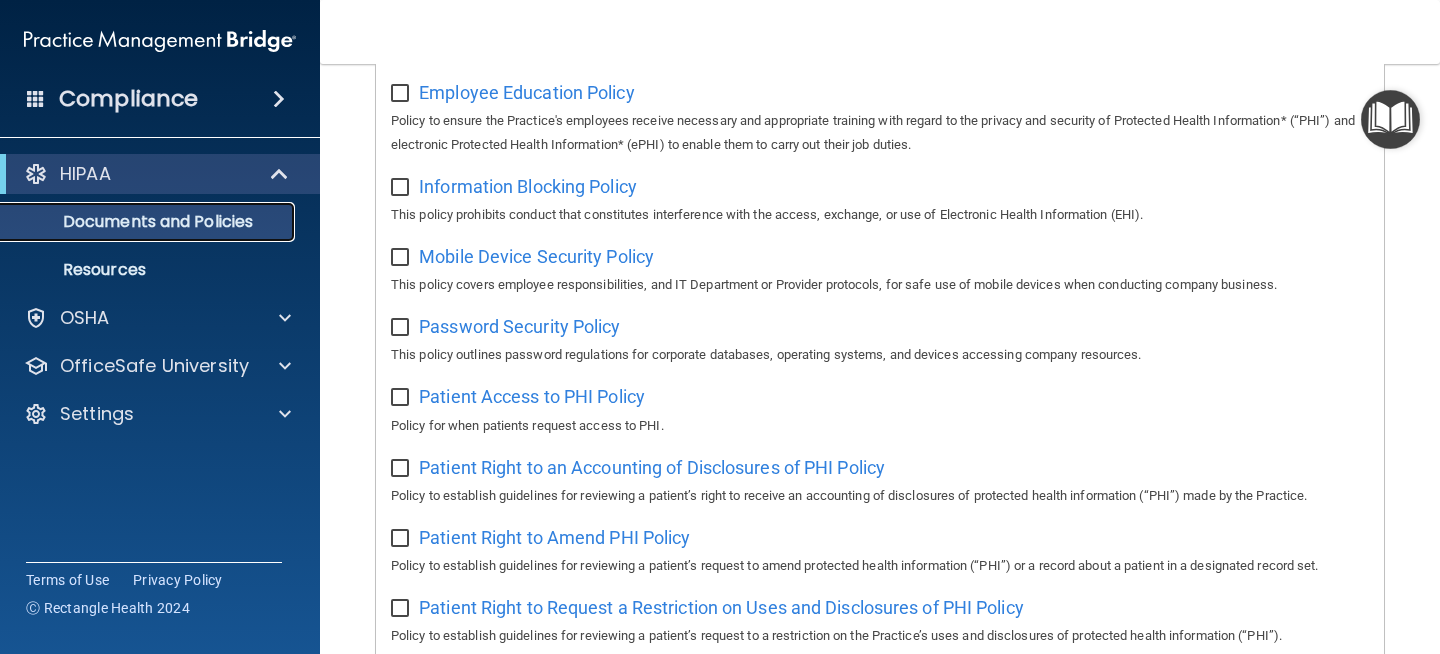 click on "Documents and Policies" at bounding box center [149, 222] 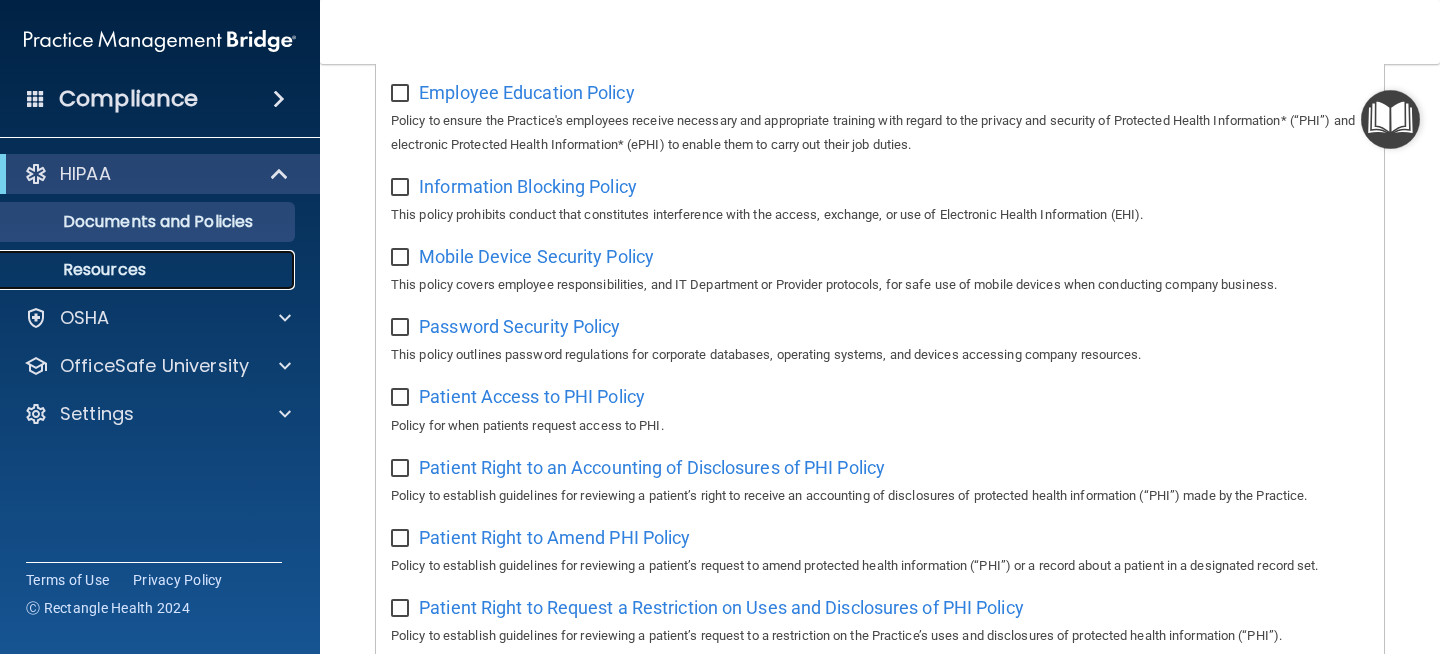 click on "Resources" at bounding box center [149, 270] 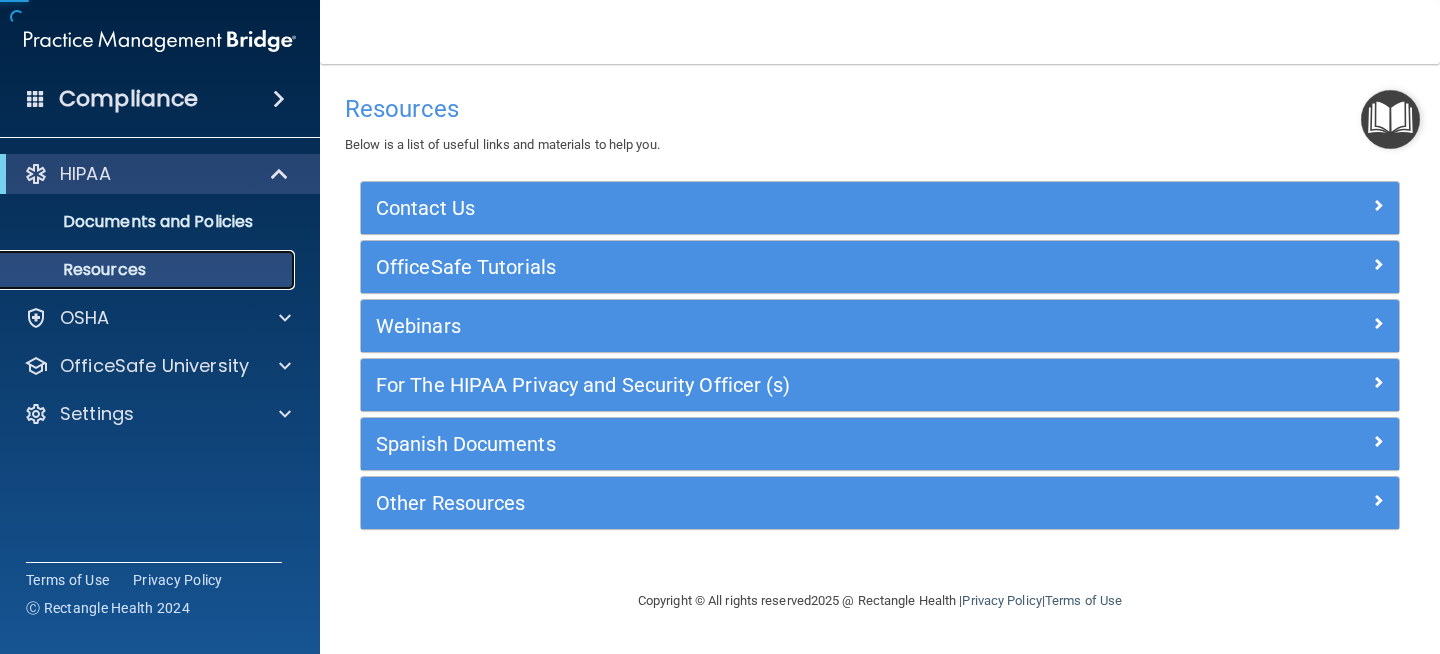 scroll, scrollTop: 0, scrollLeft: 0, axis: both 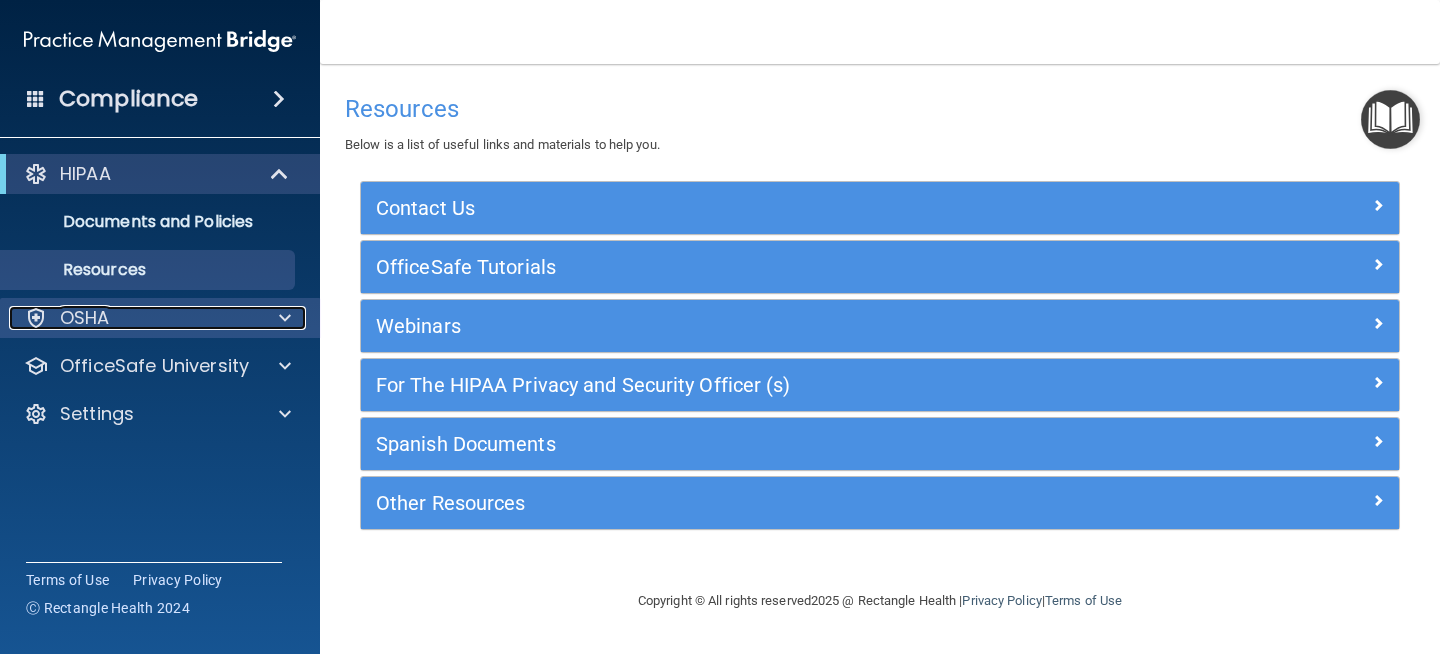 click on "OSHA" at bounding box center [85, 318] 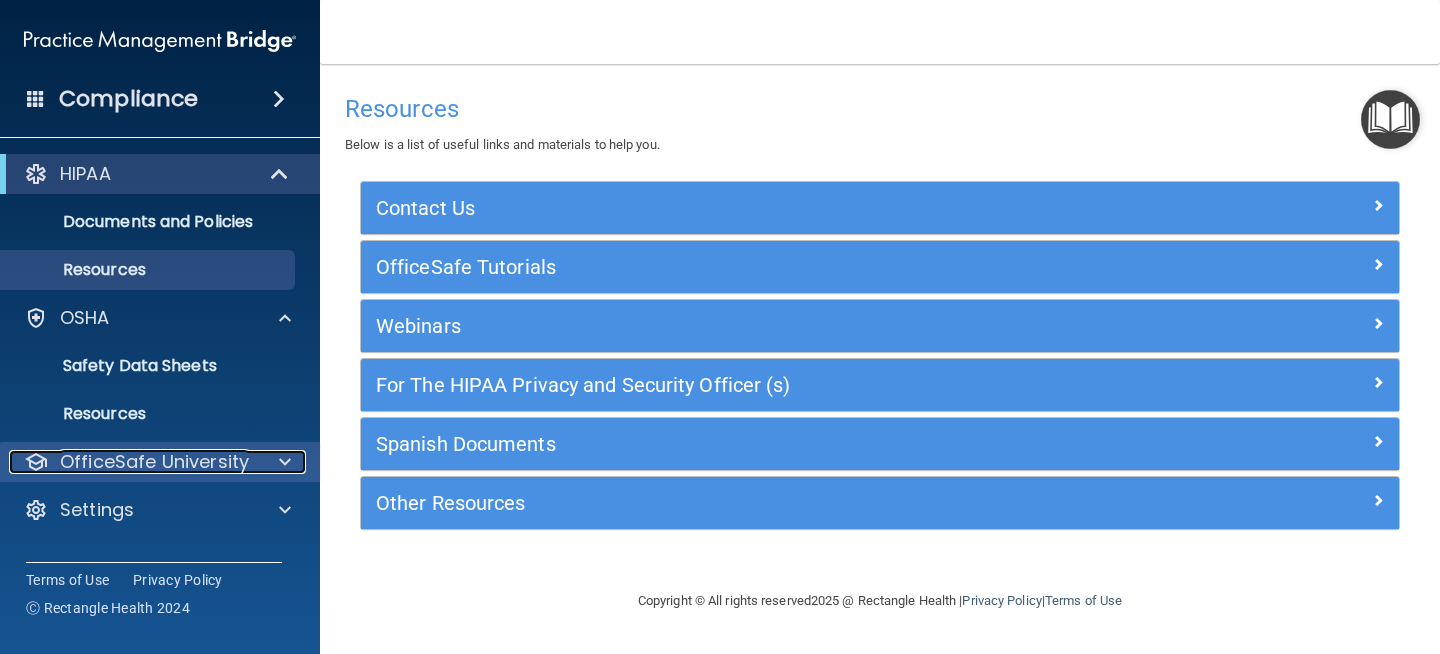 click on "OfficeSafe University" at bounding box center (154, 462) 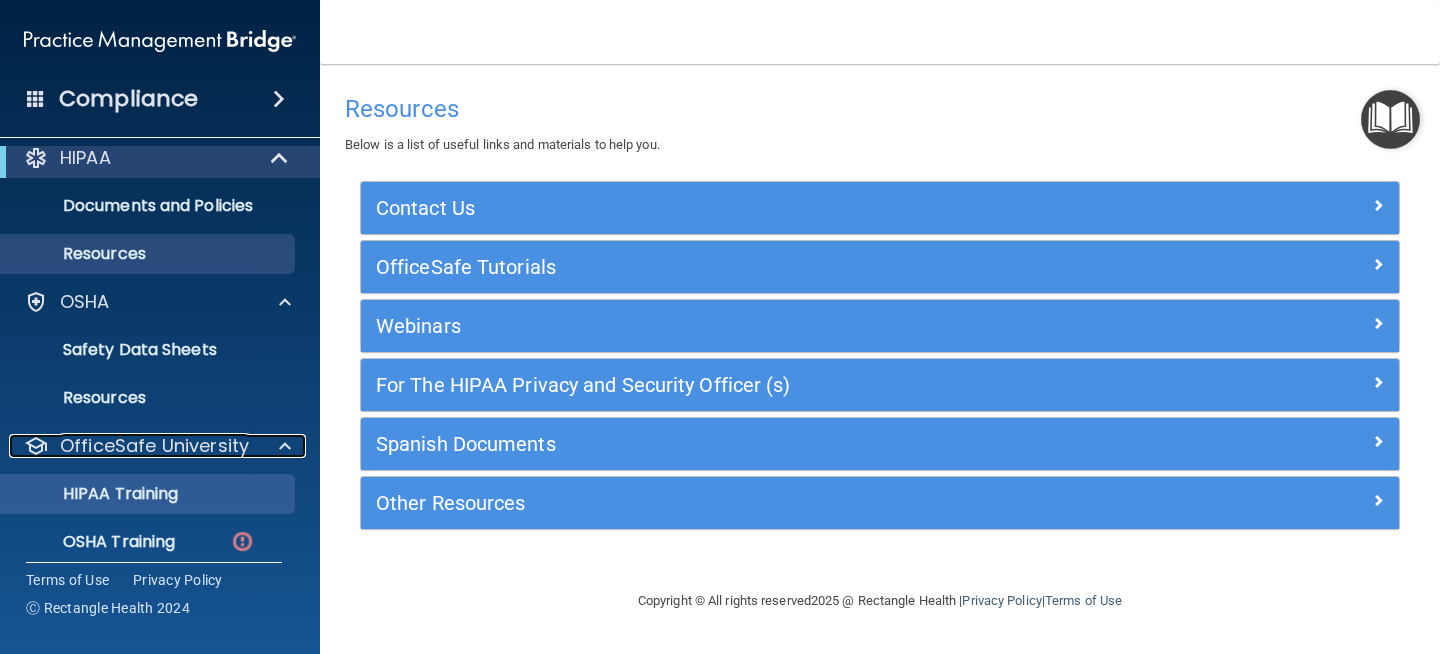 scroll, scrollTop: 21, scrollLeft: 0, axis: vertical 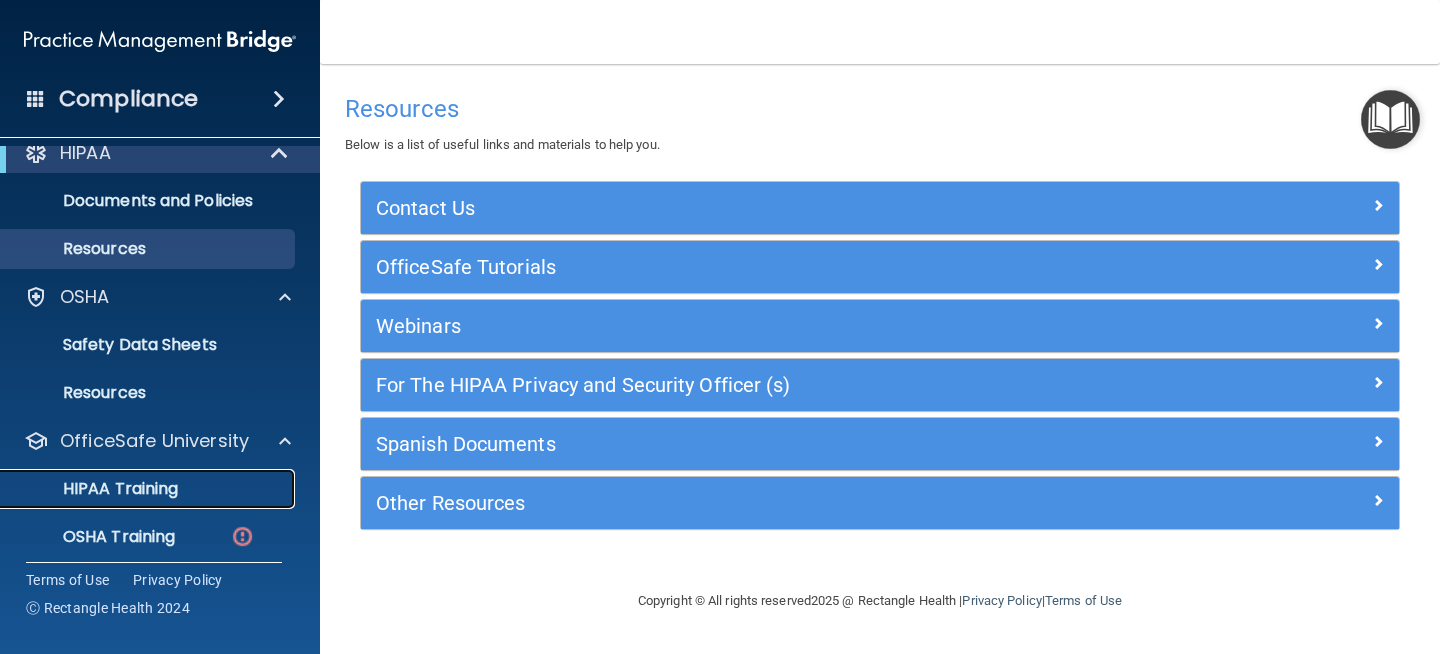 click on "HIPAA Training" at bounding box center [95, 489] 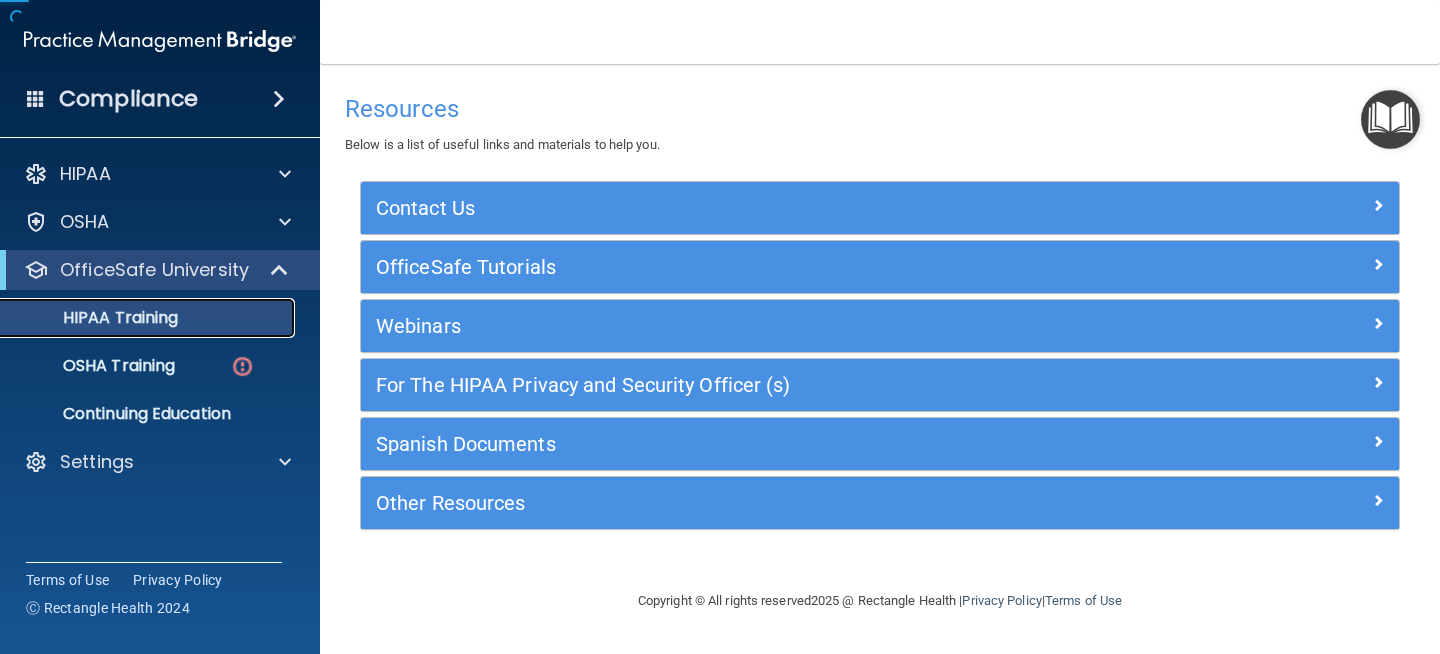 scroll, scrollTop: 0, scrollLeft: 0, axis: both 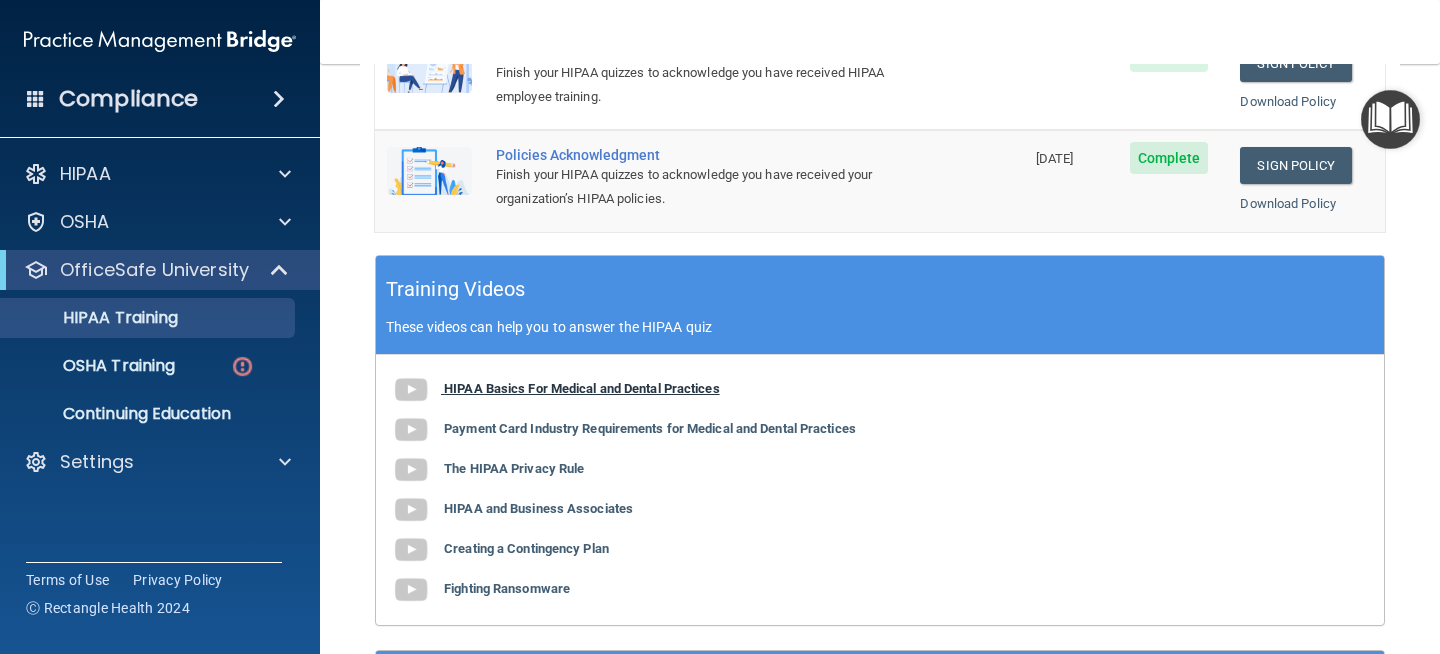 click on "HIPAA Basics For Medical and Dental Practices" at bounding box center [582, 388] 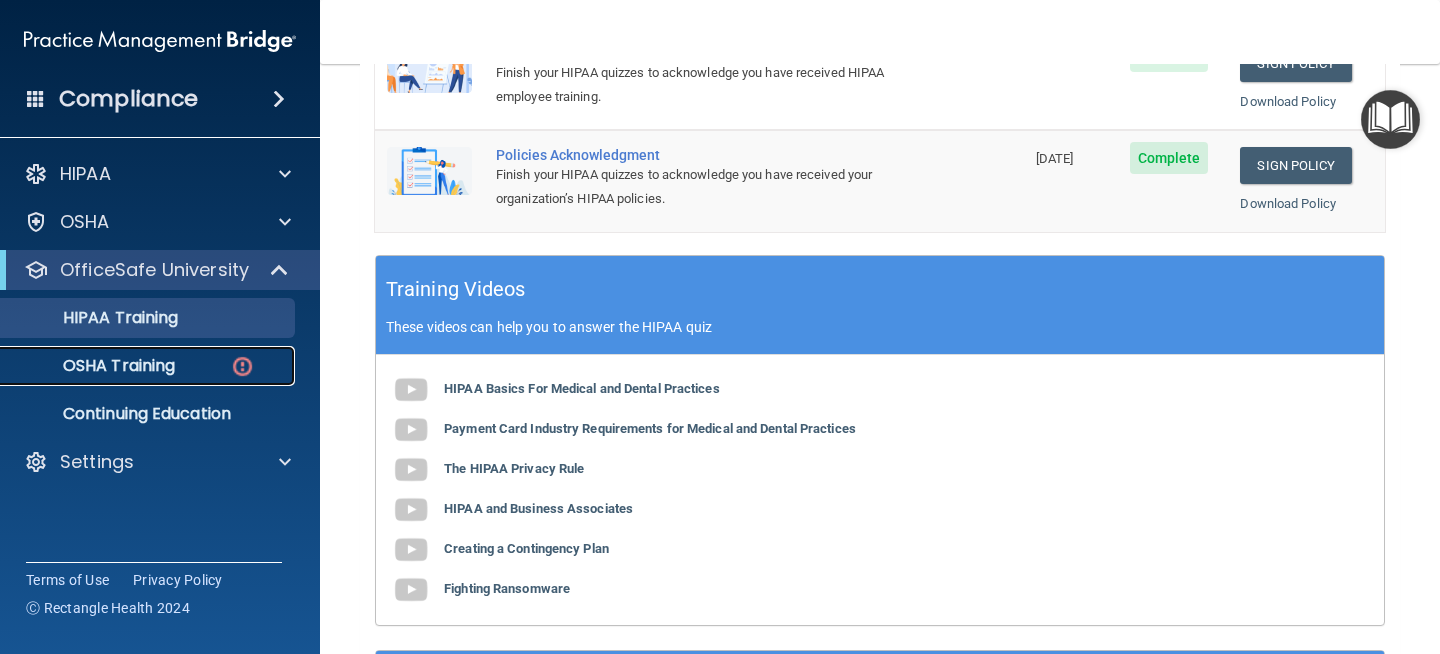click on "OSHA Training" at bounding box center [94, 366] 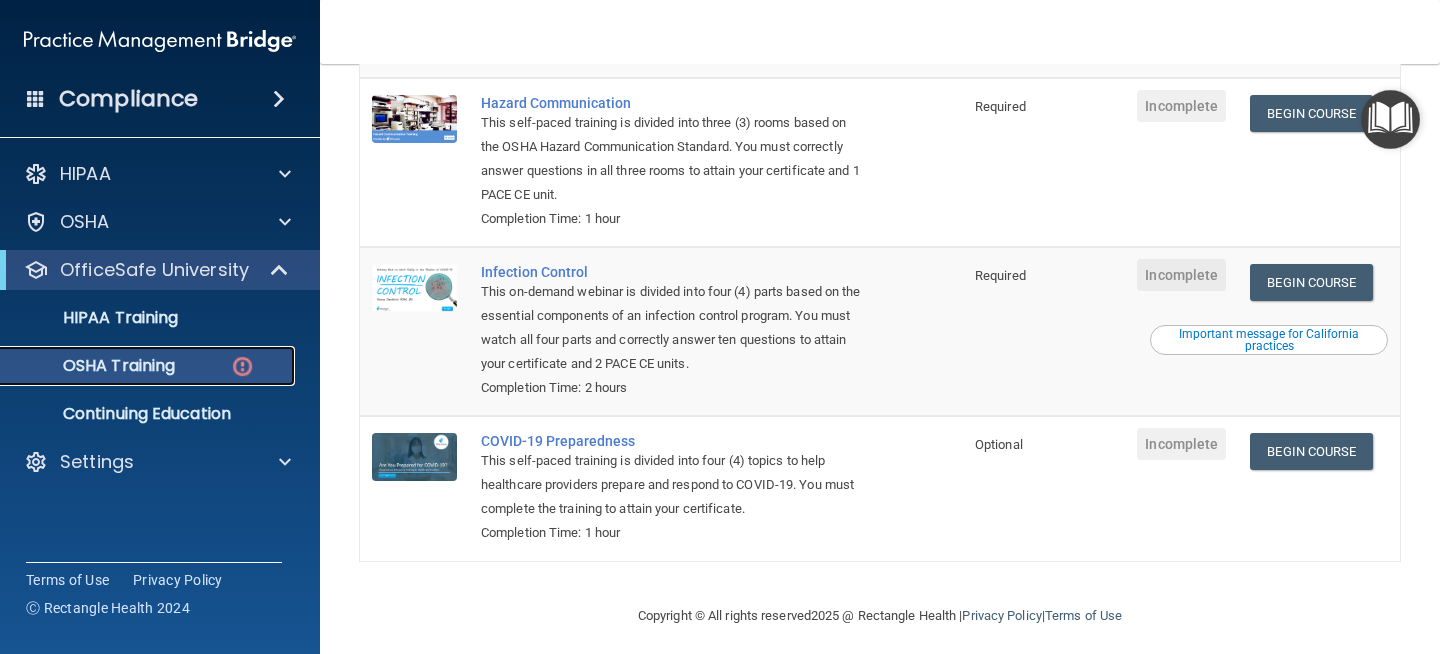 scroll, scrollTop: 407, scrollLeft: 0, axis: vertical 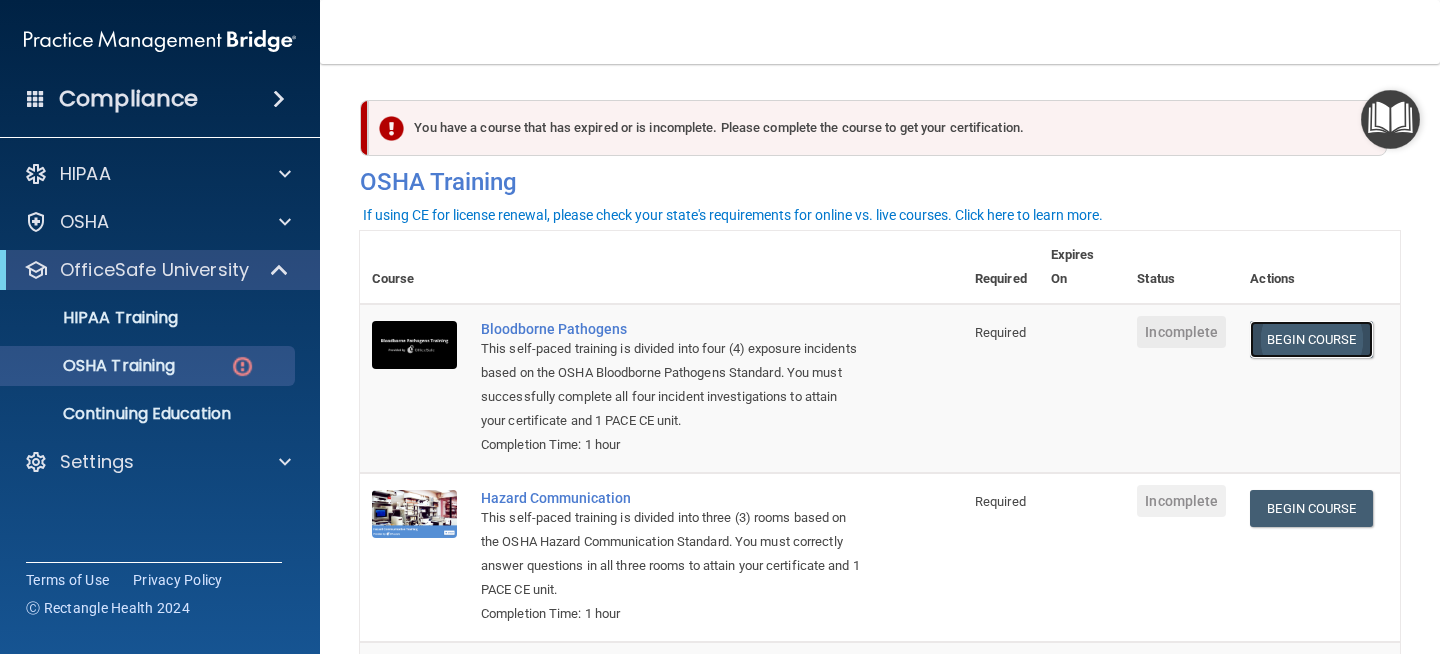 click on "Begin Course" at bounding box center (1311, 339) 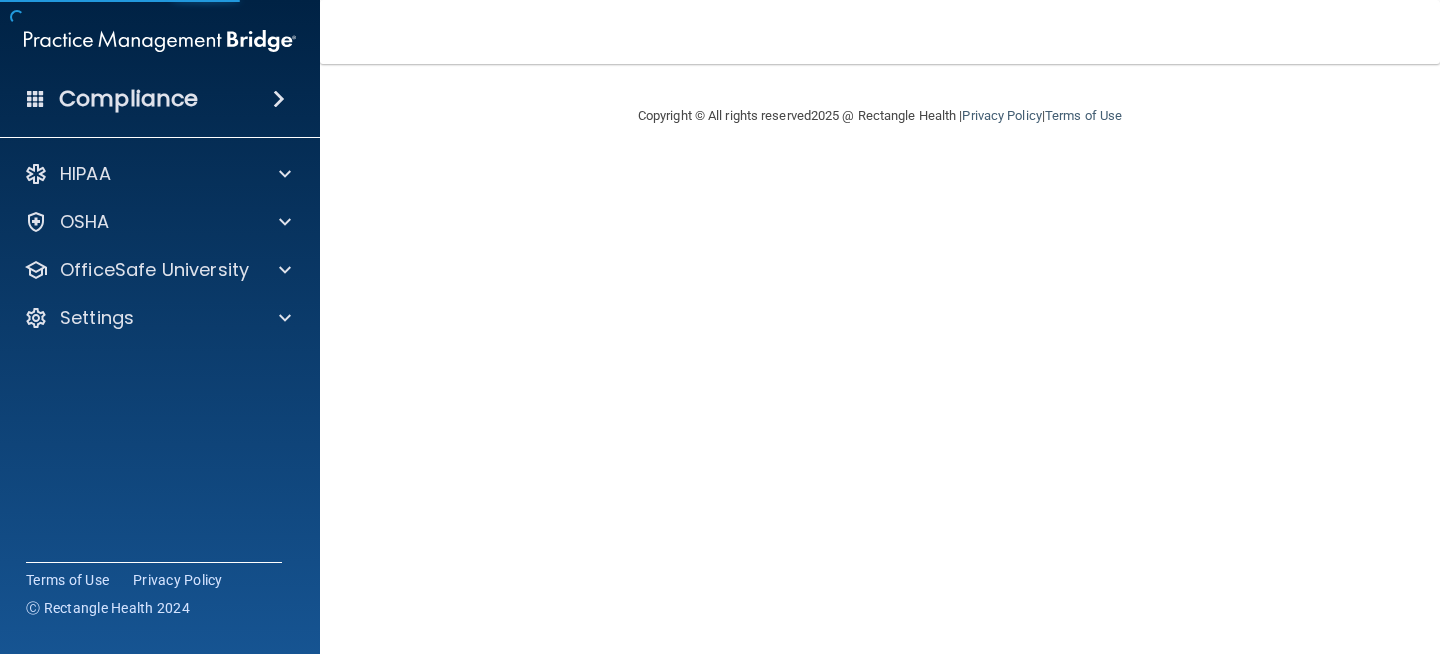 scroll, scrollTop: 0, scrollLeft: 0, axis: both 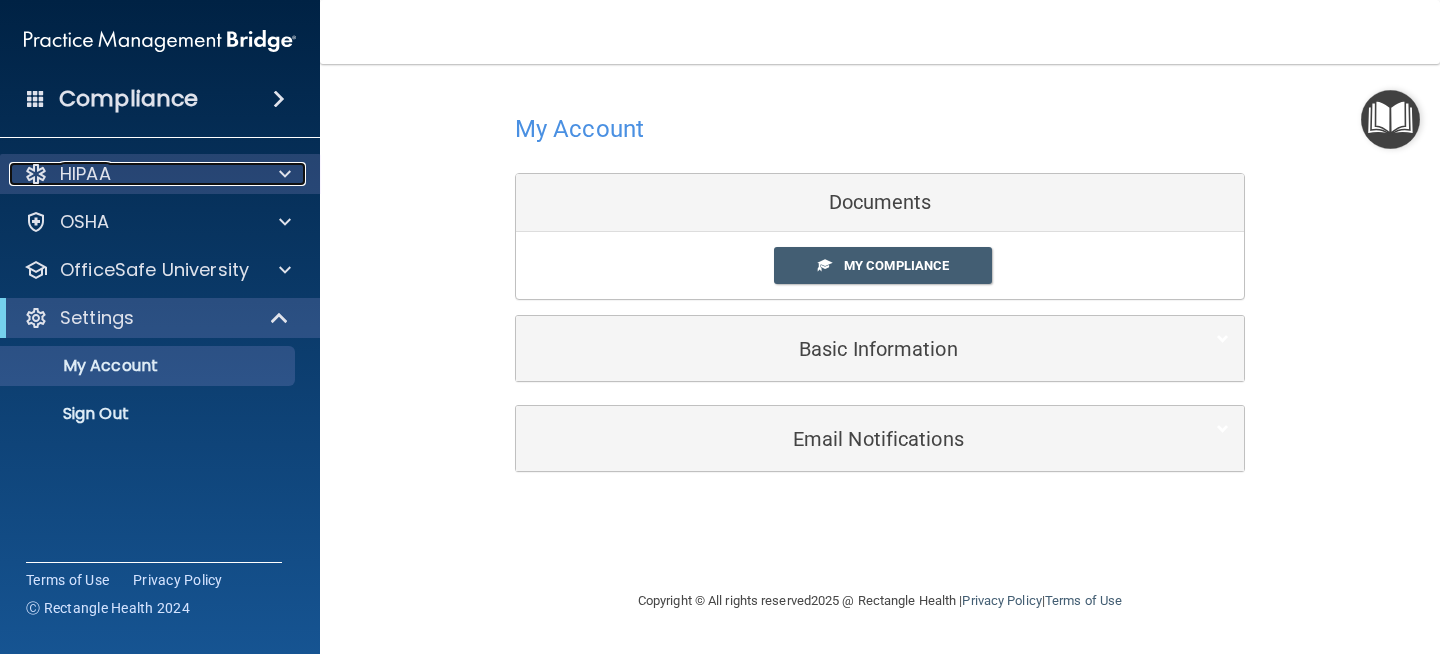 click on "HIPAA" at bounding box center [85, 174] 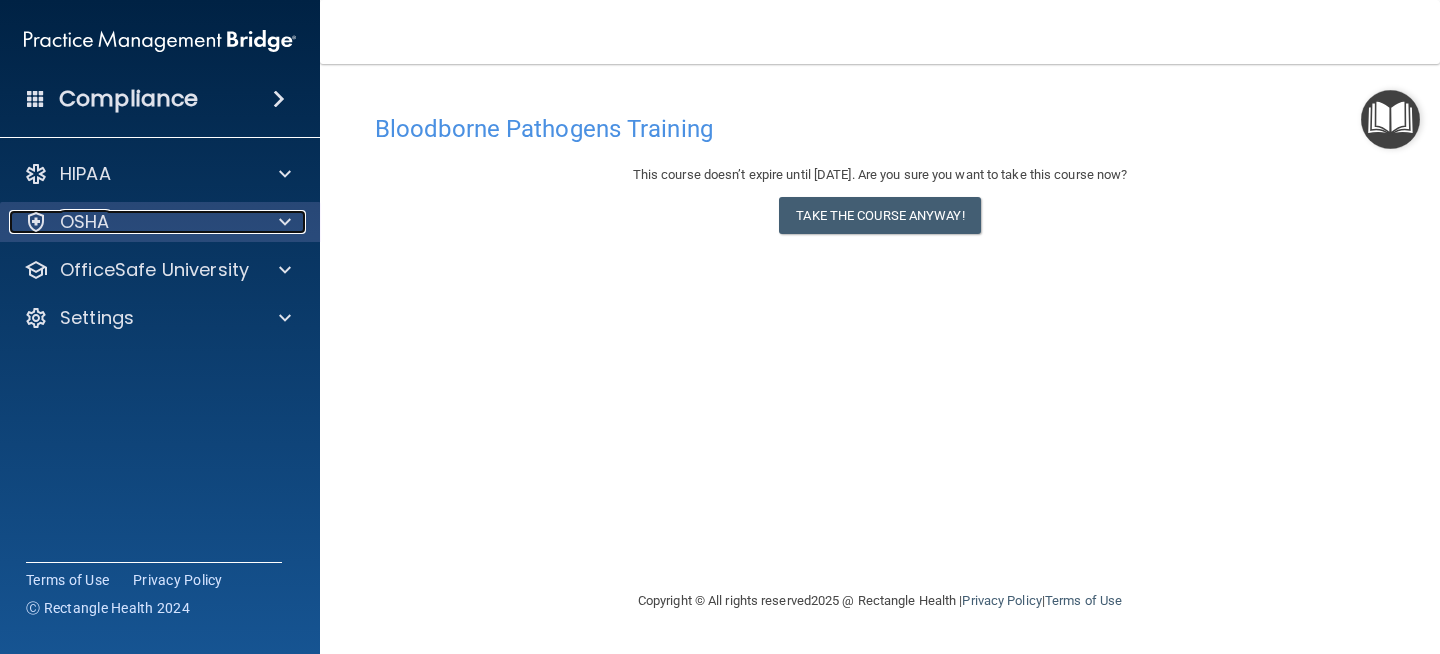 click on "OSHA" at bounding box center [85, 222] 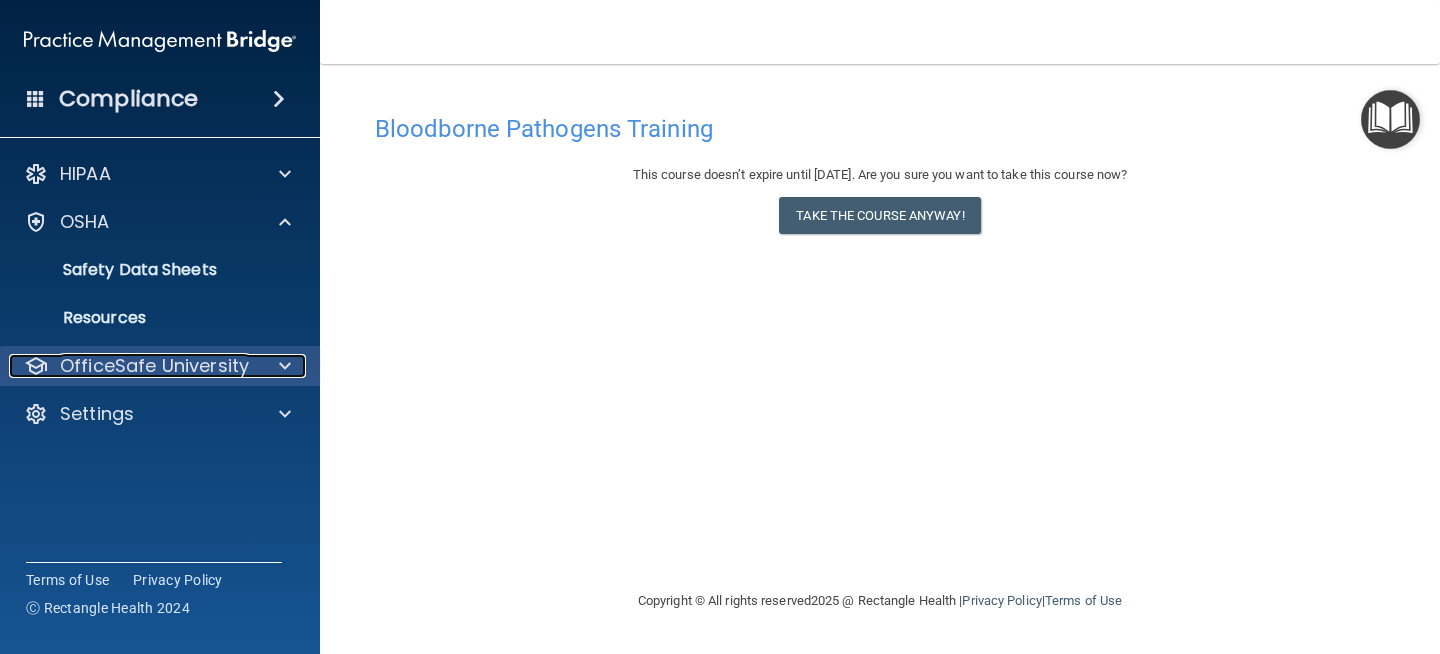 click on "OfficeSafe University" at bounding box center (154, 366) 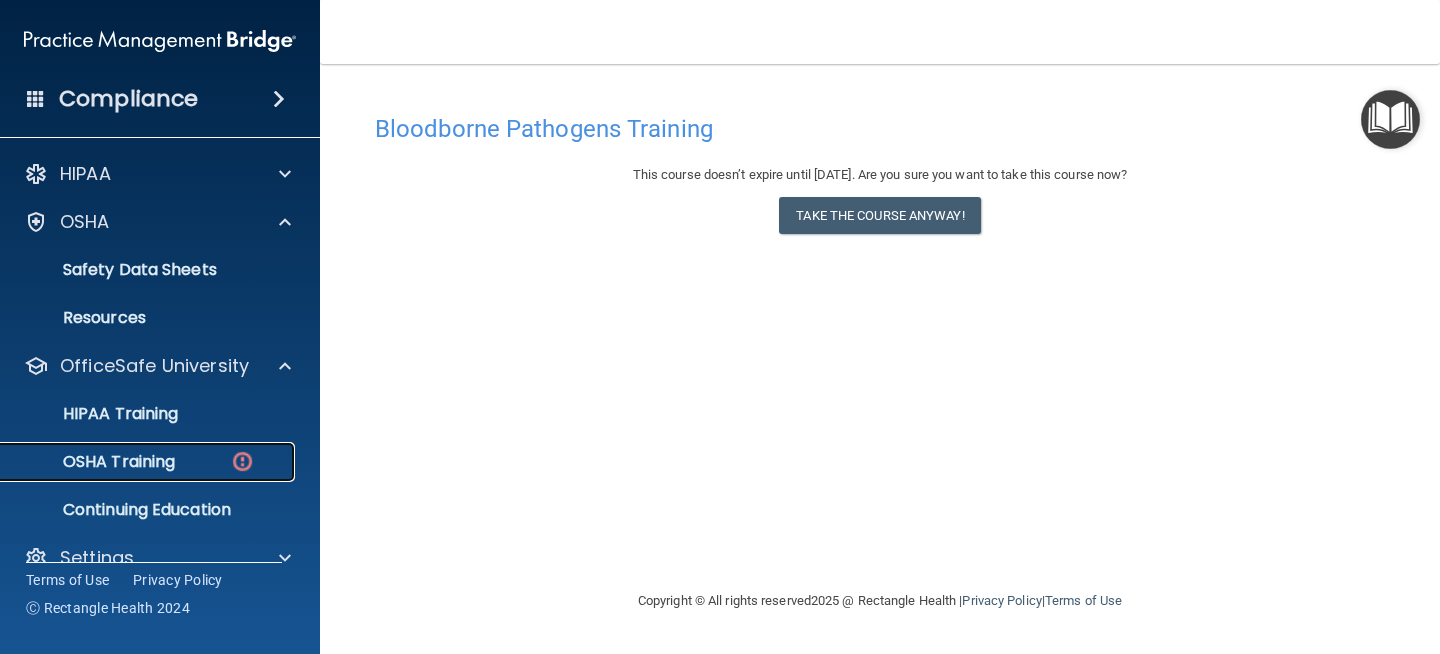 click on "OSHA Training" at bounding box center [94, 462] 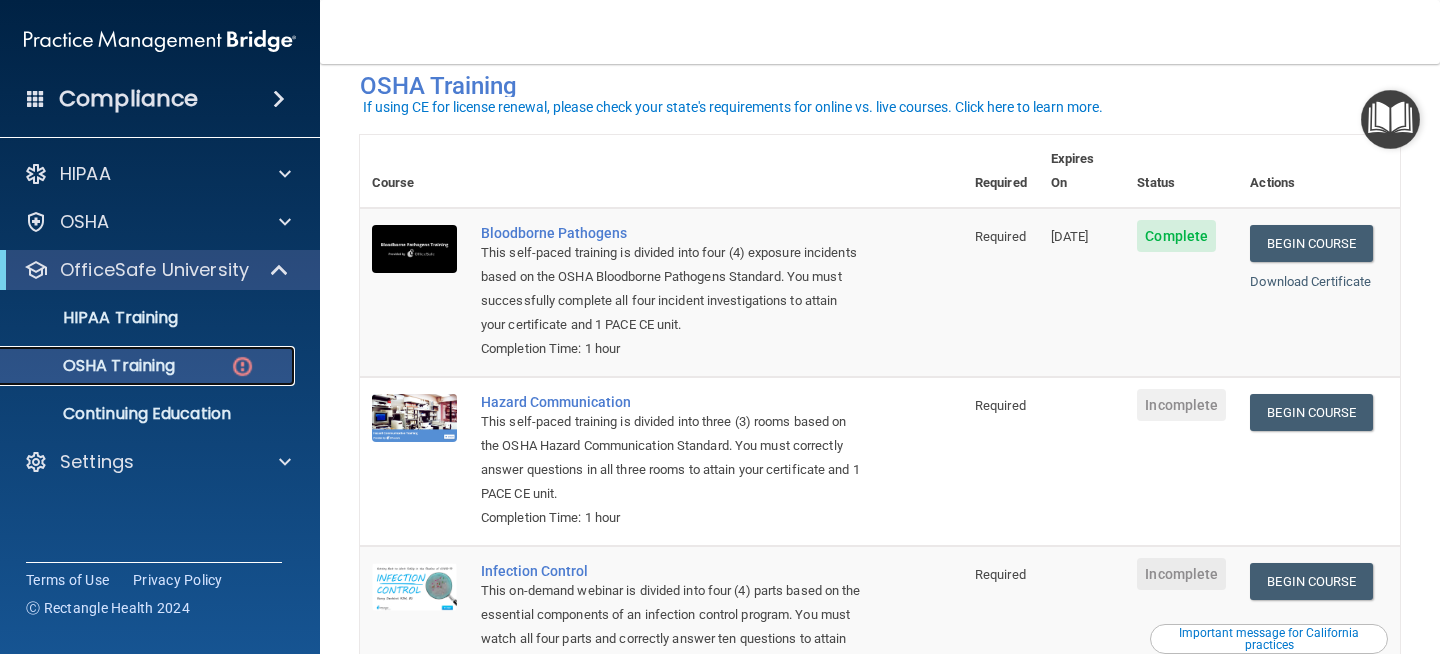 scroll, scrollTop: 111, scrollLeft: 0, axis: vertical 